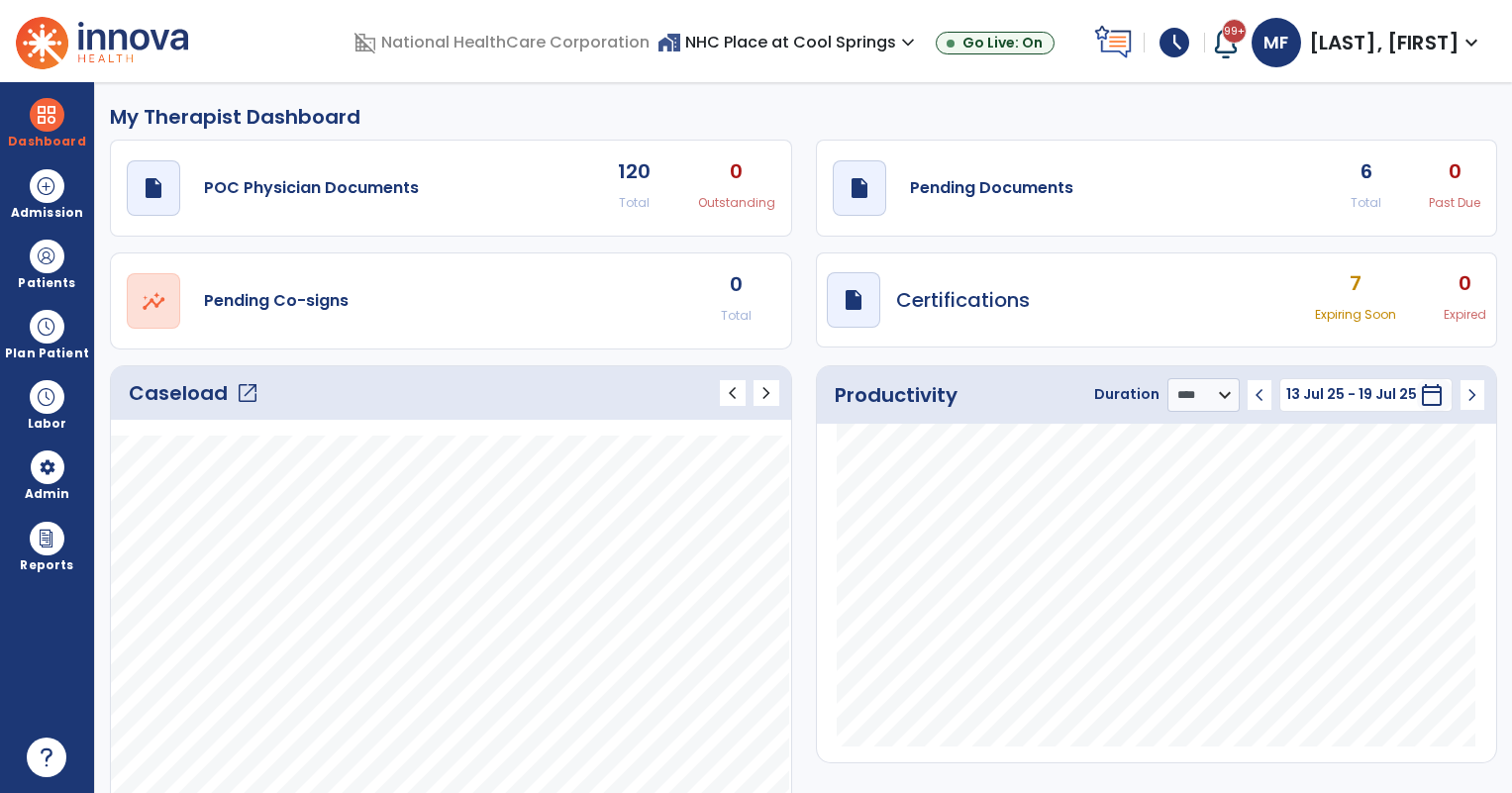 select on "****" 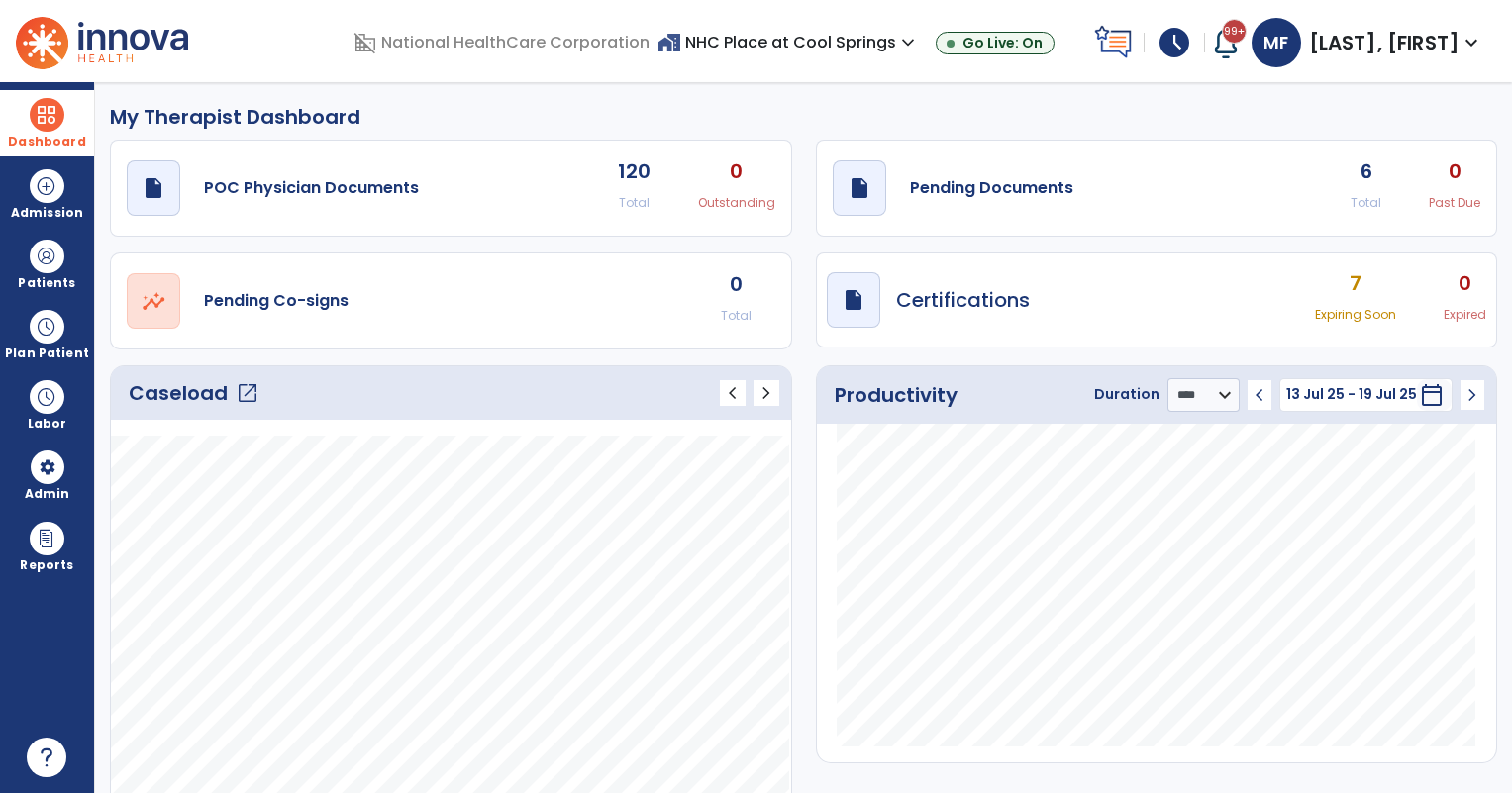 scroll, scrollTop: 0, scrollLeft: 0, axis: both 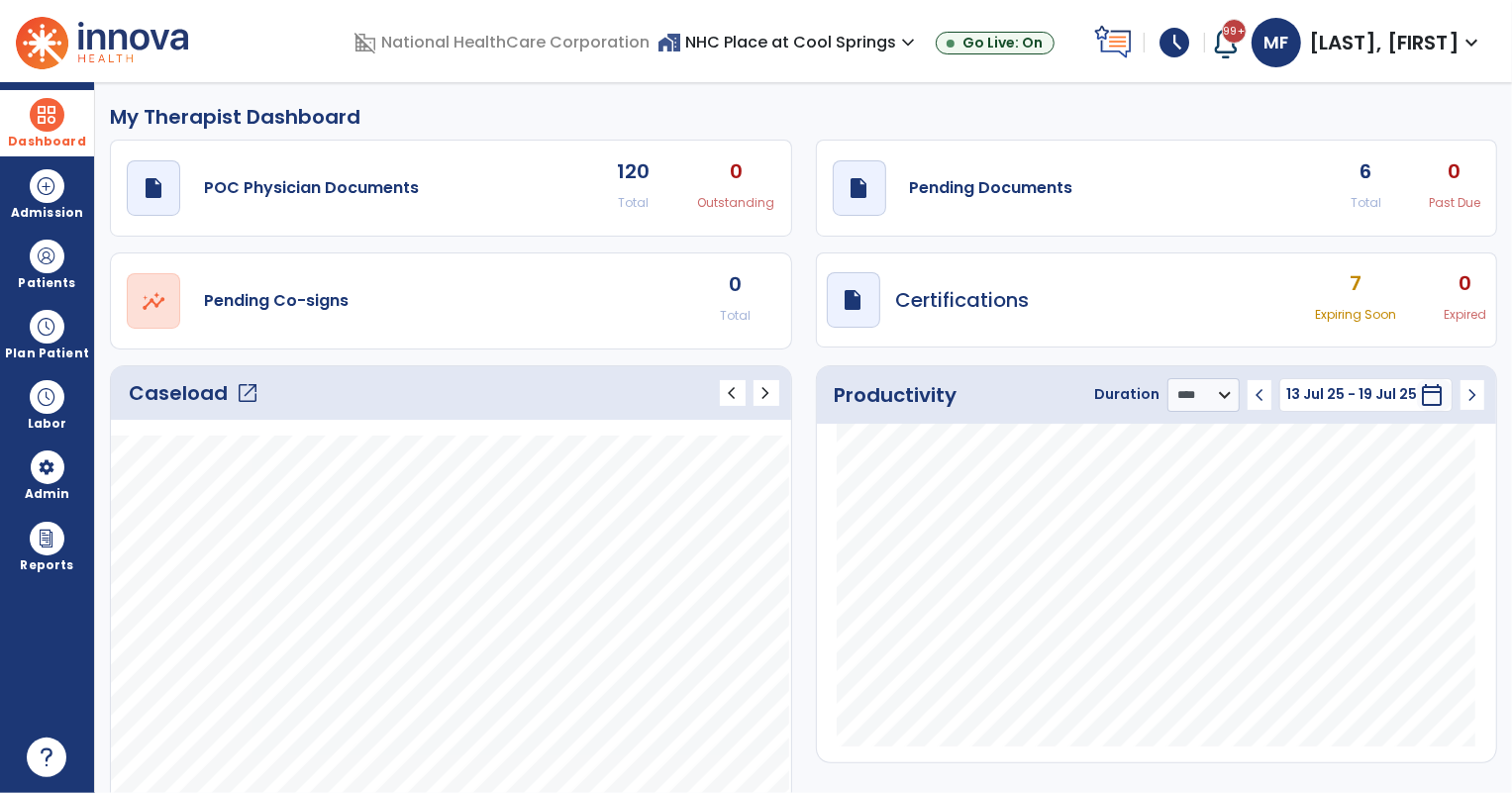 drag, startPoint x: 58, startPoint y: 122, endPoint x: 78, endPoint y: 121, distance: 20.024984 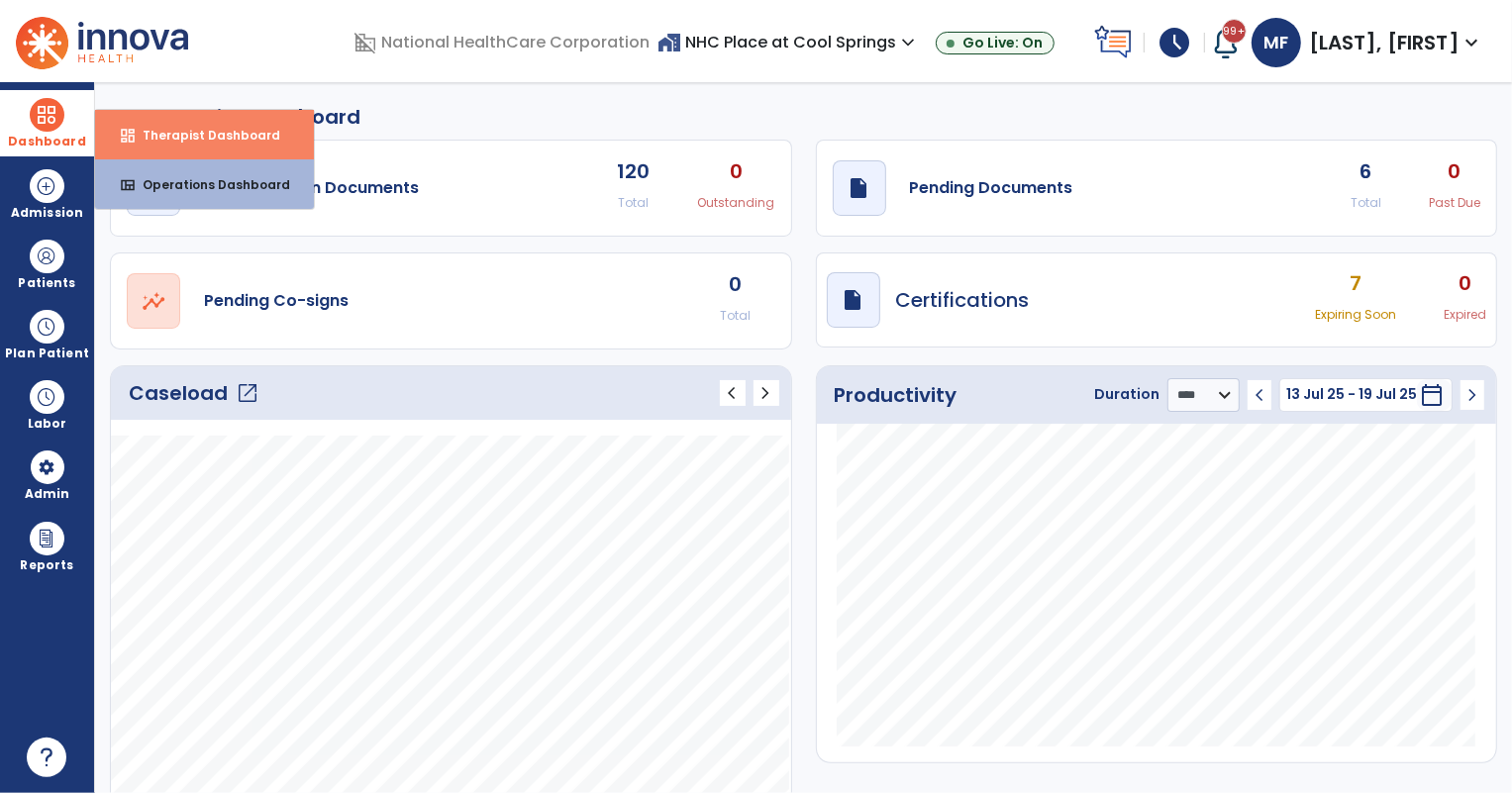 click on "Therapist Dashboard" at bounding box center [203, 135] 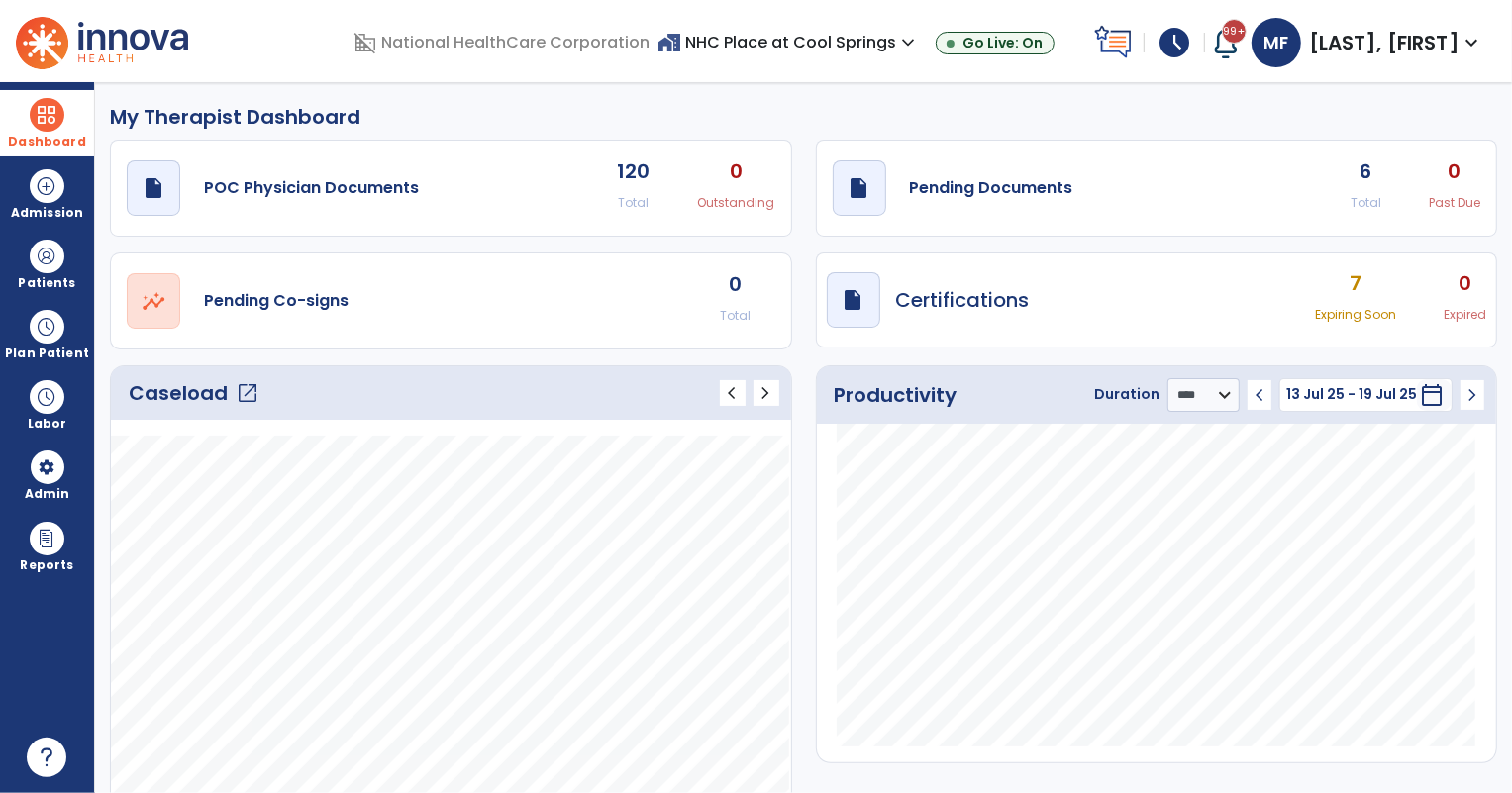 click on "open_in_new" 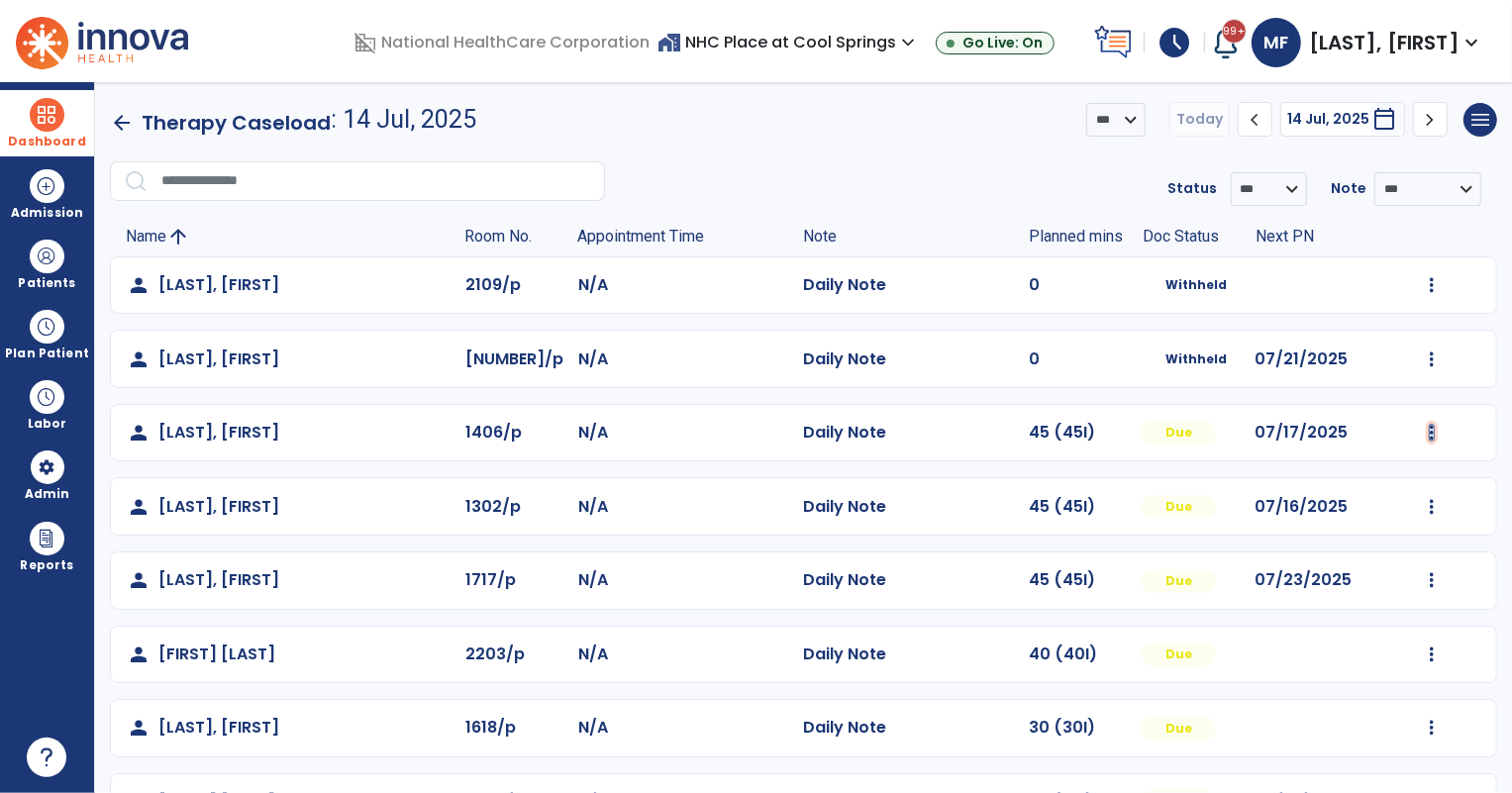 click at bounding box center (1432, 285) 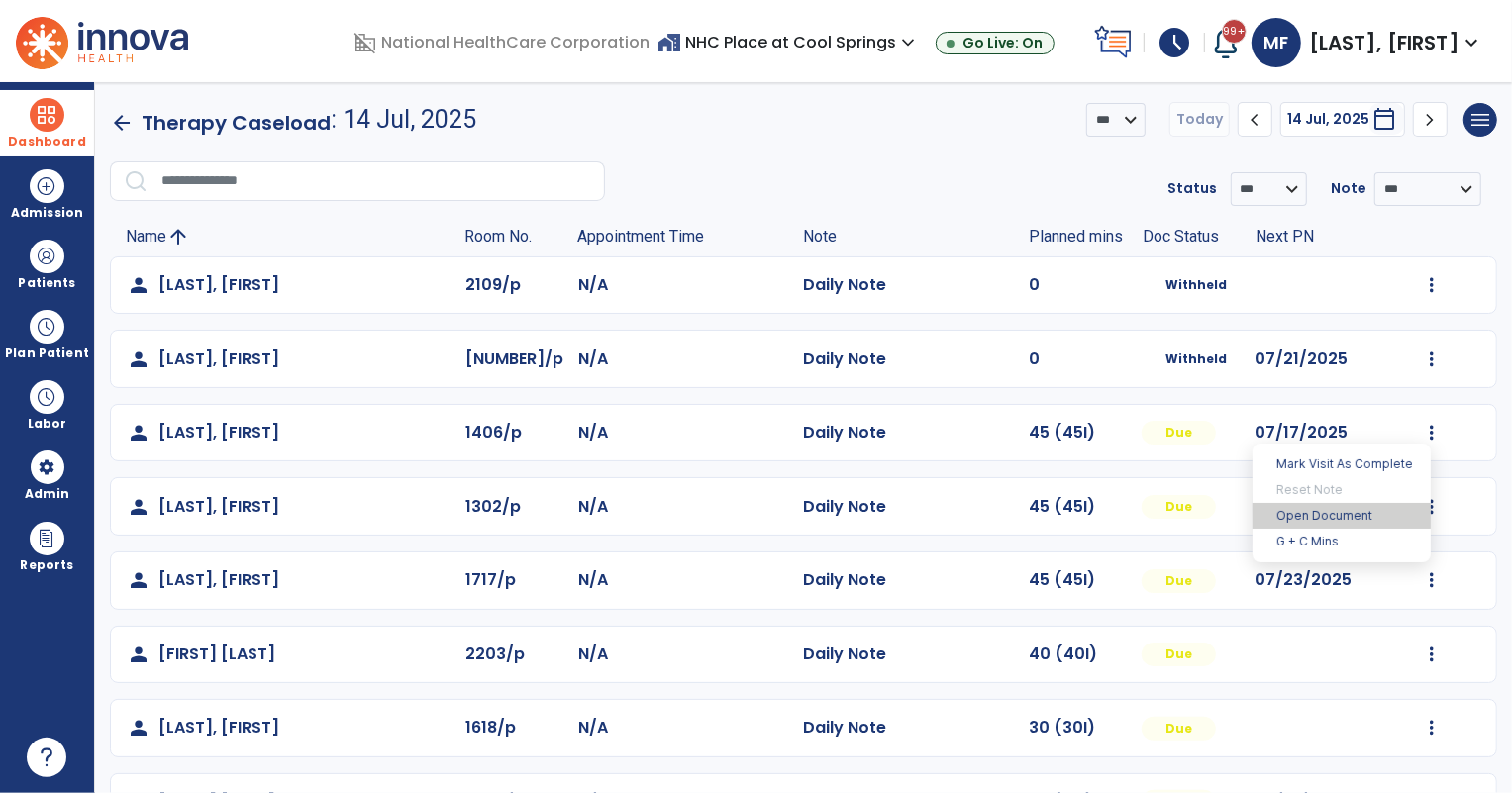 click on "Open Document" at bounding box center (1342, 516) 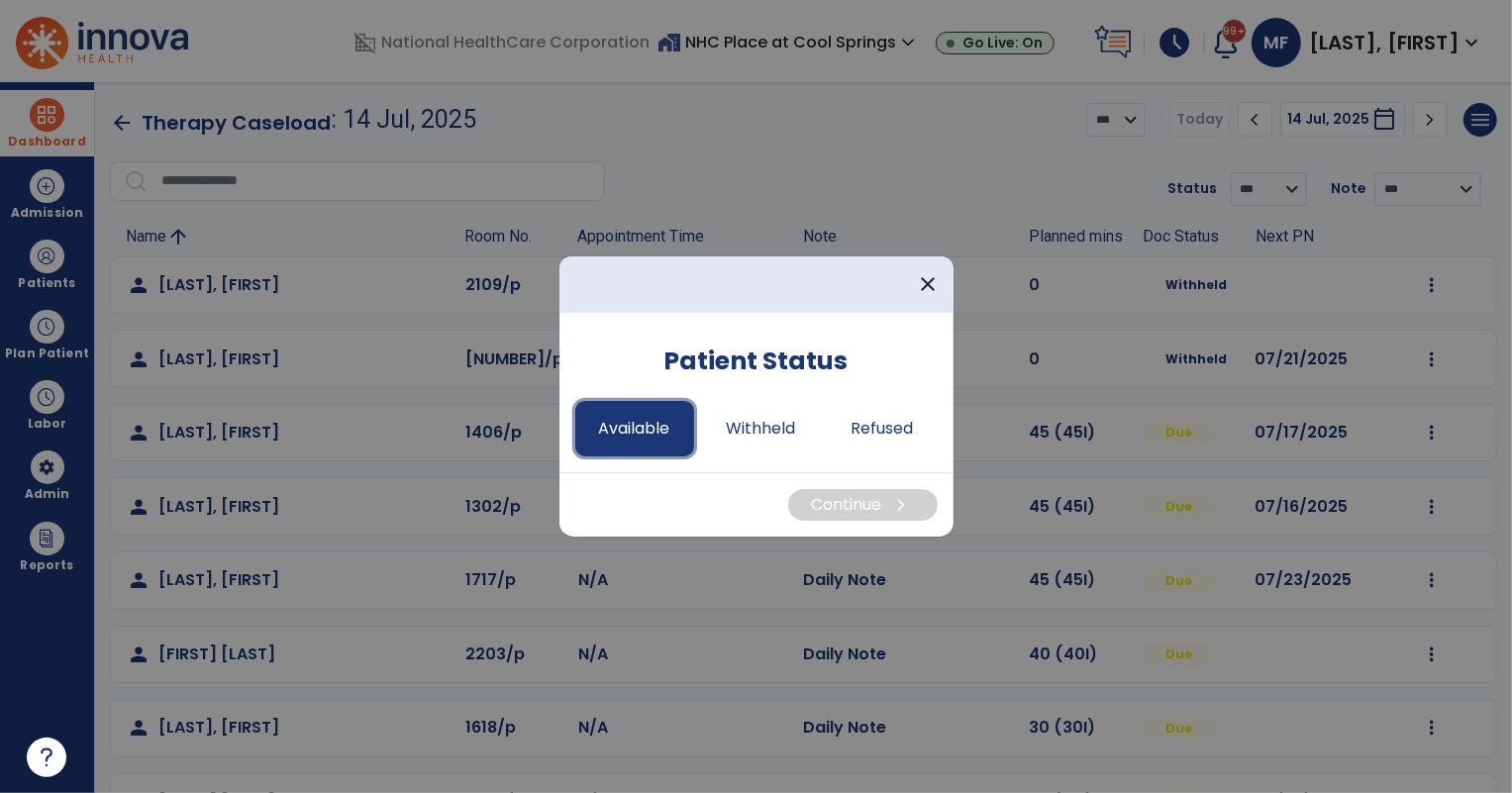 click on "Available" at bounding box center [635, 429] 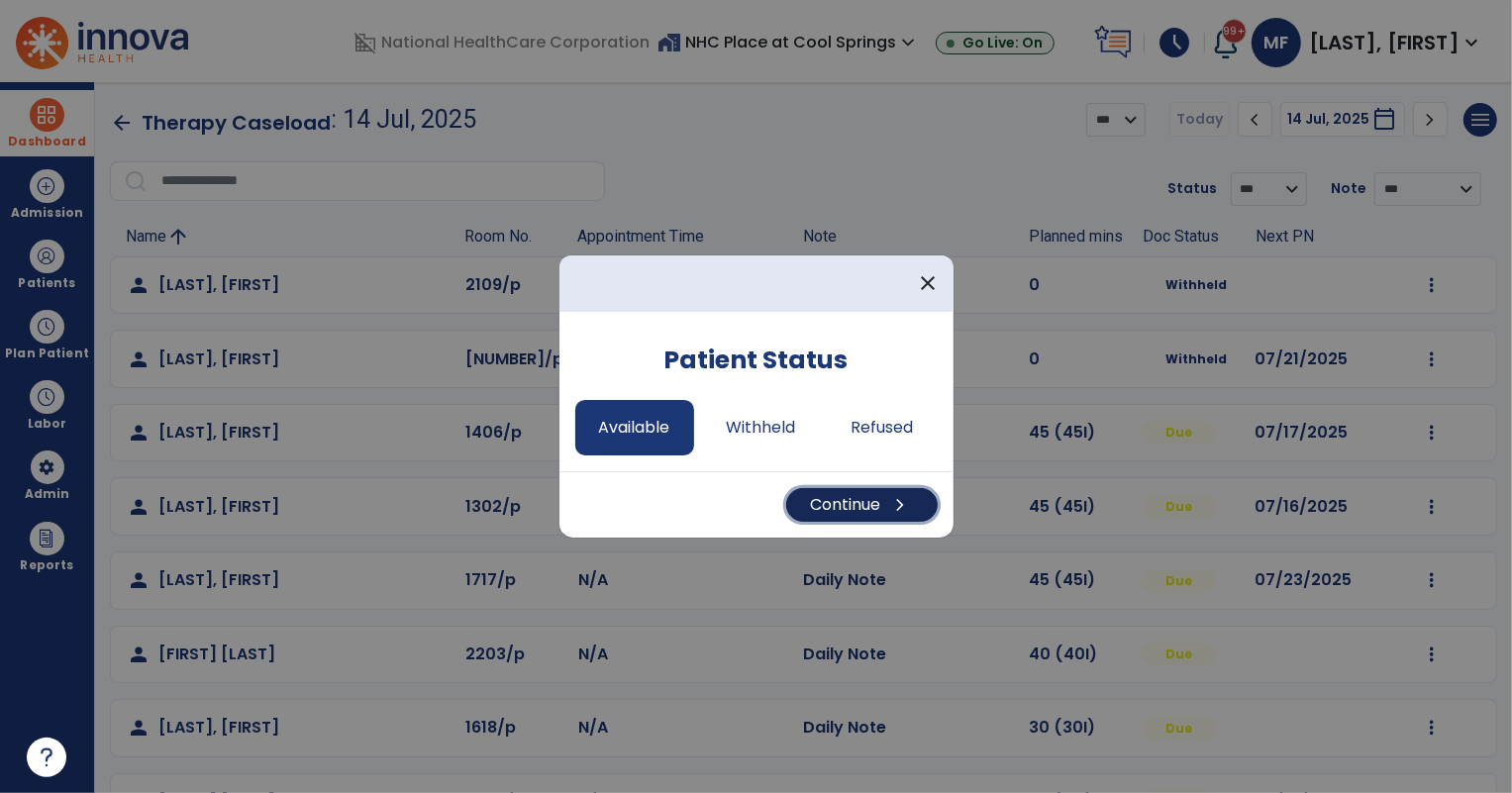 click on "Continue   chevron_right" at bounding box center (861, 505) 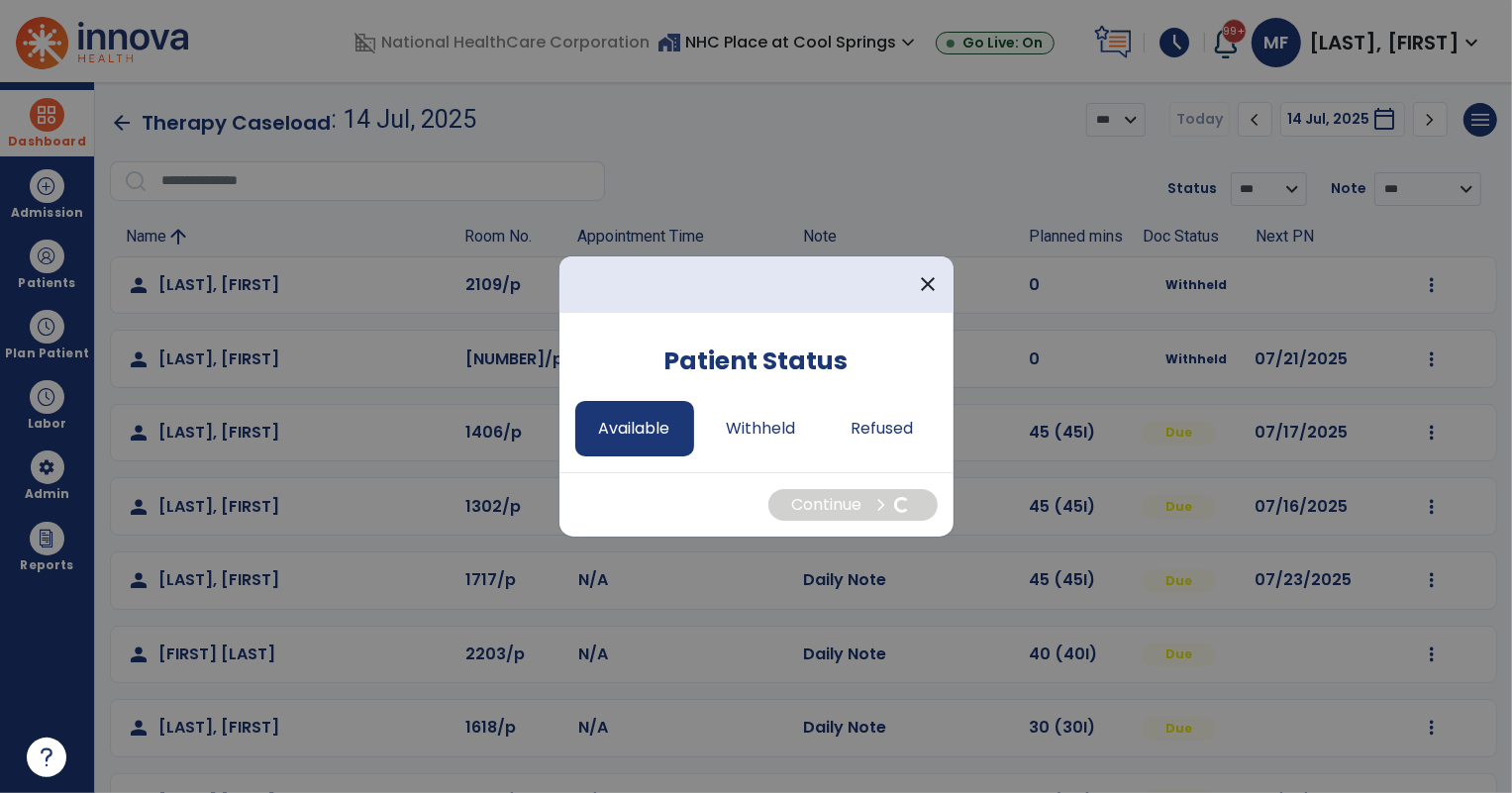 select on "*" 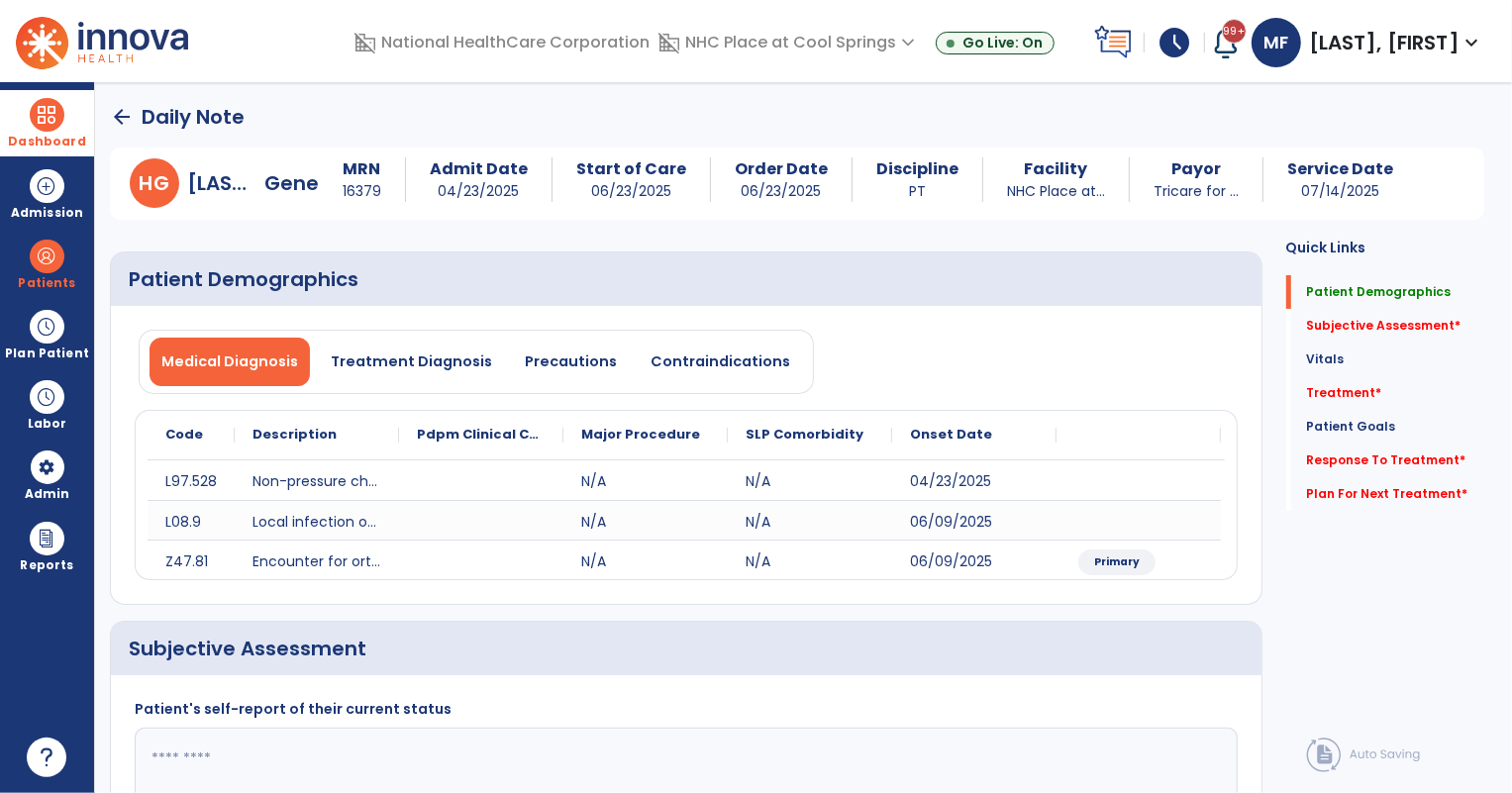 click 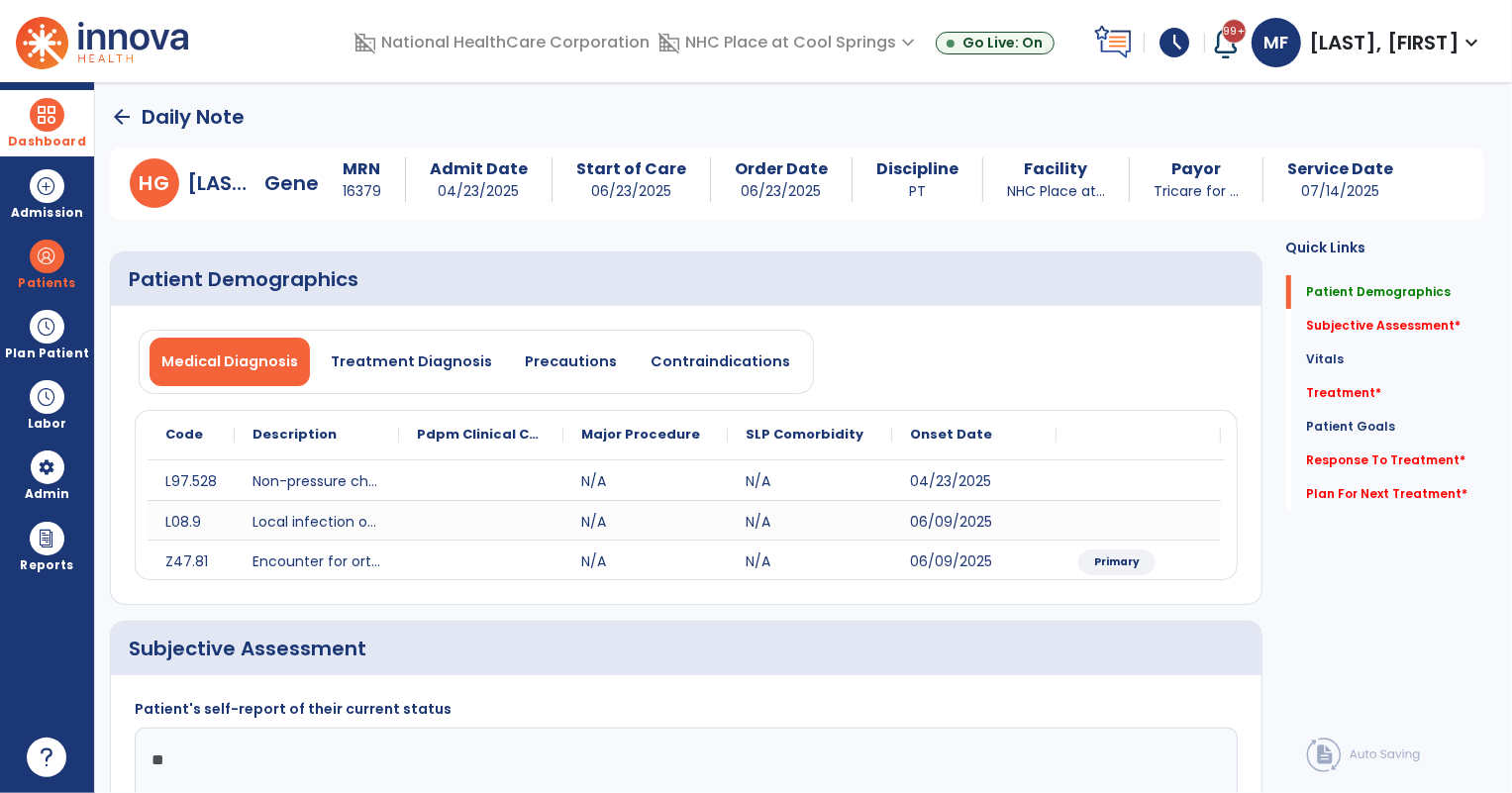 type on "*" 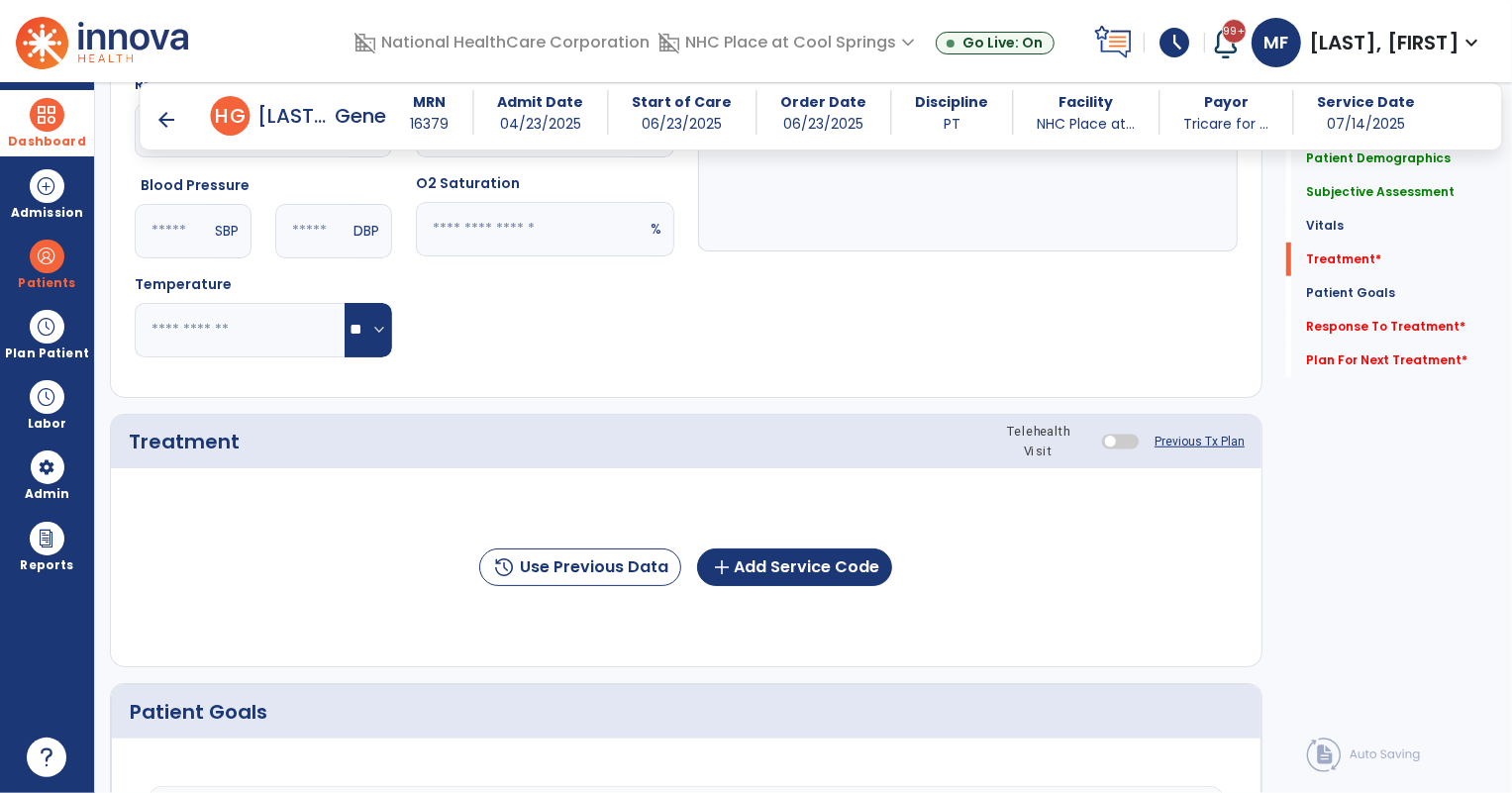 scroll, scrollTop: 990, scrollLeft: 0, axis: vertical 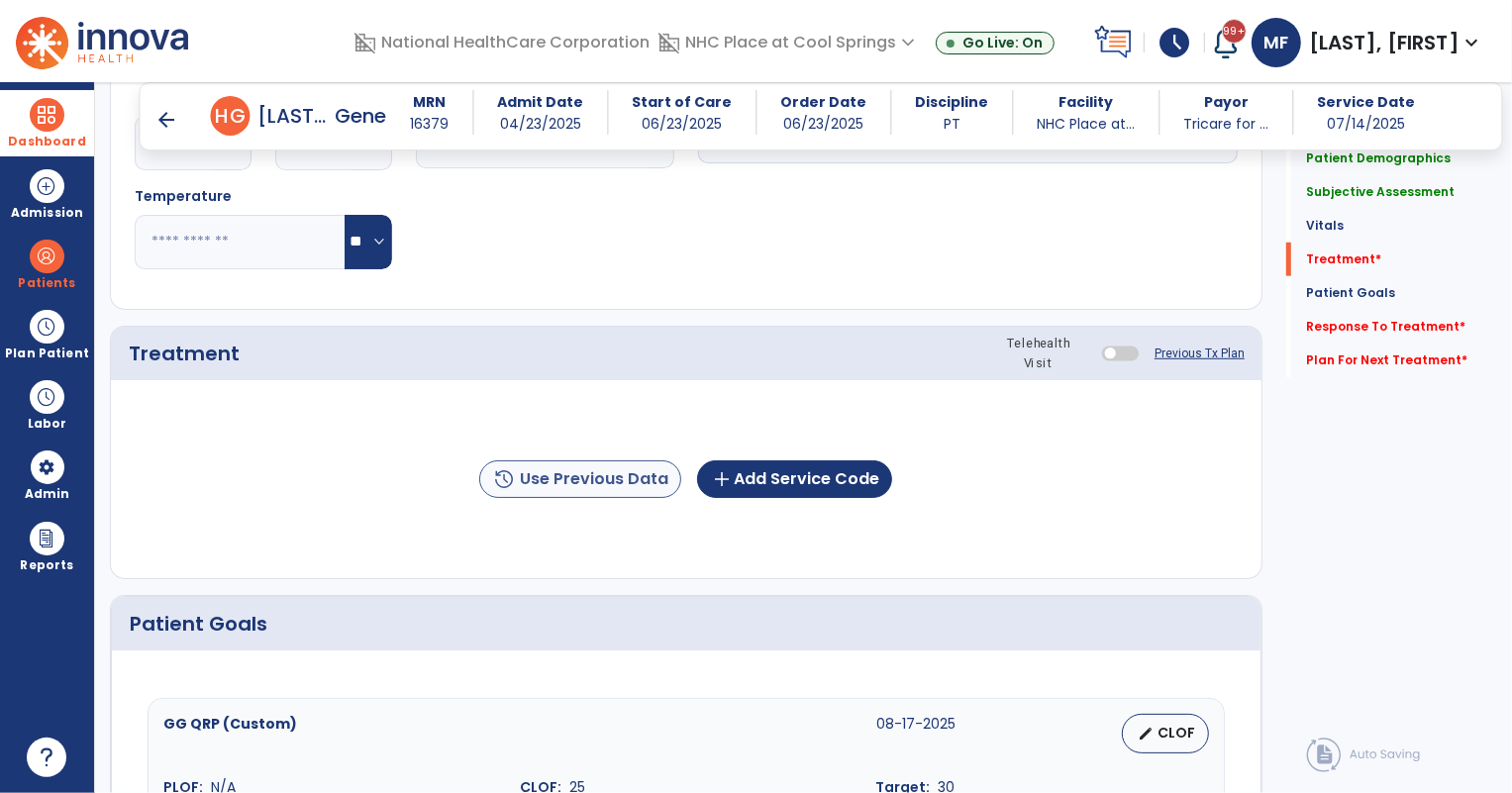 type on "**********" 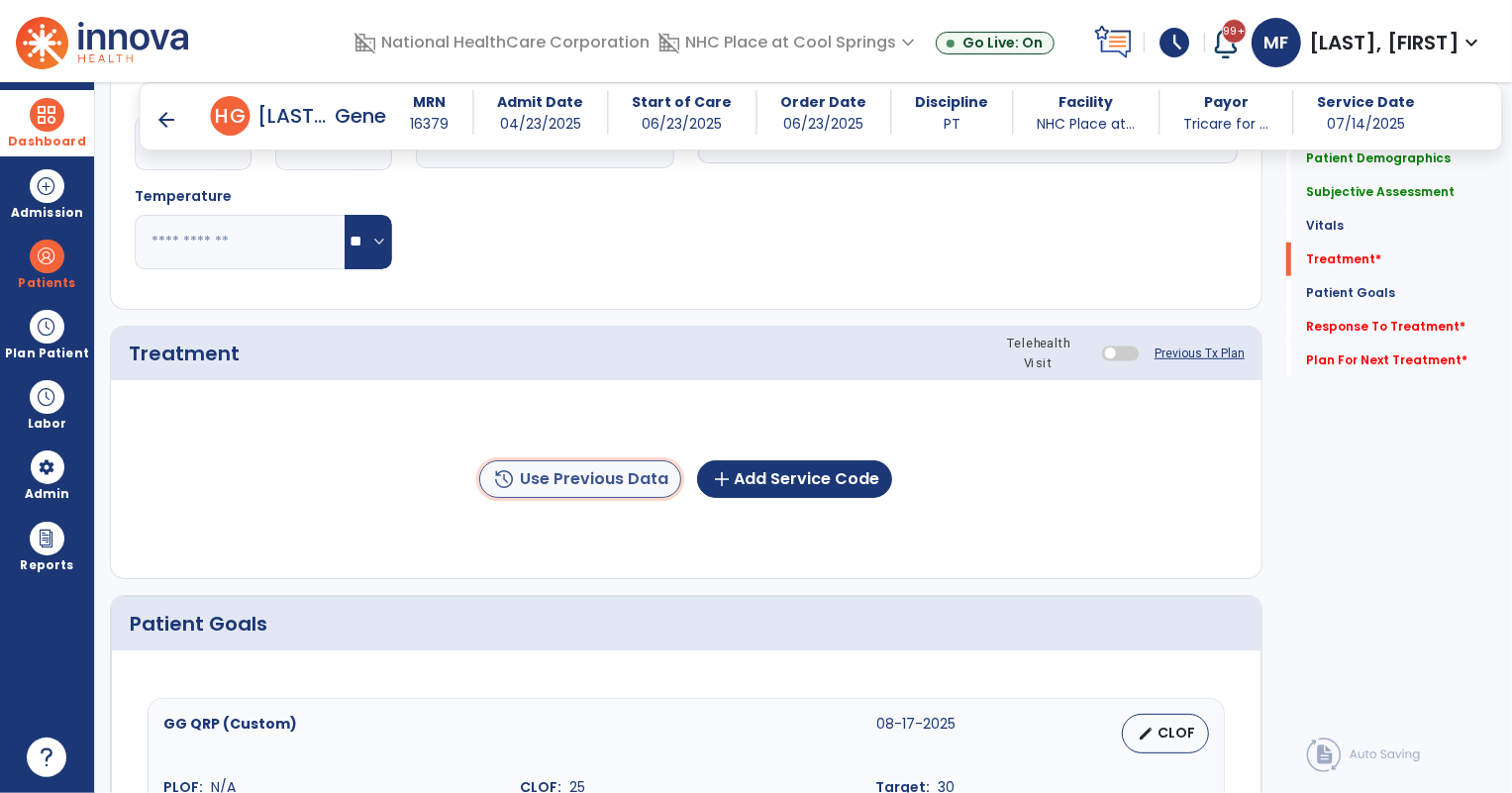 click on "history  Use Previous Data" 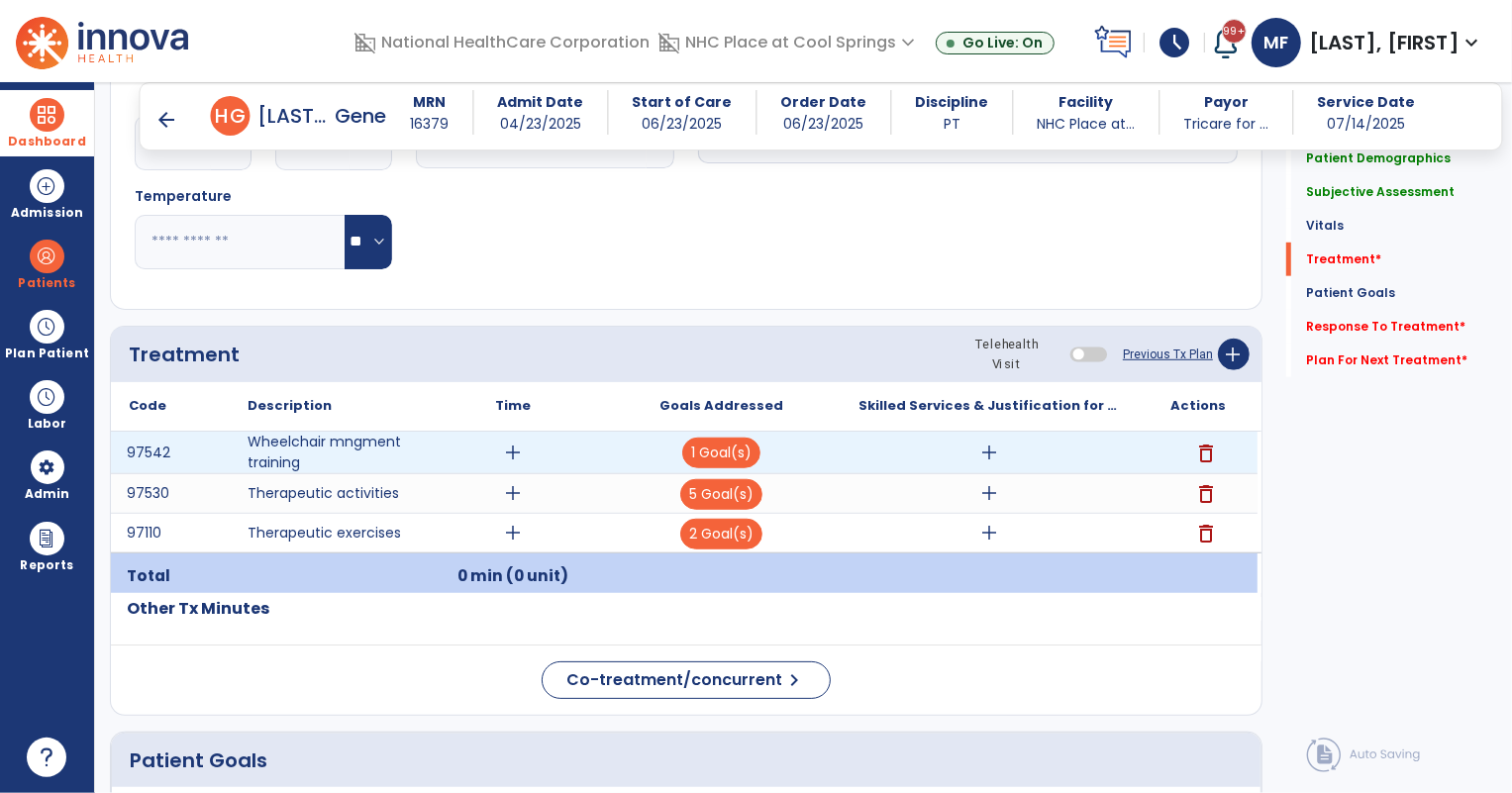 click on "add" at bounding box center (513, 452) 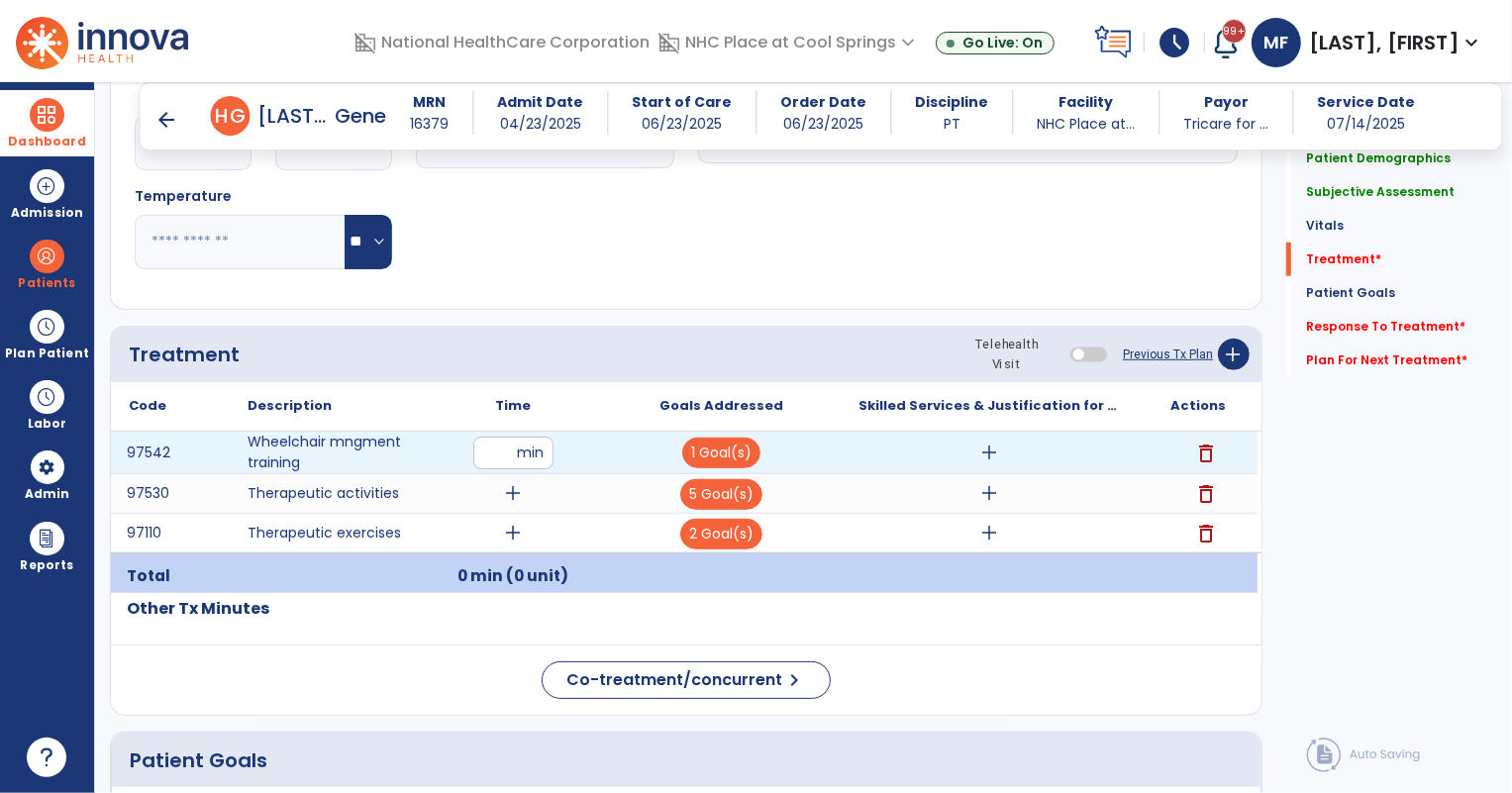 type on "*" 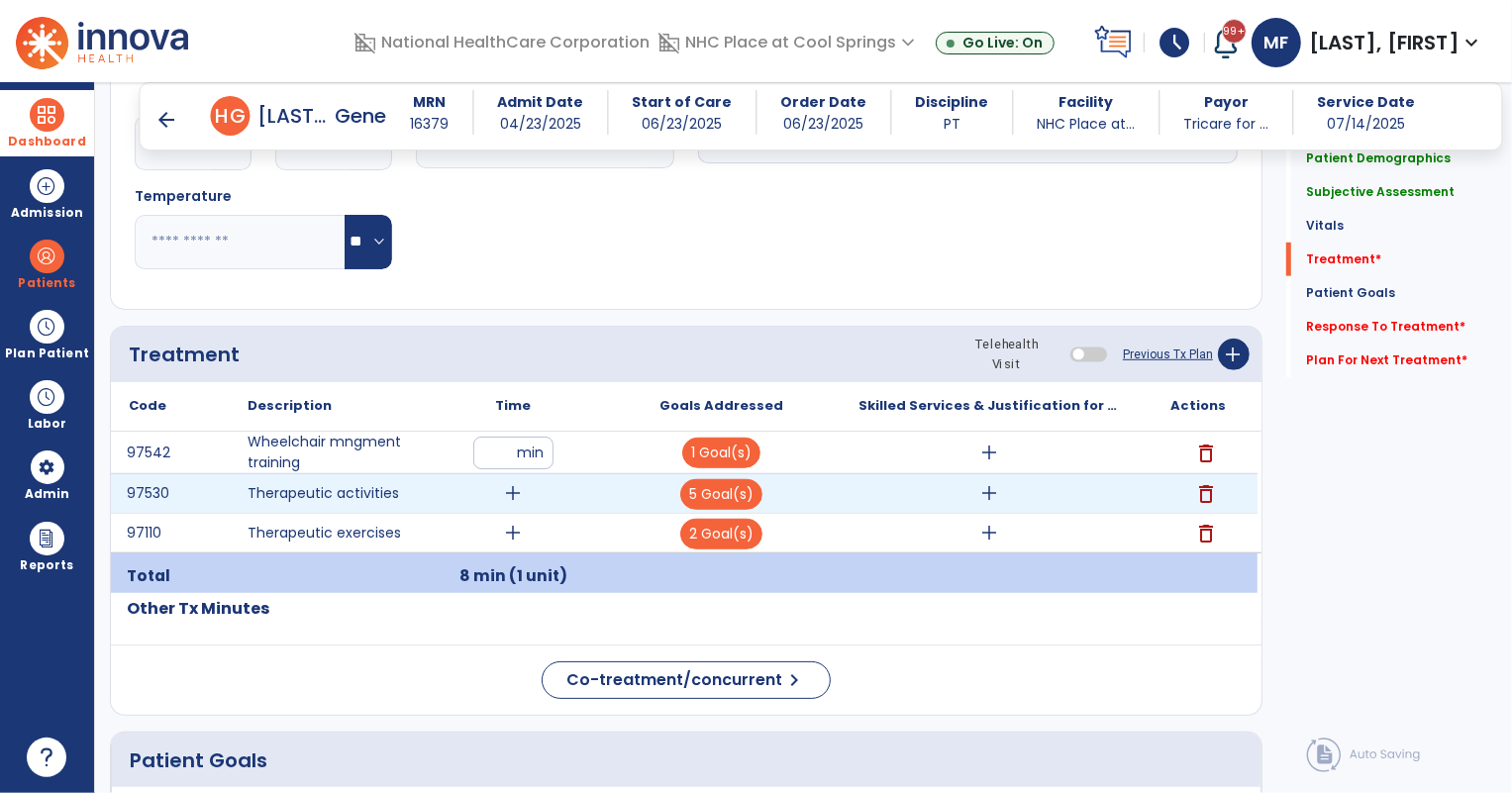 click on "add" at bounding box center [513, 493] 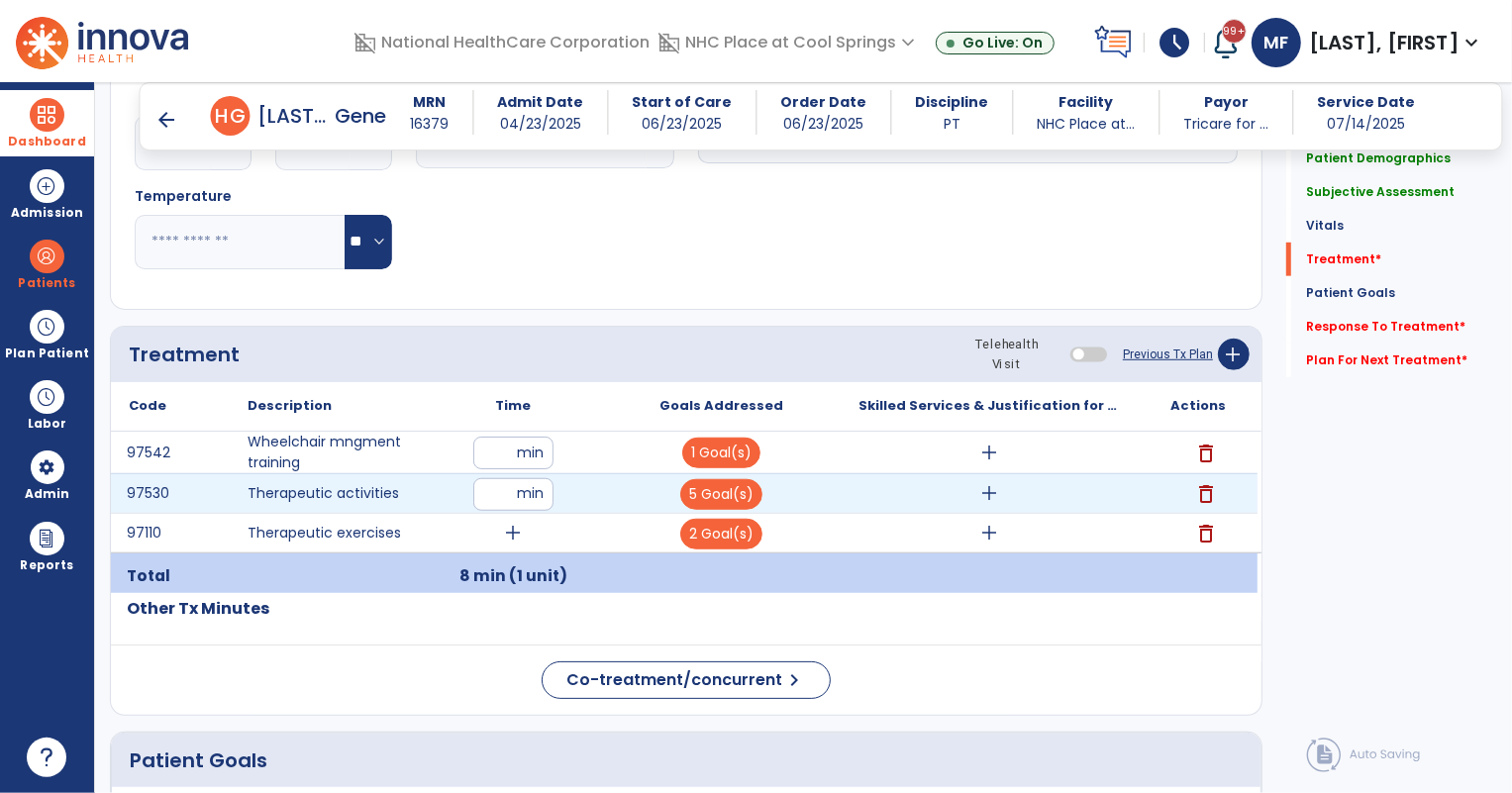 type on "**" 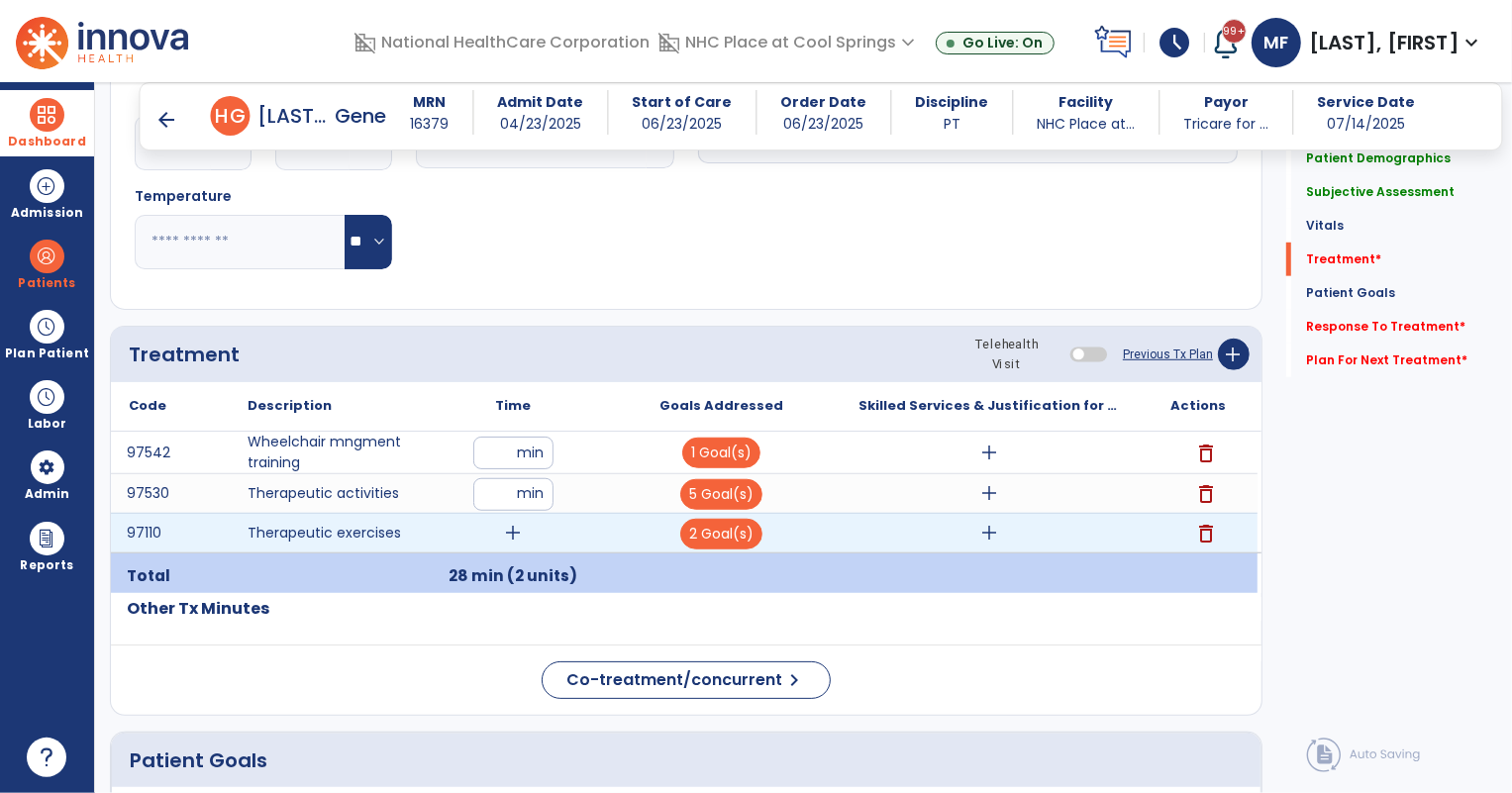 click on "add" at bounding box center [513, 533] 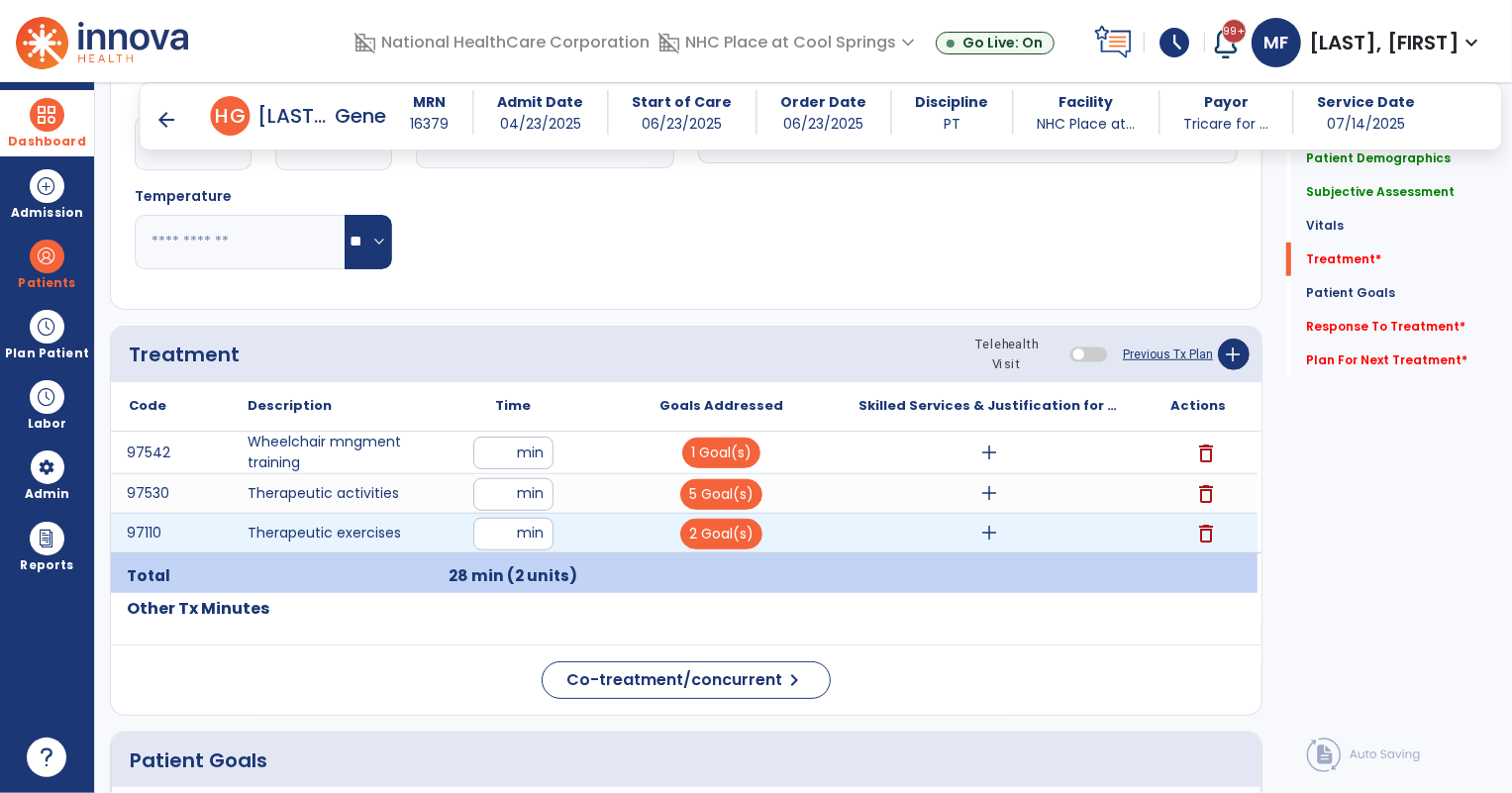 type on "**" 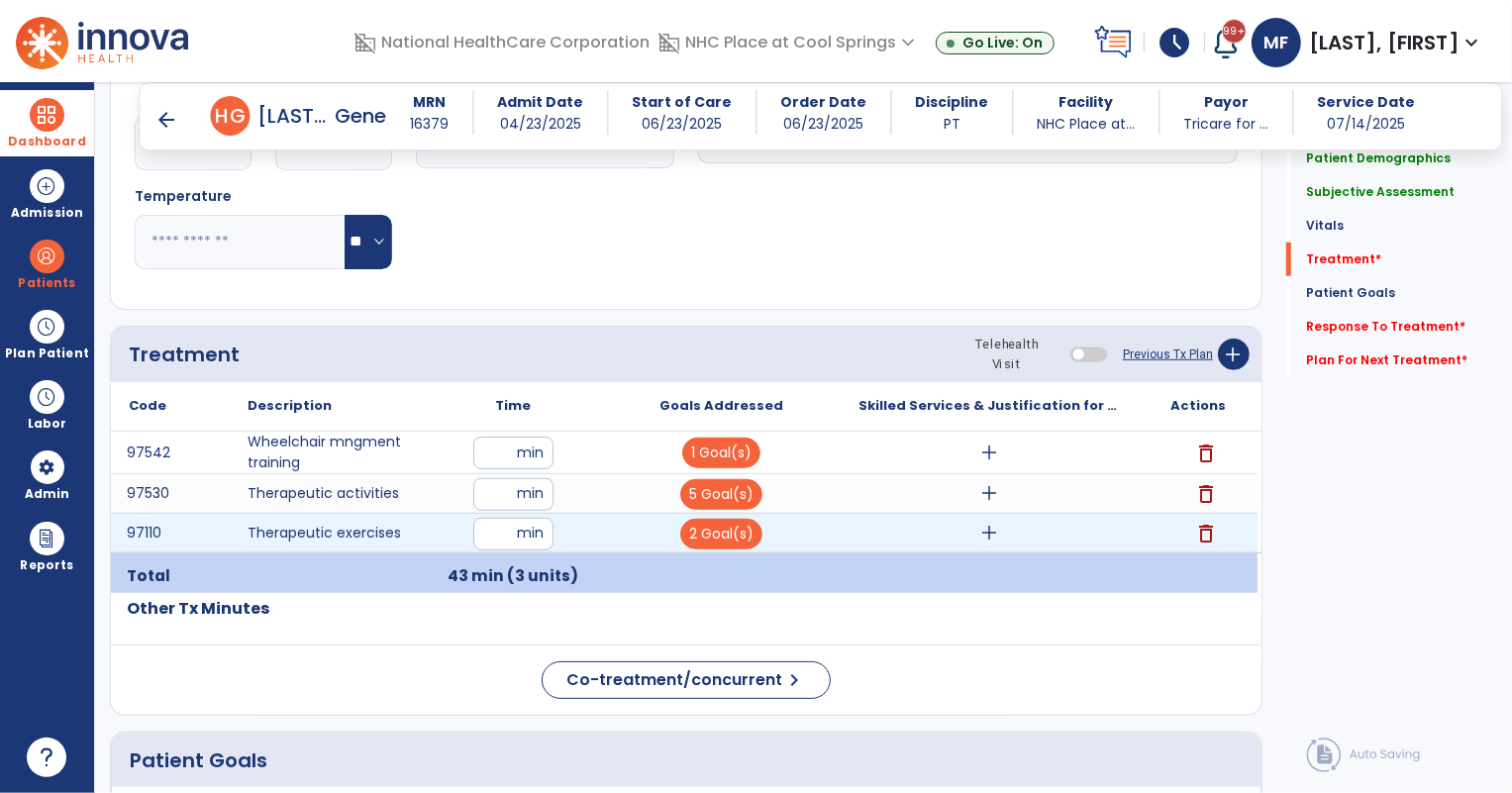 drag, startPoint x: 508, startPoint y: 532, endPoint x: 454, endPoint y: 536, distance: 54.147945 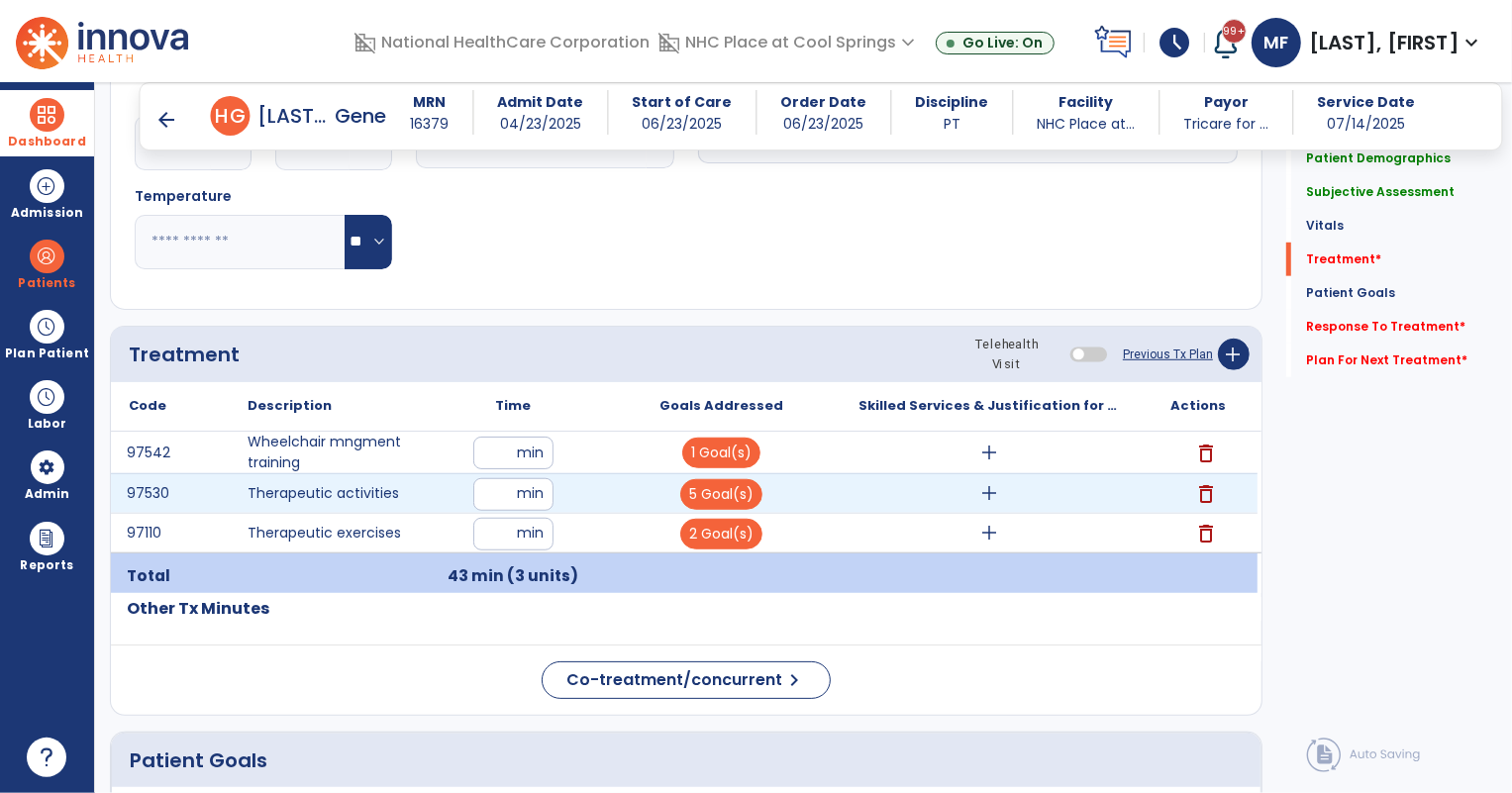 type on "**" 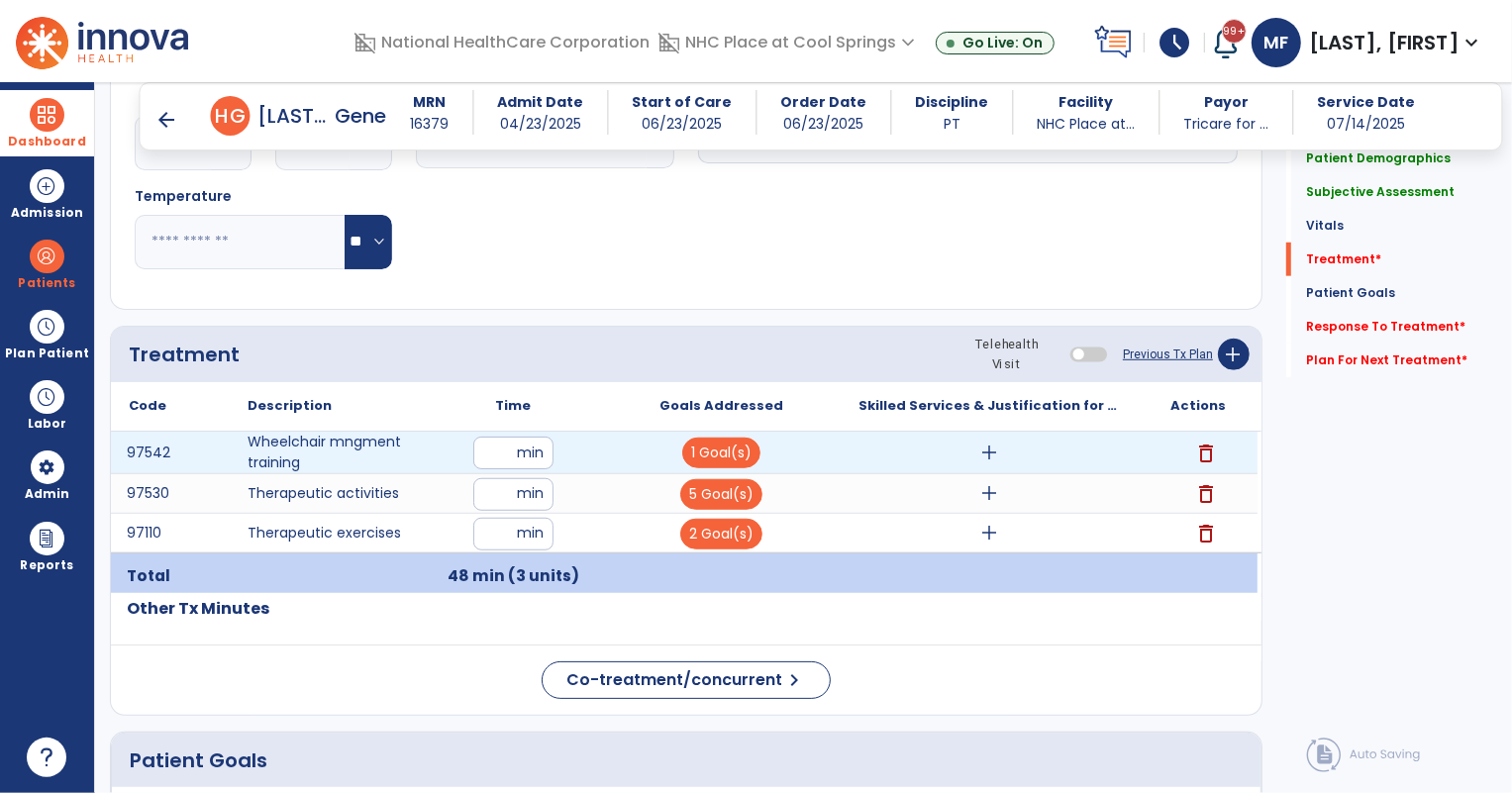 click on "add" at bounding box center (989, 452) 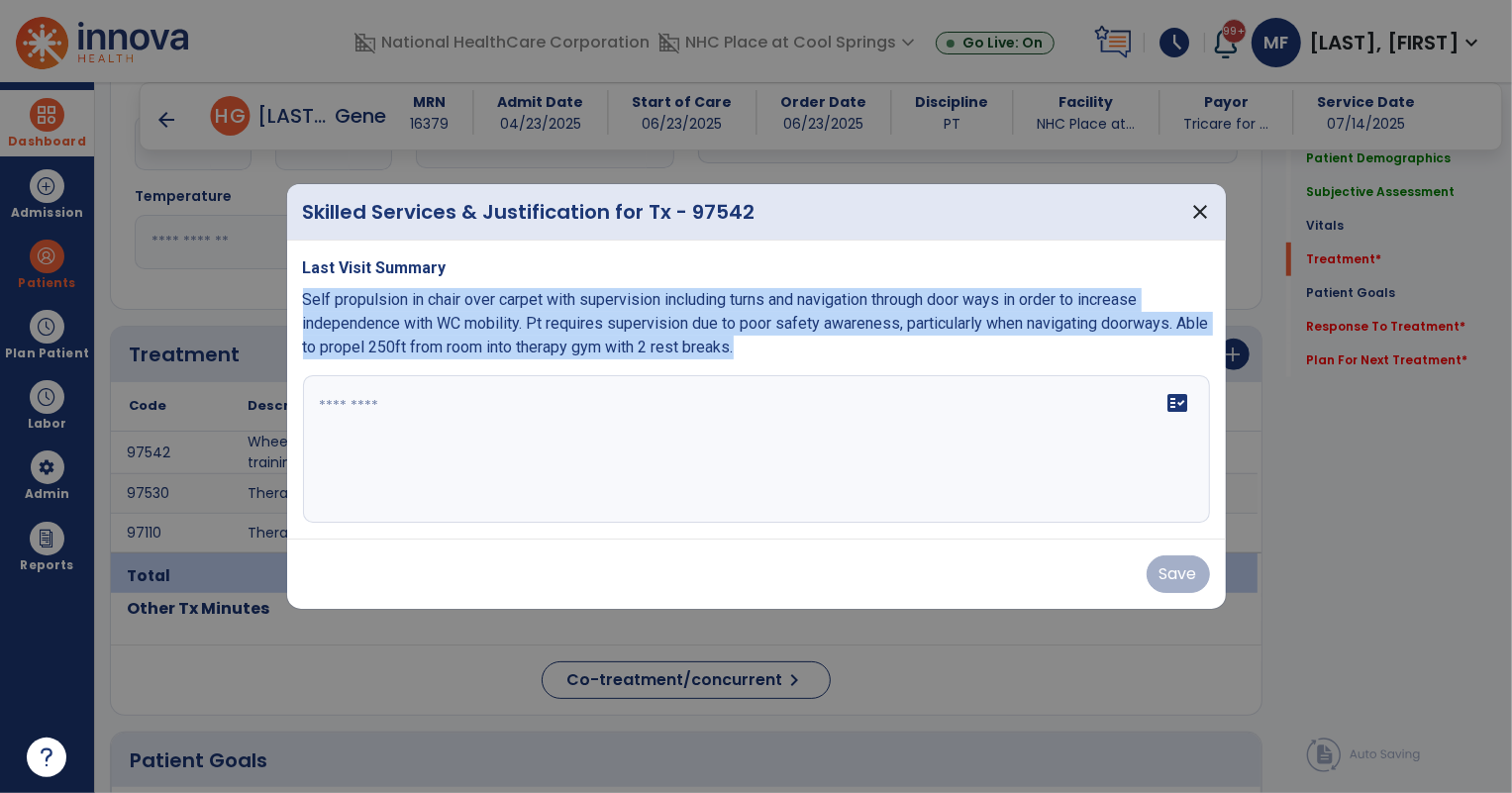 drag, startPoint x: 301, startPoint y: 290, endPoint x: 800, endPoint y: 356, distance: 503.34581 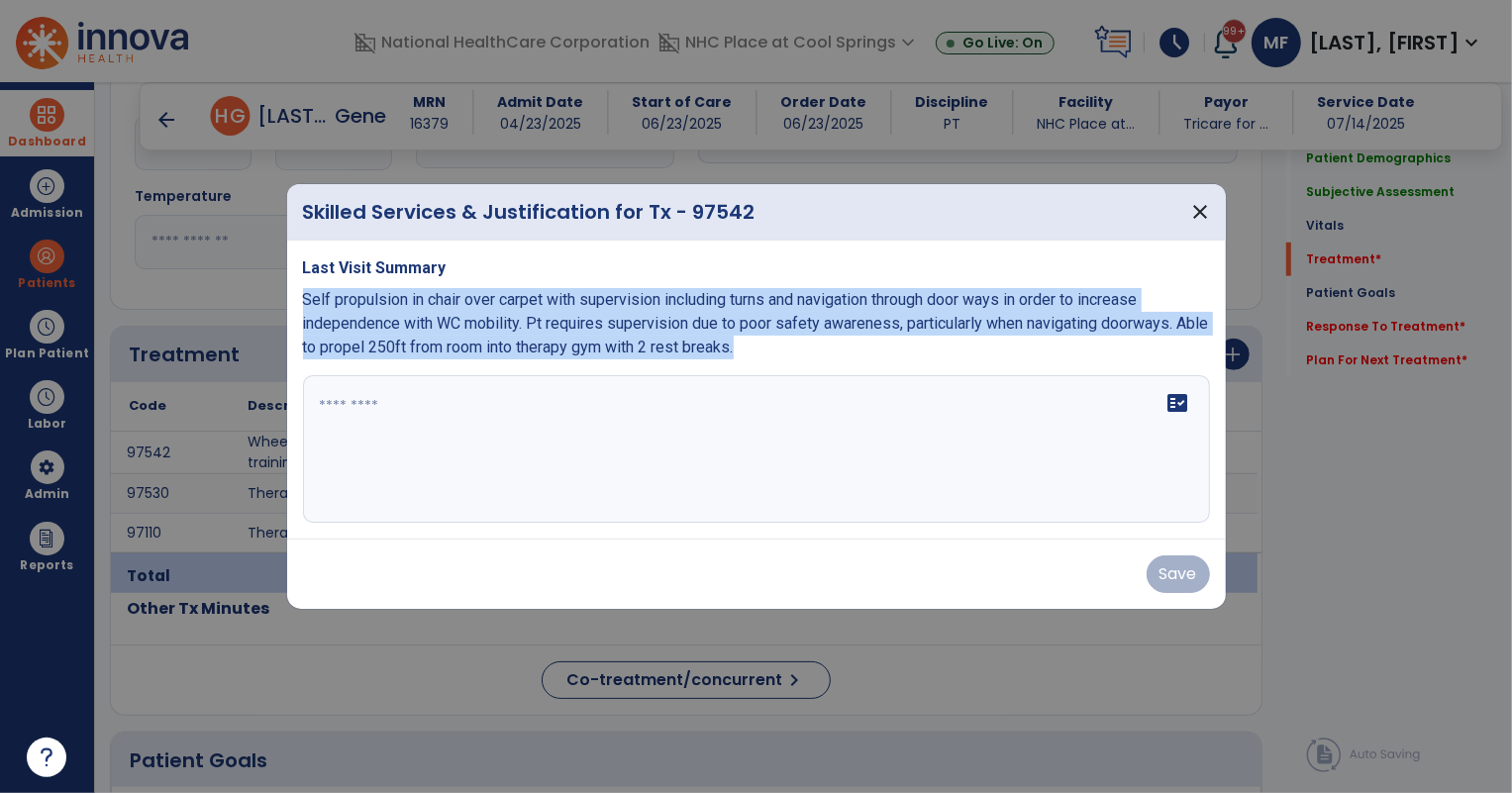 click on "Last Visit Summary Self propulsion in chair over carpet with supervision including turns and navigation through door ways in order to increase independence with WC mobility. Pt requires supervision due to poor safety awareness, particularly when navigating doorways. Able to propel 250ft from room into therapy gym with 2 rest breaks.   fact_check" at bounding box center [756, 390] 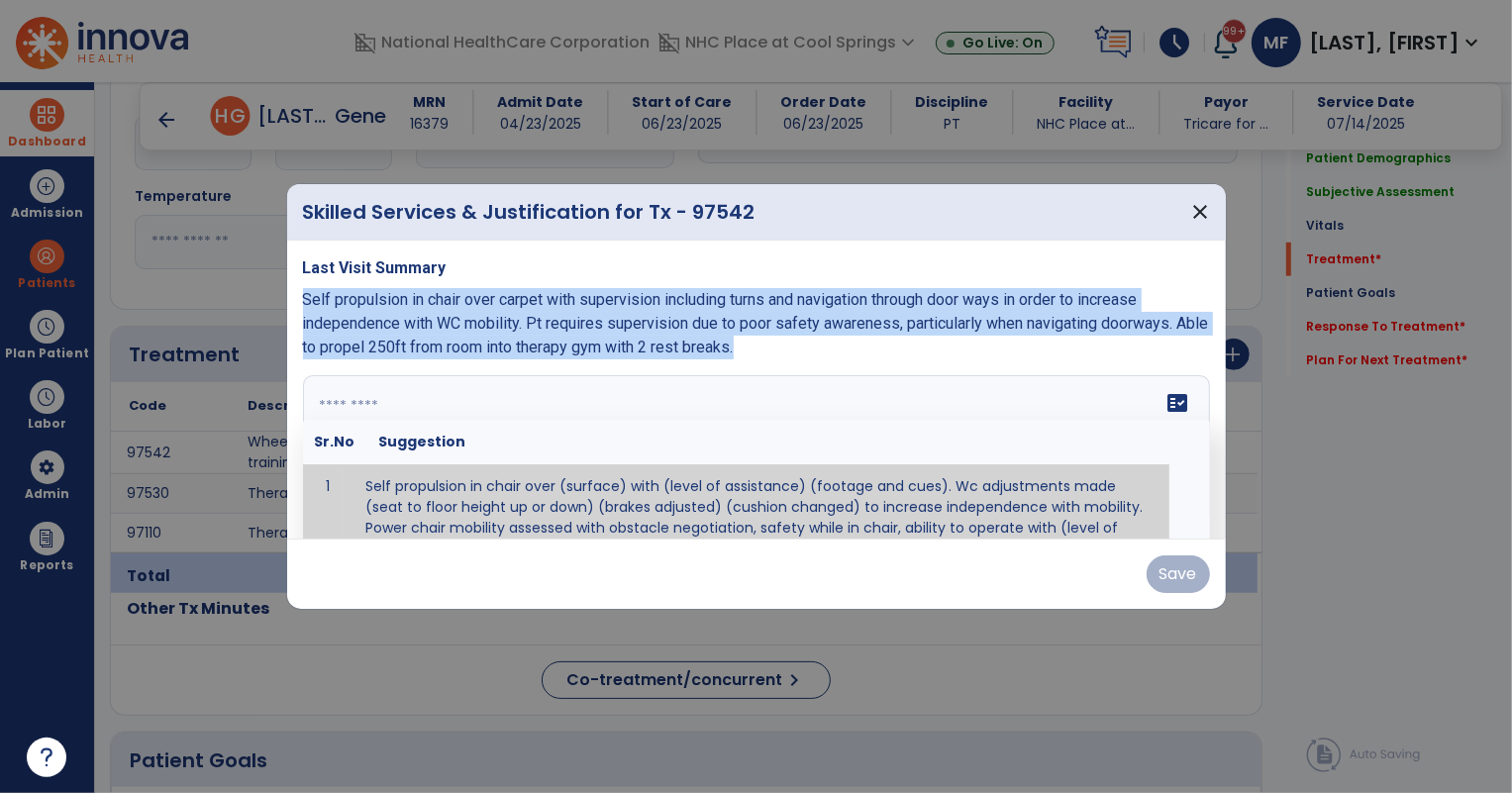 click on "fact_check  Sr.No Suggestion 1 Self propulsion in chair over (surface) with (level of assistance) (footage and cues). Wc adjustments made (seat to floor height up or down) (brakes adjusted) (cushion changed) to increase independence with mobility. Power chair mobility assessed with obstacle negotiation, safety while in chair, ability to operate with (level of assistance).  postural alignment, facilitation of normal mvmt, postural control, prevention of skin breakdown, trunk stabilization." at bounding box center [756, 449] 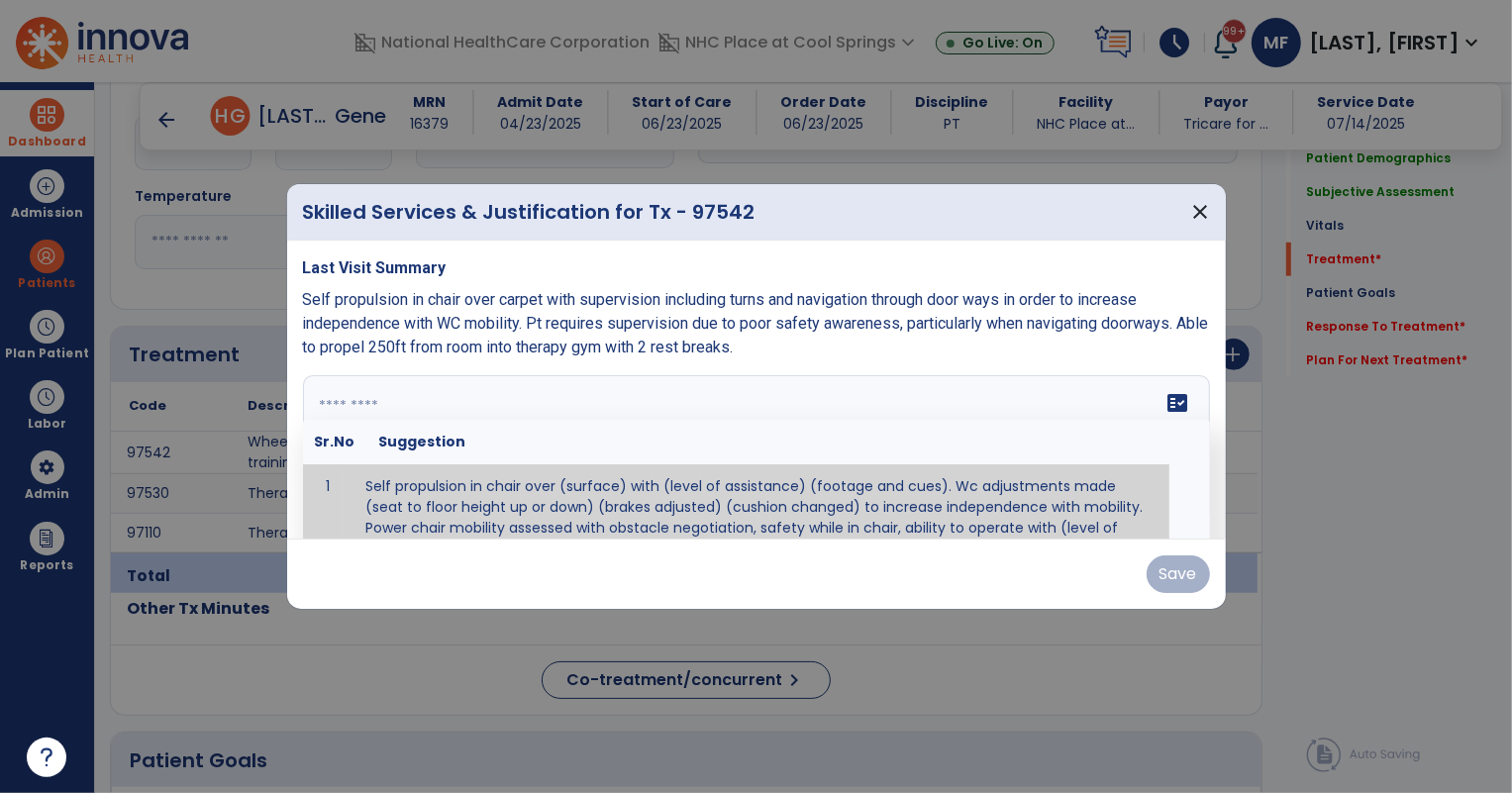 scroll, scrollTop: 52, scrollLeft: 0, axis: vertical 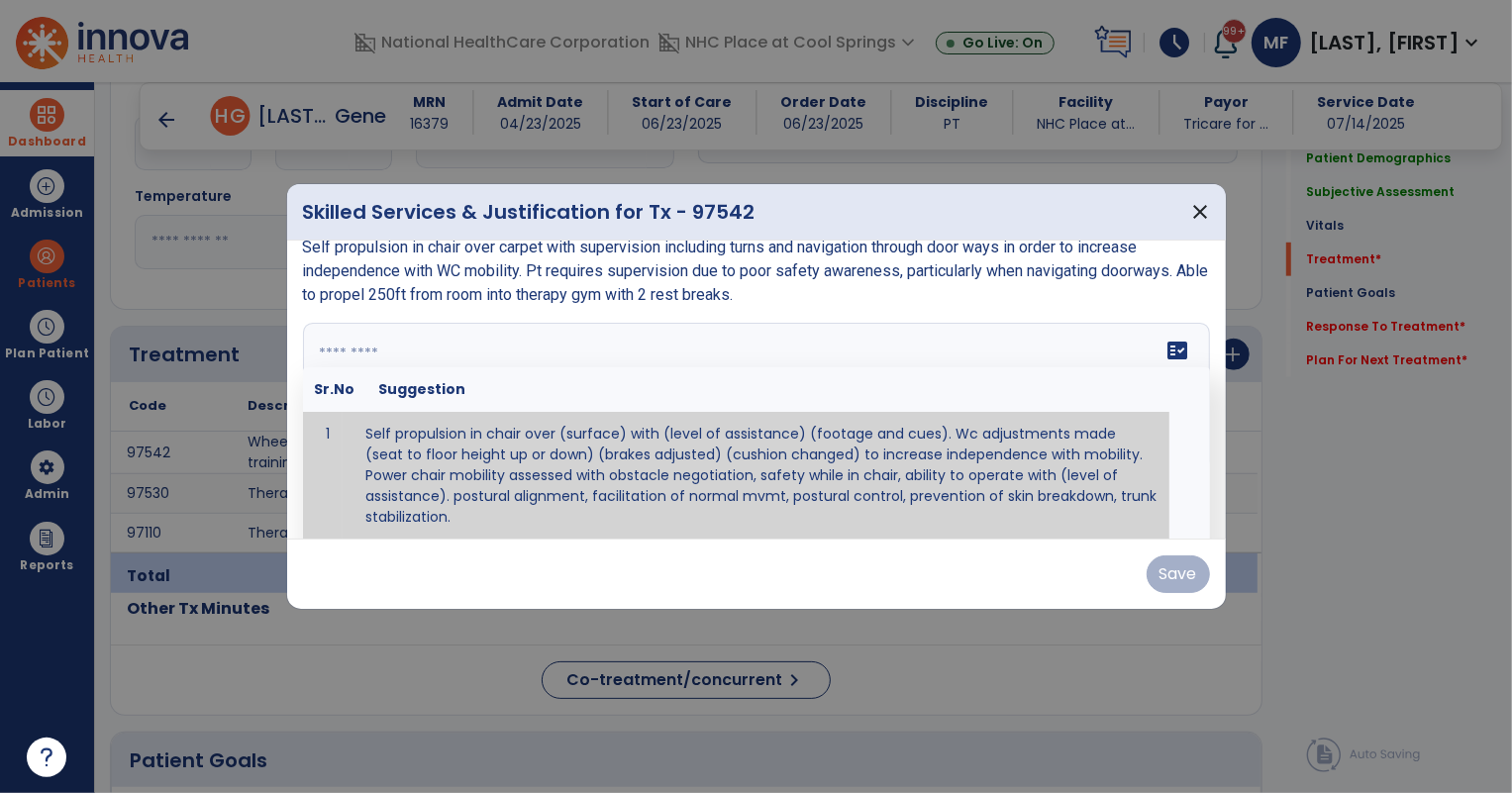 paste on "**********" 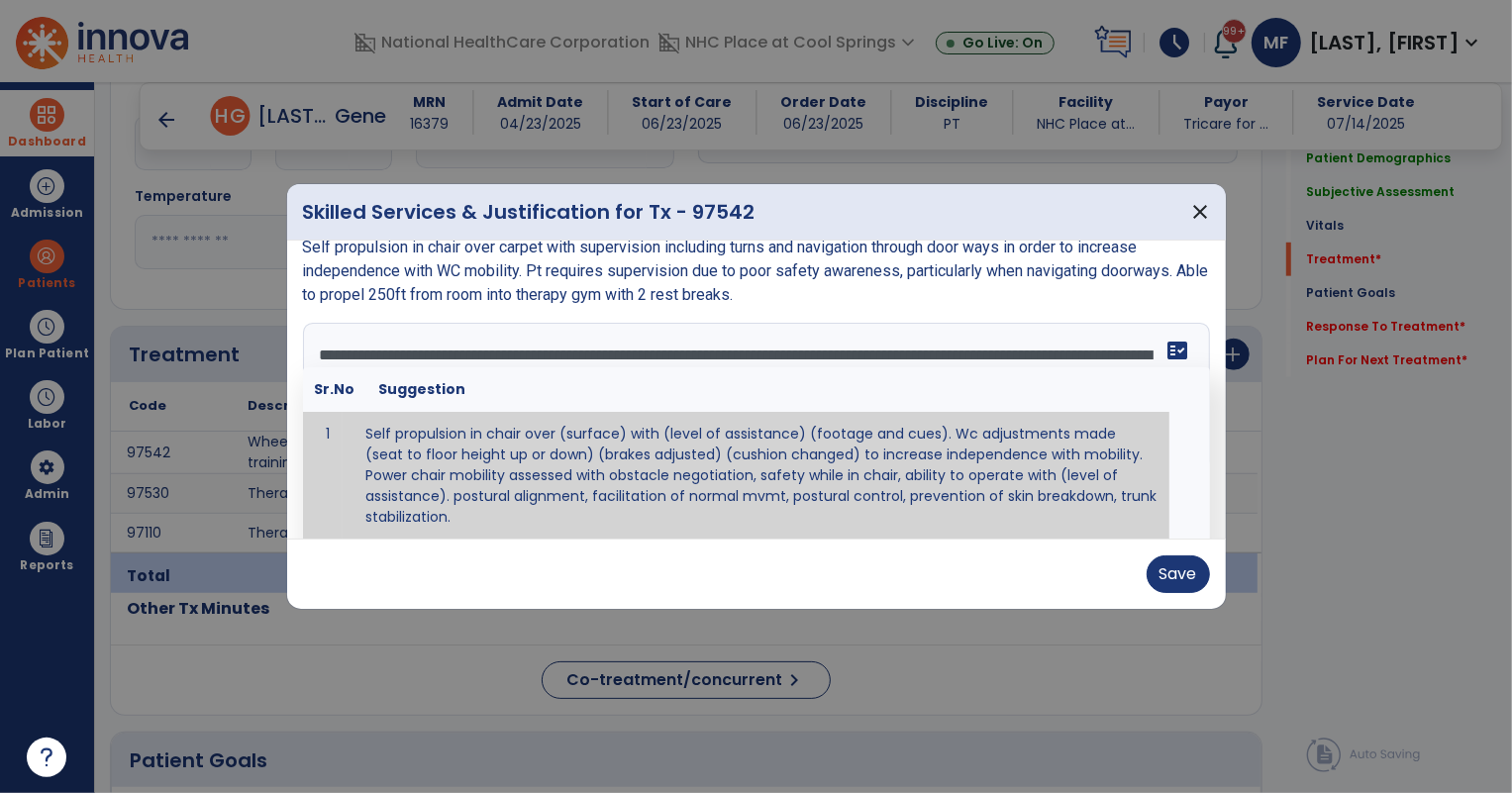 scroll, scrollTop: 0, scrollLeft: 0, axis: both 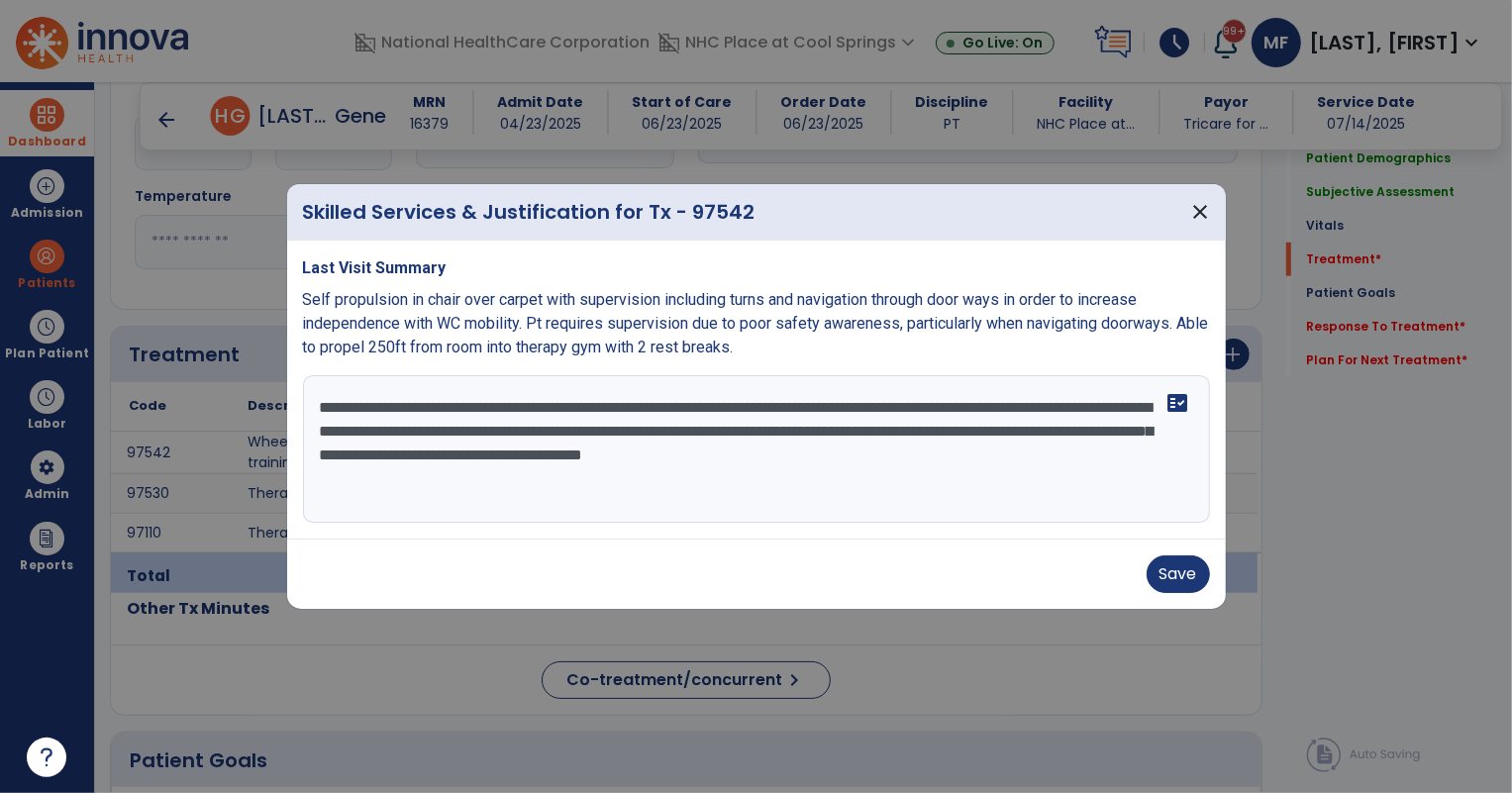 click on "**********" at bounding box center (756, 449) 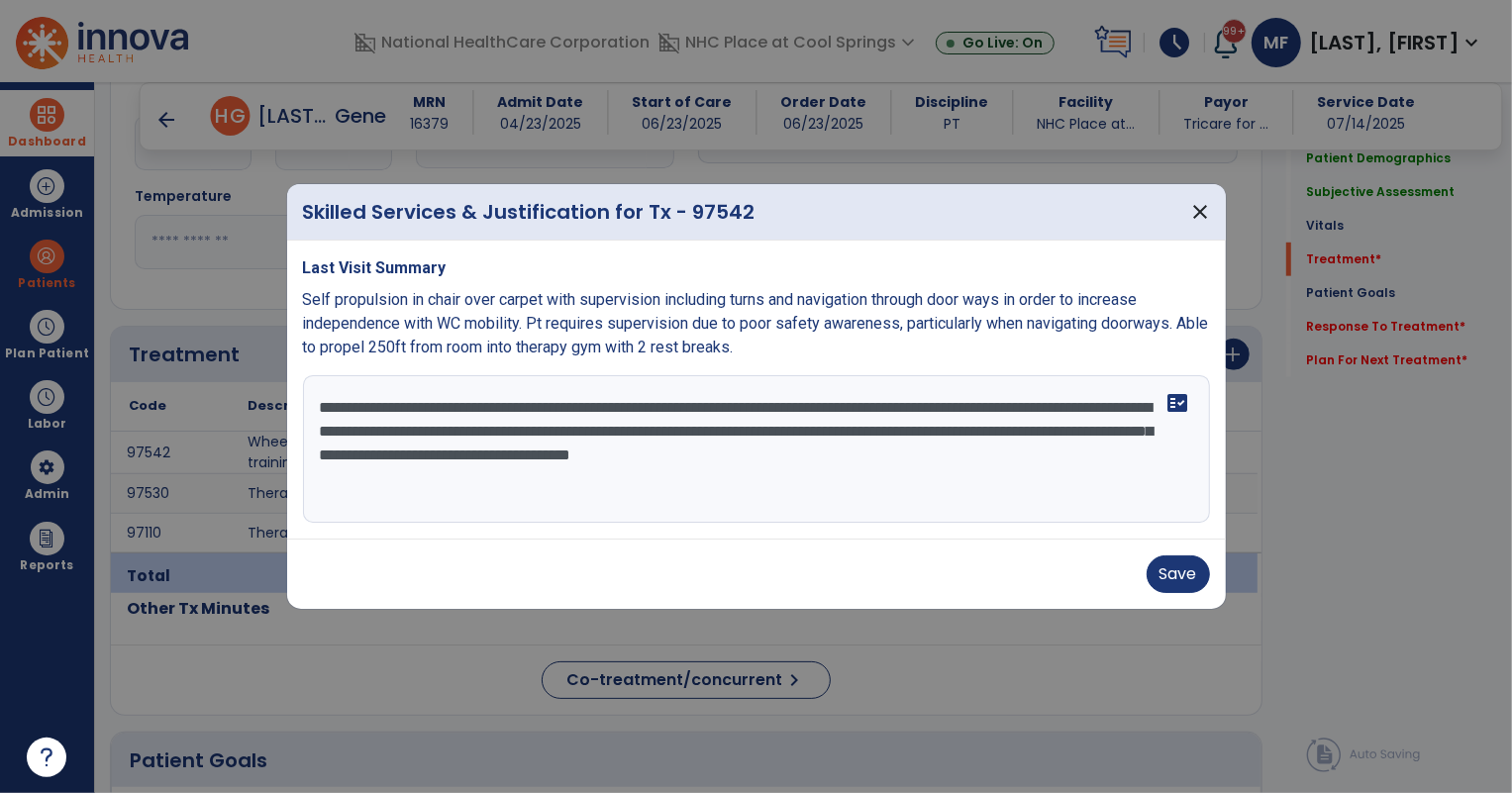 click on "**********" at bounding box center (756, 449) 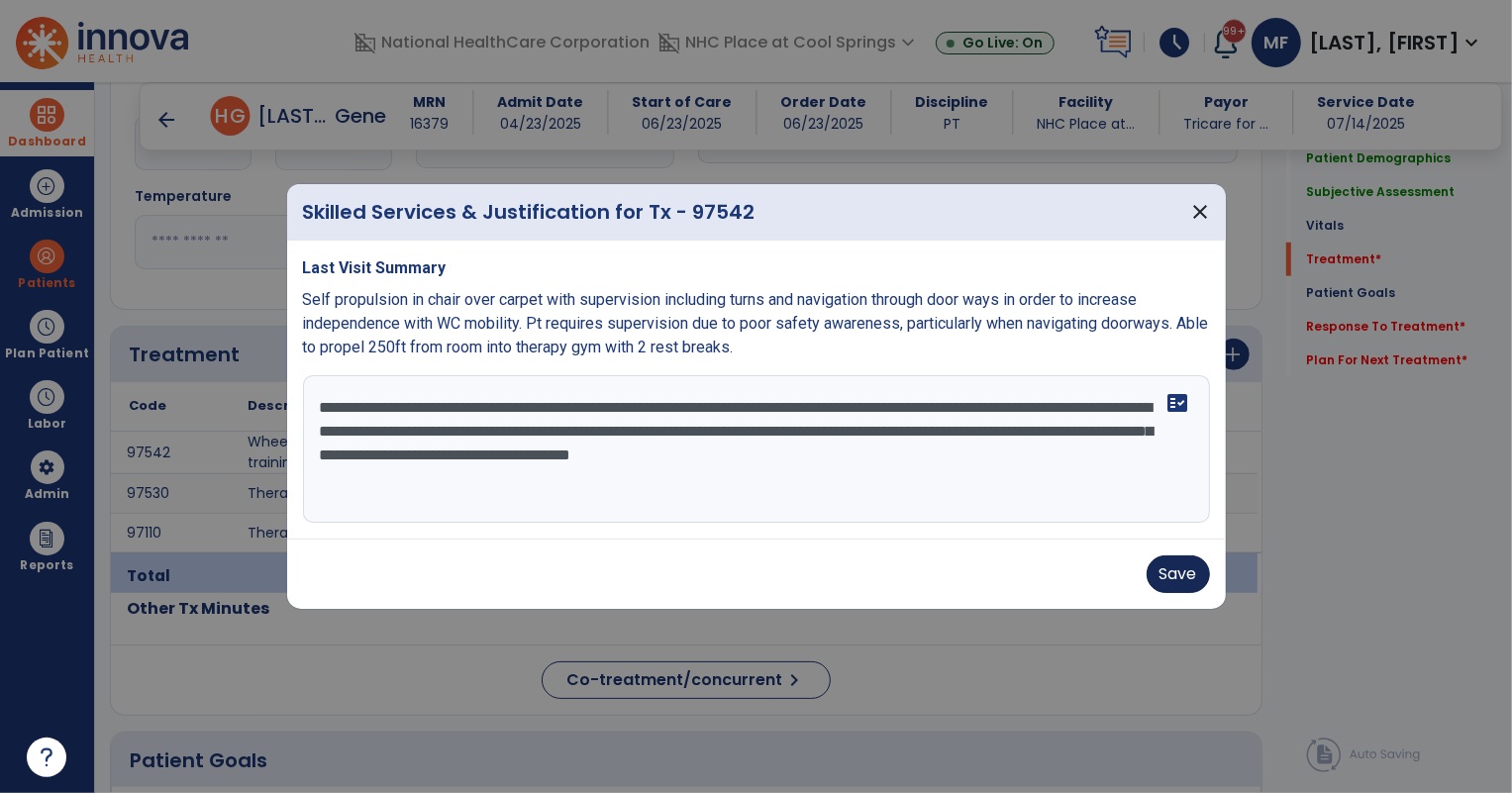 type on "**********" 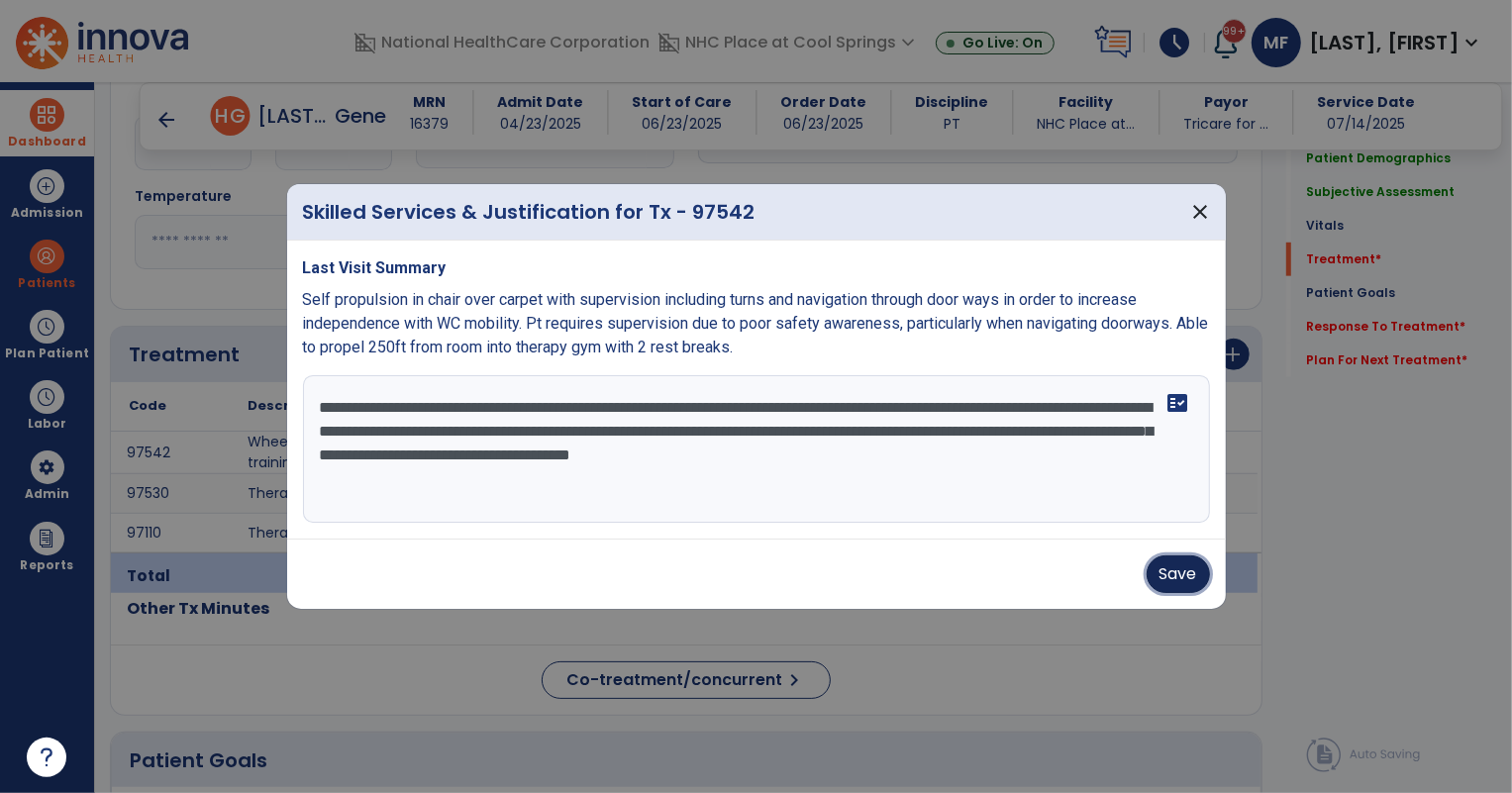 click on "Save" at bounding box center (1178, 574) 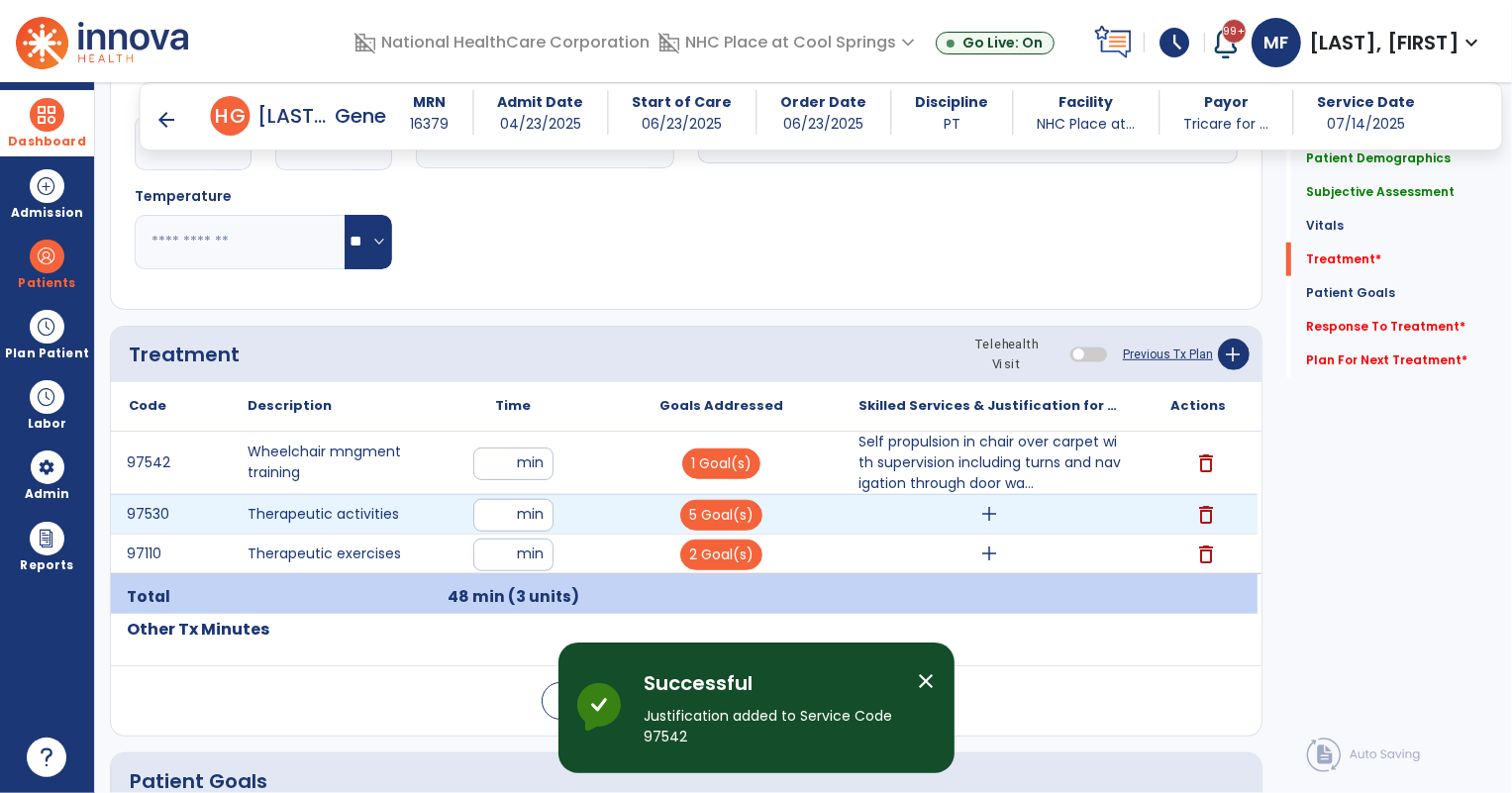 click on "add" at bounding box center [990, 514] 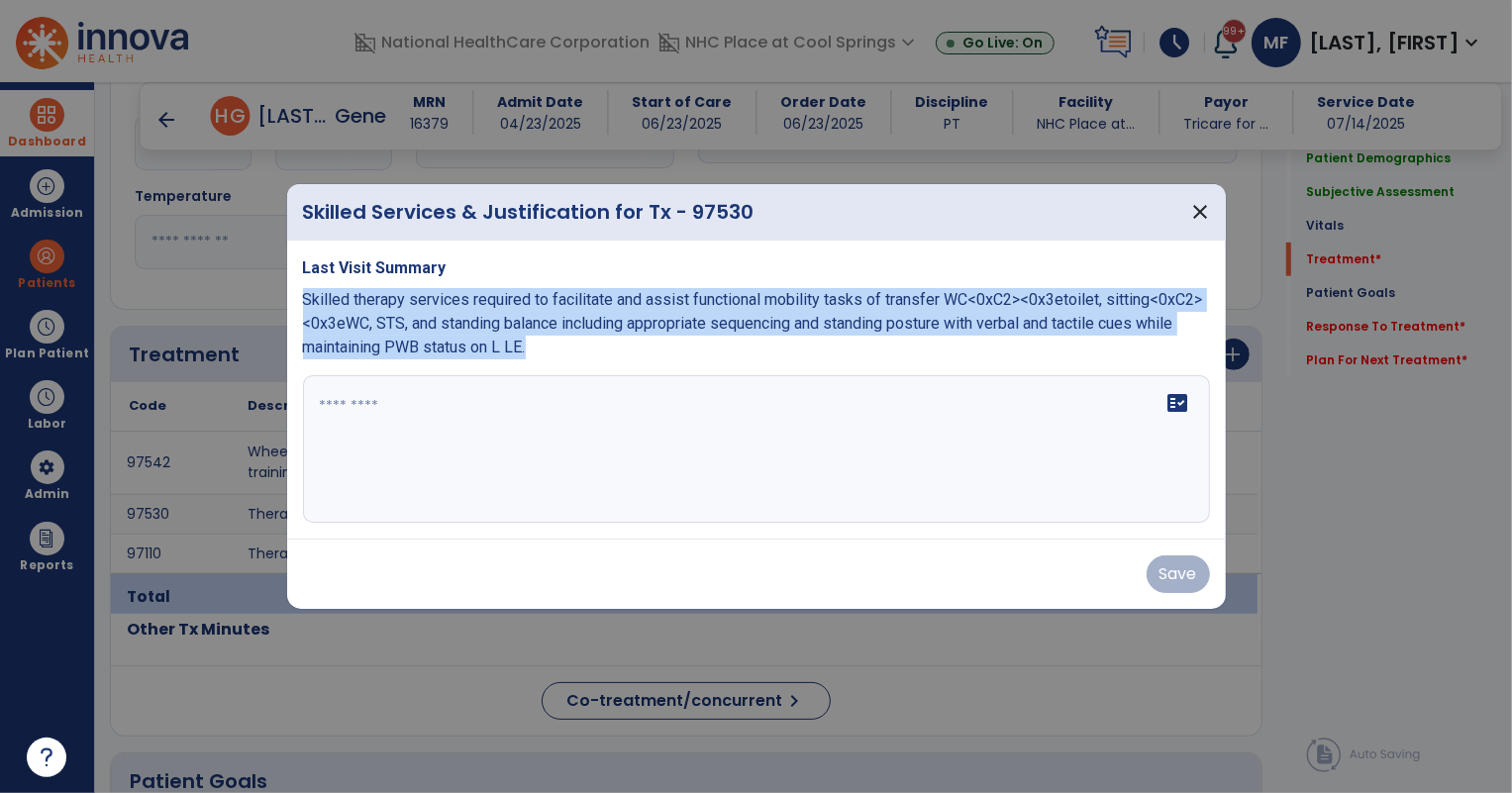 drag, startPoint x: 300, startPoint y: 296, endPoint x: 419, endPoint y: 358, distance: 134.18271 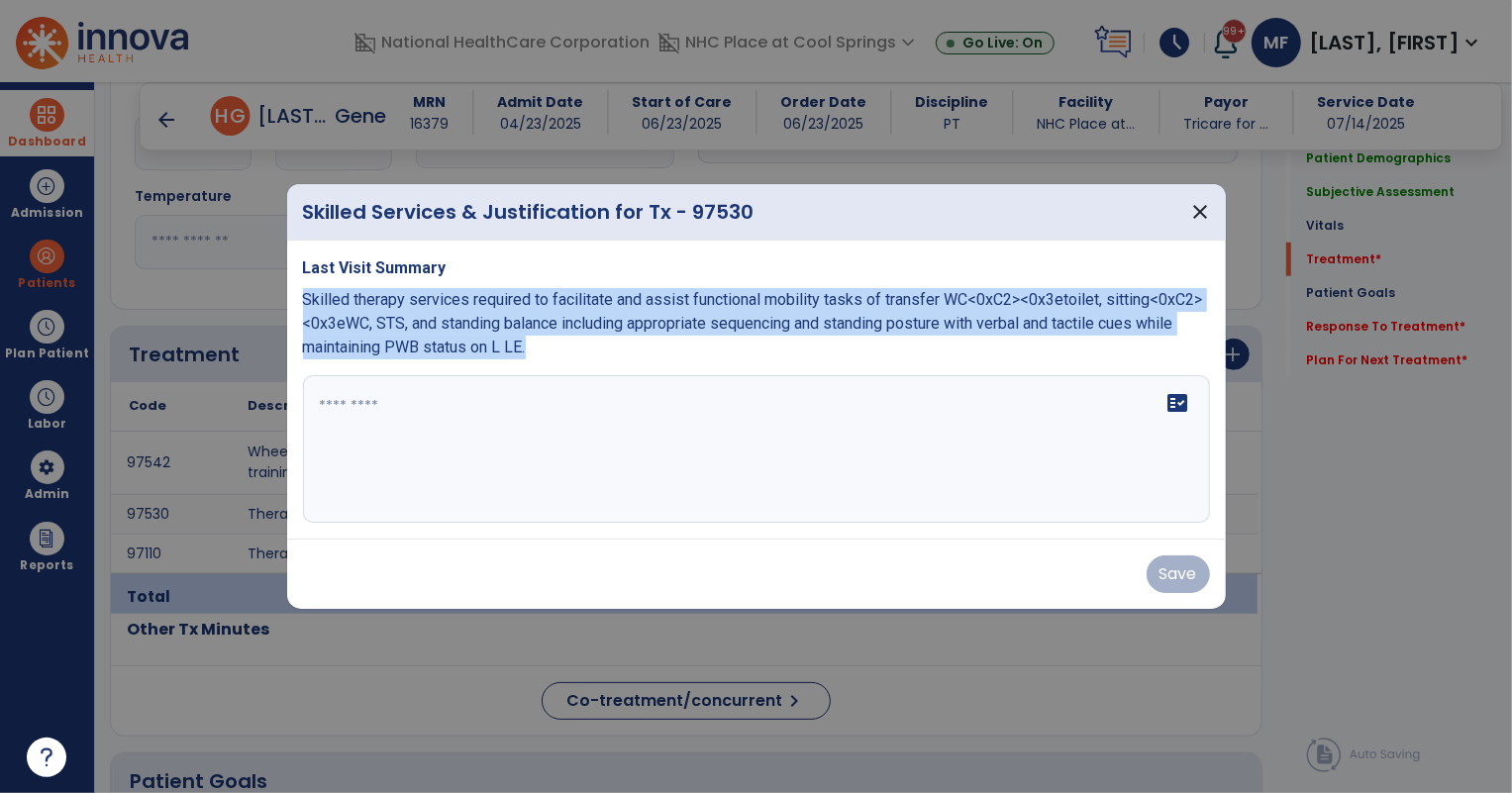 click on "Skilled therapy services required to facilitate and assist functional mobility tasks of transfer WC<0xC2><0x3etoilet, sitting<0xC2><0x3eWC, STS, and standing balance including appropriate sequencing and standing posture with verbal and tactile cues while maintaining PWB status on L LE.   fact_check" at bounding box center (756, 390) 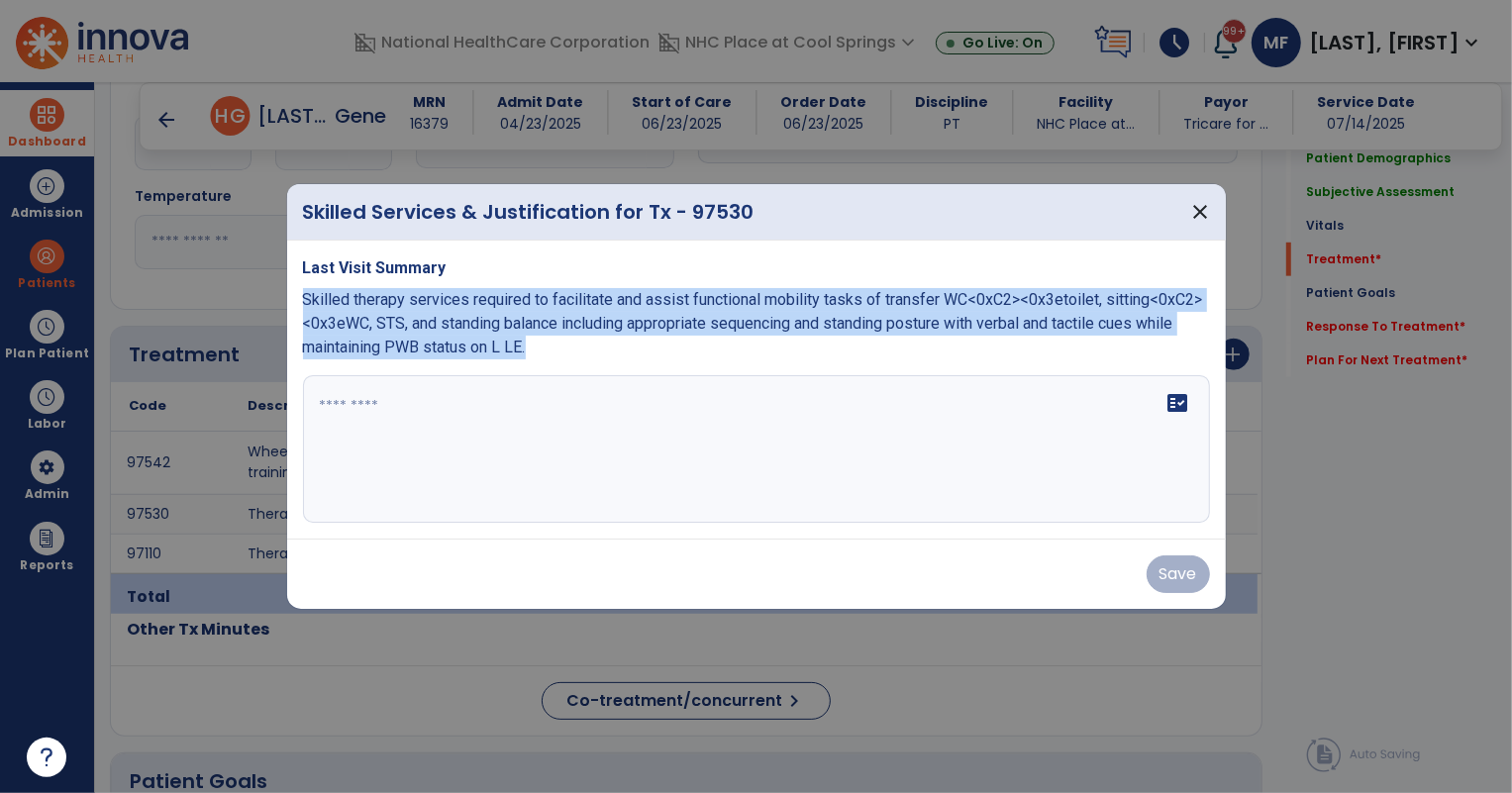 copy on "Skilled therapy services required to facilitate and assist functional mobility tasks of transfer WC<0xC2><0x3etoilet, sitting<0xC2><0x3eWC, STS, and standing balance including appropriate sequencing and standing posture with verbal and tactile cues while maintaining PWB status on L LE." 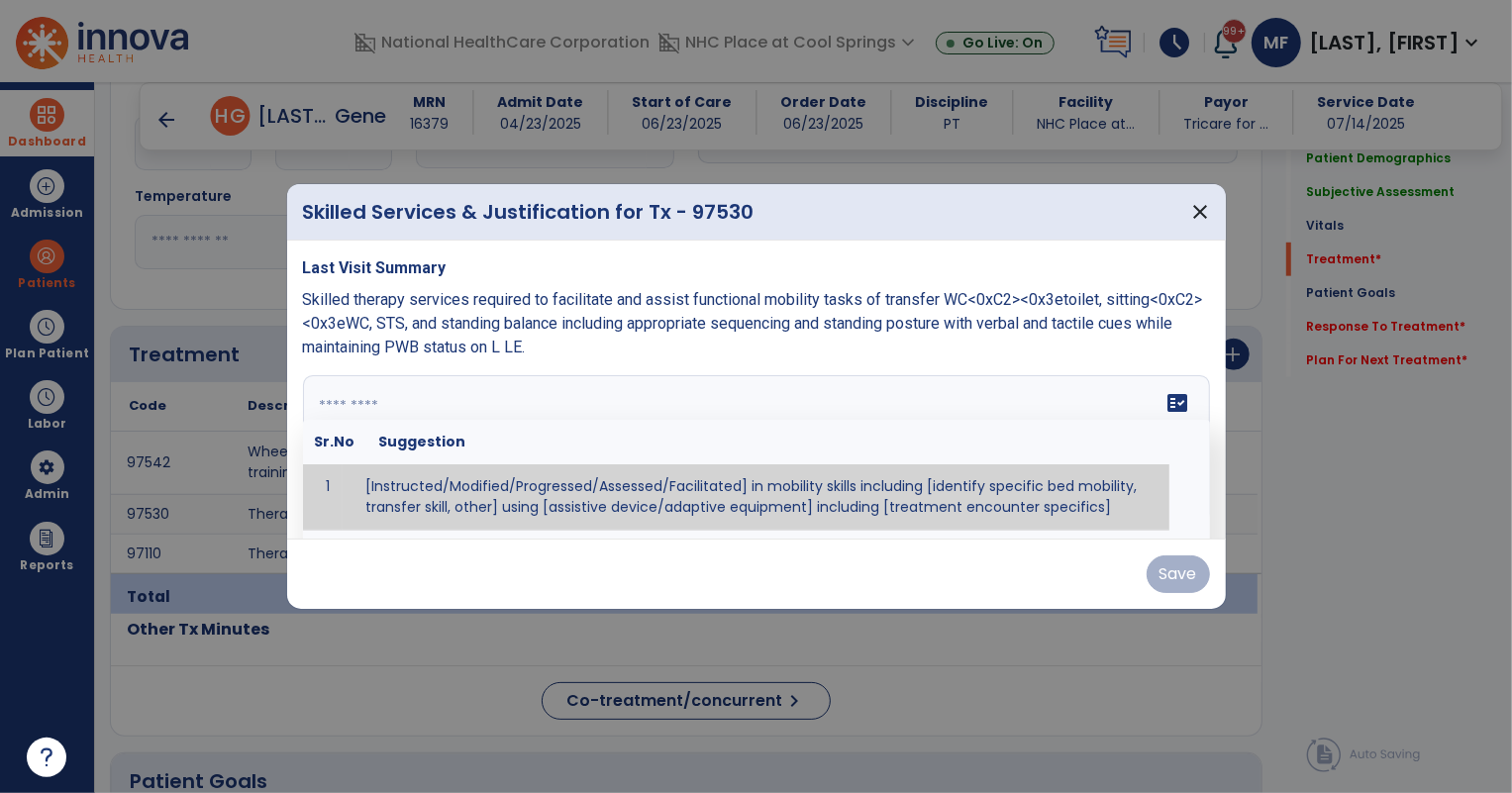click at bounding box center (755, 449) 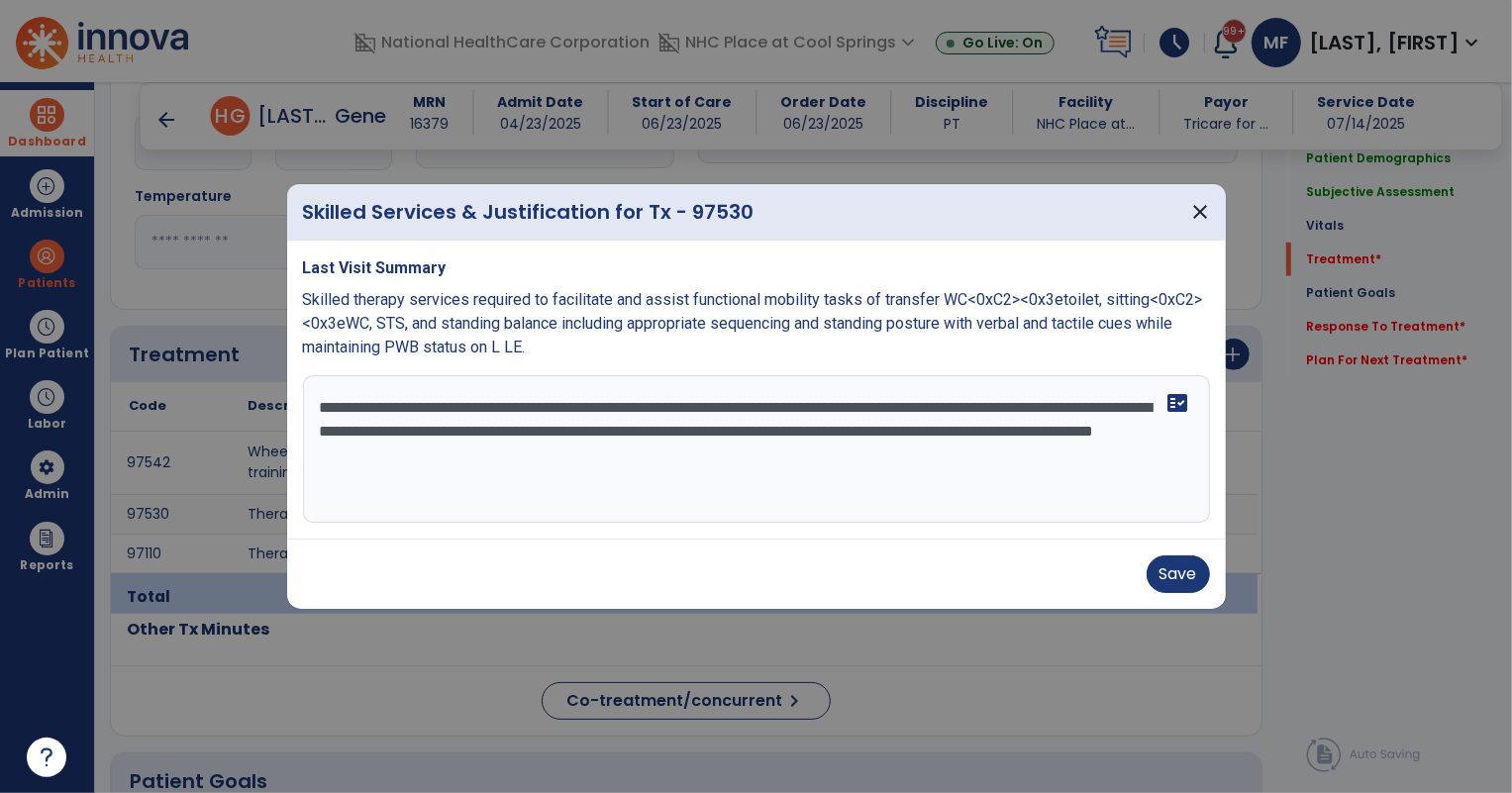 click on "**********" at bounding box center (756, 449) 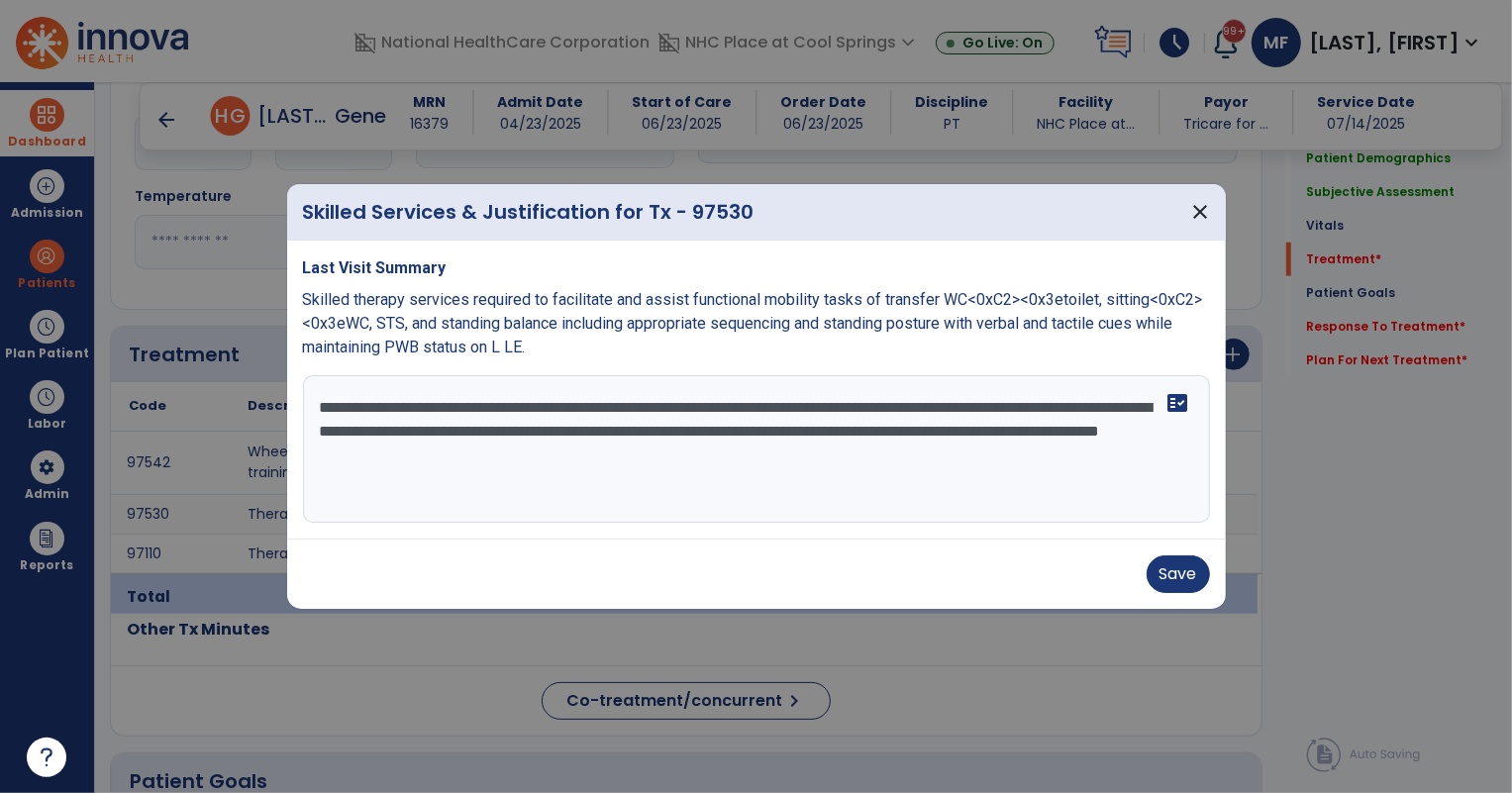 drag, startPoint x: 1043, startPoint y: 406, endPoint x: 1131, endPoint y: 406, distance: 88 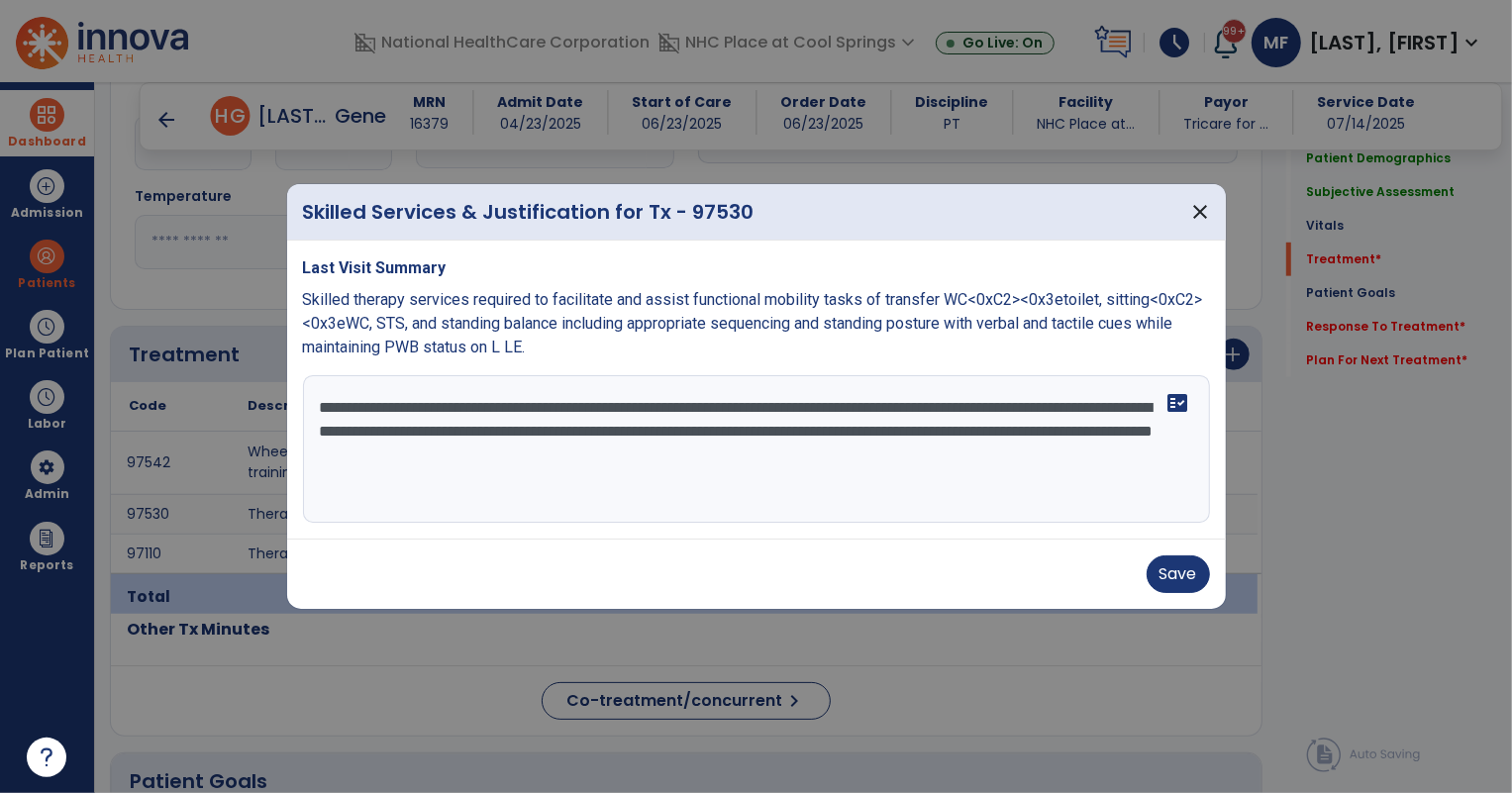 click on "**********" at bounding box center (756, 449) 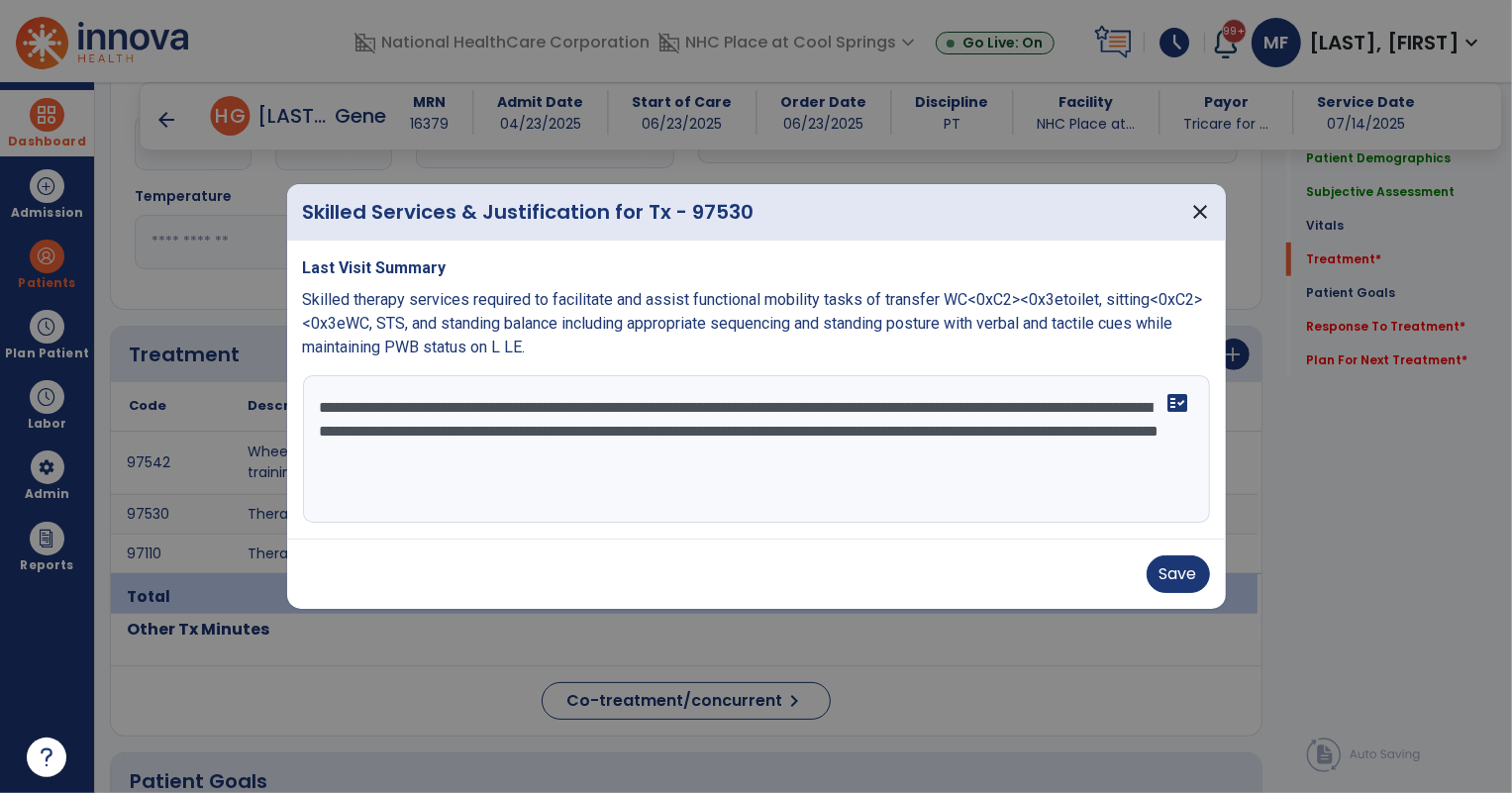 click on "**********" at bounding box center [756, 449] 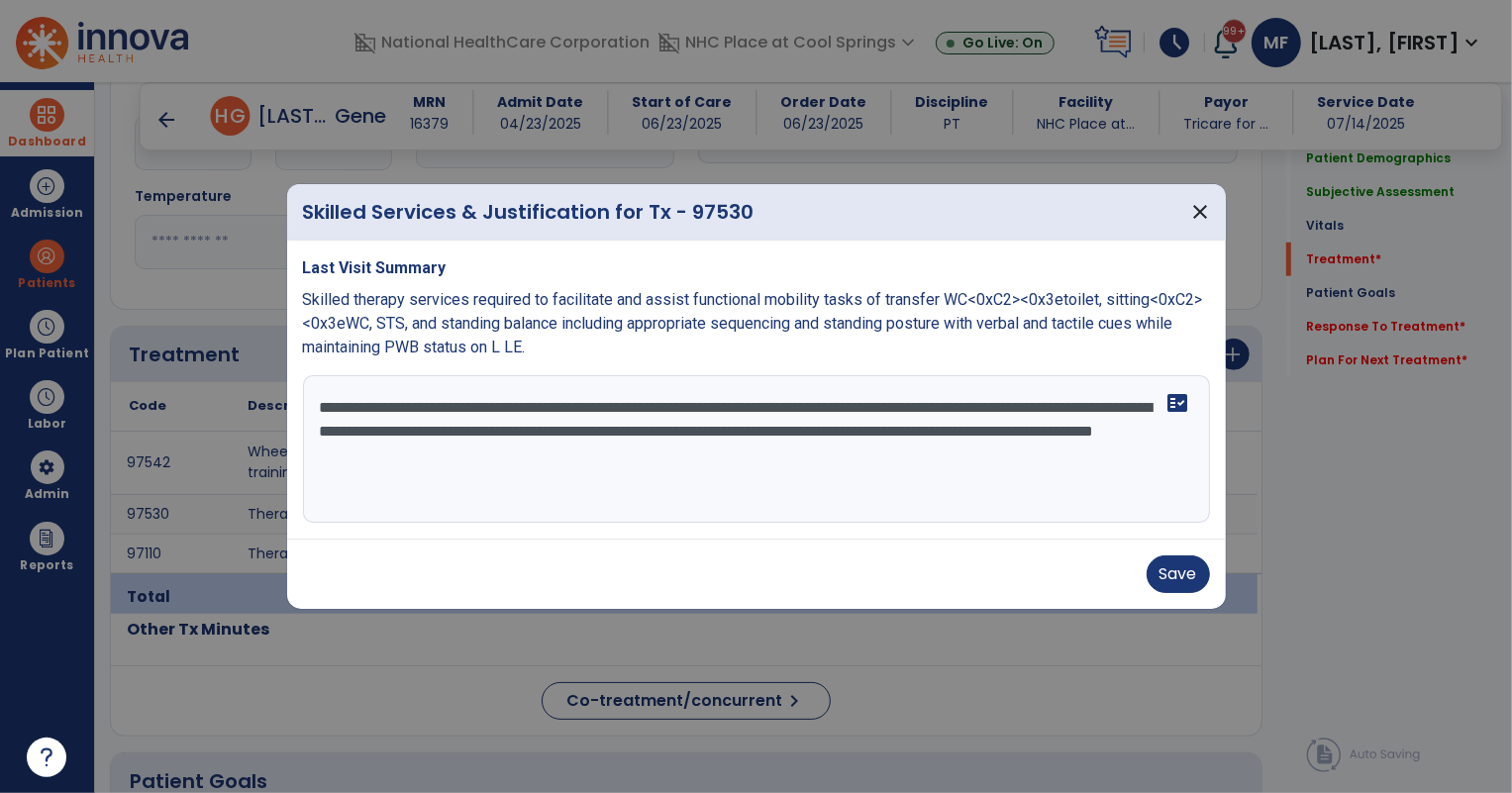 click on "**********" at bounding box center (756, 449) 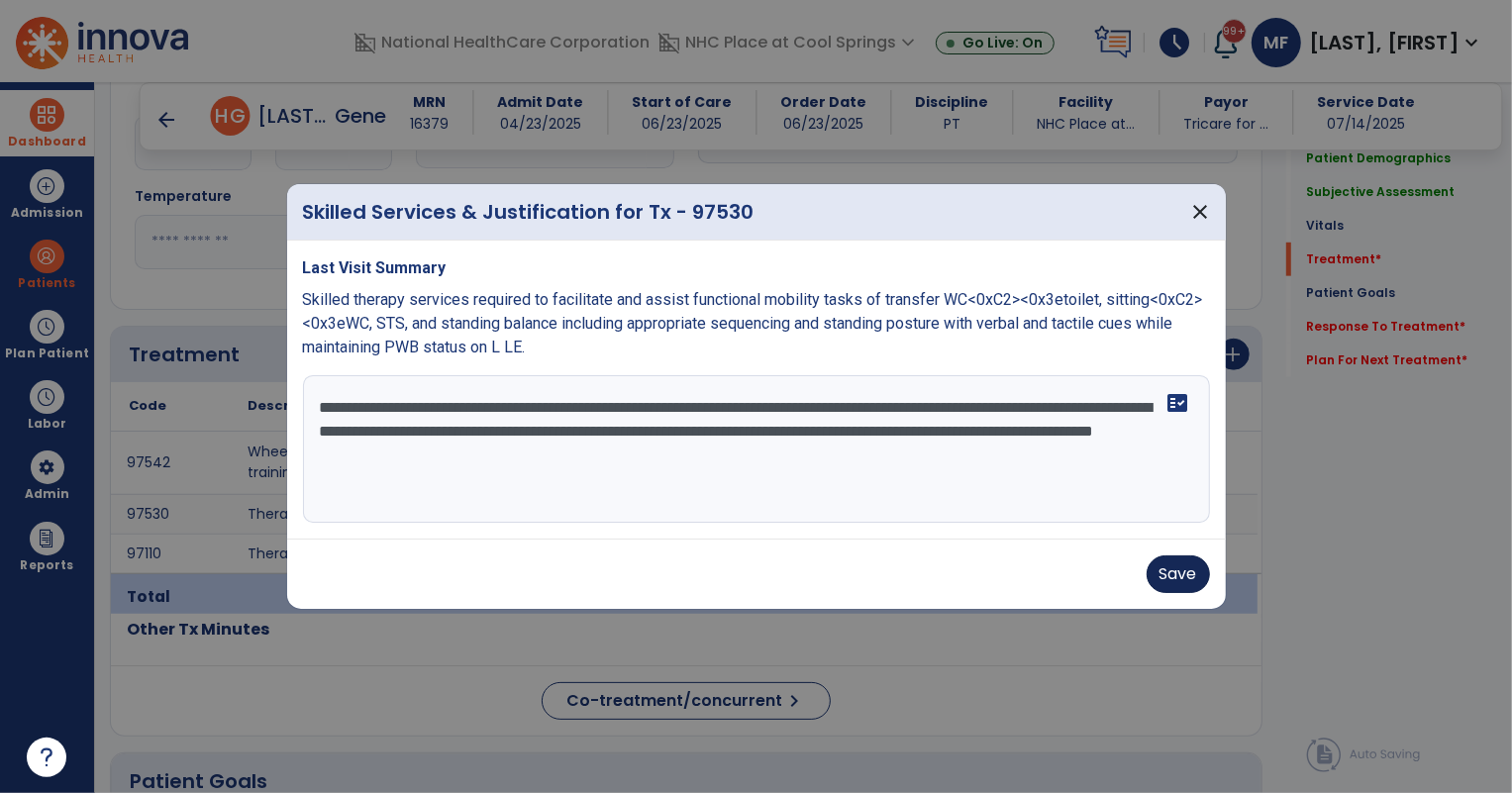type on "**********" 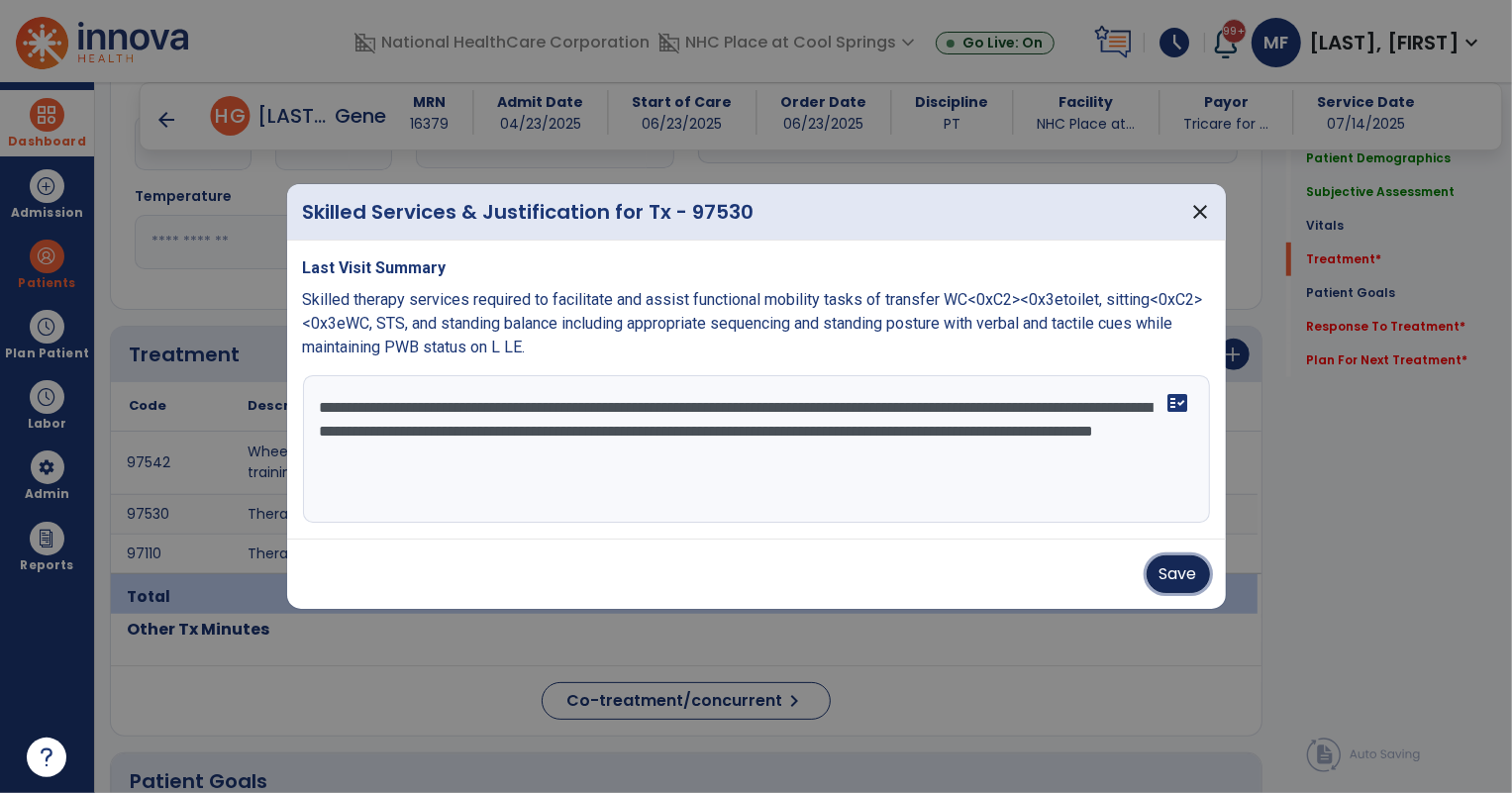 click on "Save" at bounding box center (1178, 574) 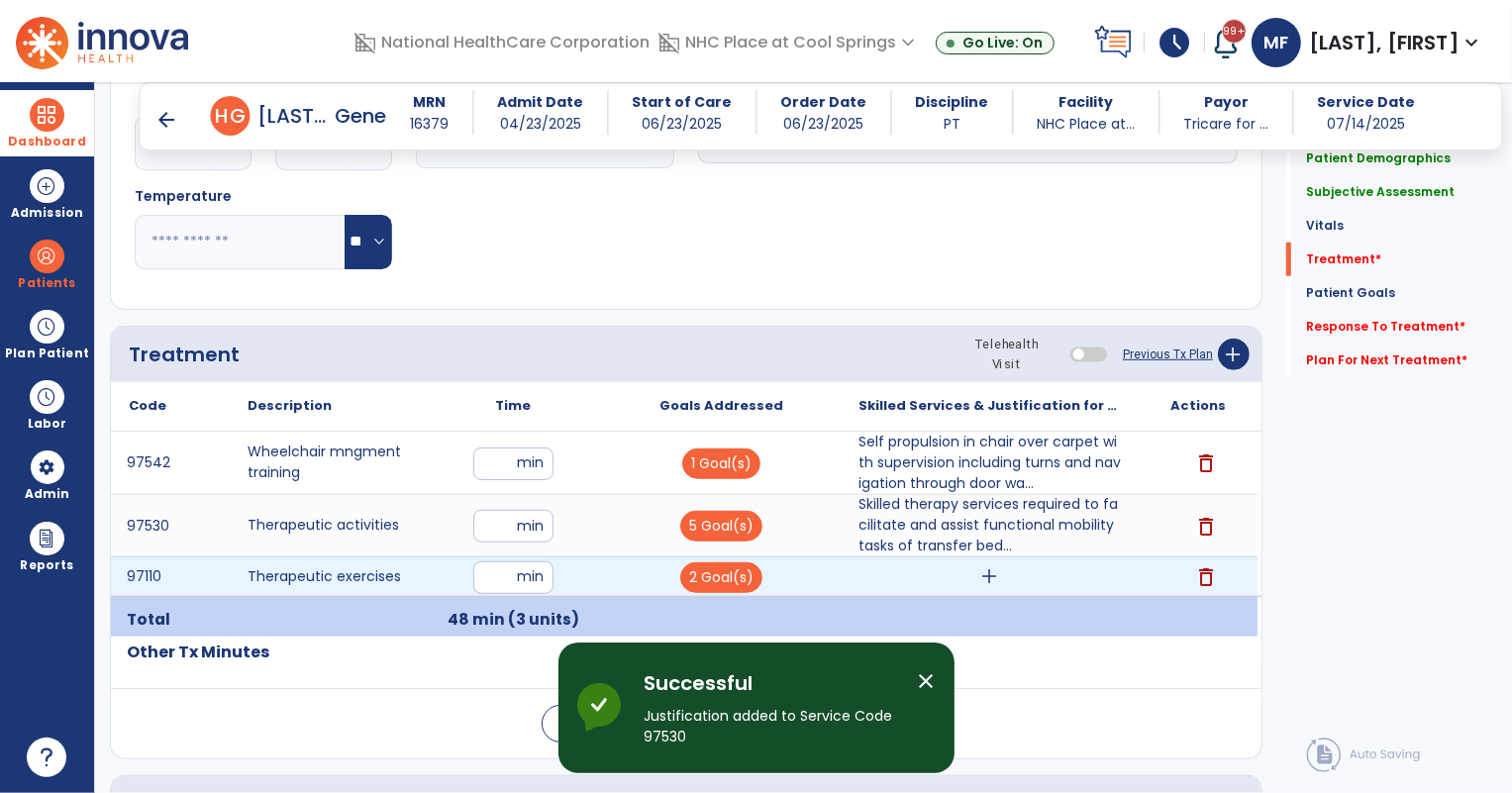 click on "add" at bounding box center (990, 576) 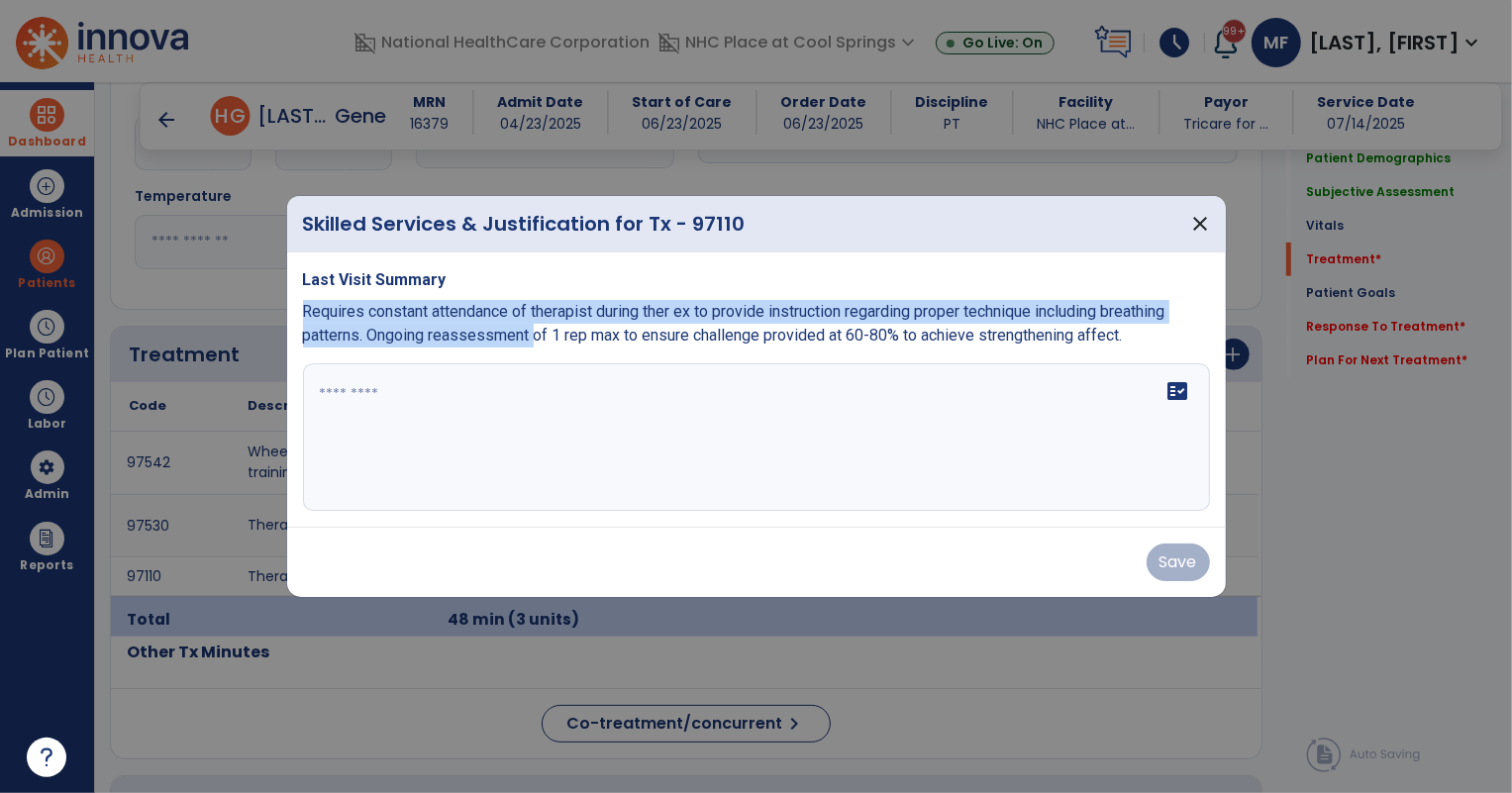 drag, startPoint x: 303, startPoint y: 308, endPoint x: 530, endPoint y: 342, distance: 229.53213 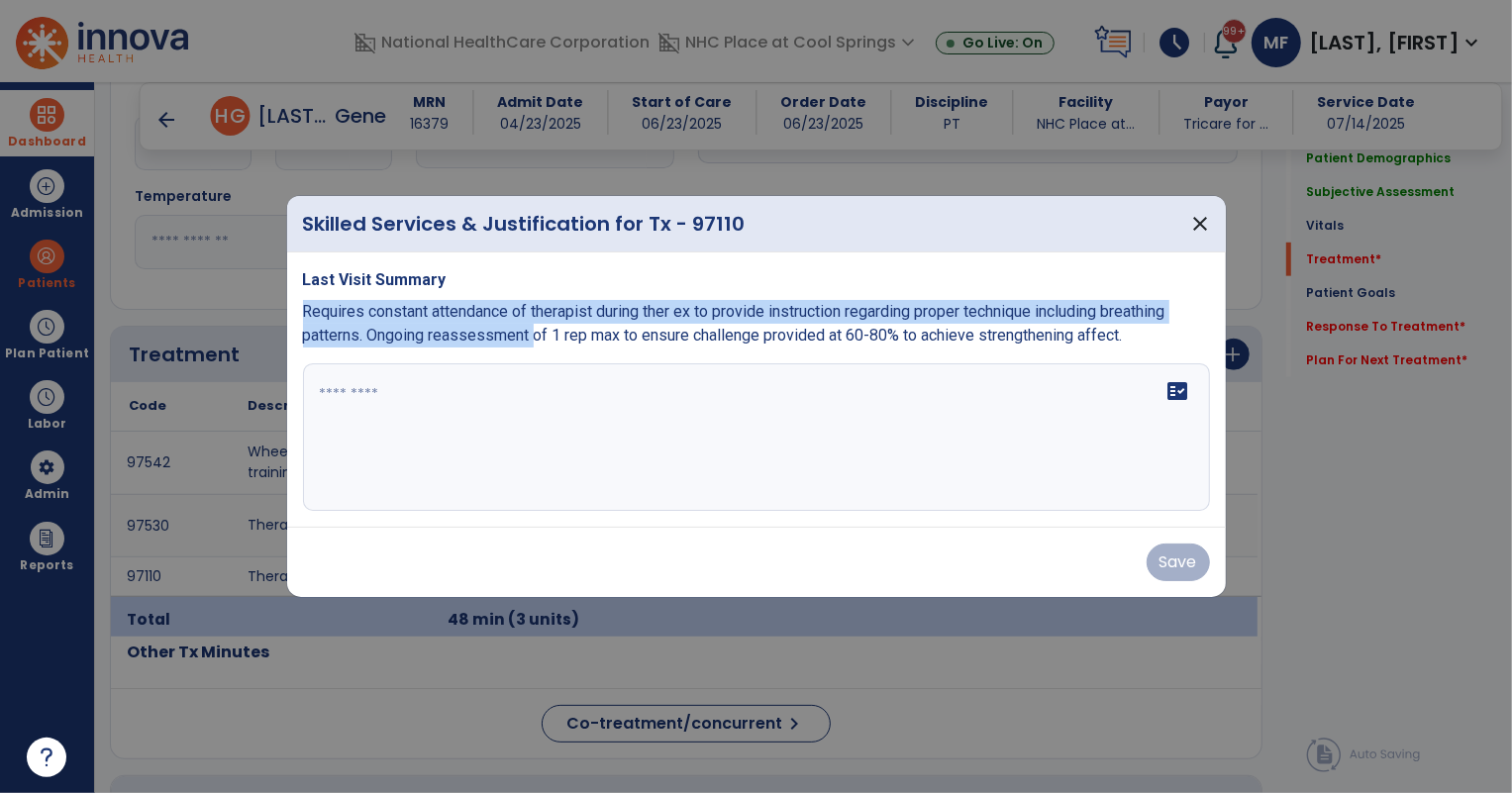 click on "Requires constant attendance of therapist during ther ex to provide instruction regarding proper technique including breathing patterns. Ongoing reassessment of 1 rep max to ensure challenge provided at 60-80% to achieve strengthening affect." at bounding box center (734, 323) 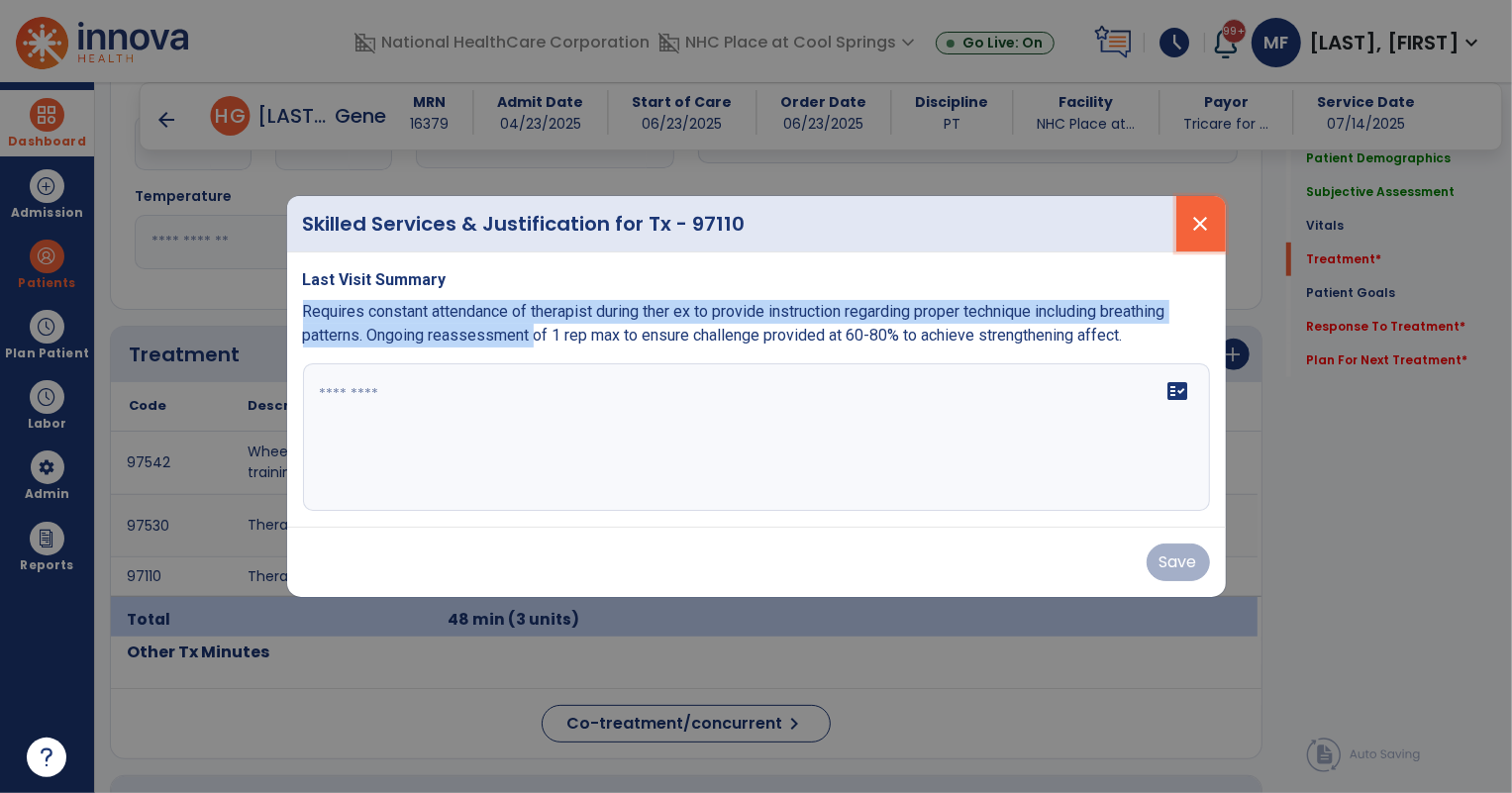click on "close" at bounding box center [1201, 224] 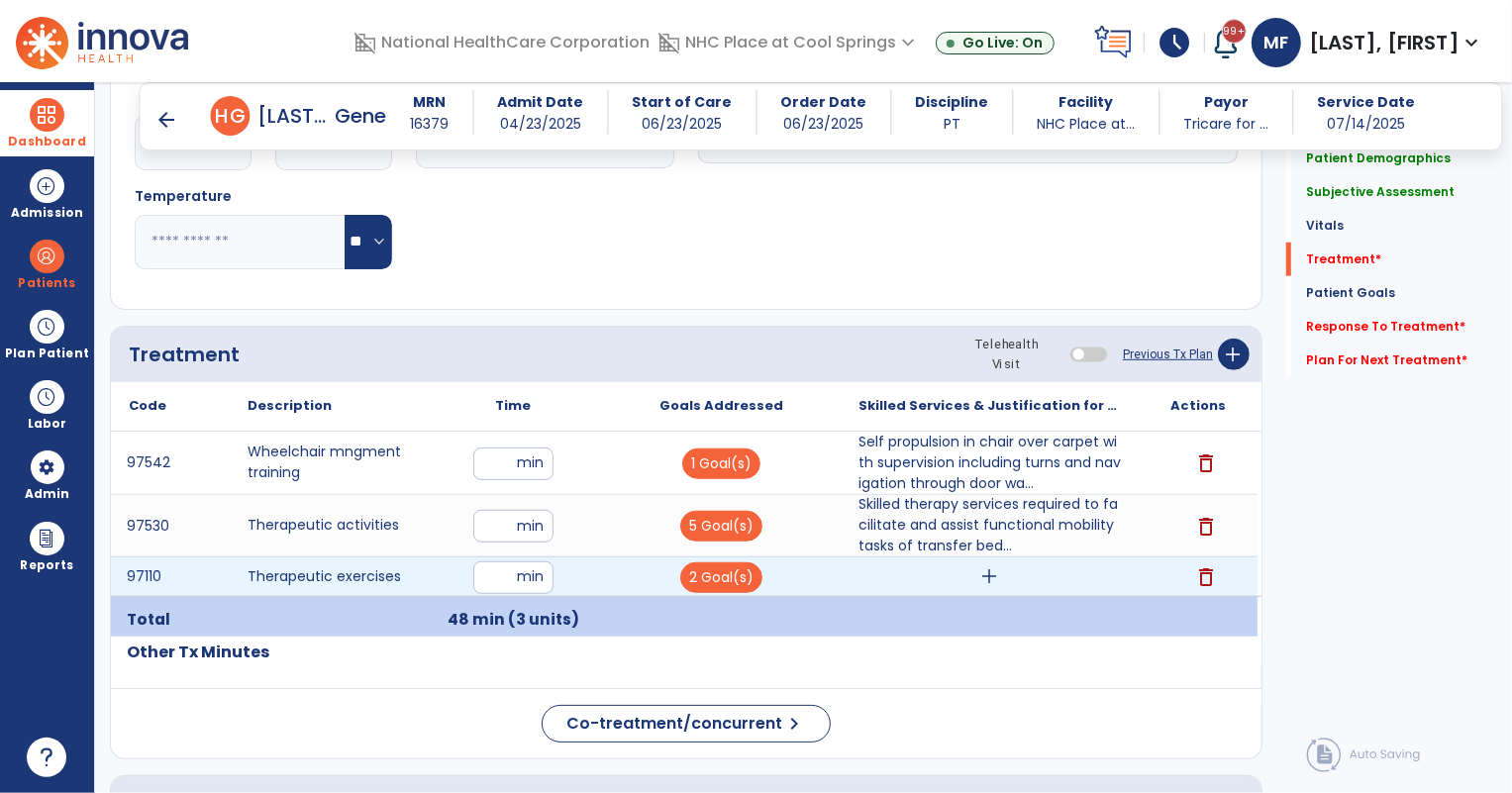 click on "add" at bounding box center (990, 576) 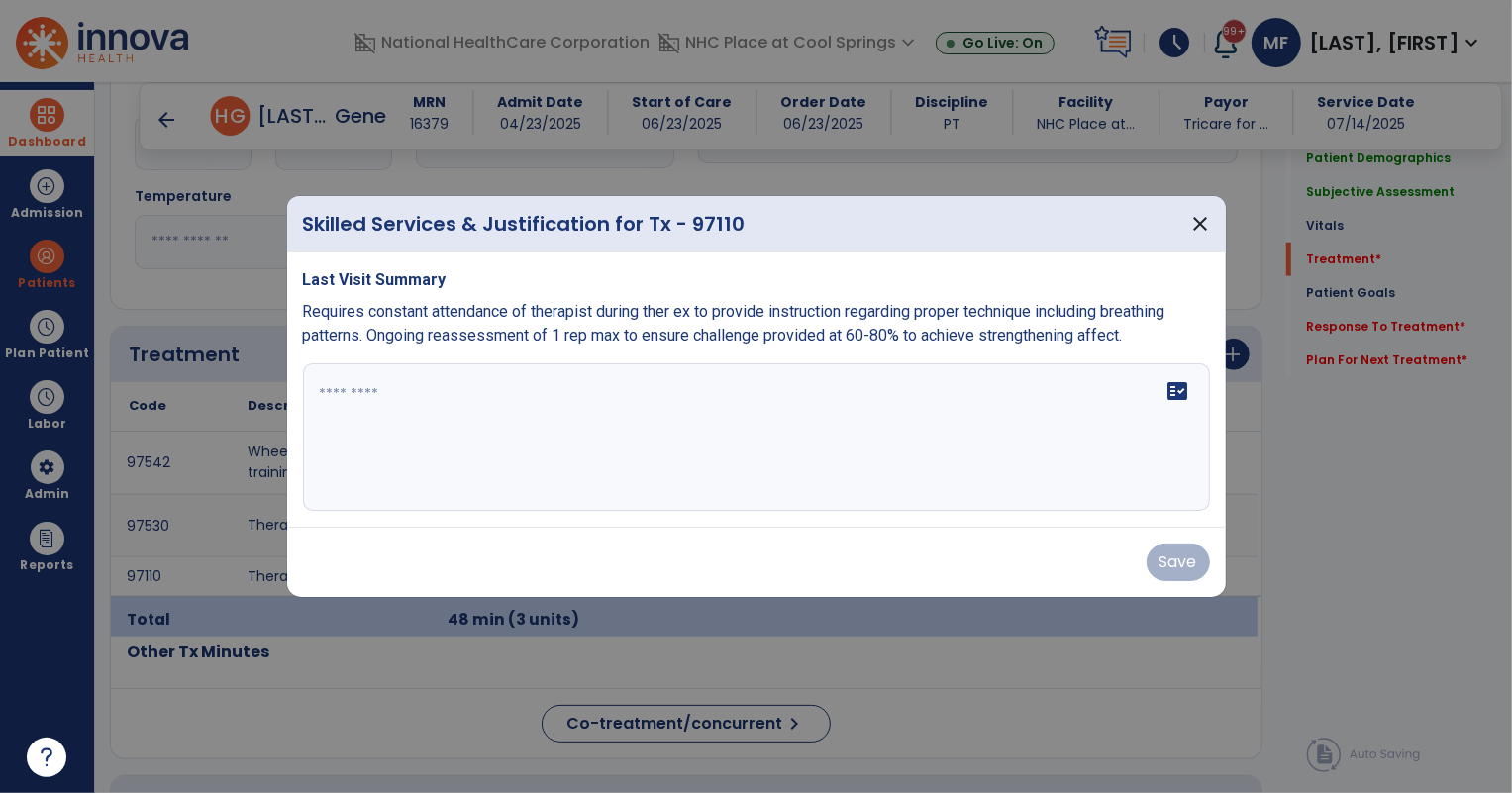 click on "fact_check" at bounding box center (756, 438) 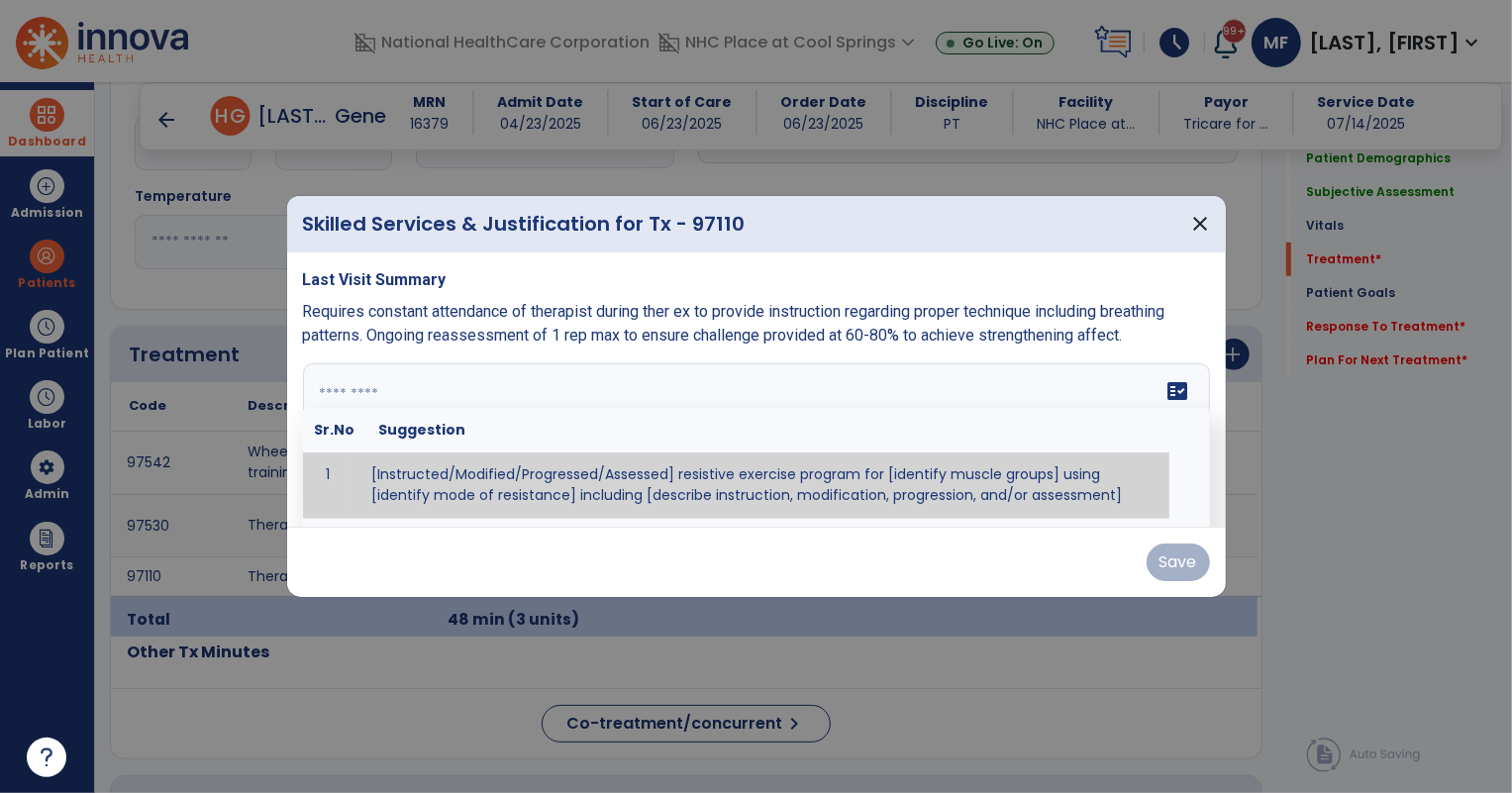 paste on "**********" 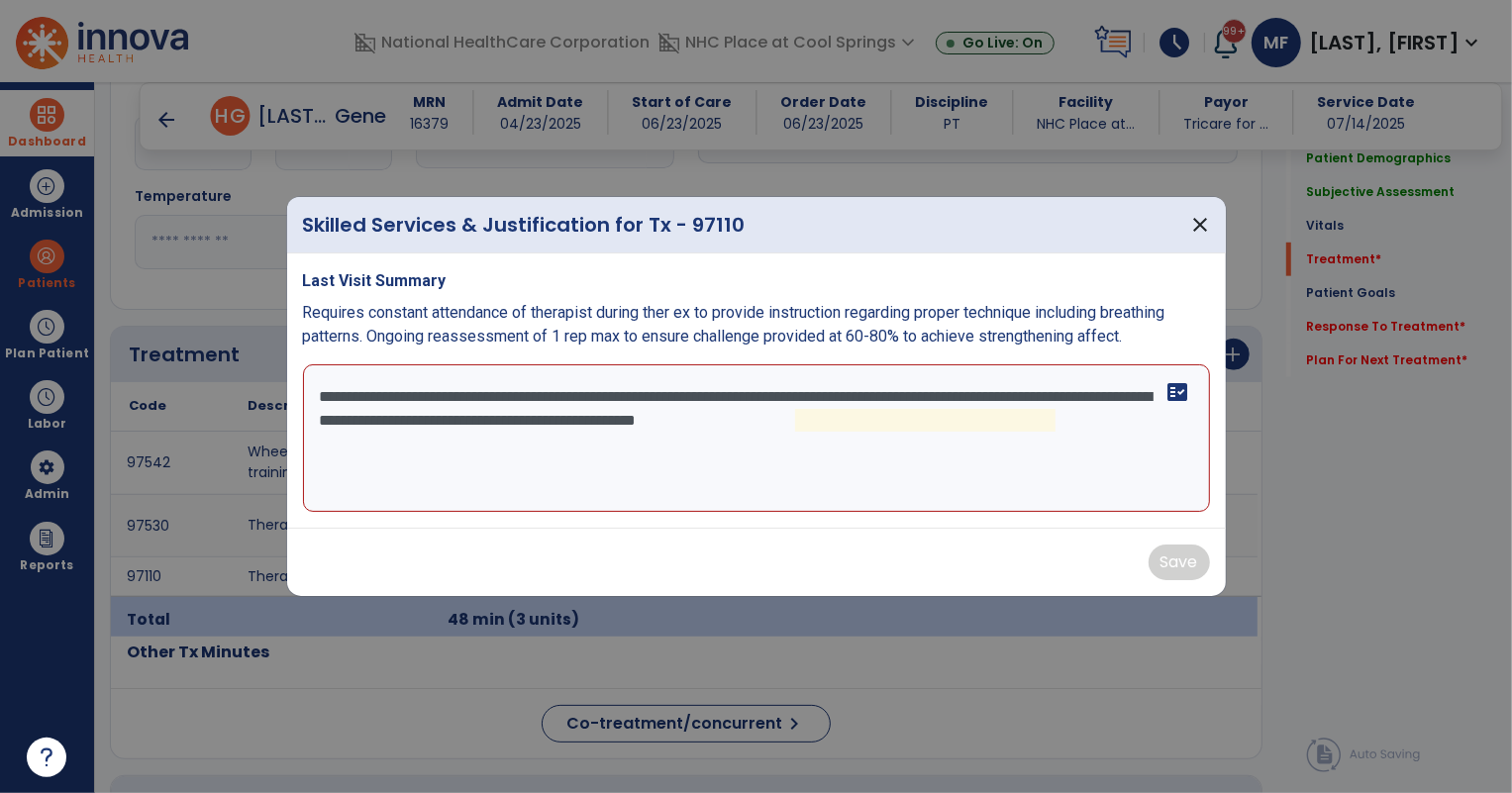drag, startPoint x: 807, startPoint y: 419, endPoint x: 1159, endPoint y: 444, distance: 352.88667 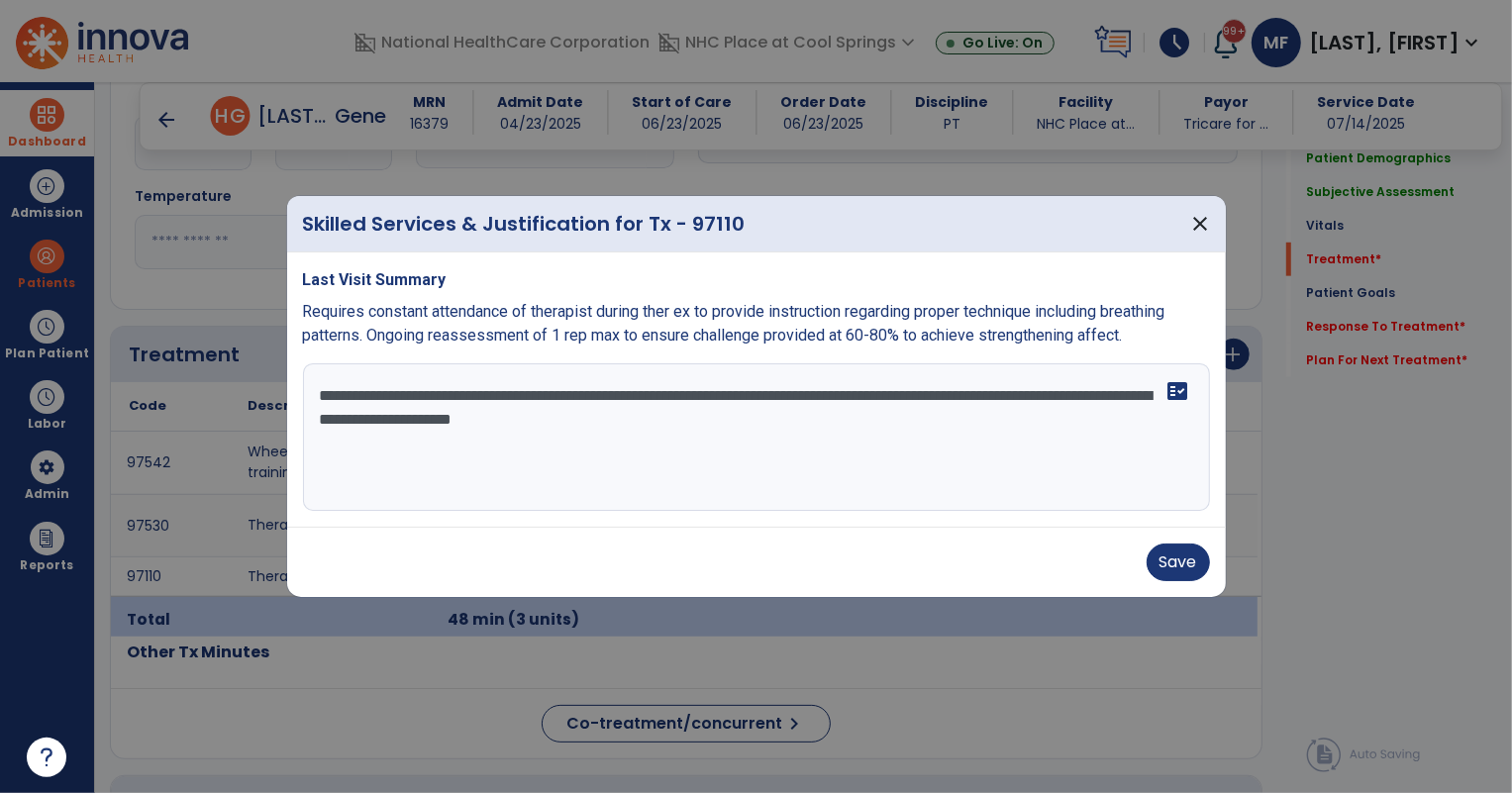 click on "**********" at bounding box center [756, 438] 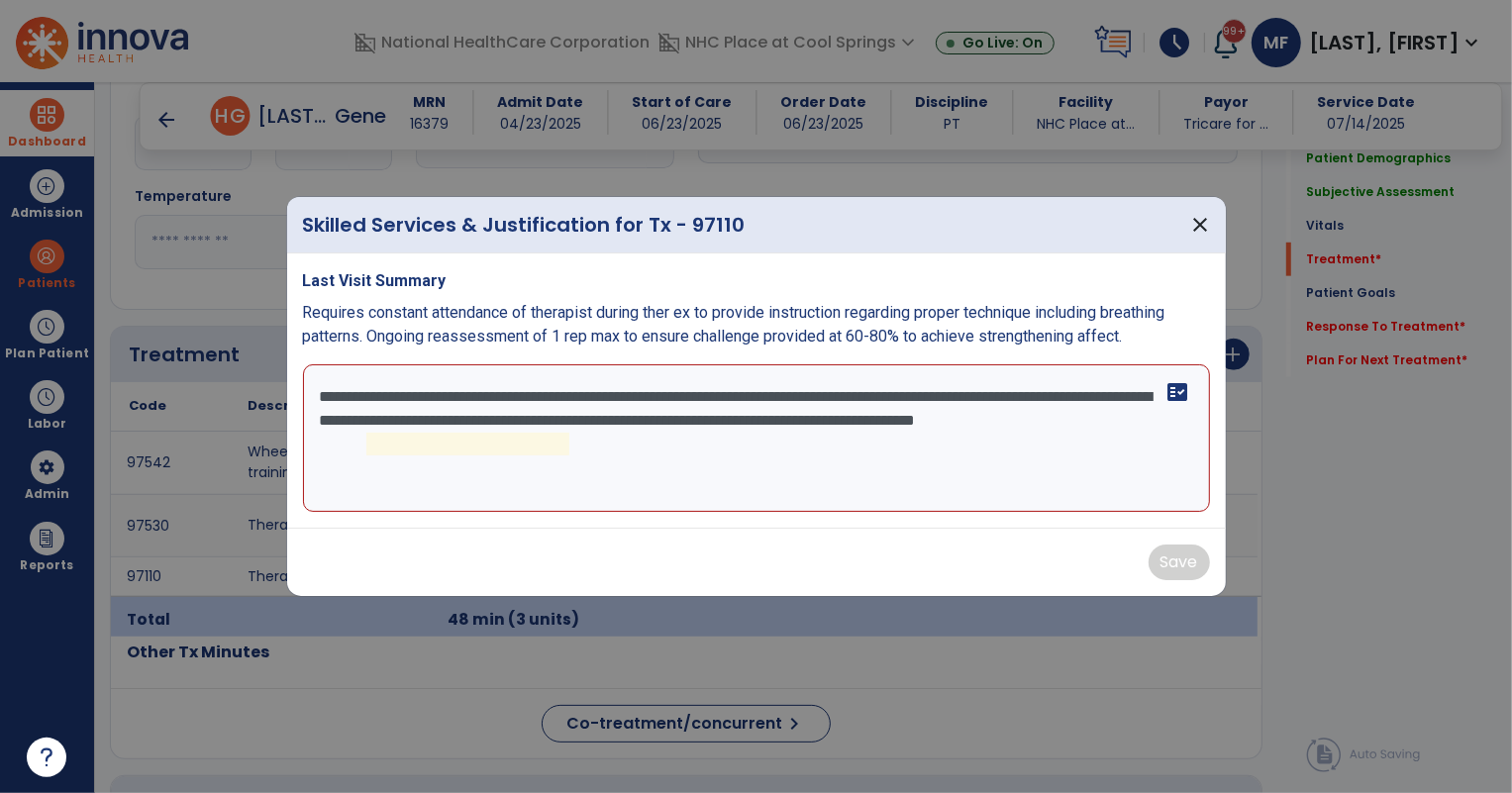 drag, startPoint x: 378, startPoint y: 449, endPoint x: 632, endPoint y: 461, distance: 254.2833 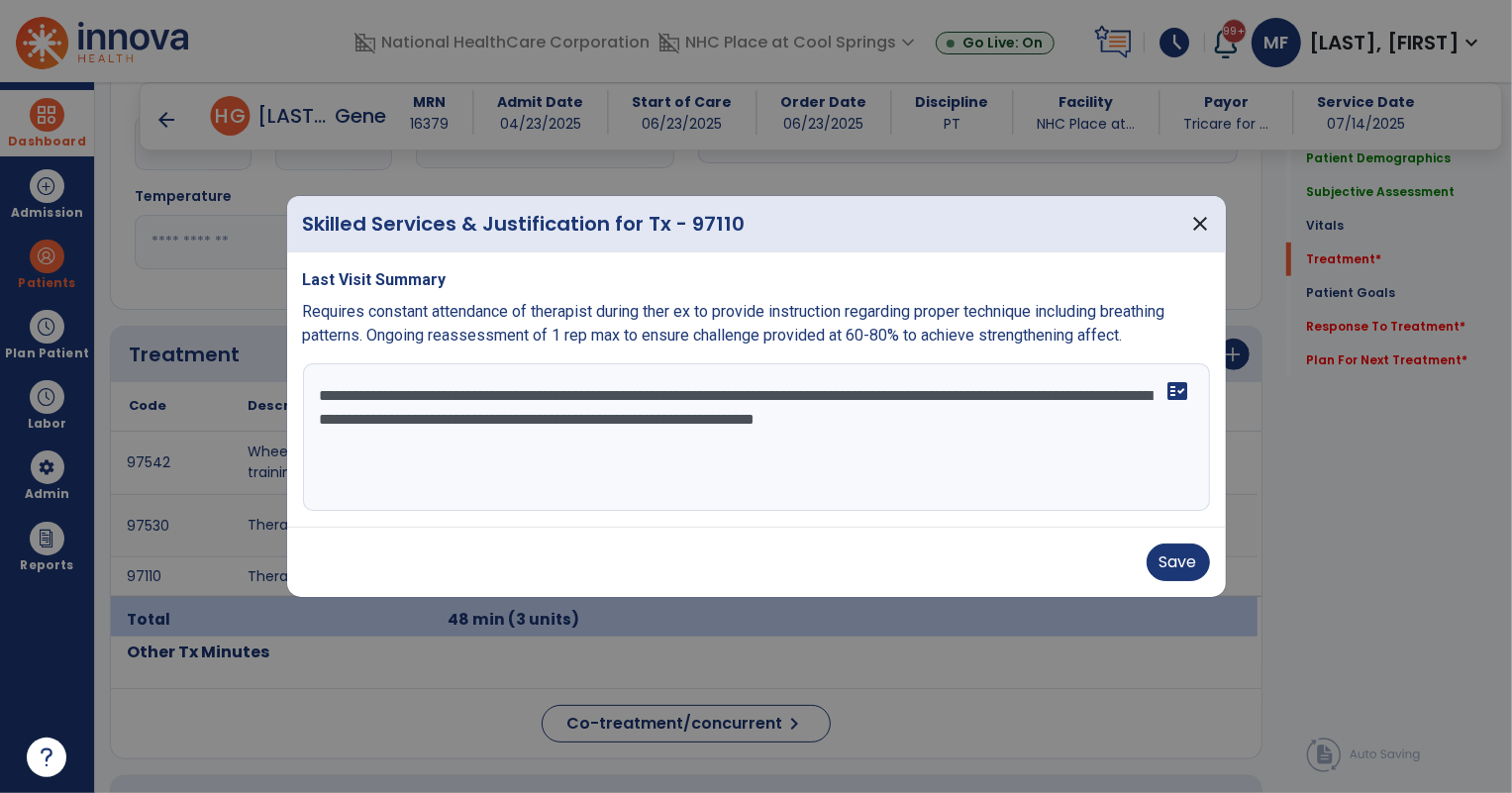 type on "**********" 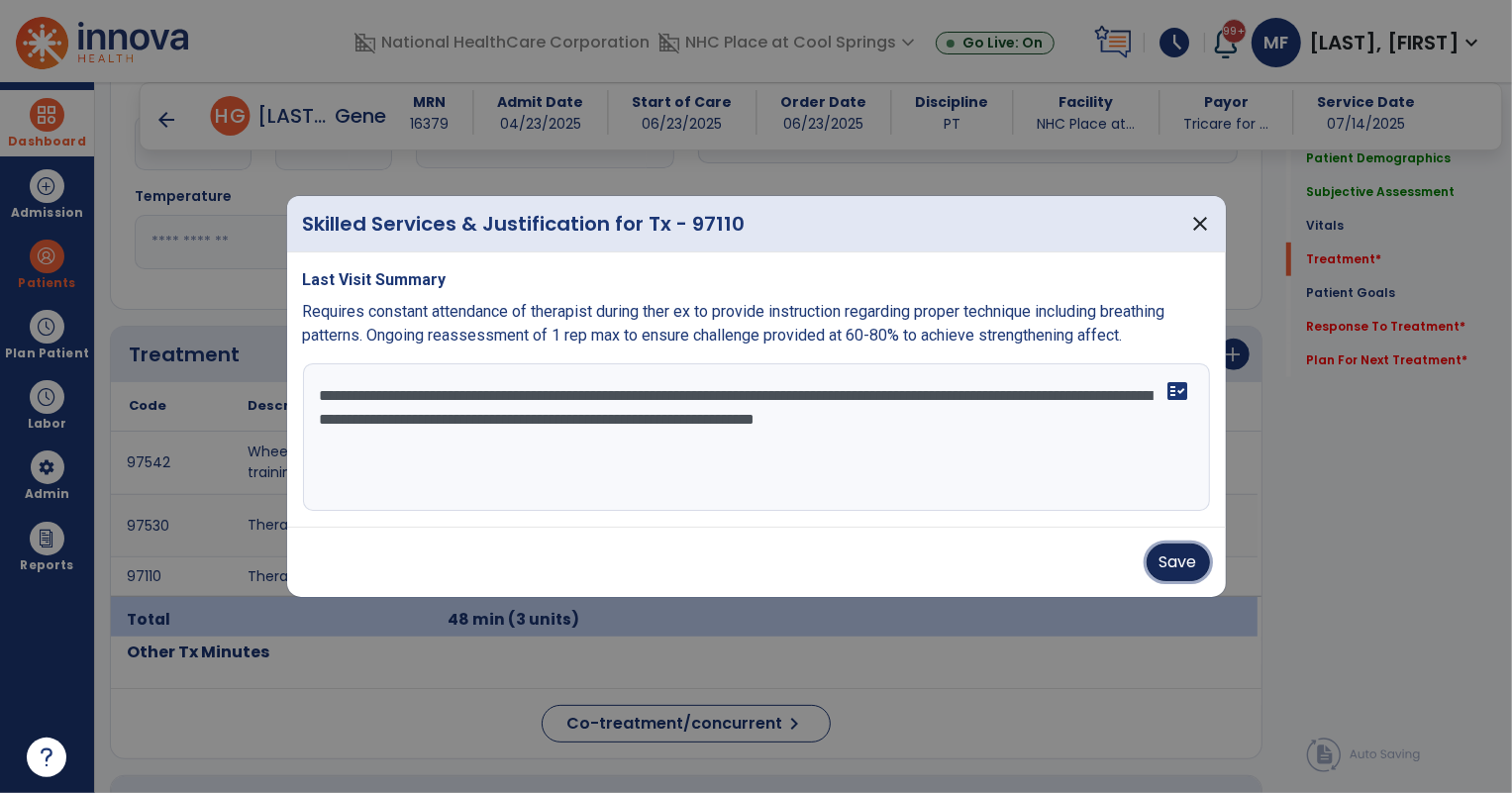 click on "Save" at bounding box center [1178, 562] 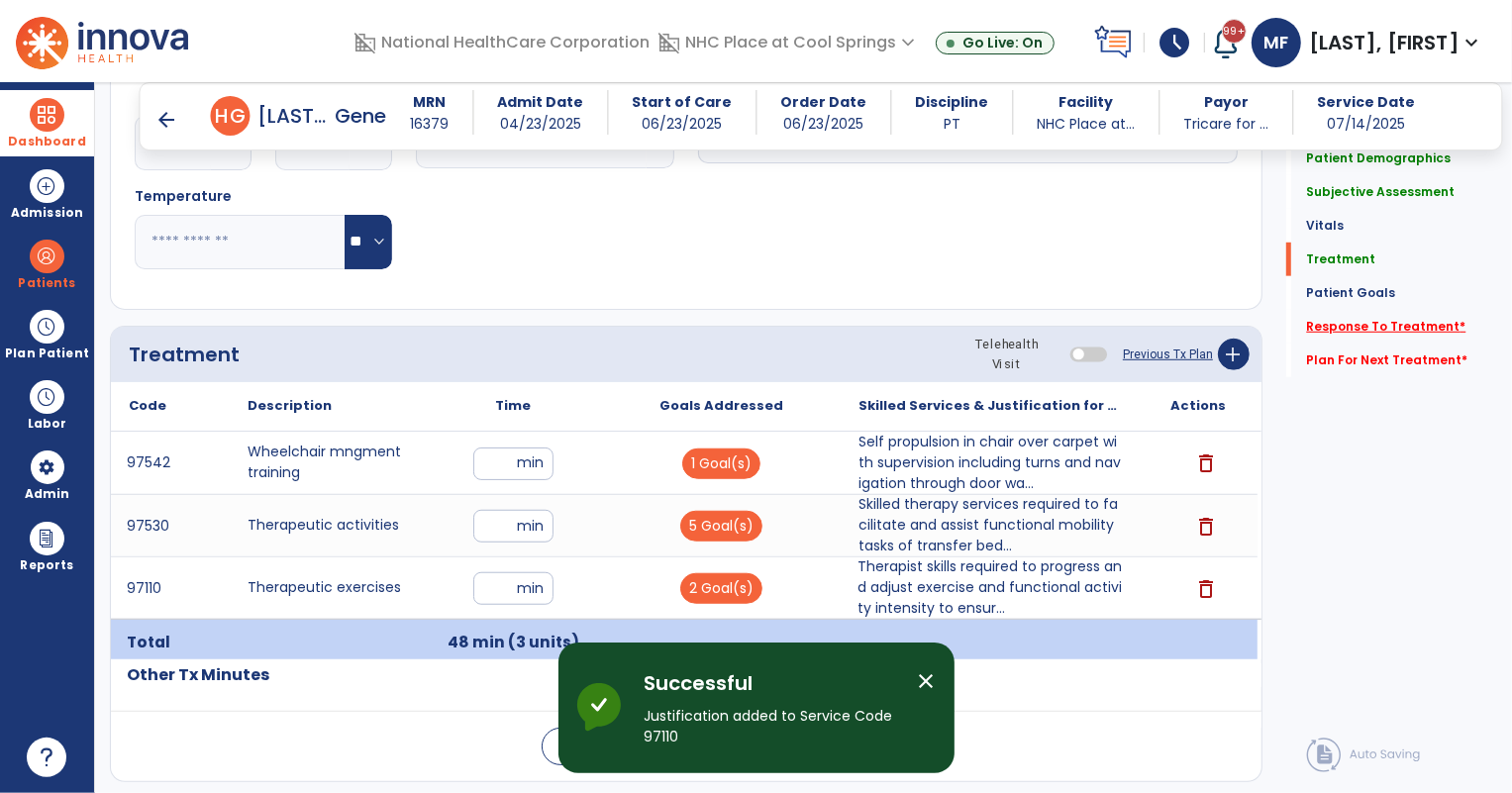 click on "Response To Treatment   *" 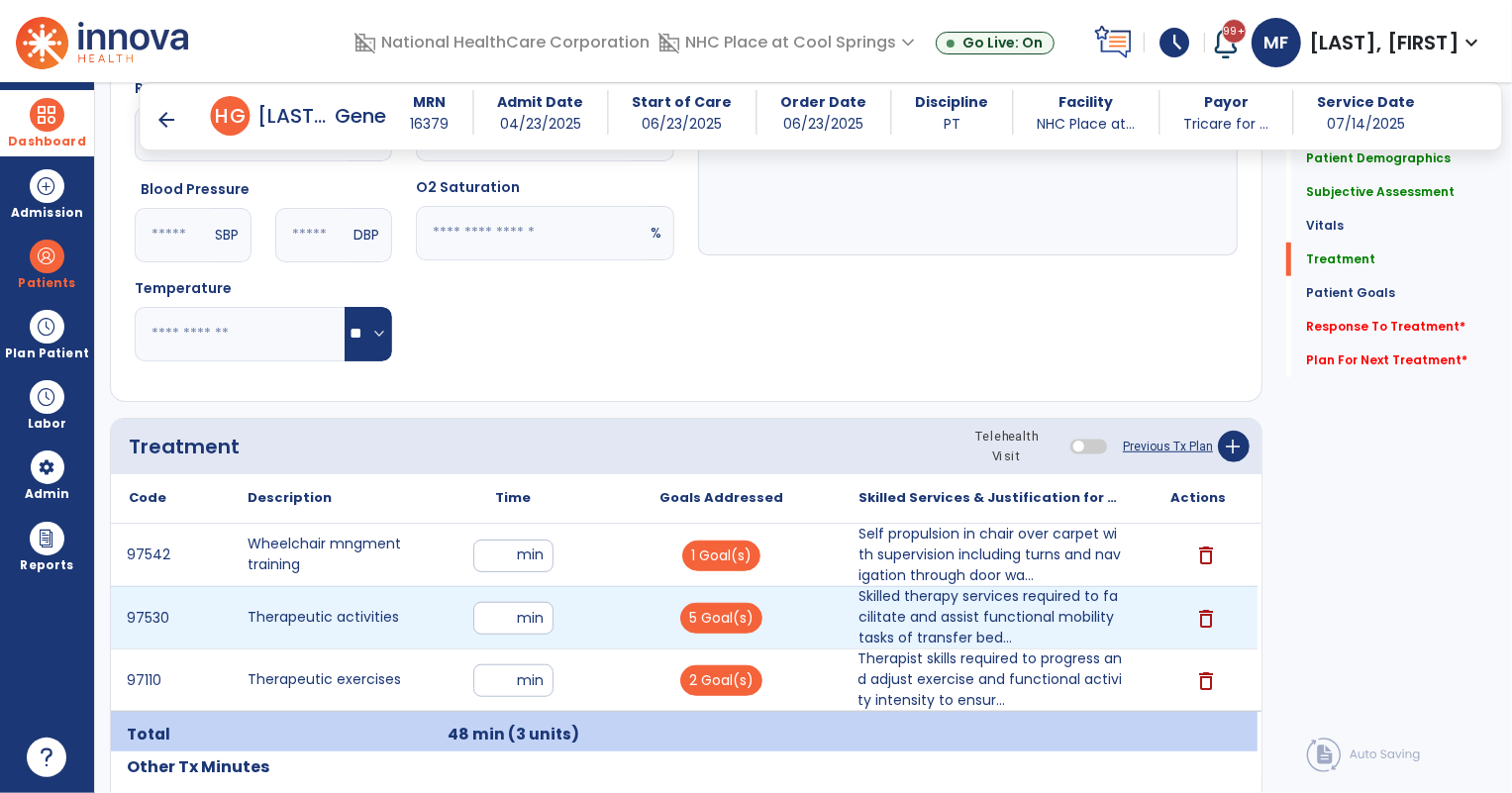 scroll, scrollTop: 711, scrollLeft: 0, axis: vertical 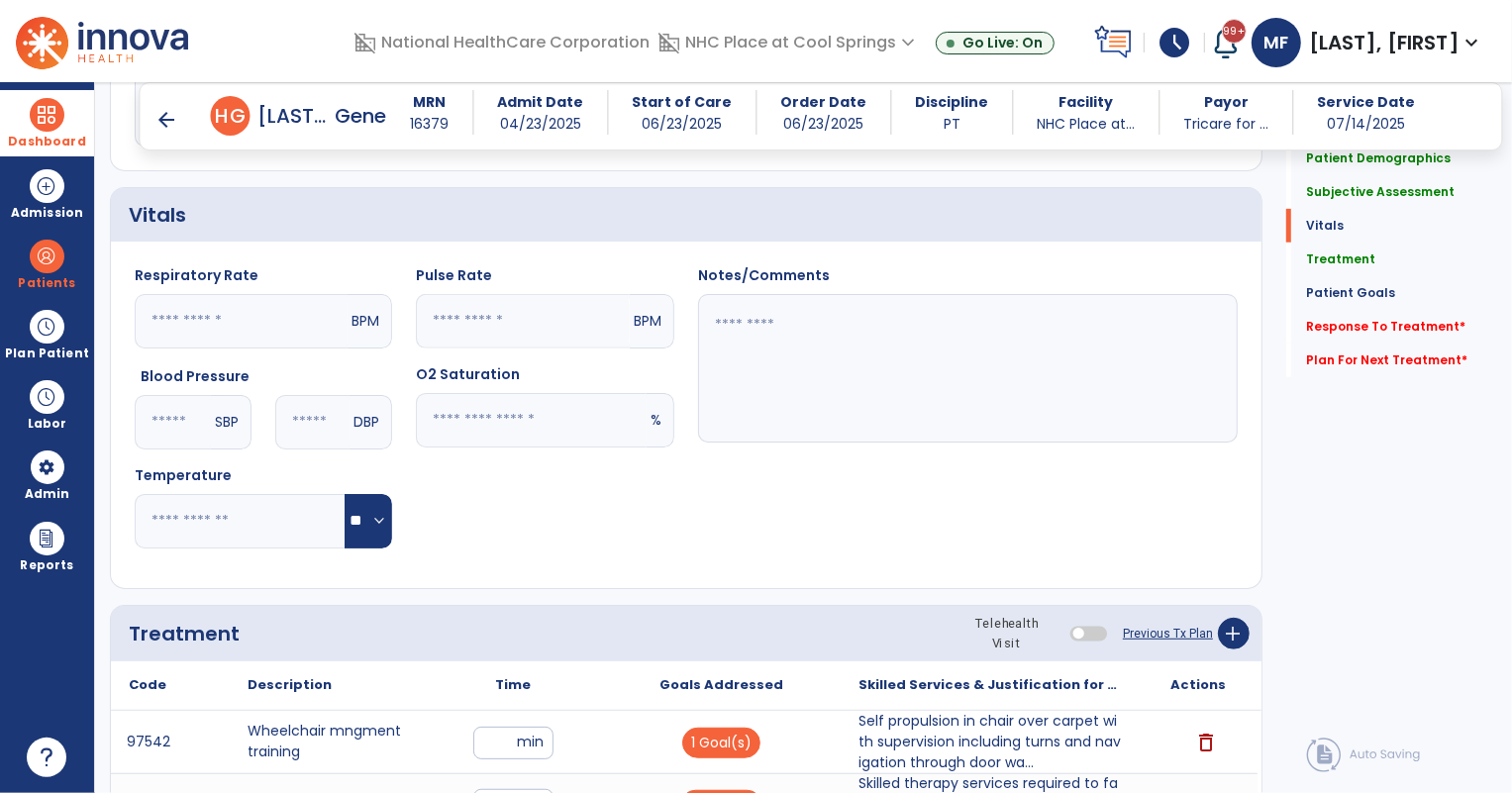 click 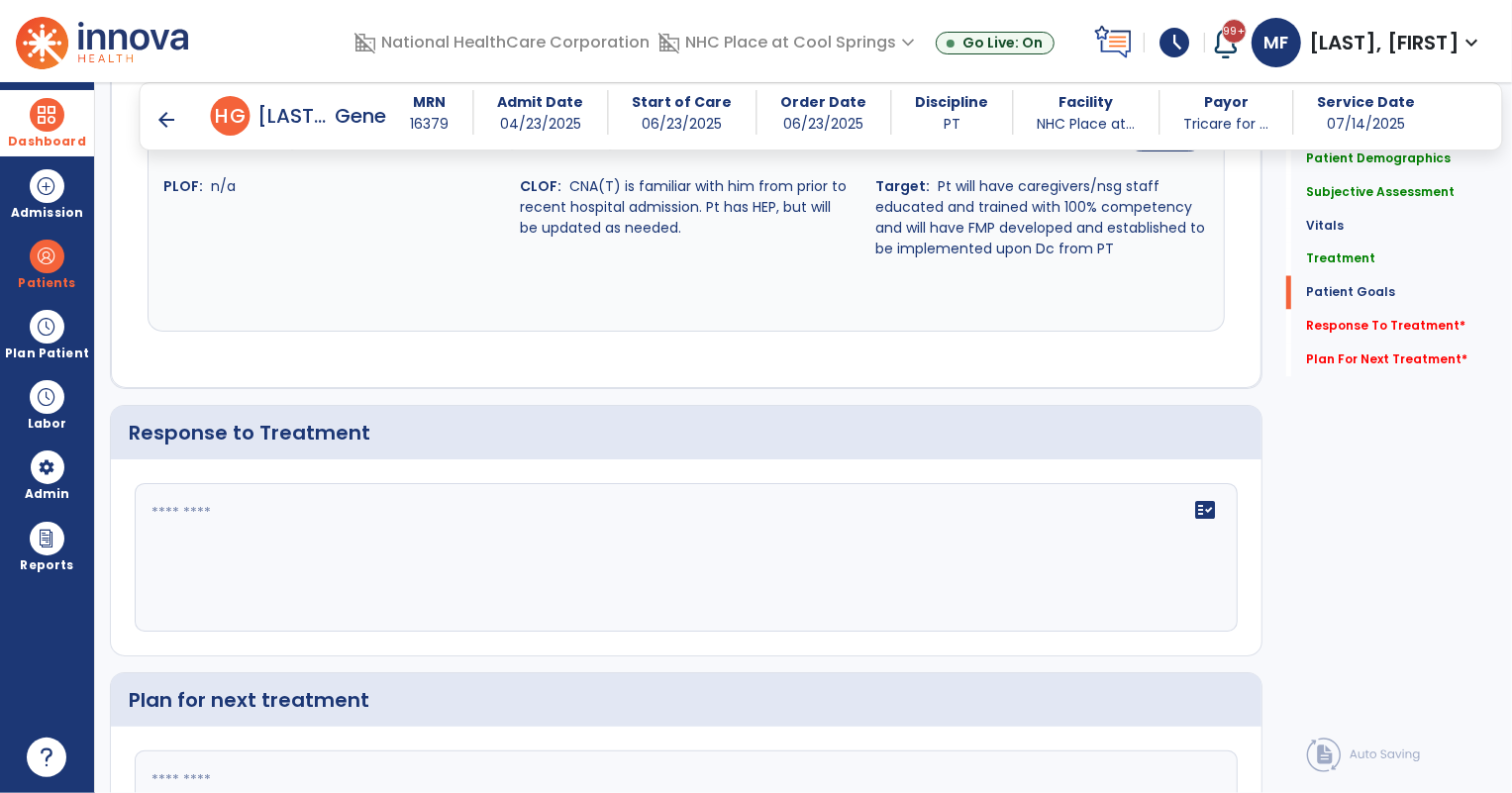 click on "fact_check" 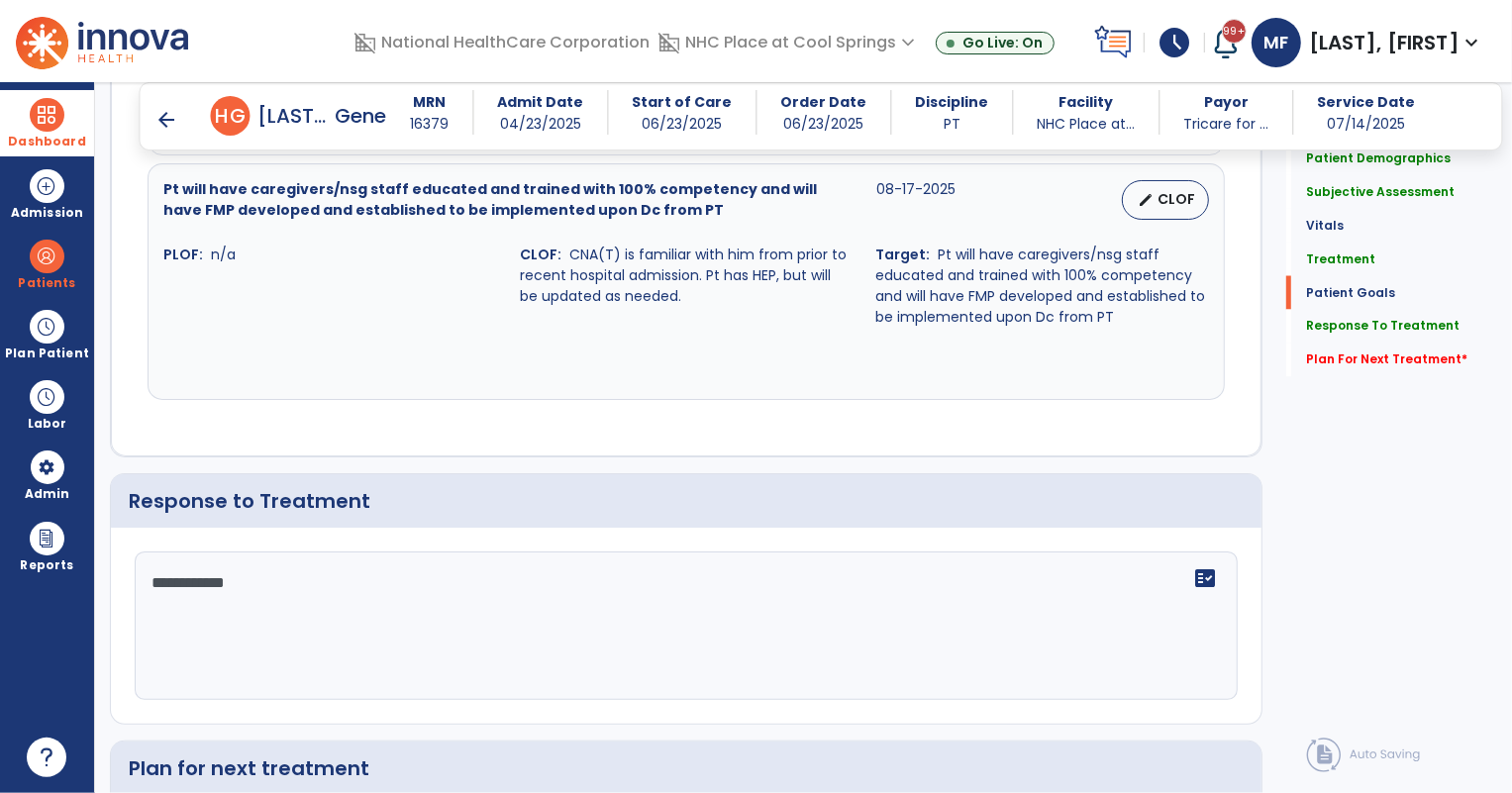 scroll, scrollTop: 2601, scrollLeft: 0, axis: vertical 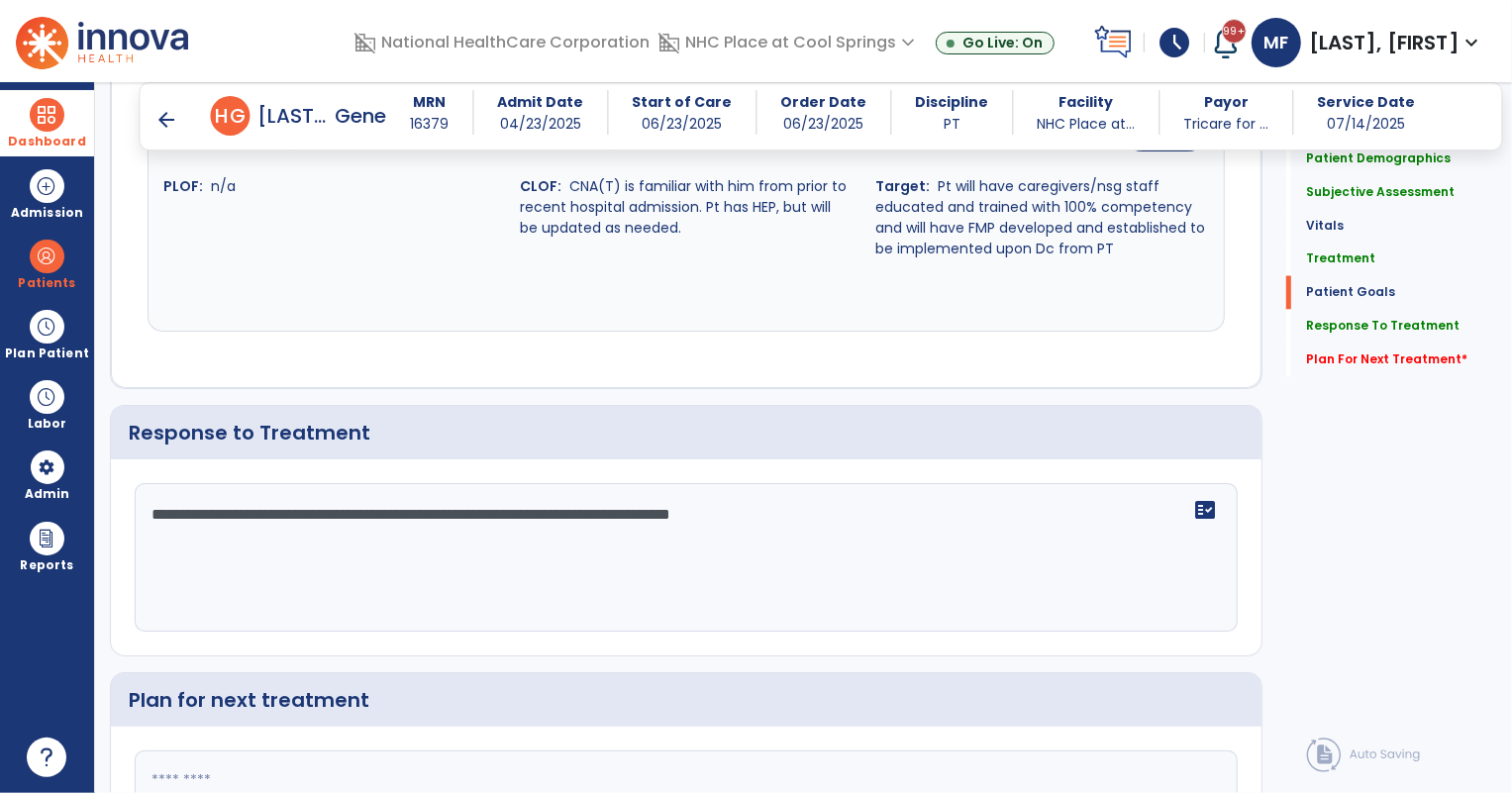 click on "**********" 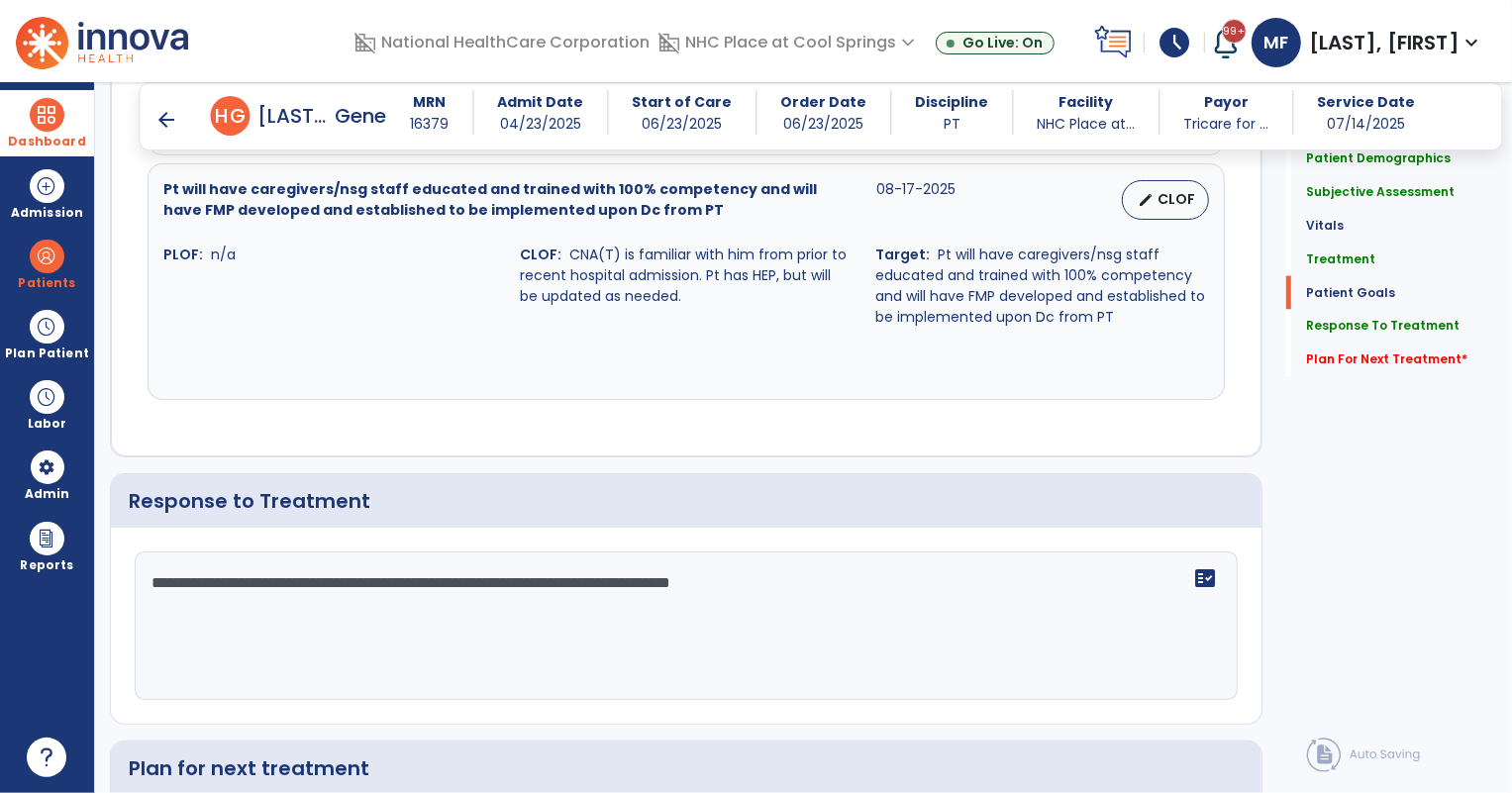 scroll, scrollTop: 2601, scrollLeft: 0, axis: vertical 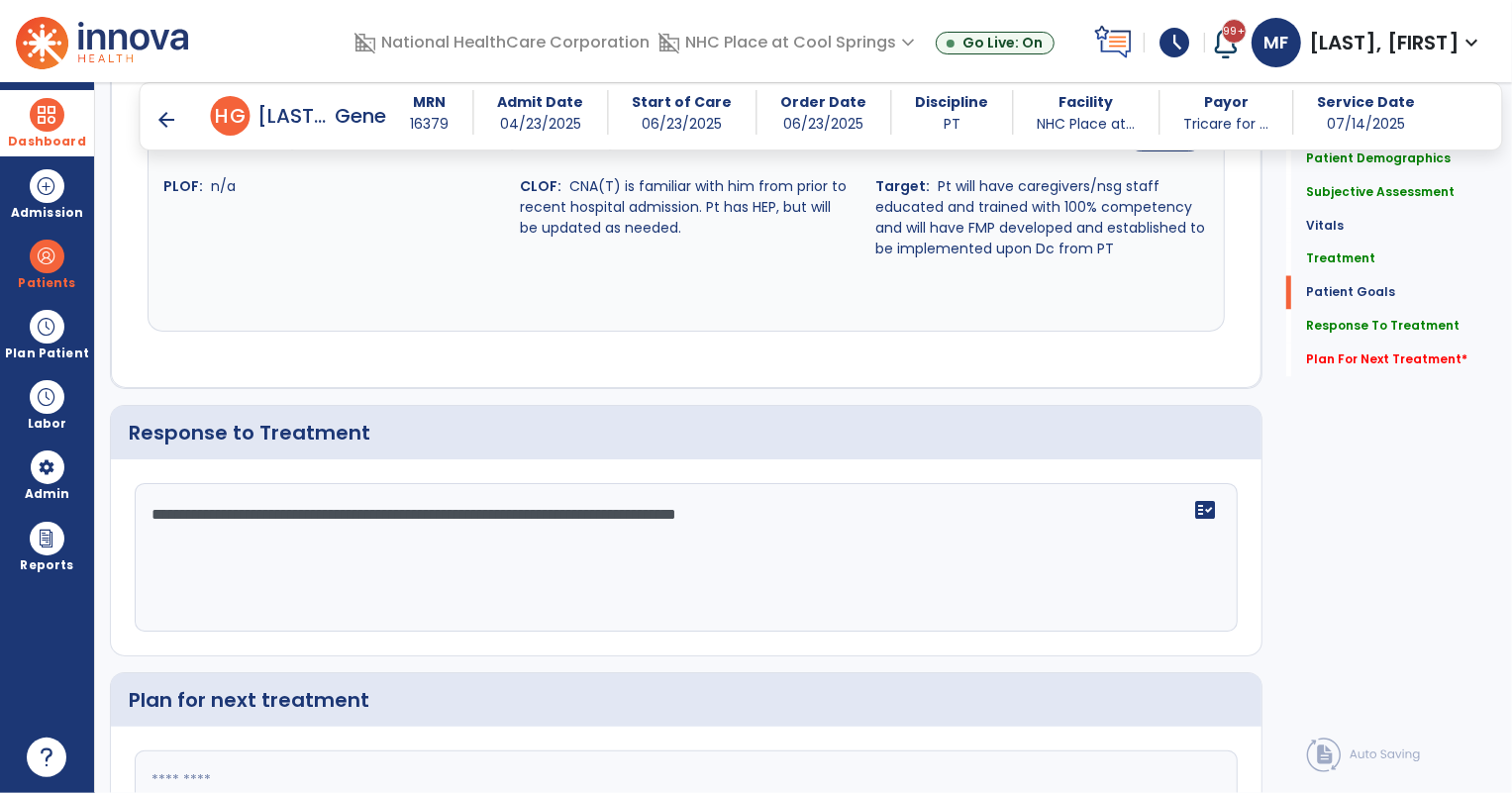 click on "**********" 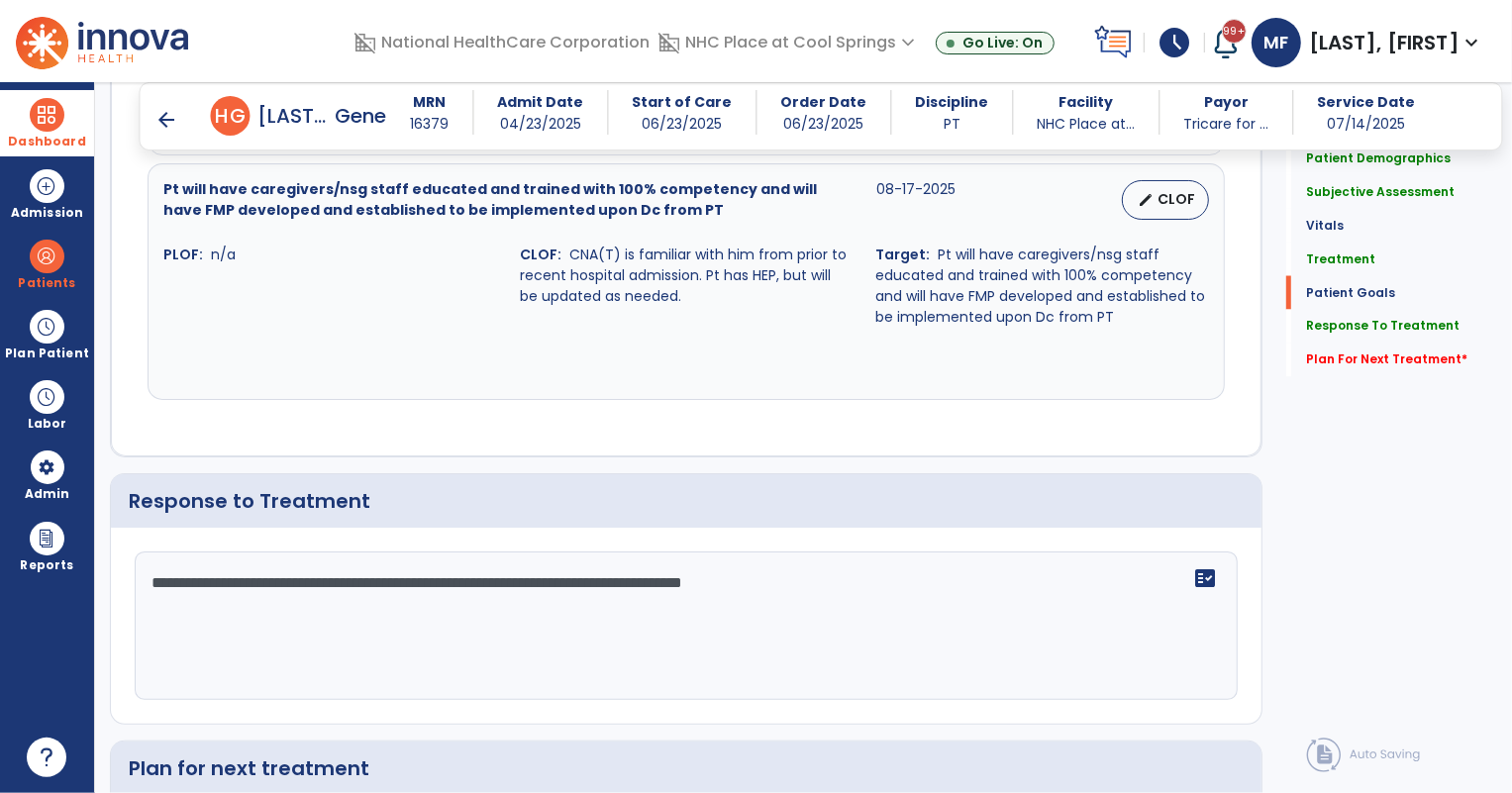 scroll, scrollTop: 2601, scrollLeft: 0, axis: vertical 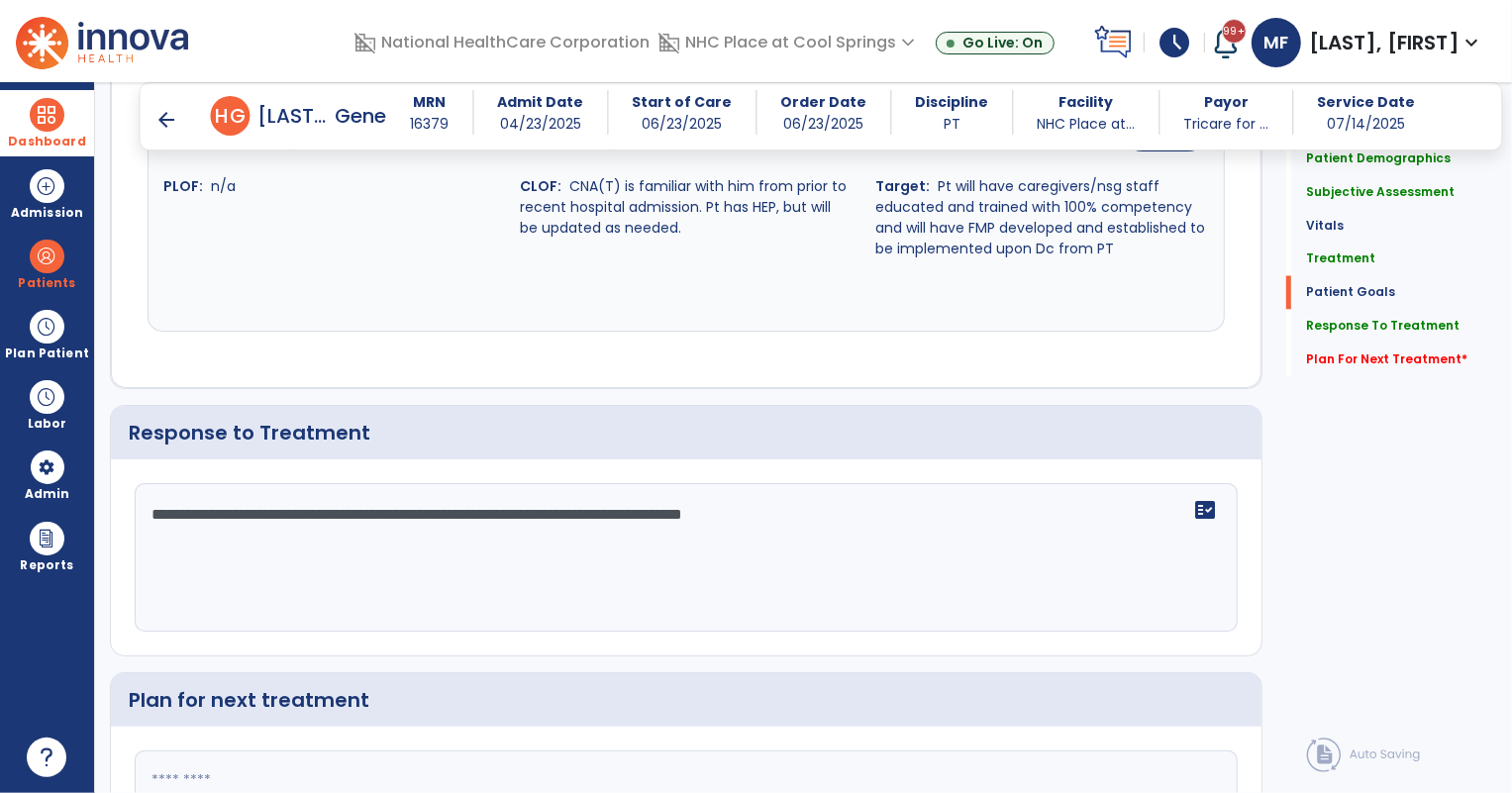 click on "**********" 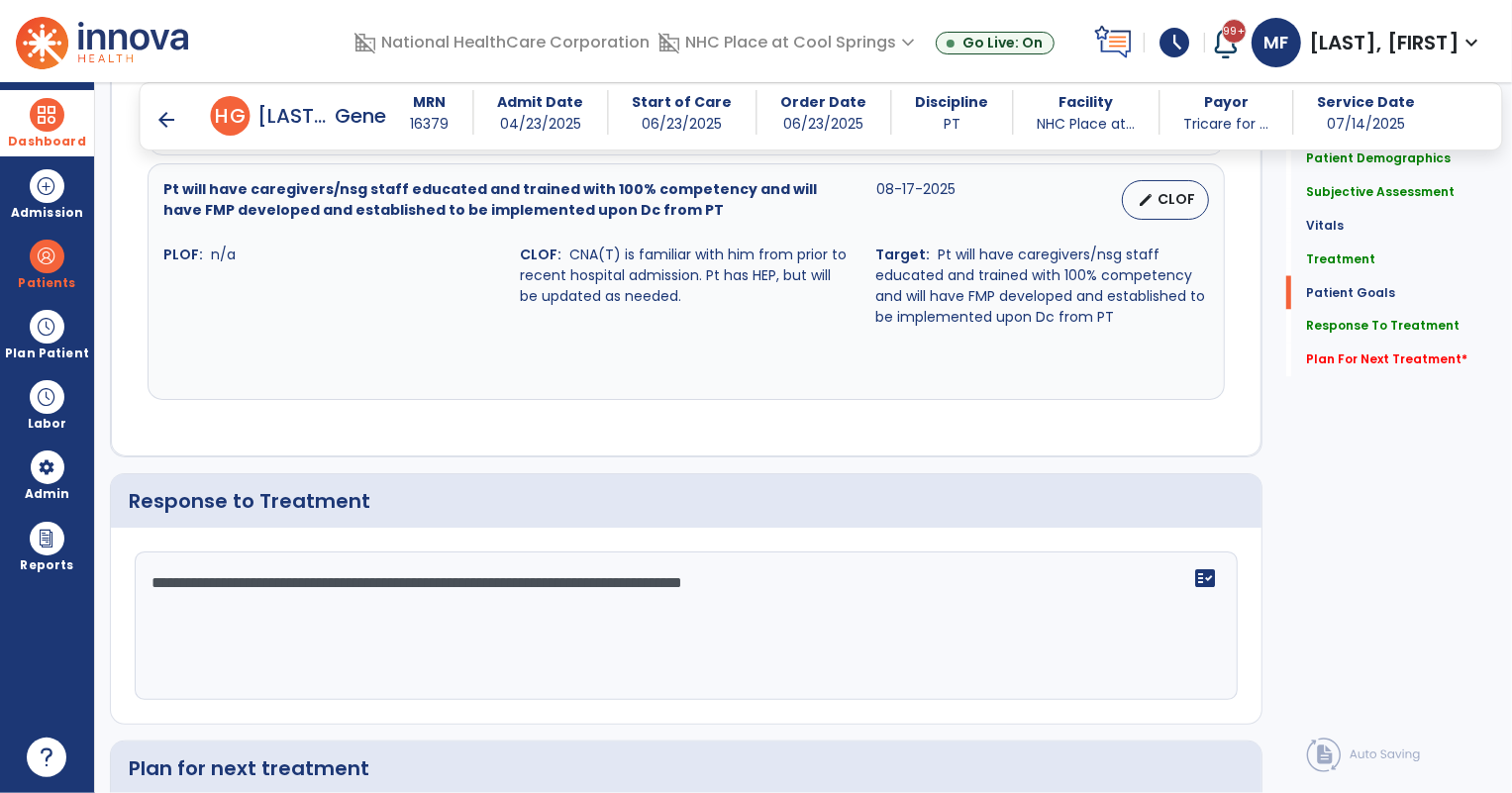 scroll, scrollTop: 2601, scrollLeft: 0, axis: vertical 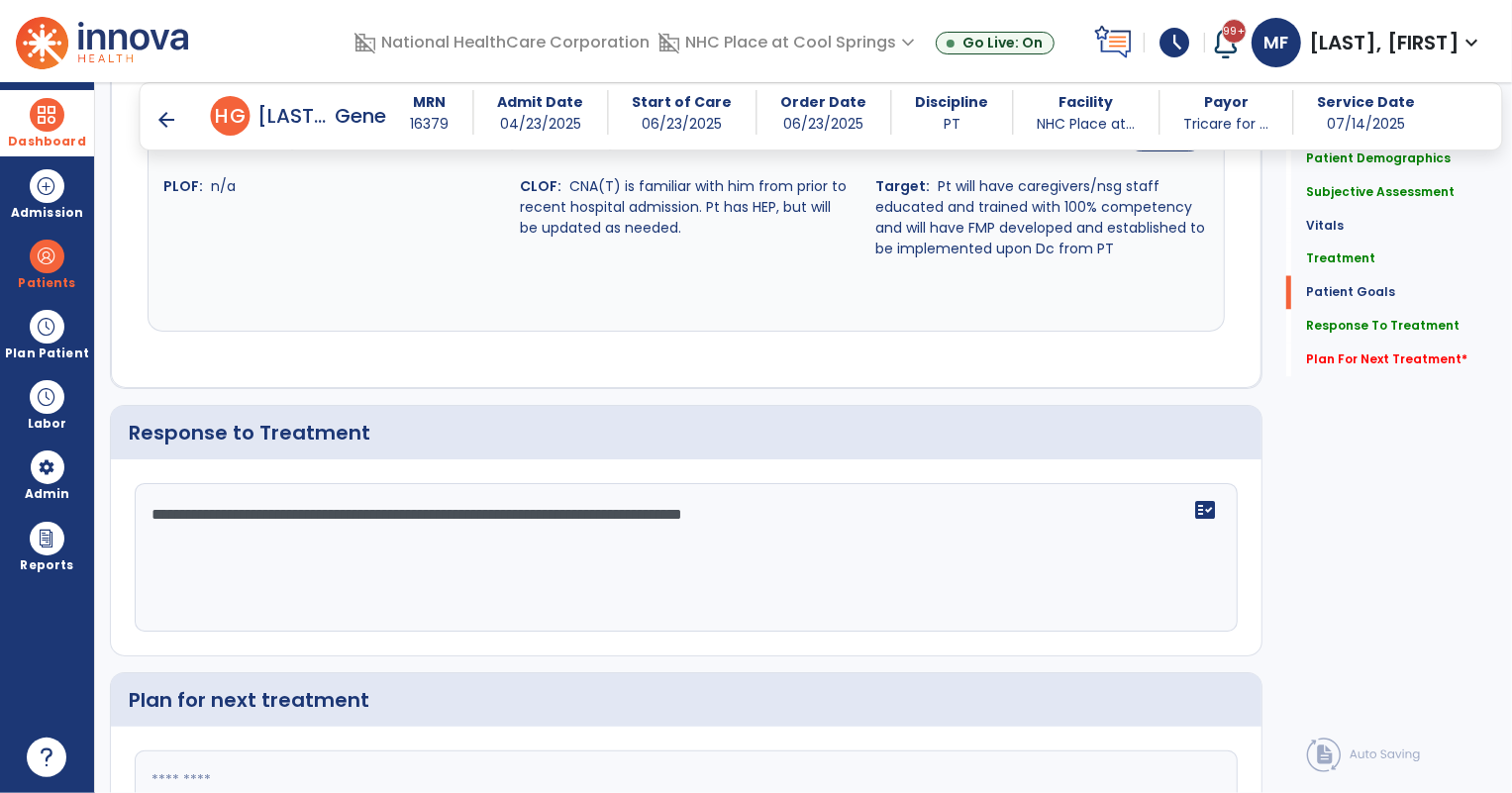 drag, startPoint x: 851, startPoint y: 513, endPoint x: 981, endPoint y: 513, distance: 130 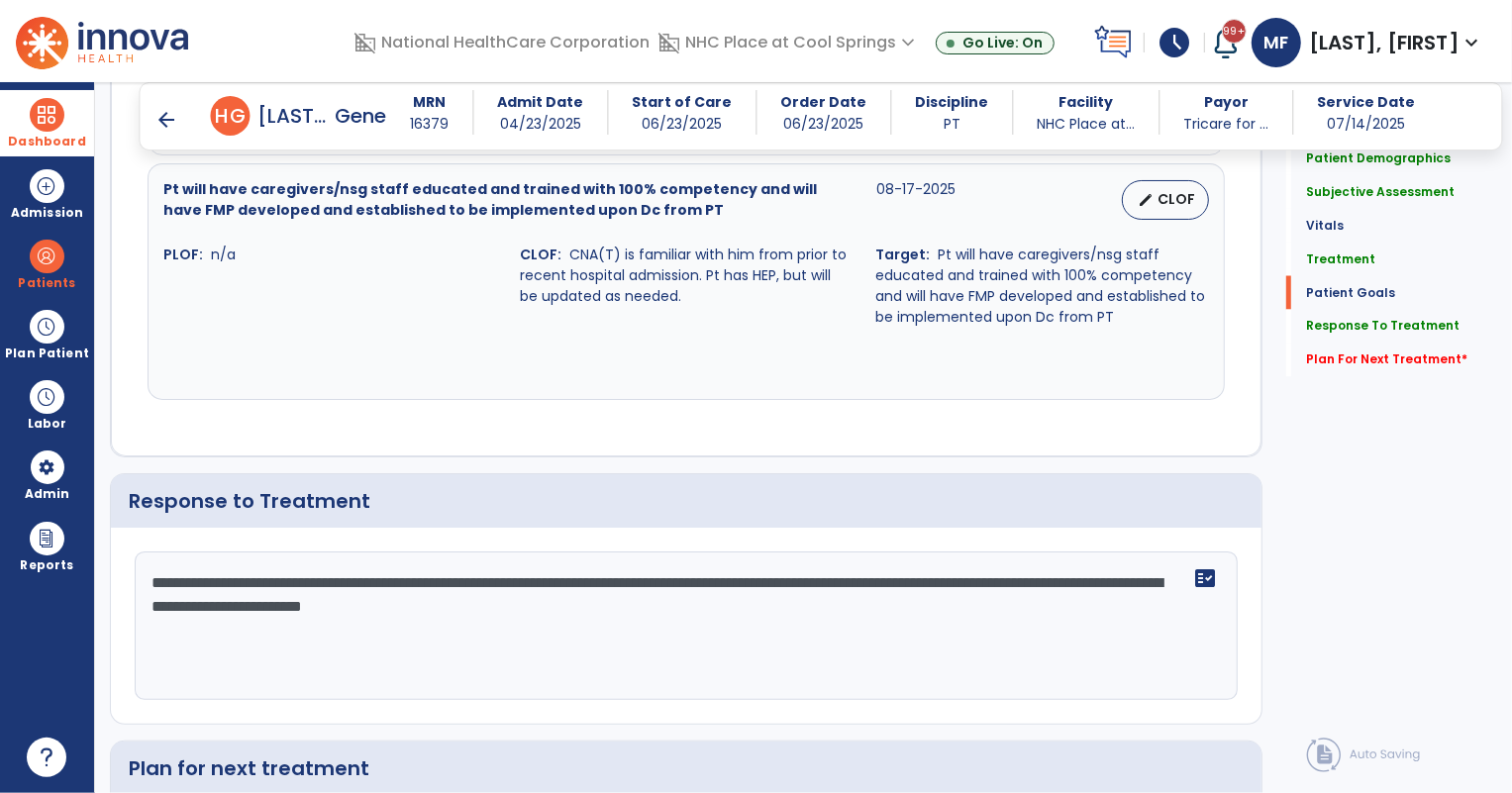 scroll, scrollTop: 2601, scrollLeft: 0, axis: vertical 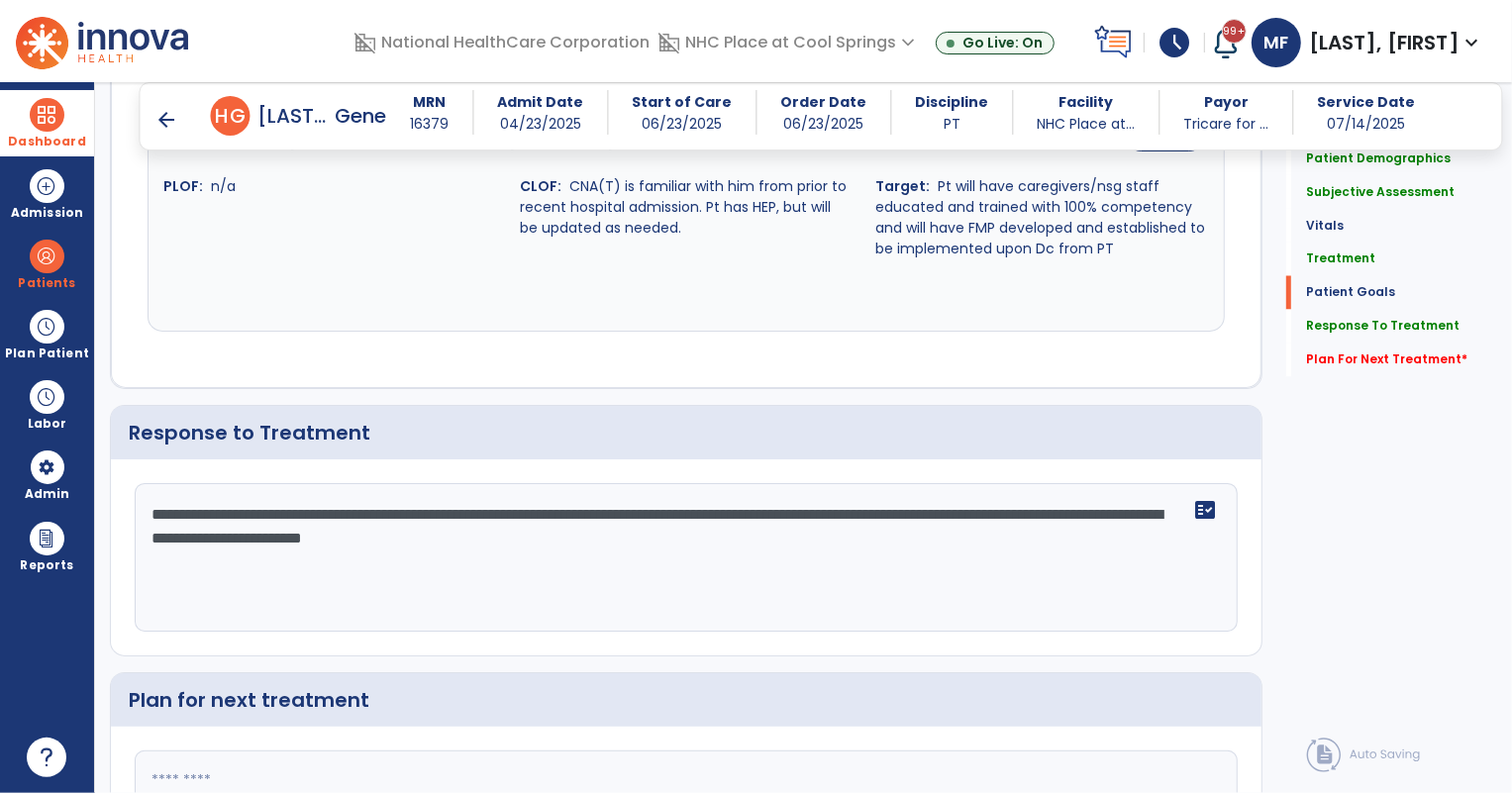 click on "**********" 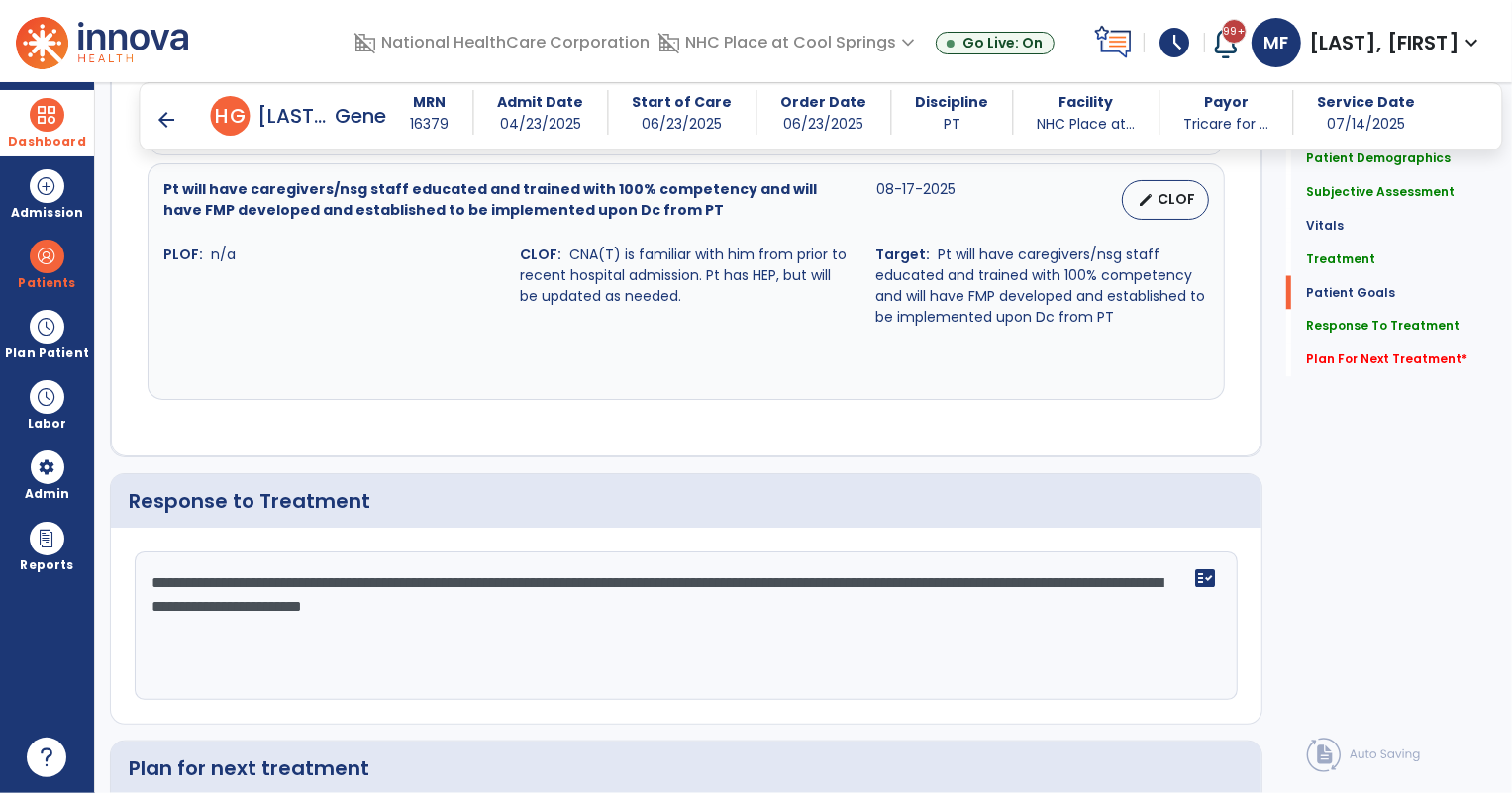 scroll, scrollTop: 2601, scrollLeft: 0, axis: vertical 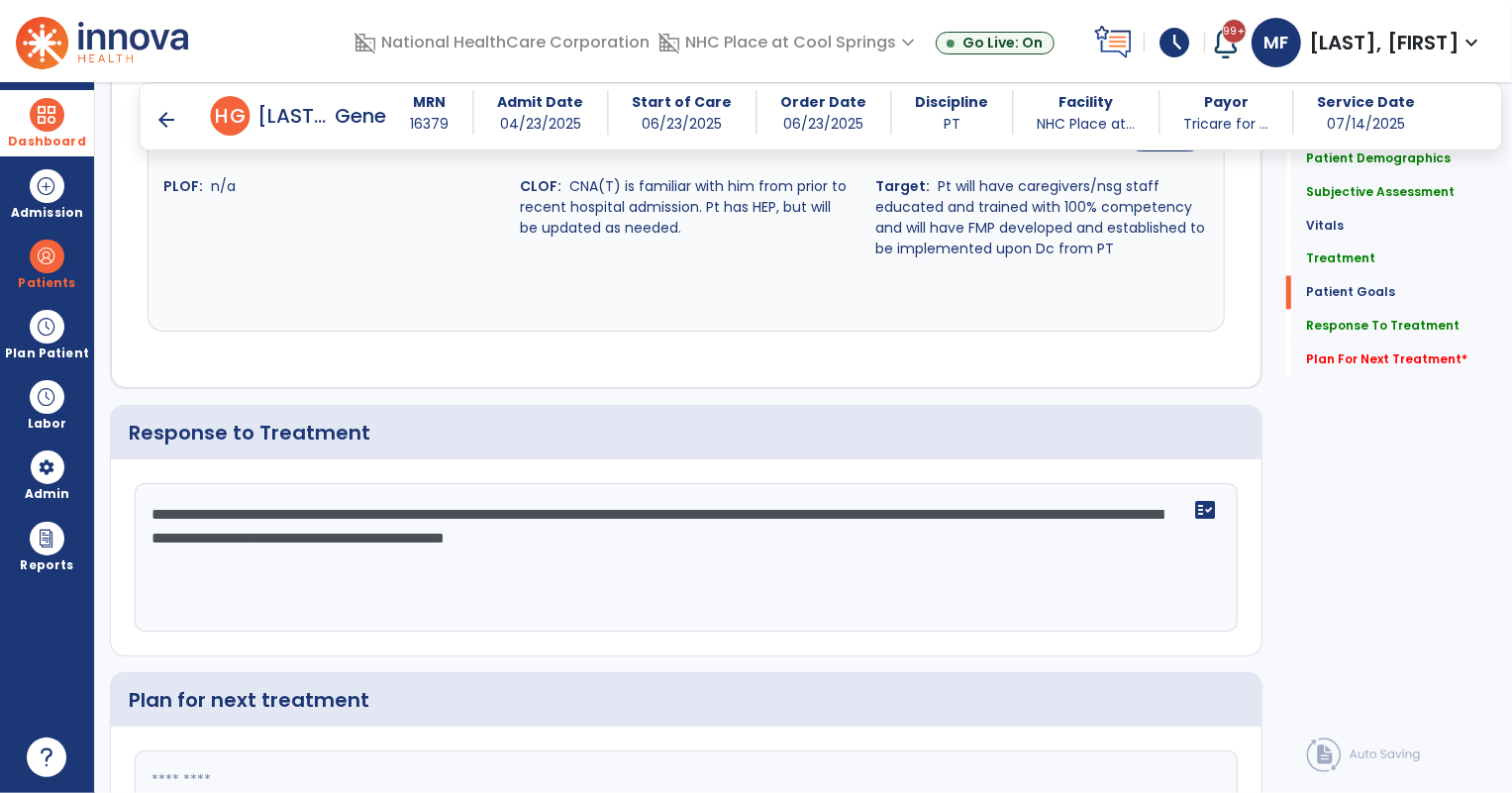 click on "**********" 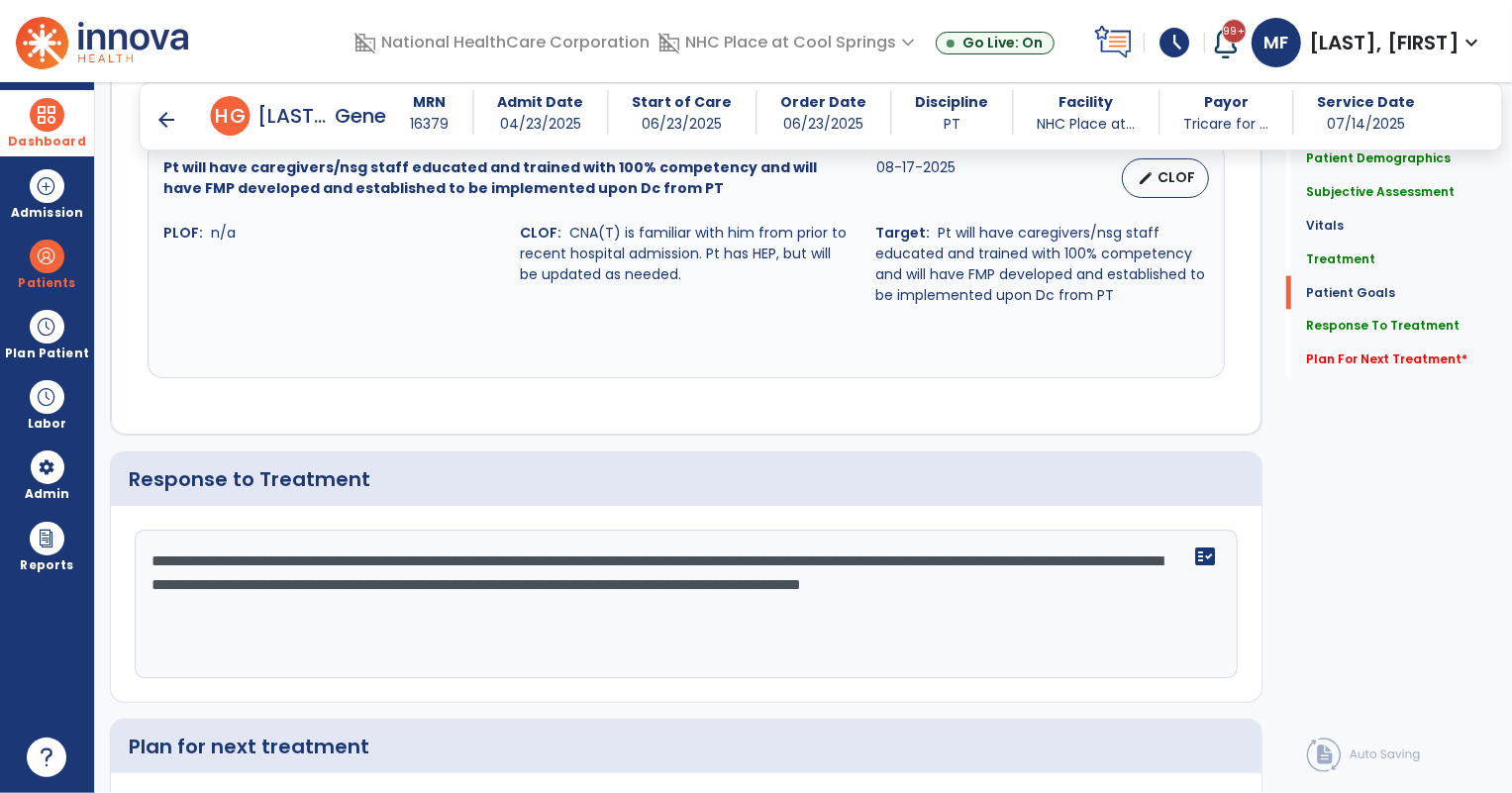 scroll, scrollTop: 2601, scrollLeft: 0, axis: vertical 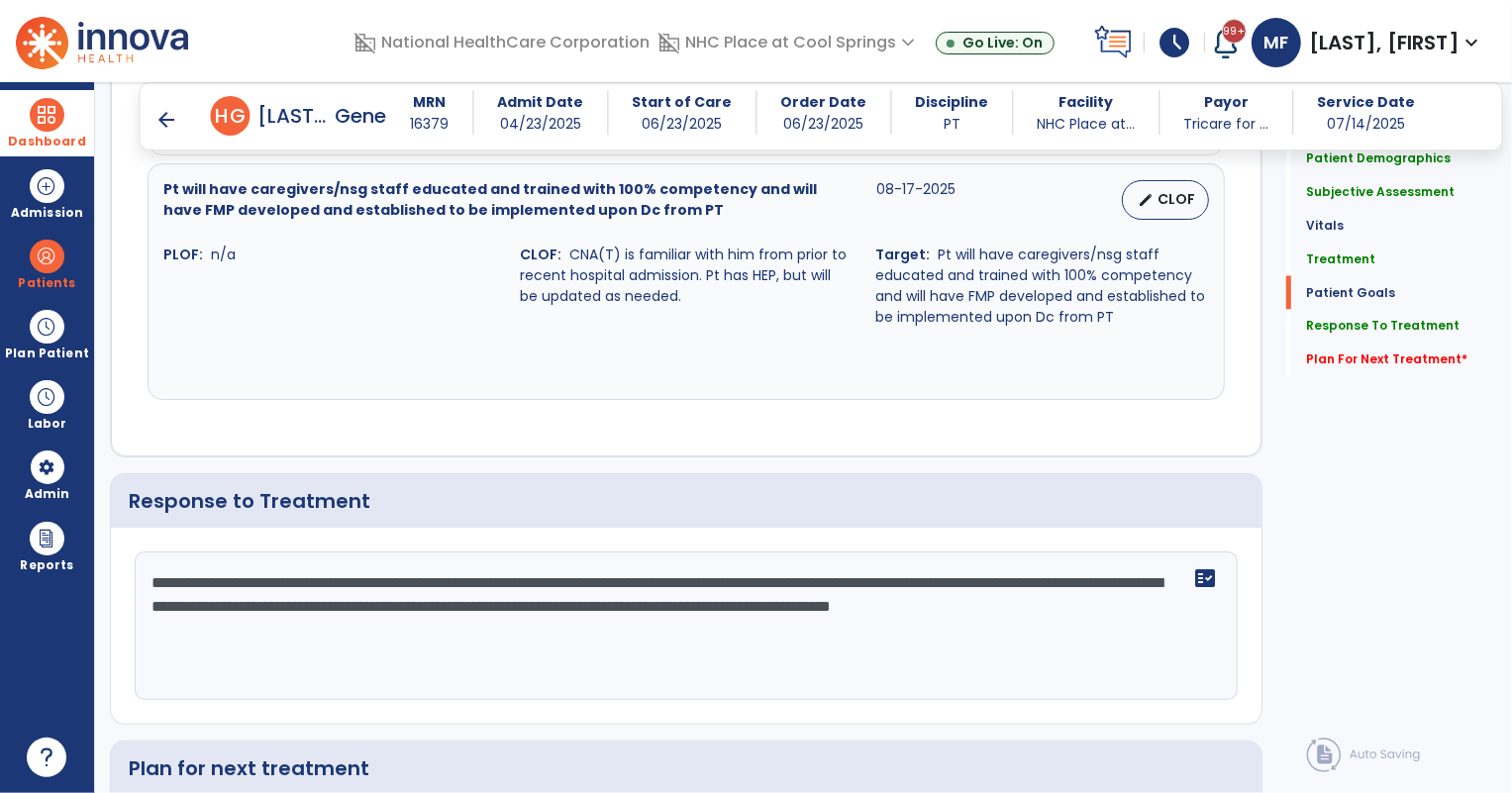 click on "**********" 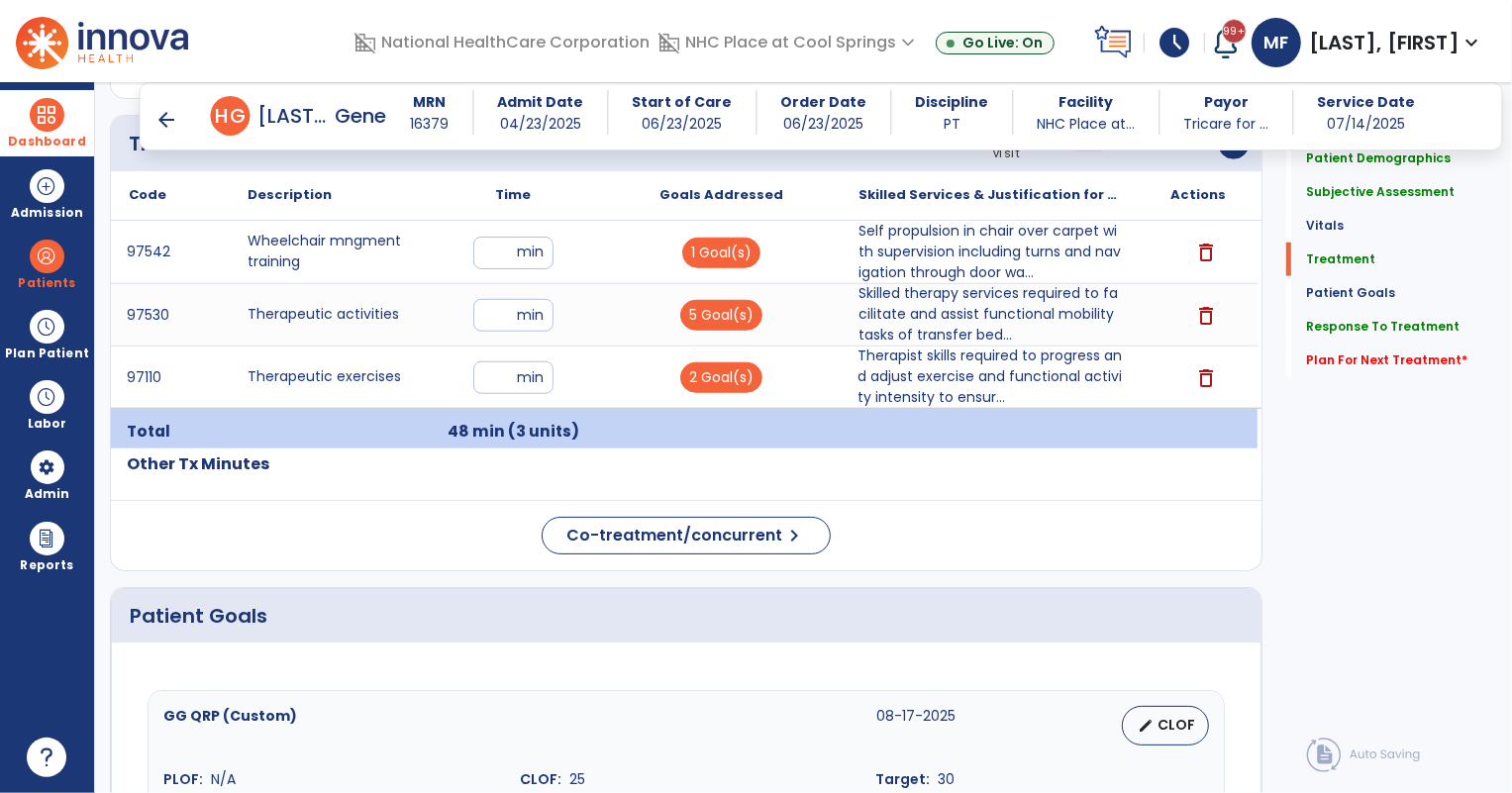 scroll, scrollTop: 980, scrollLeft: 0, axis: vertical 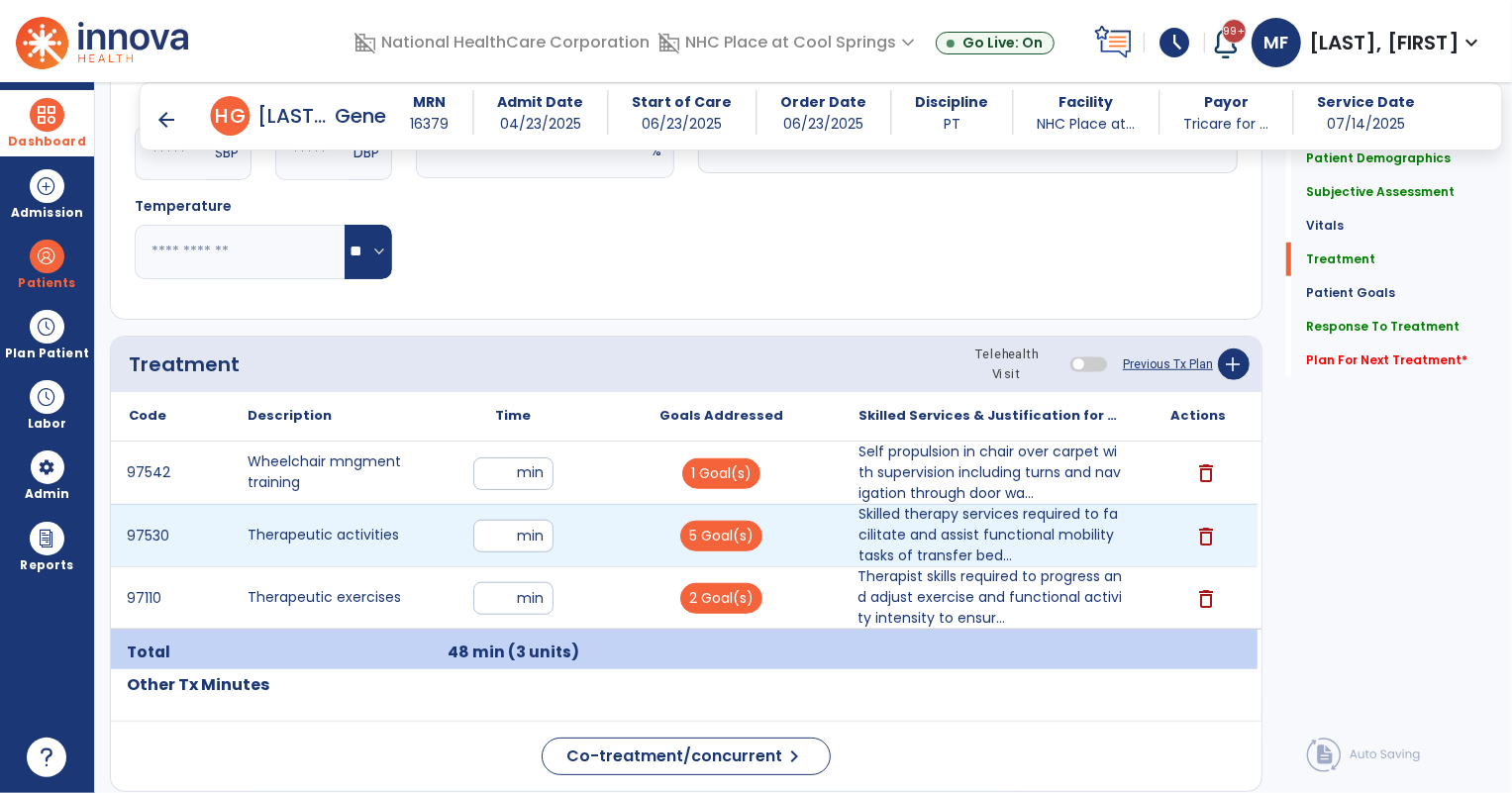 type on "**********" 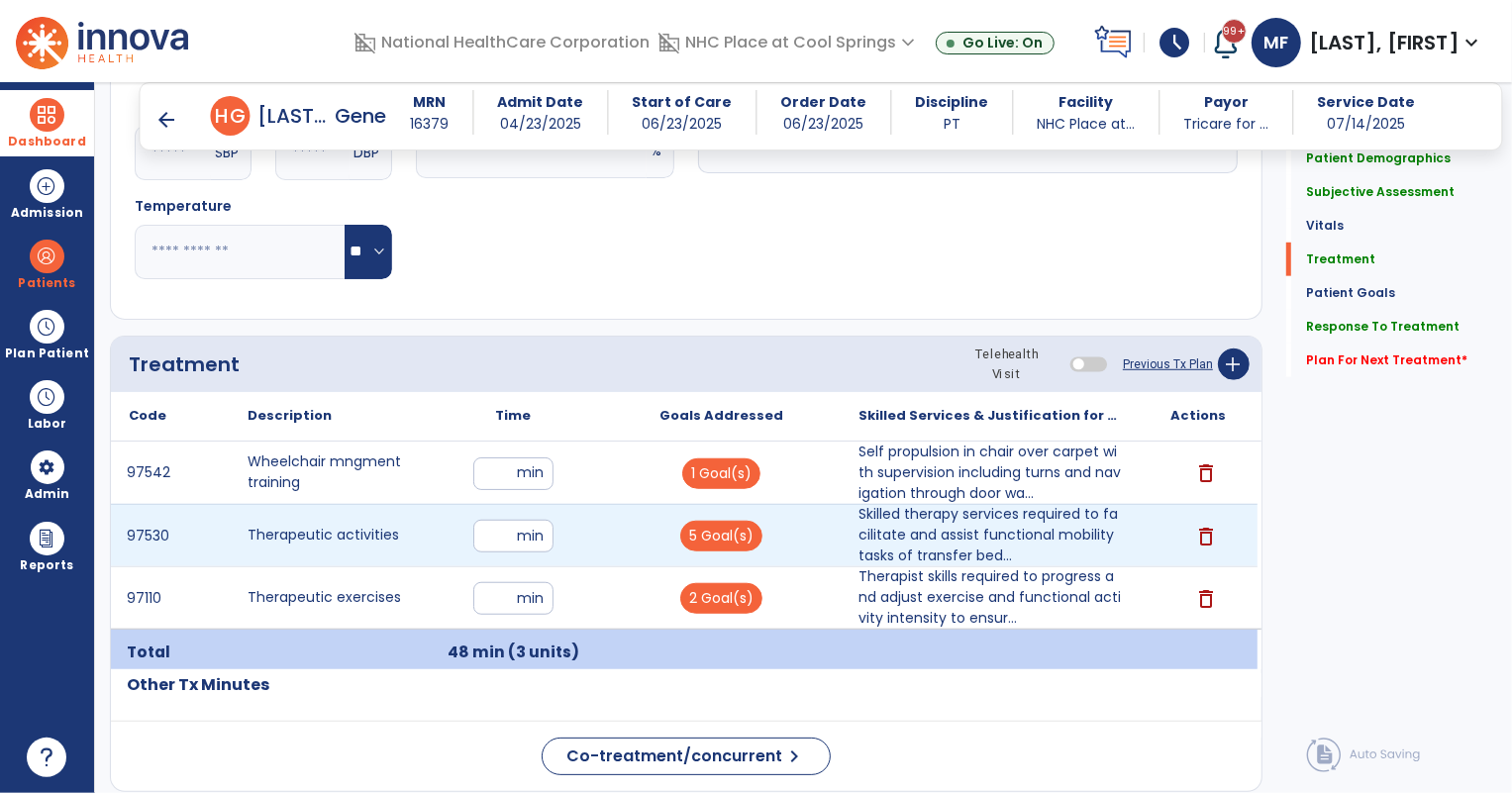 drag, startPoint x: 504, startPoint y: 535, endPoint x: 459, endPoint y: 534, distance: 45.01111 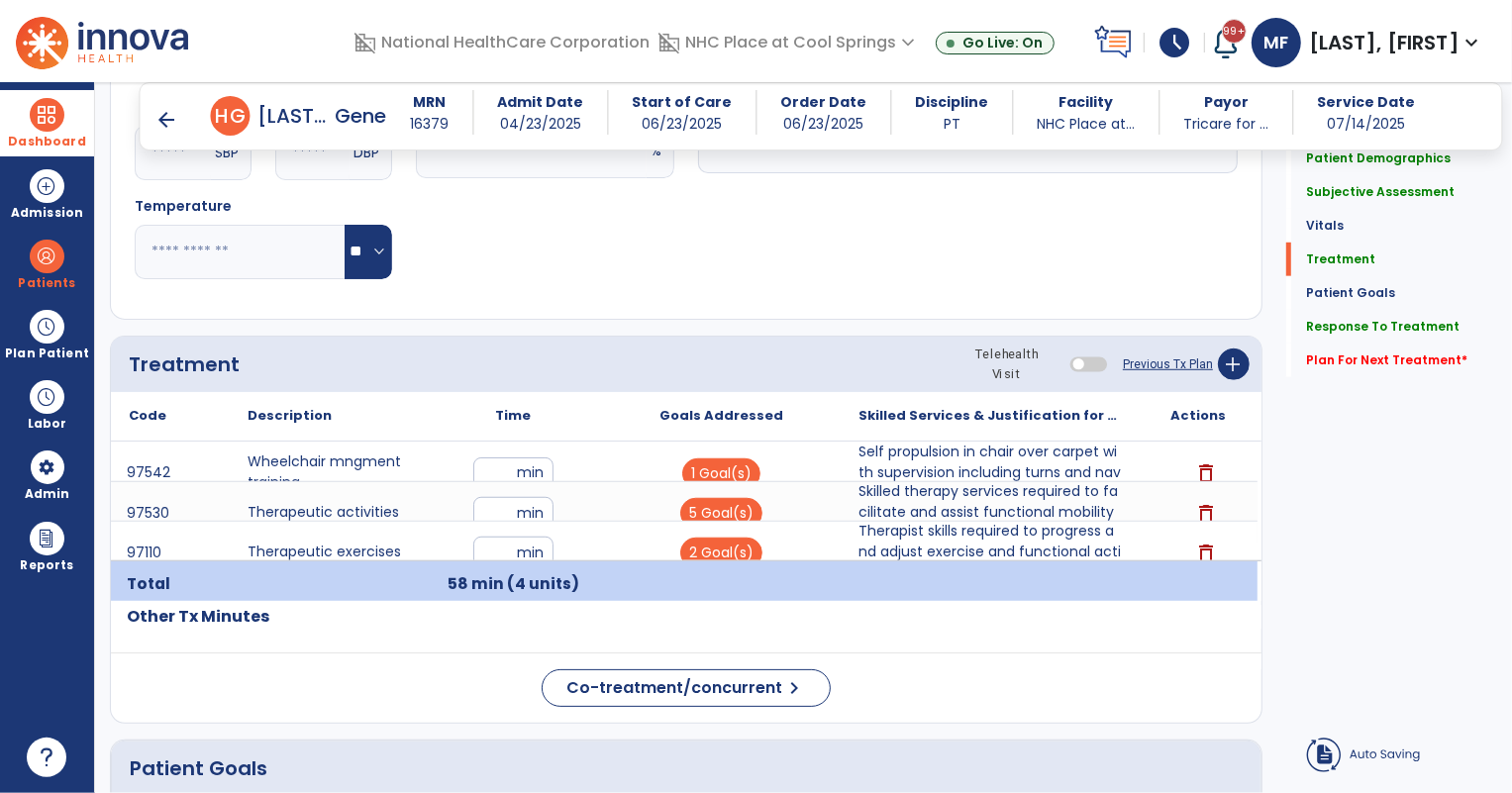 drag, startPoint x: 502, startPoint y: 601, endPoint x: 480, endPoint y: 604, distance: 22.203603 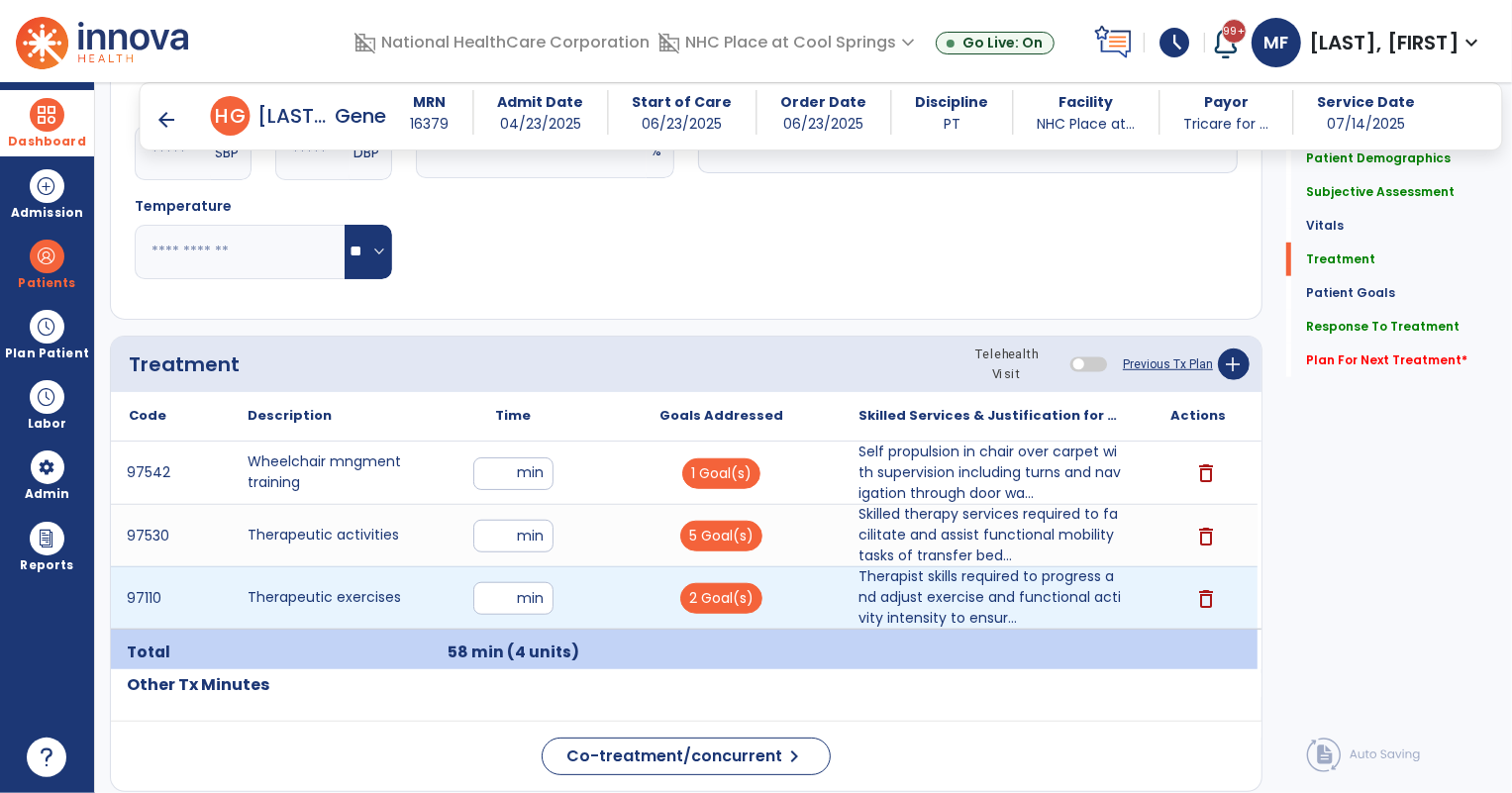 drag, startPoint x: 501, startPoint y: 599, endPoint x: 467, endPoint y: 599, distance: 34 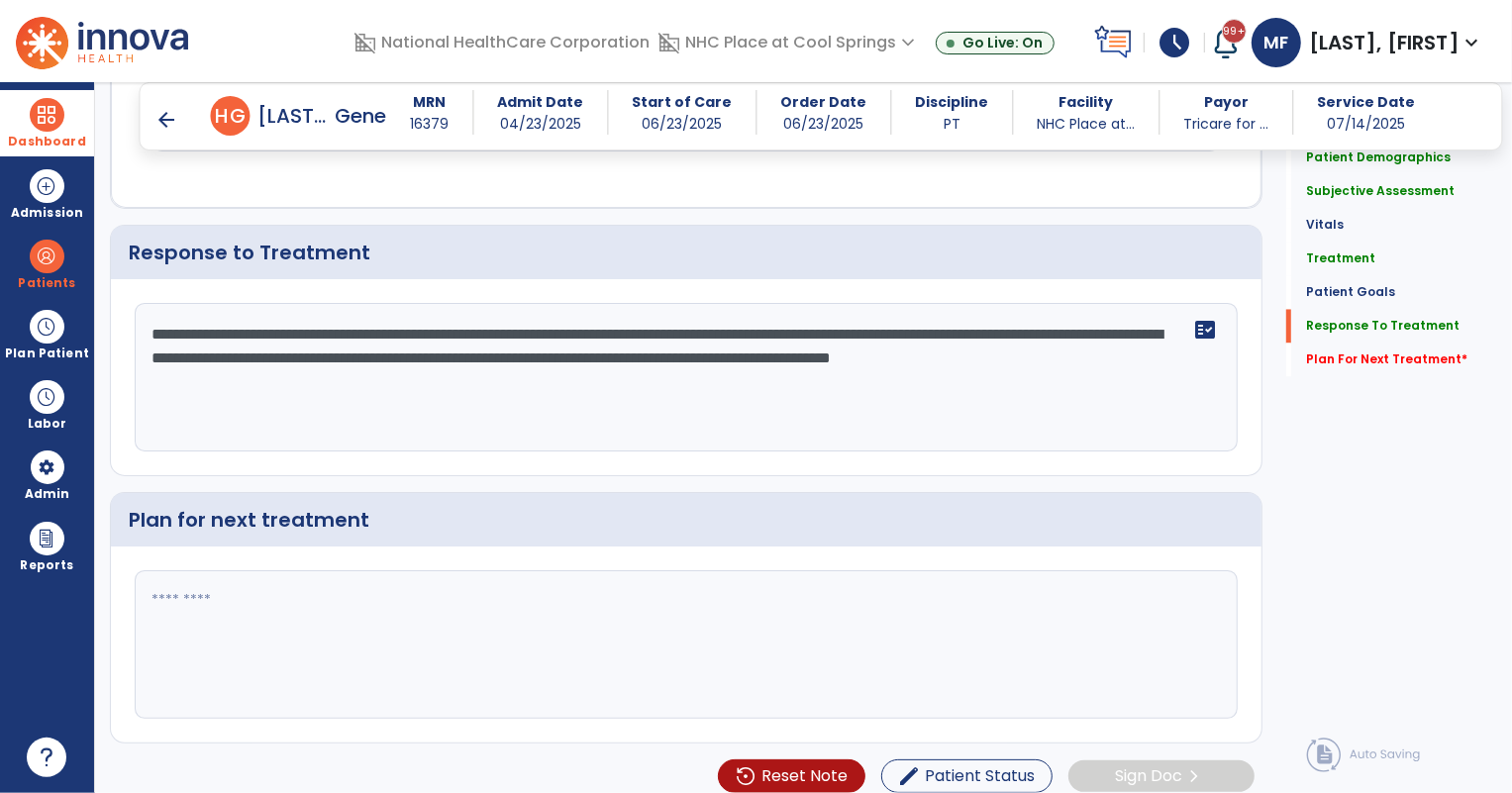 click on "**********" 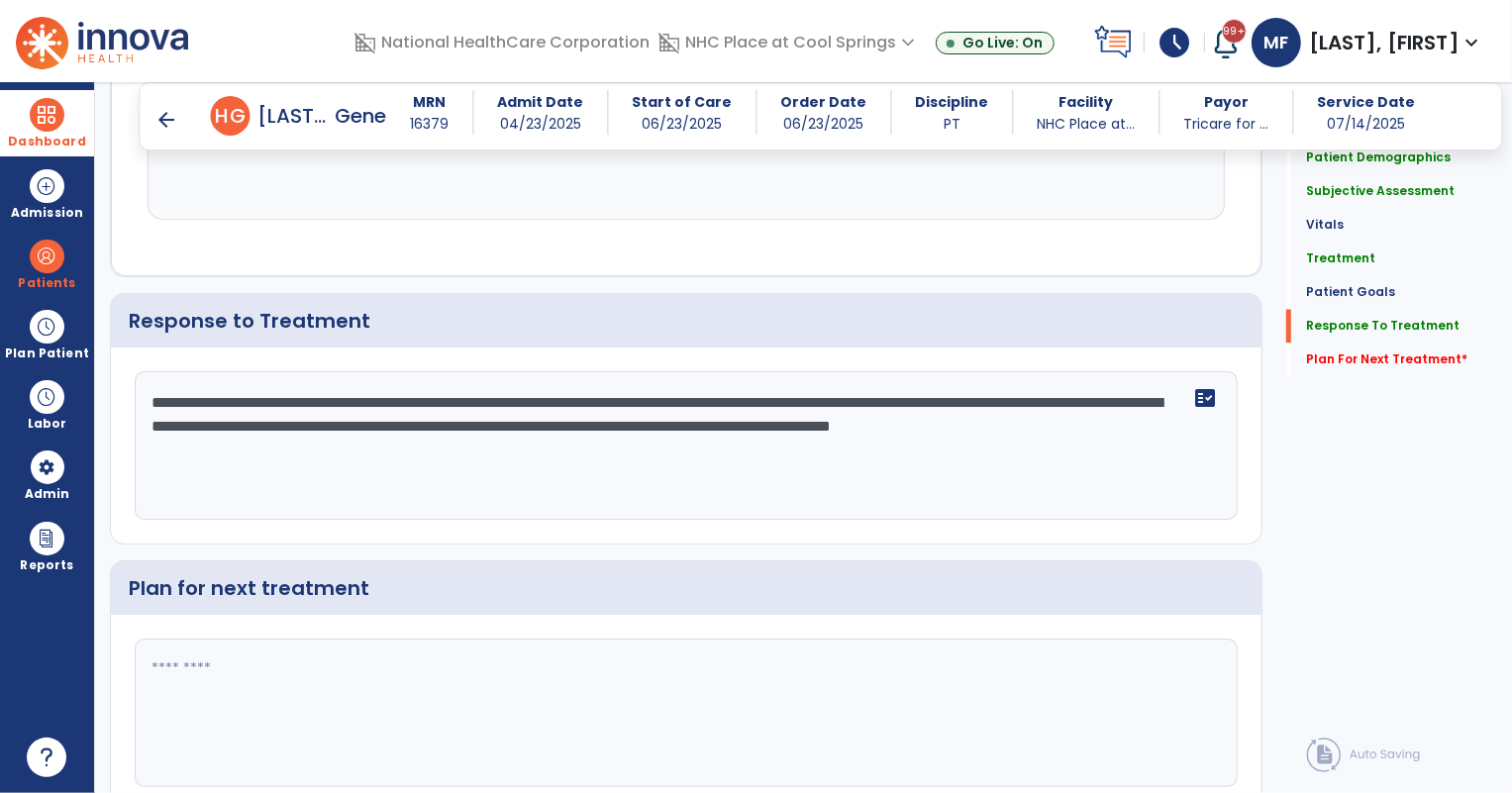 scroll, scrollTop: 2782, scrollLeft: 0, axis: vertical 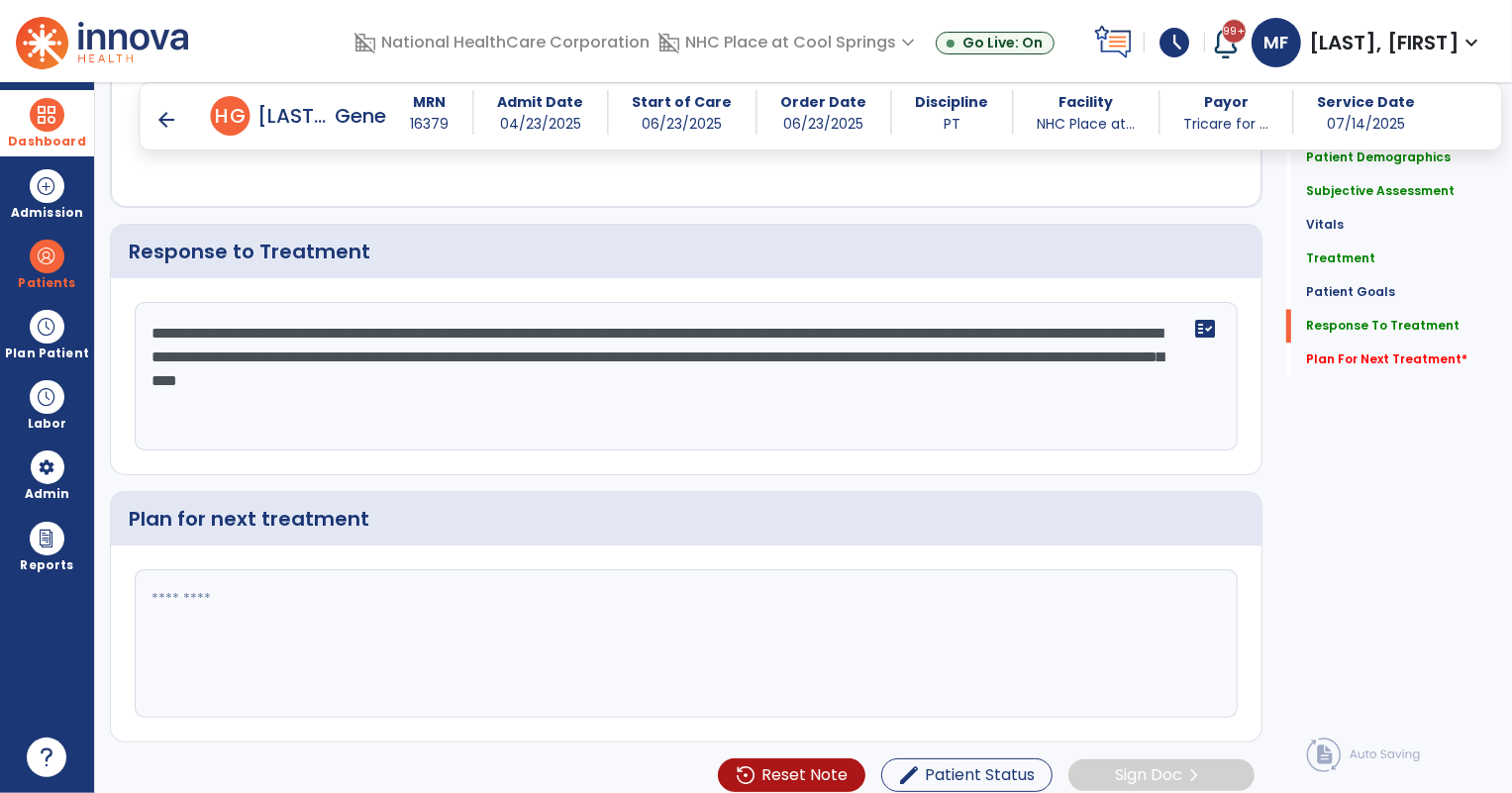 click on "**********" 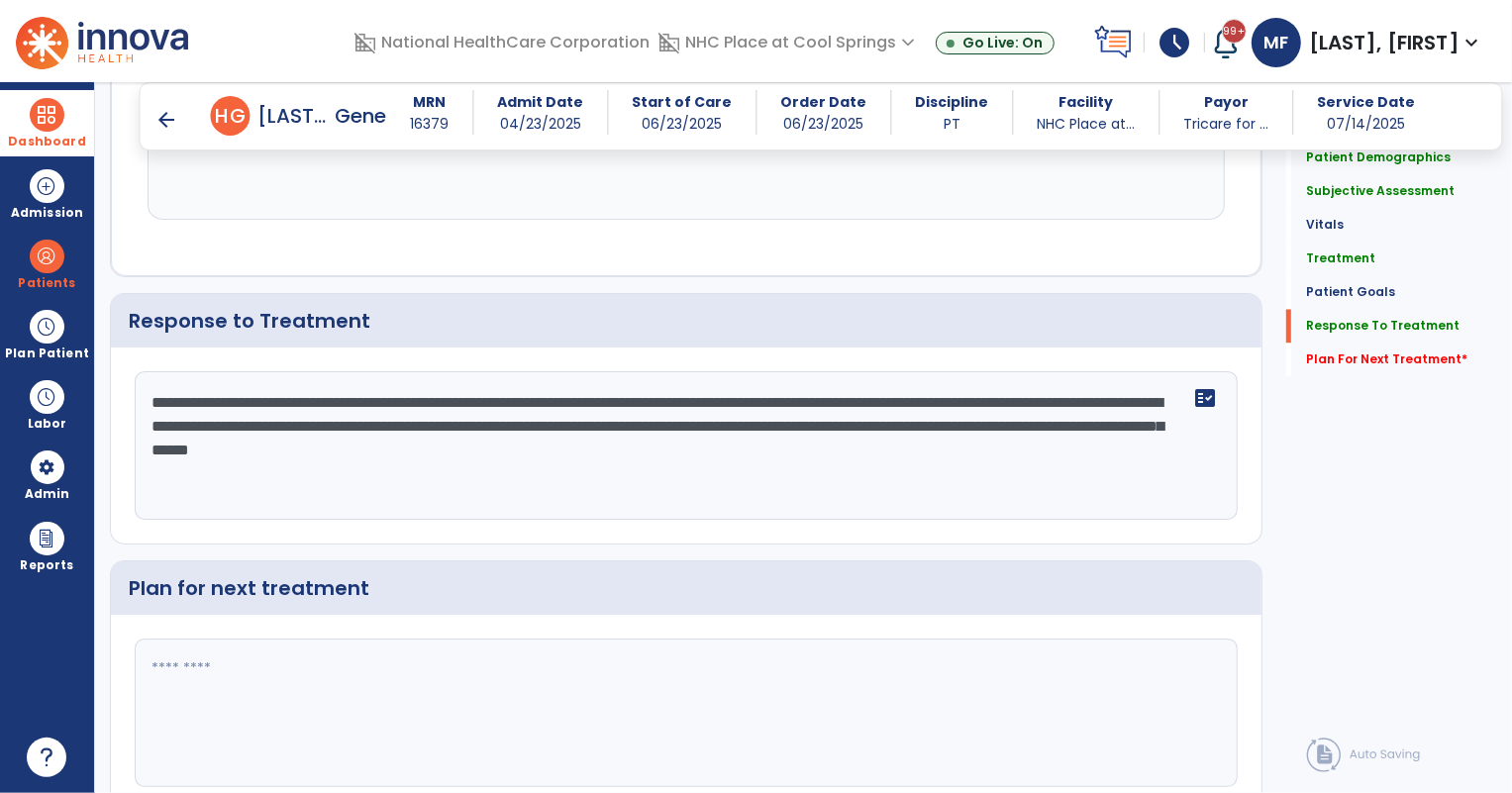 scroll, scrollTop: 2782, scrollLeft: 0, axis: vertical 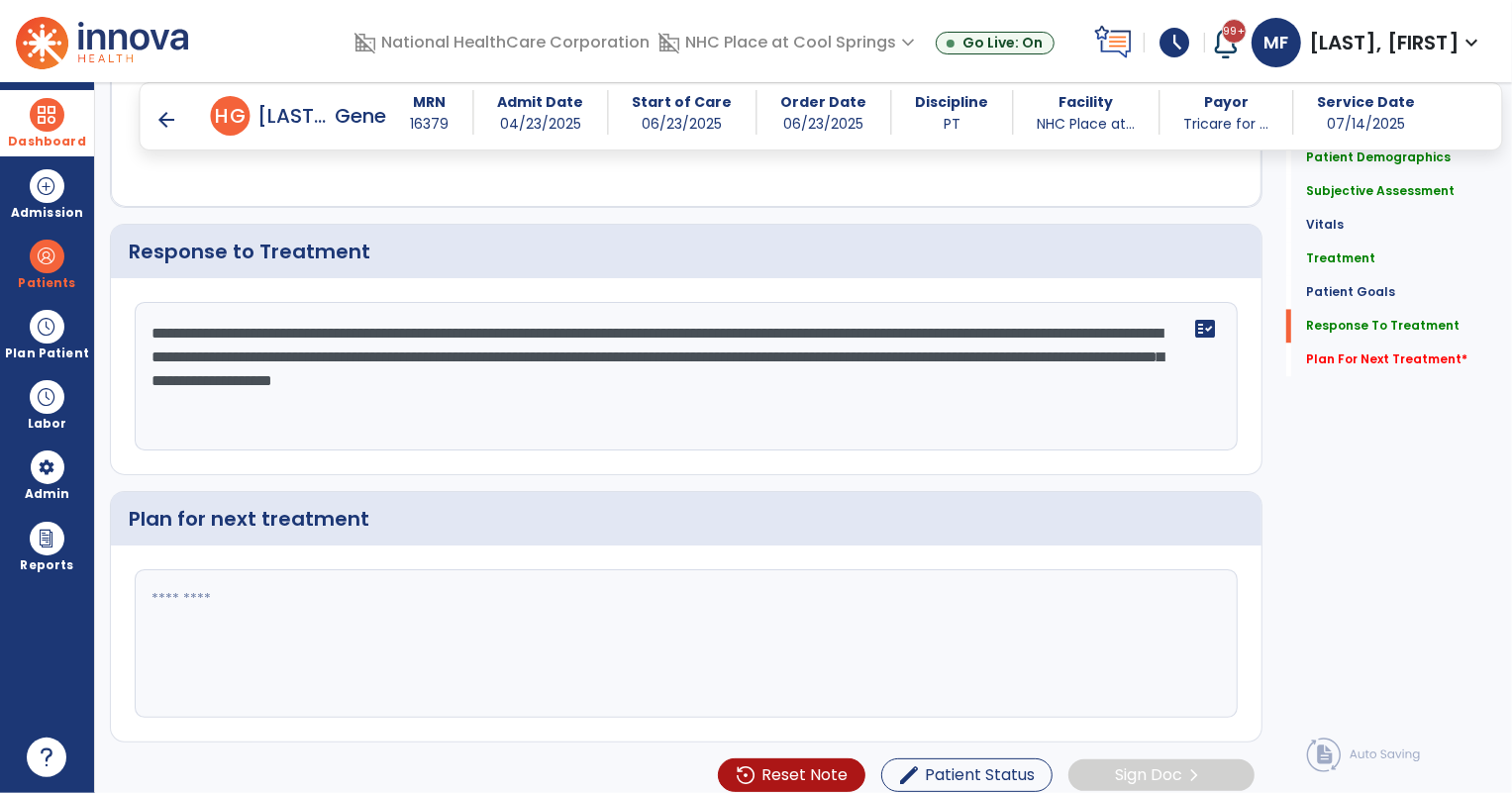 type on "**********" 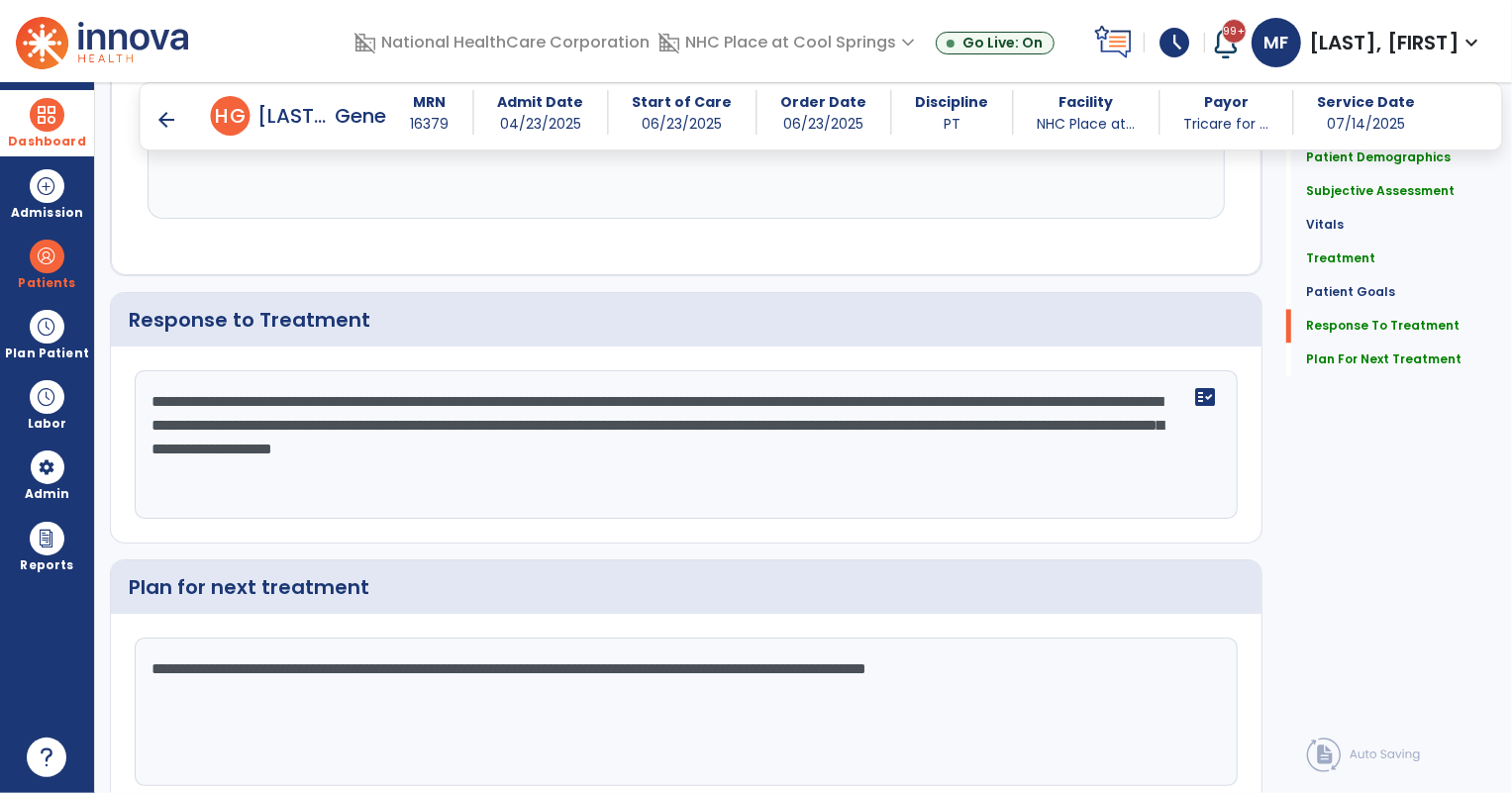 scroll, scrollTop: 2782, scrollLeft: 0, axis: vertical 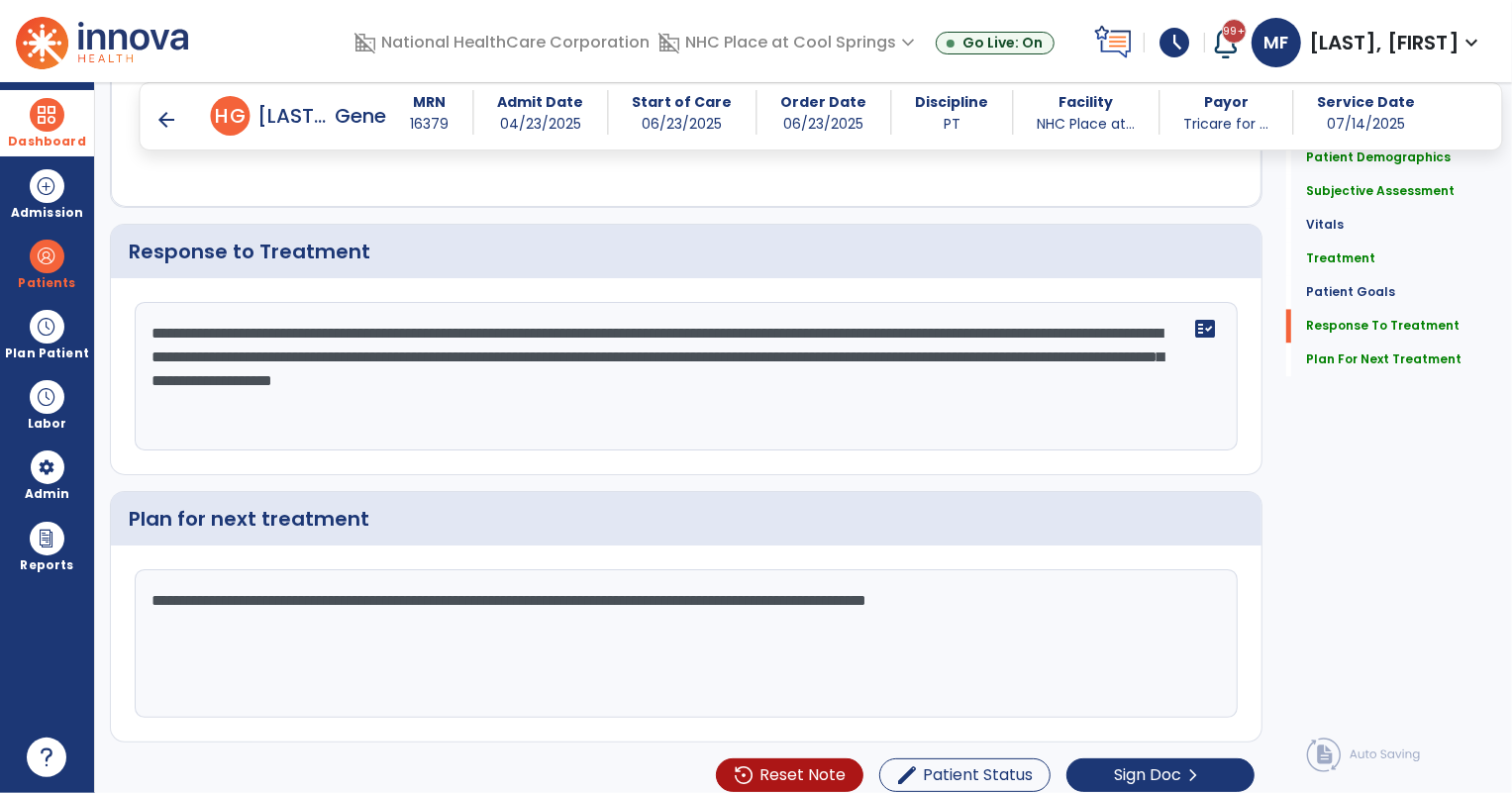 click on "**********" 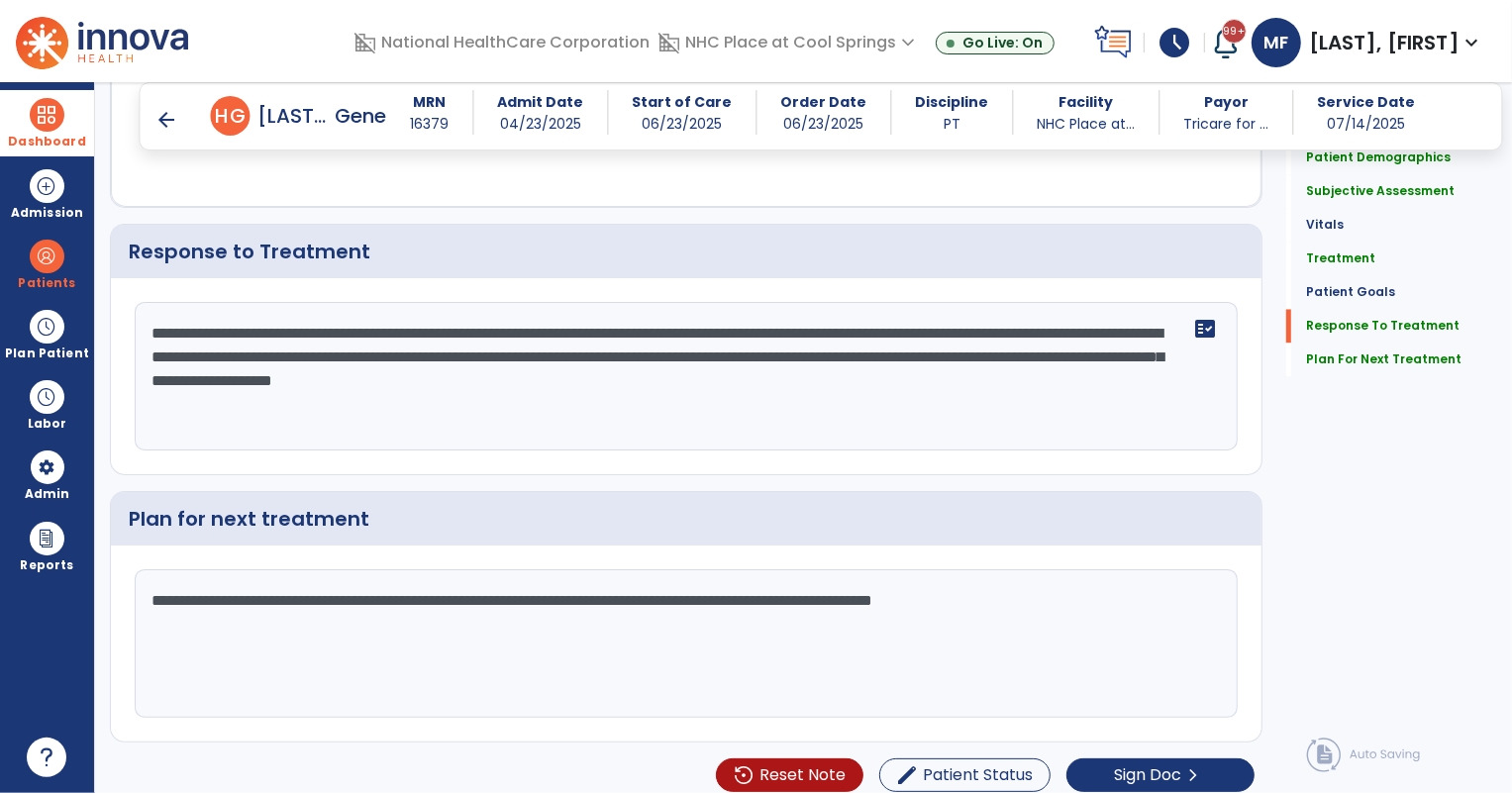 drag, startPoint x: 501, startPoint y: 598, endPoint x: 555, endPoint y: 241, distance: 361.0609 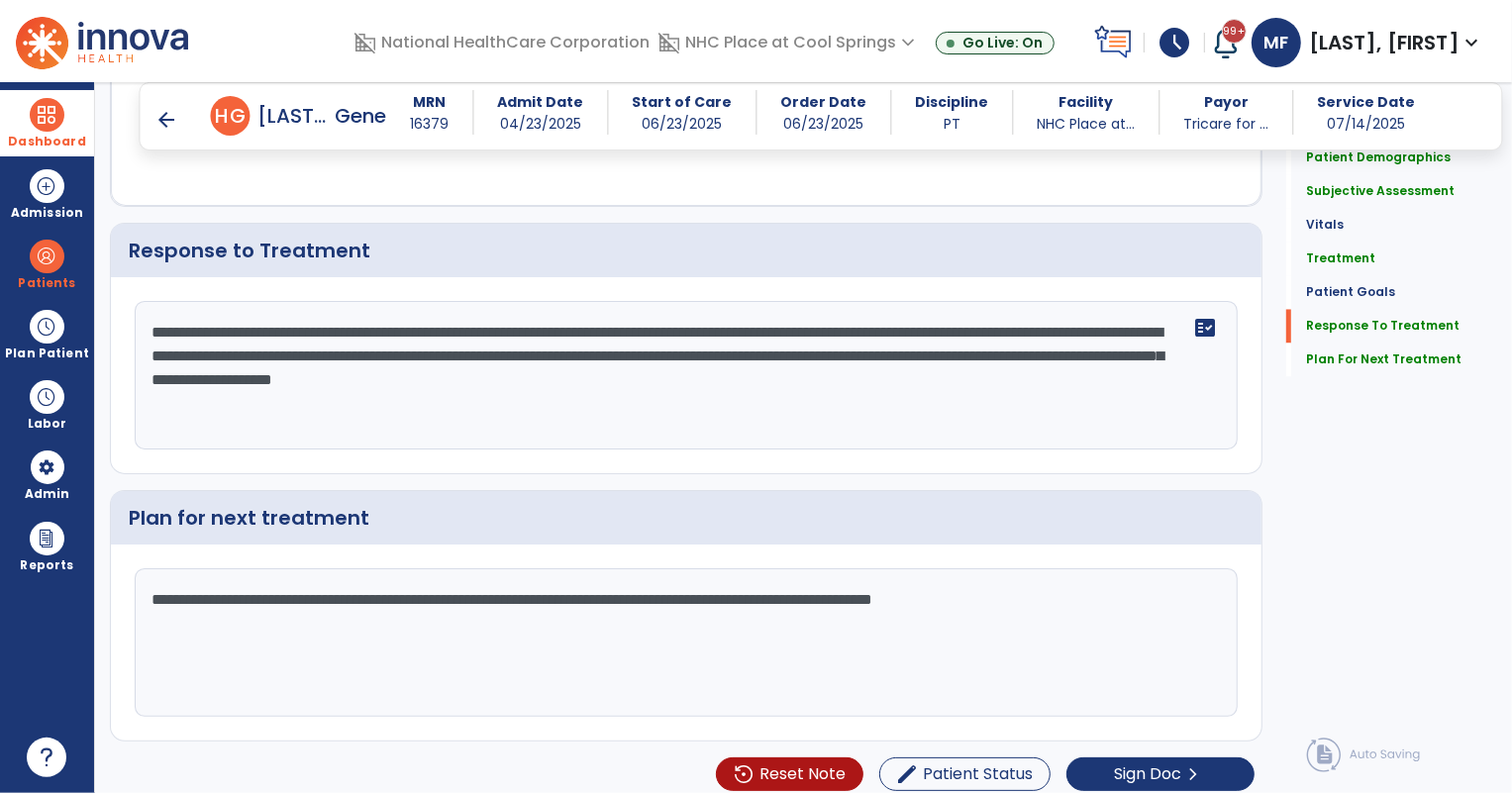 scroll, scrollTop: 2783, scrollLeft: 0, axis: vertical 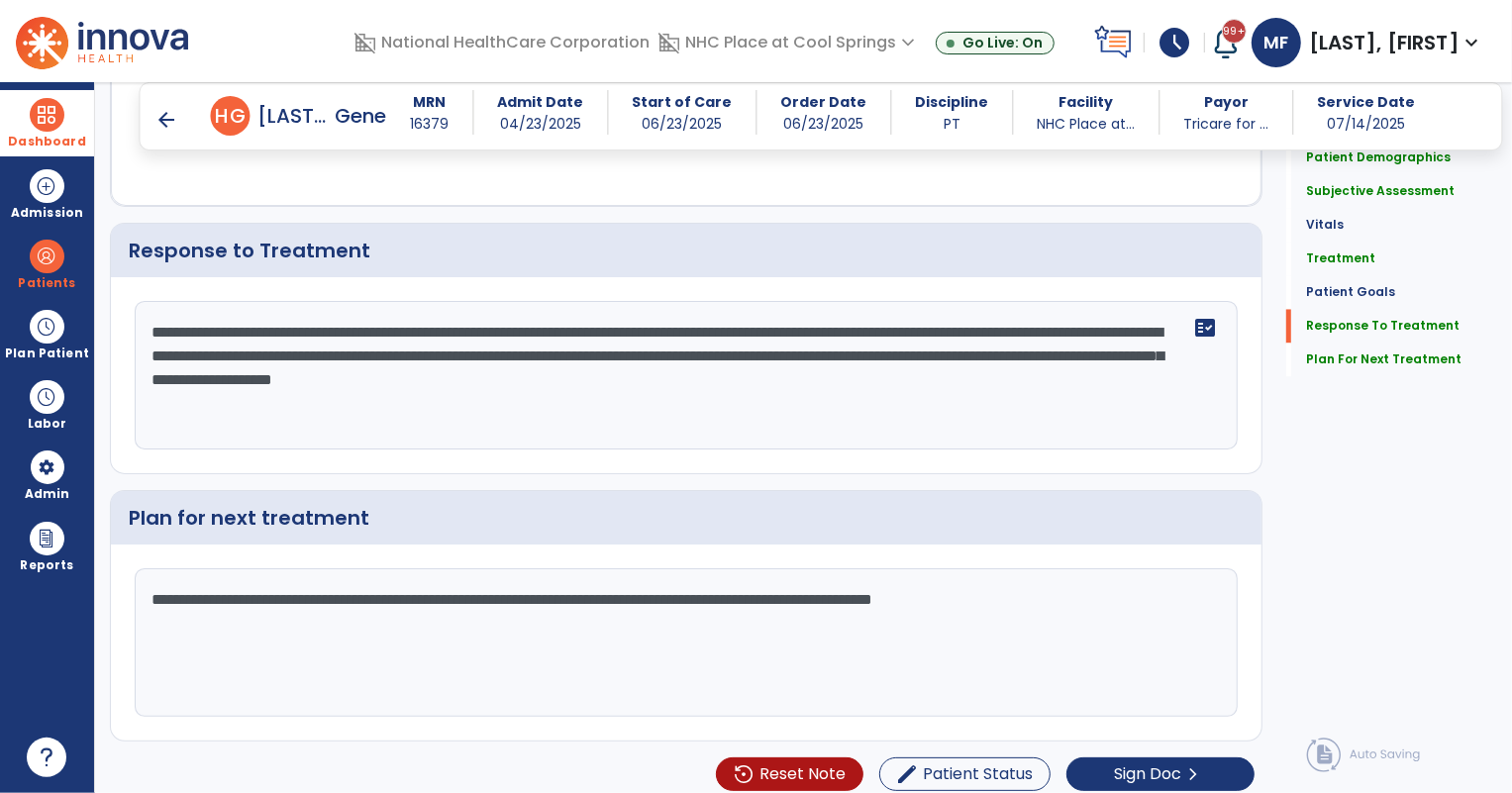 drag, startPoint x: 554, startPoint y: 604, endPoint x: 626, endPoint y: 685, distance: 108.374351 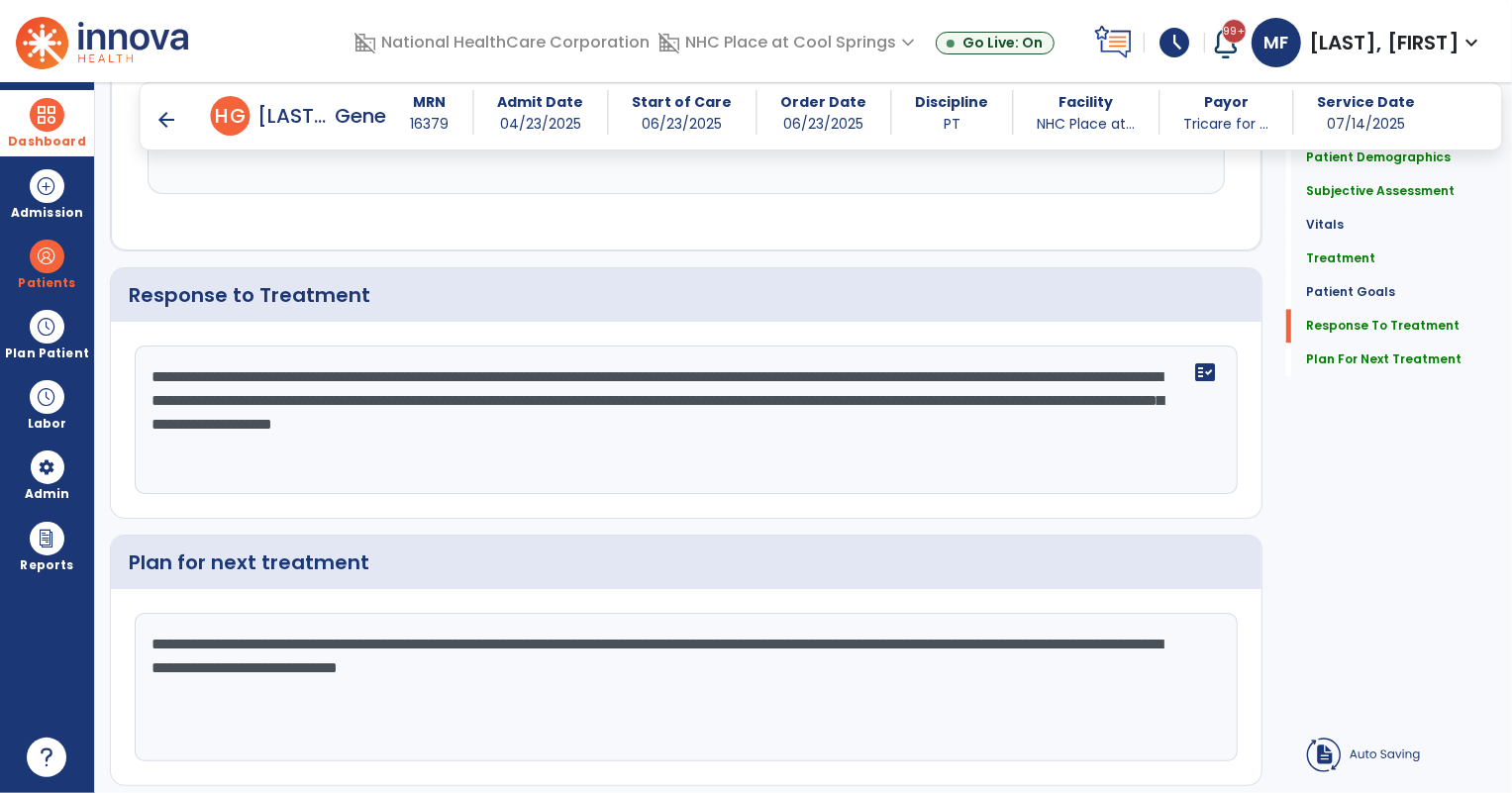 scroll, scrollTop: 2784, scrollLeft: 0, axis: vertical 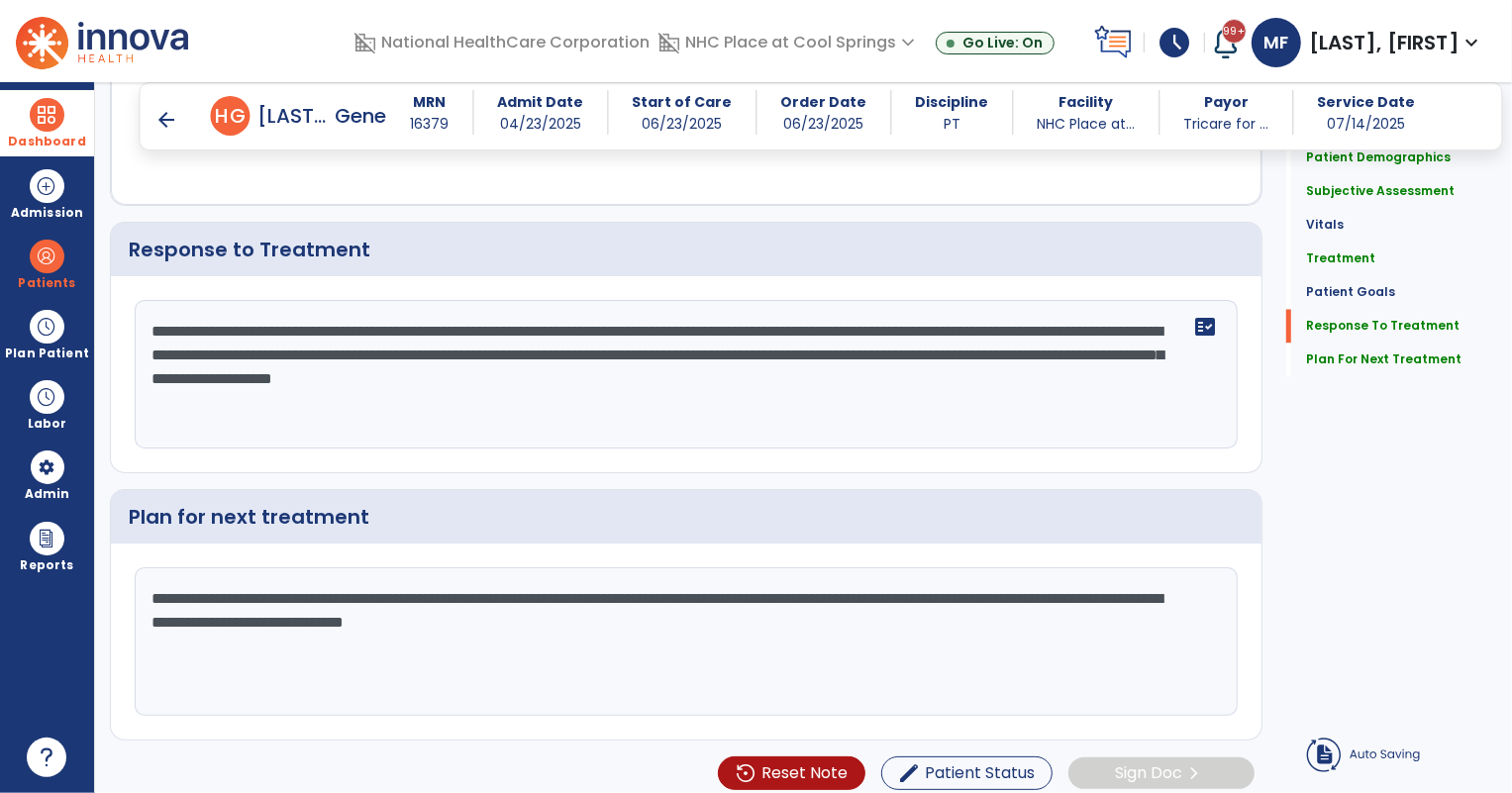 type on "**********" 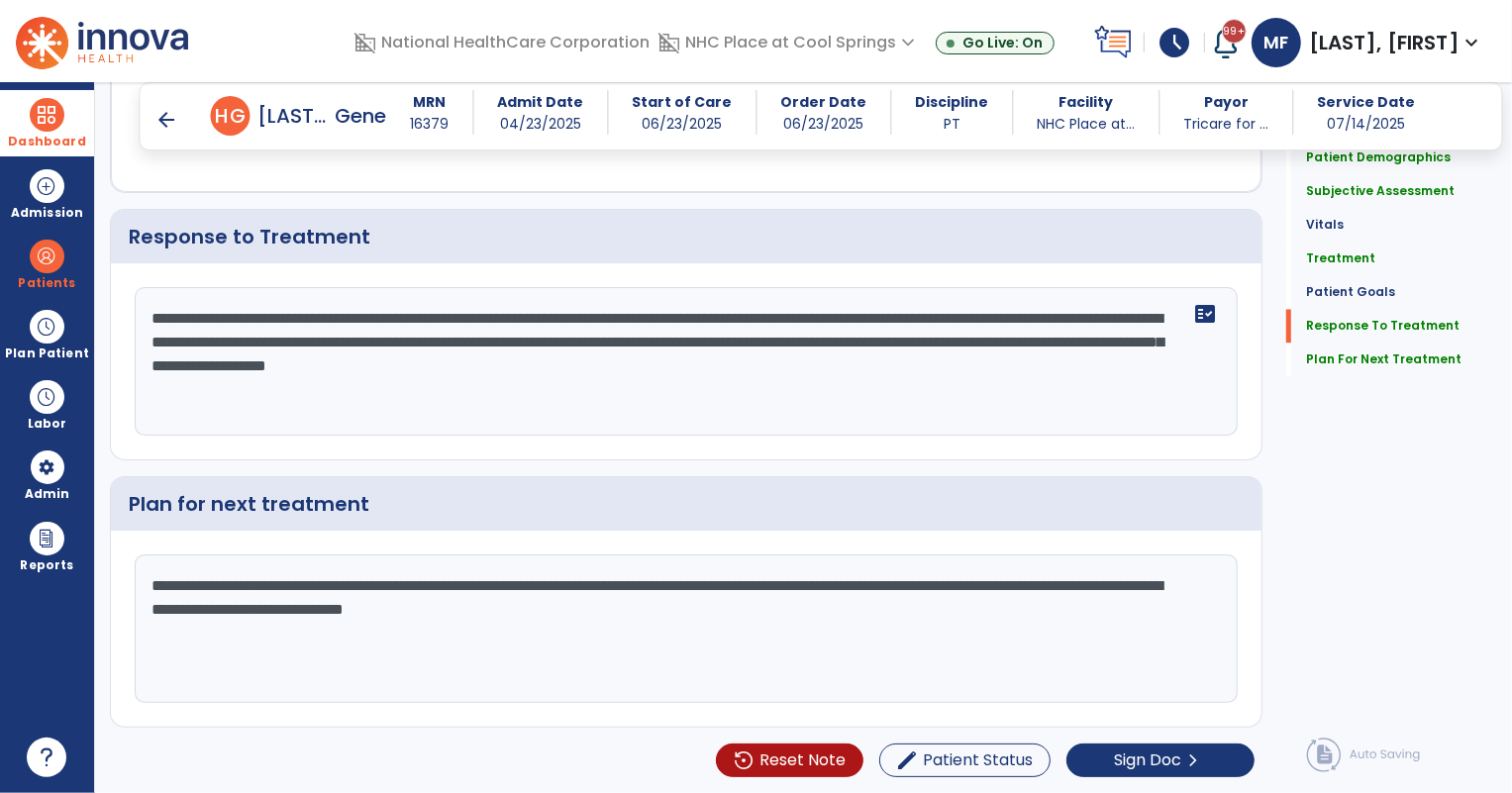 scroll, scrollTop: 2785, scrollLeft: 0, axis: vertical 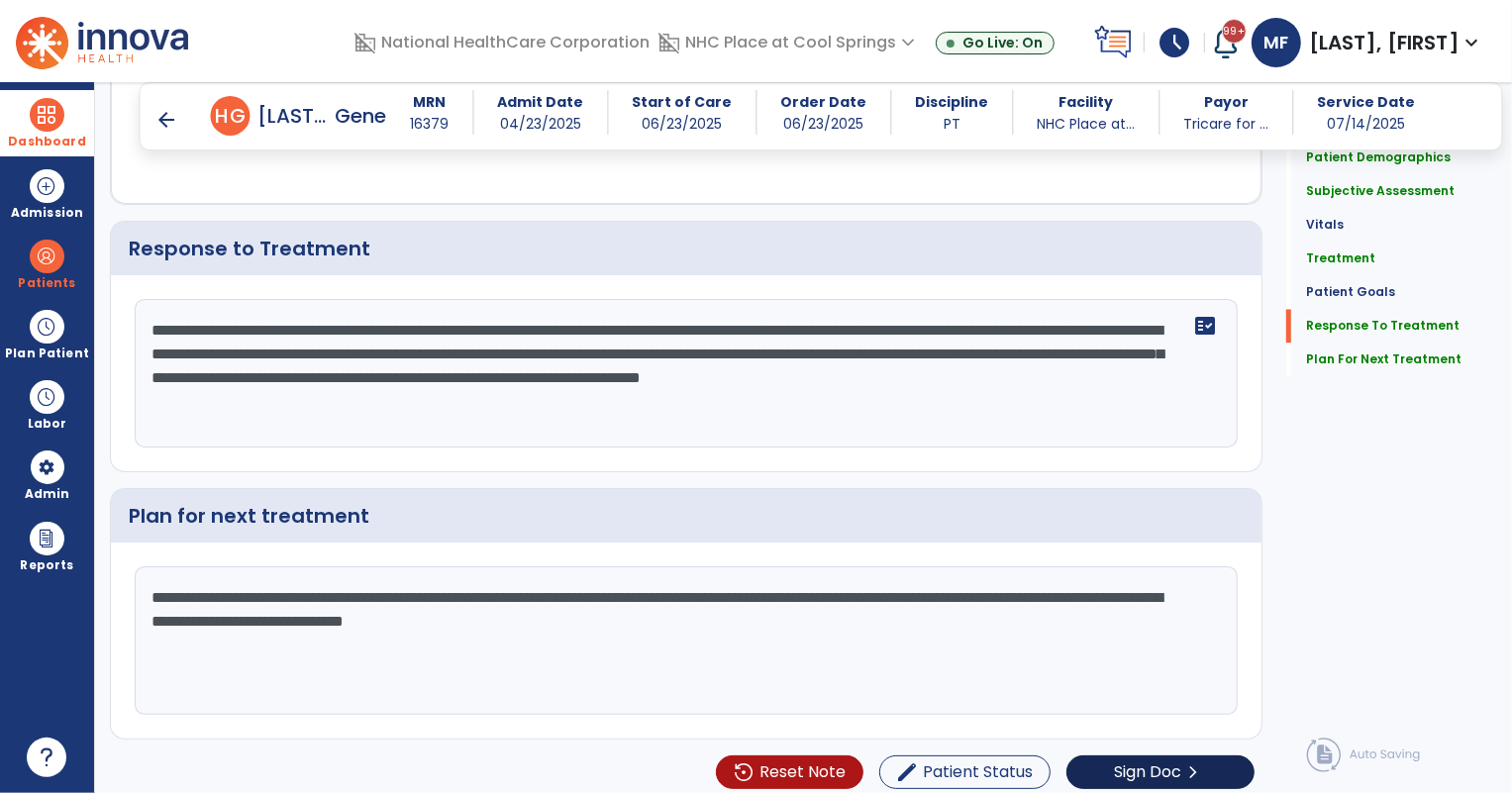 type on "**********" 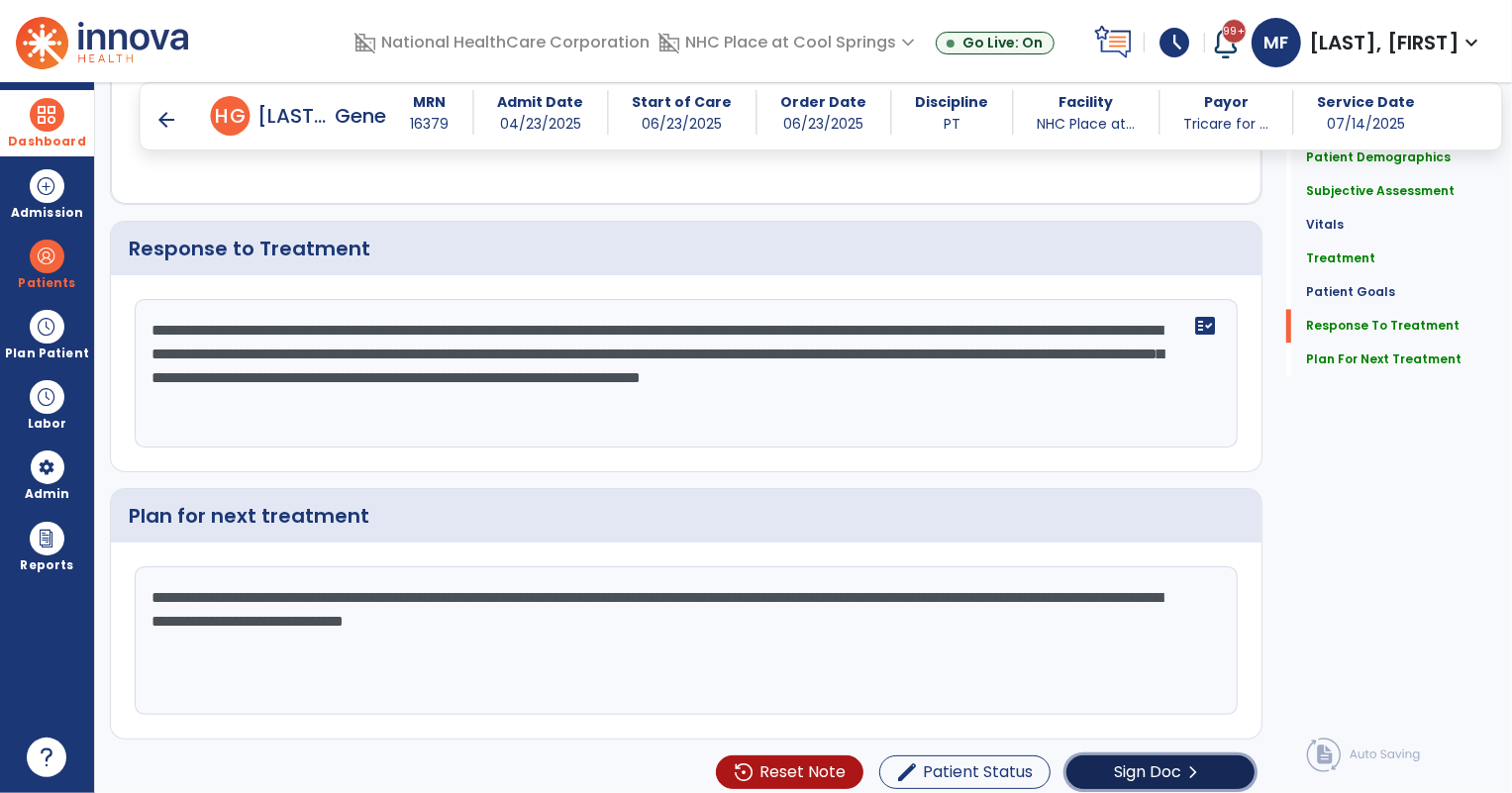 click on "Sign Doc" 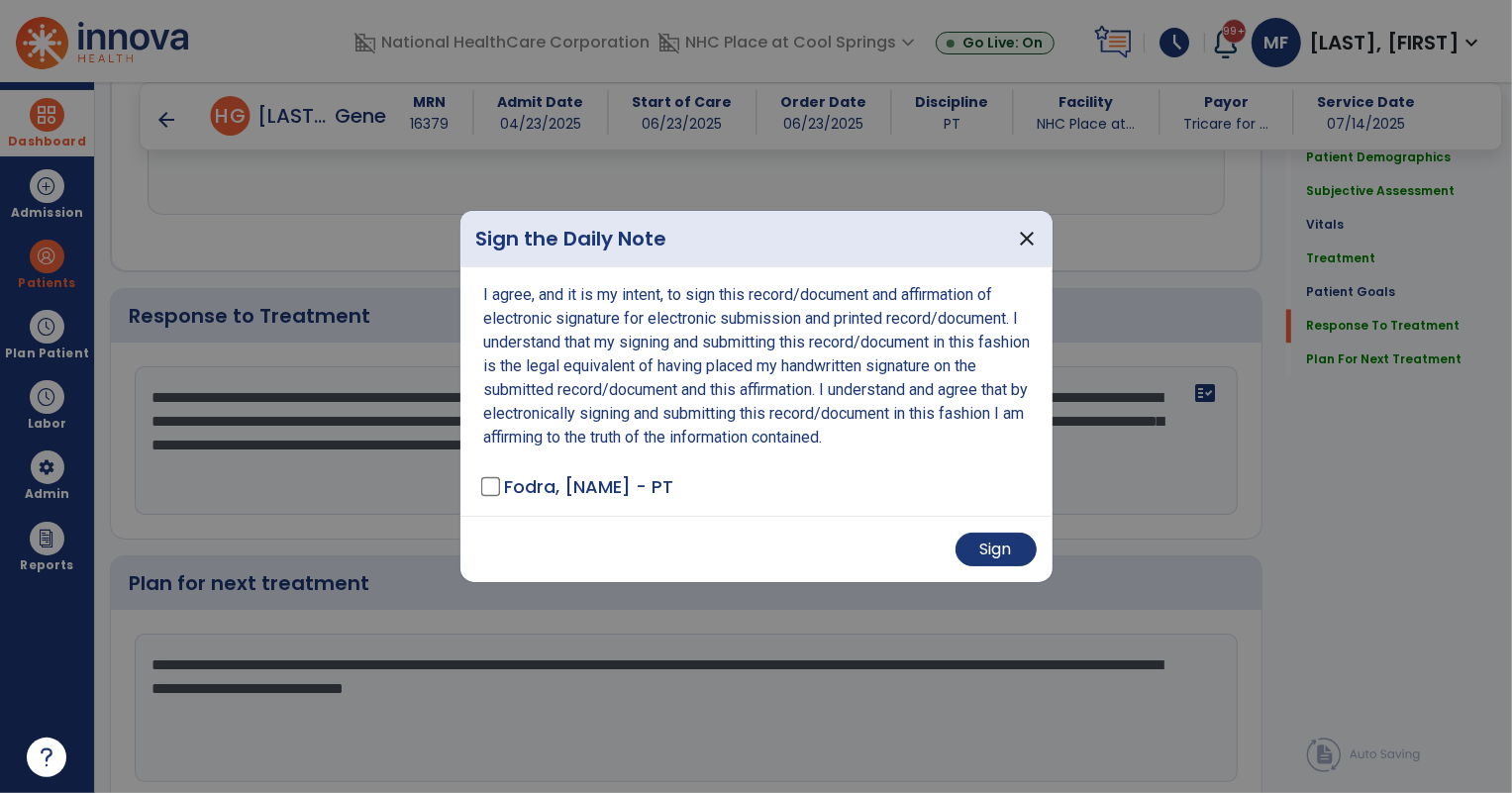 scroll, scrollTop: 2786, scrollLeft: 0, axis: vertical 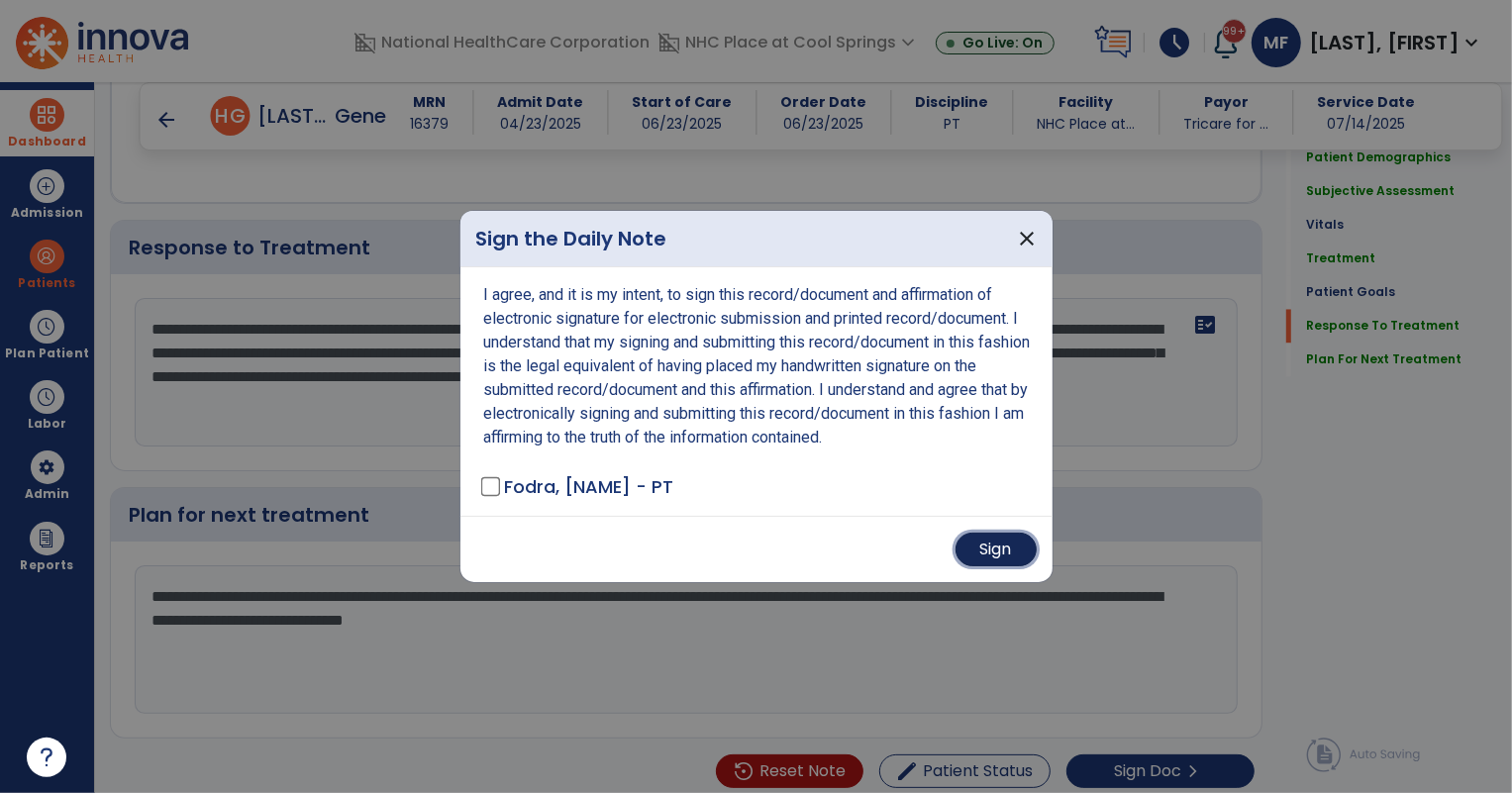 drag, startPoint x: 998, startPoint y: 545, endPoint x: 926, endPoint y: 505, distance: 82.365041 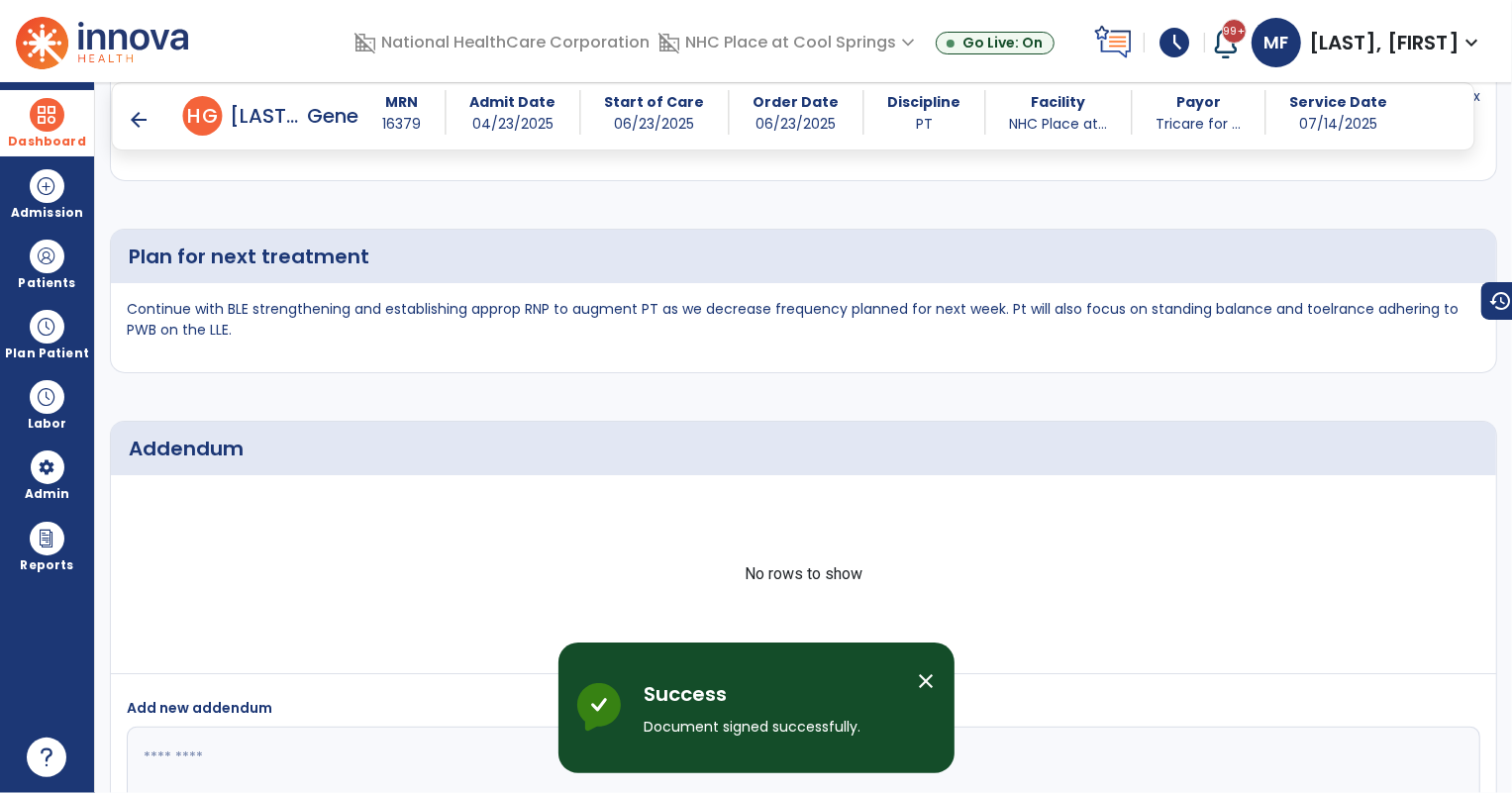 scroll, scrollTop: 4435, scrollLeft: 0, axis: vertical 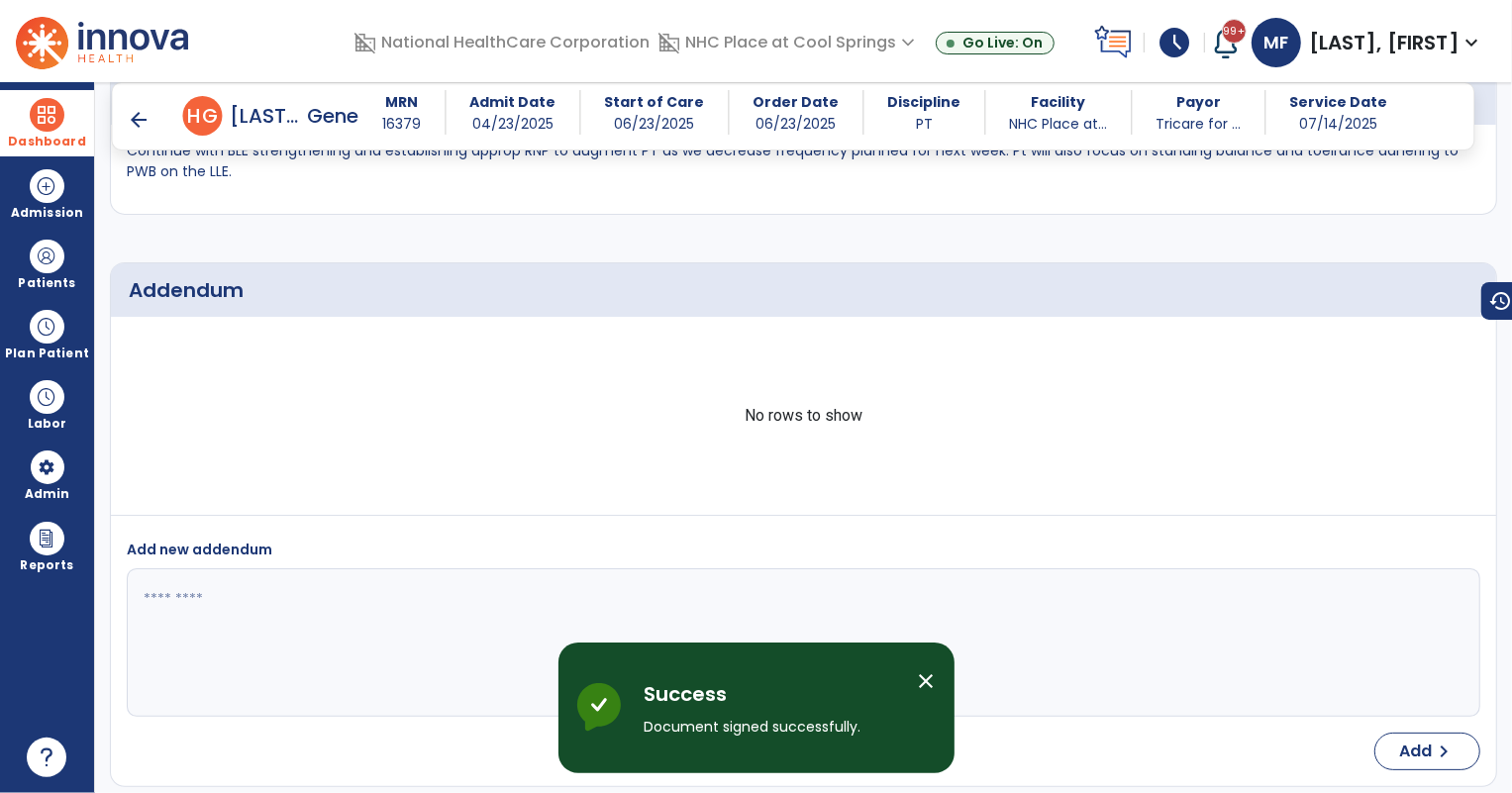 click on "arrow_back" at bounding box center (140, 120) 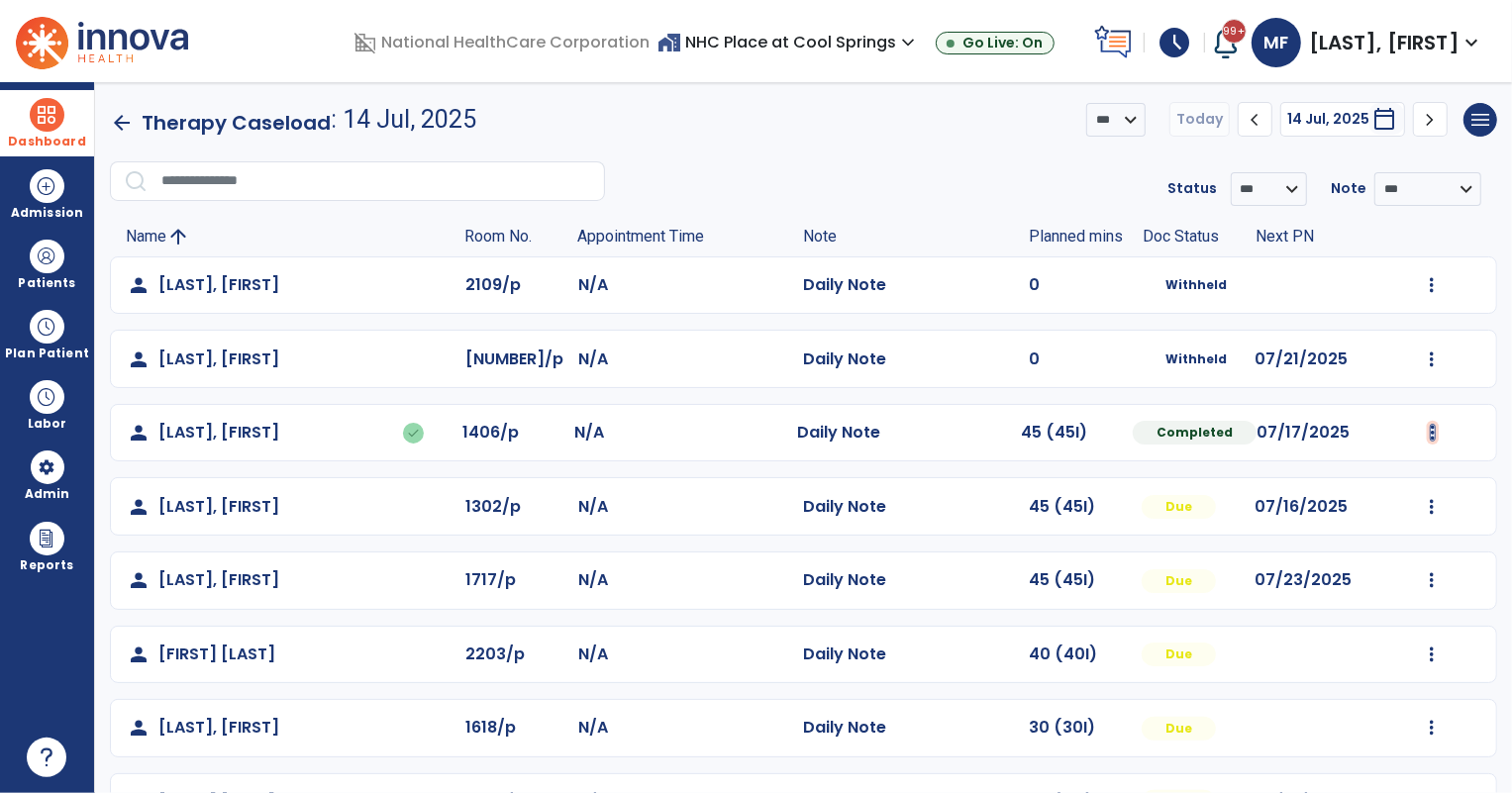 click at bounding box center (1432, 285) 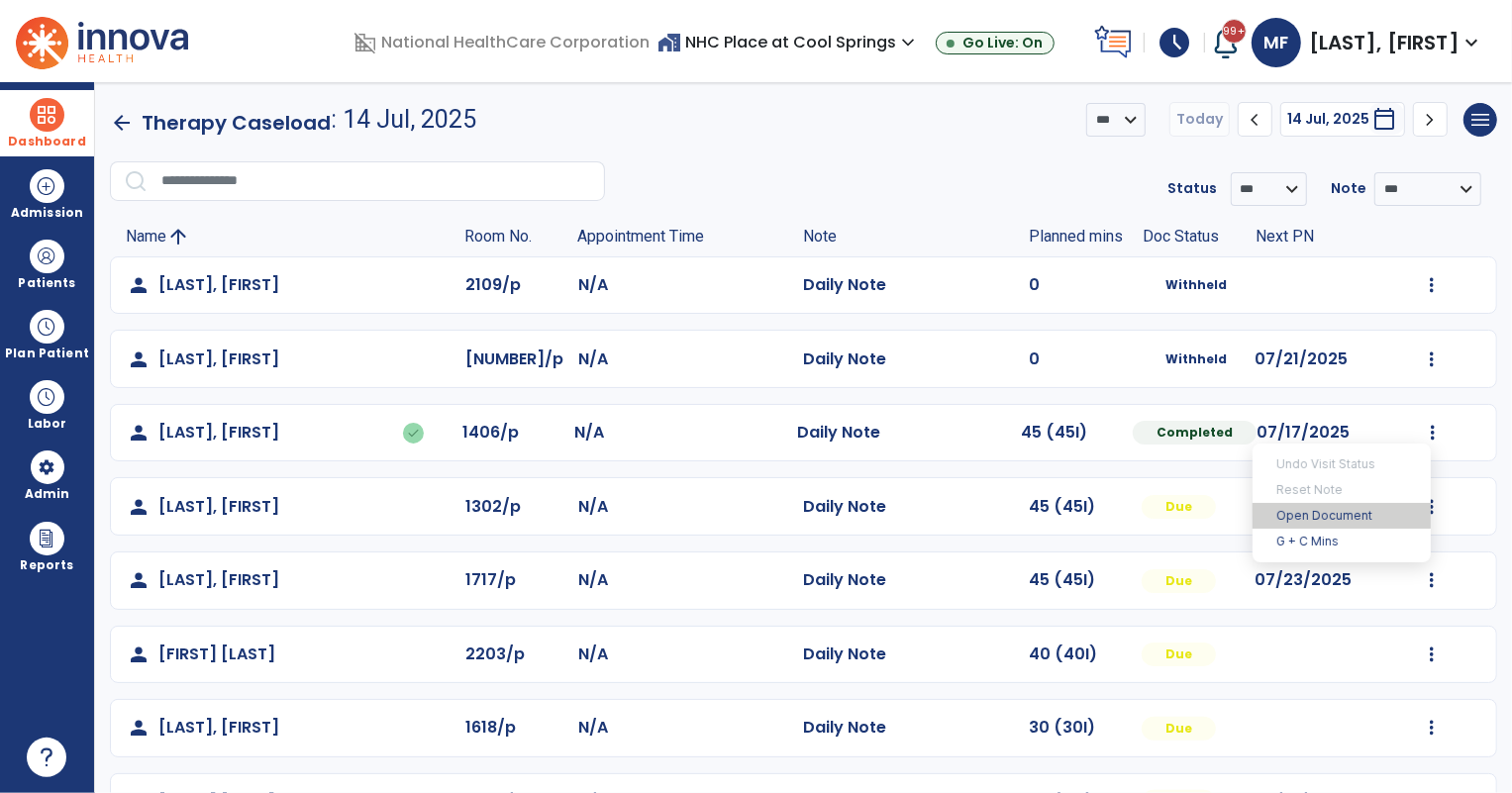 click on "Open Document" at bounding box center (1342, 516) 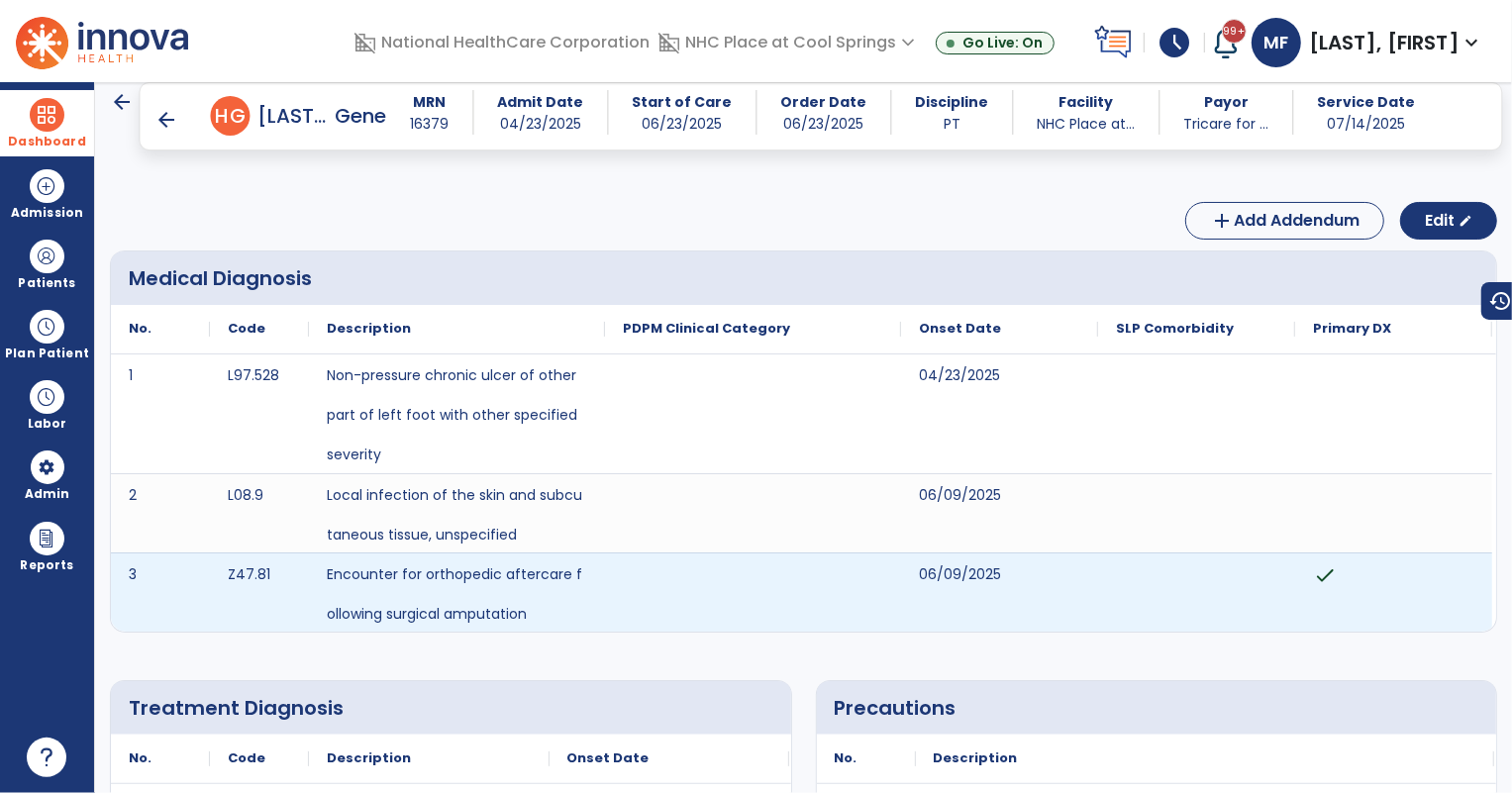 scroll, scrollTop: 0, scrollLeft: 0, axis: both 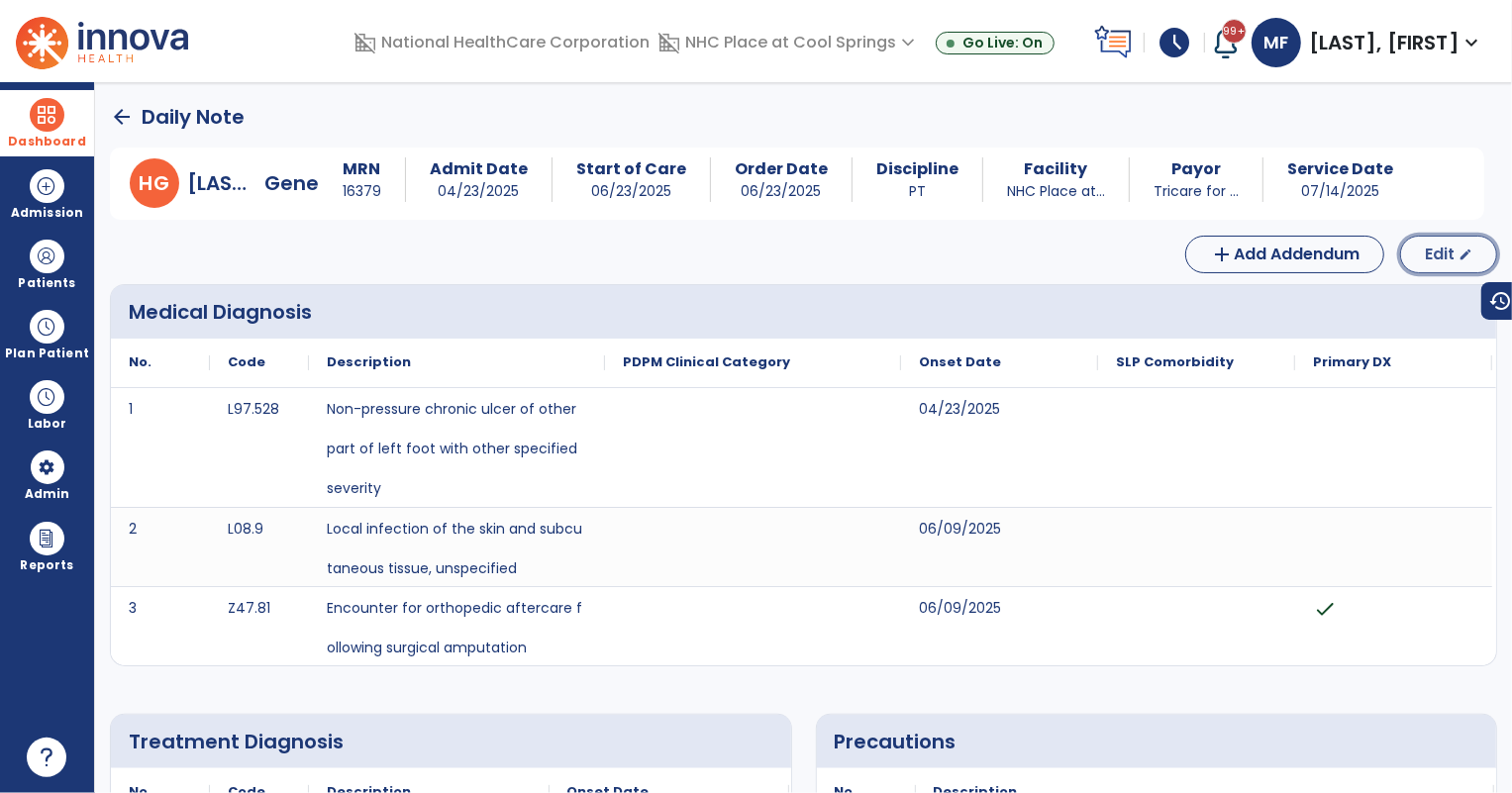 click on "Edit" 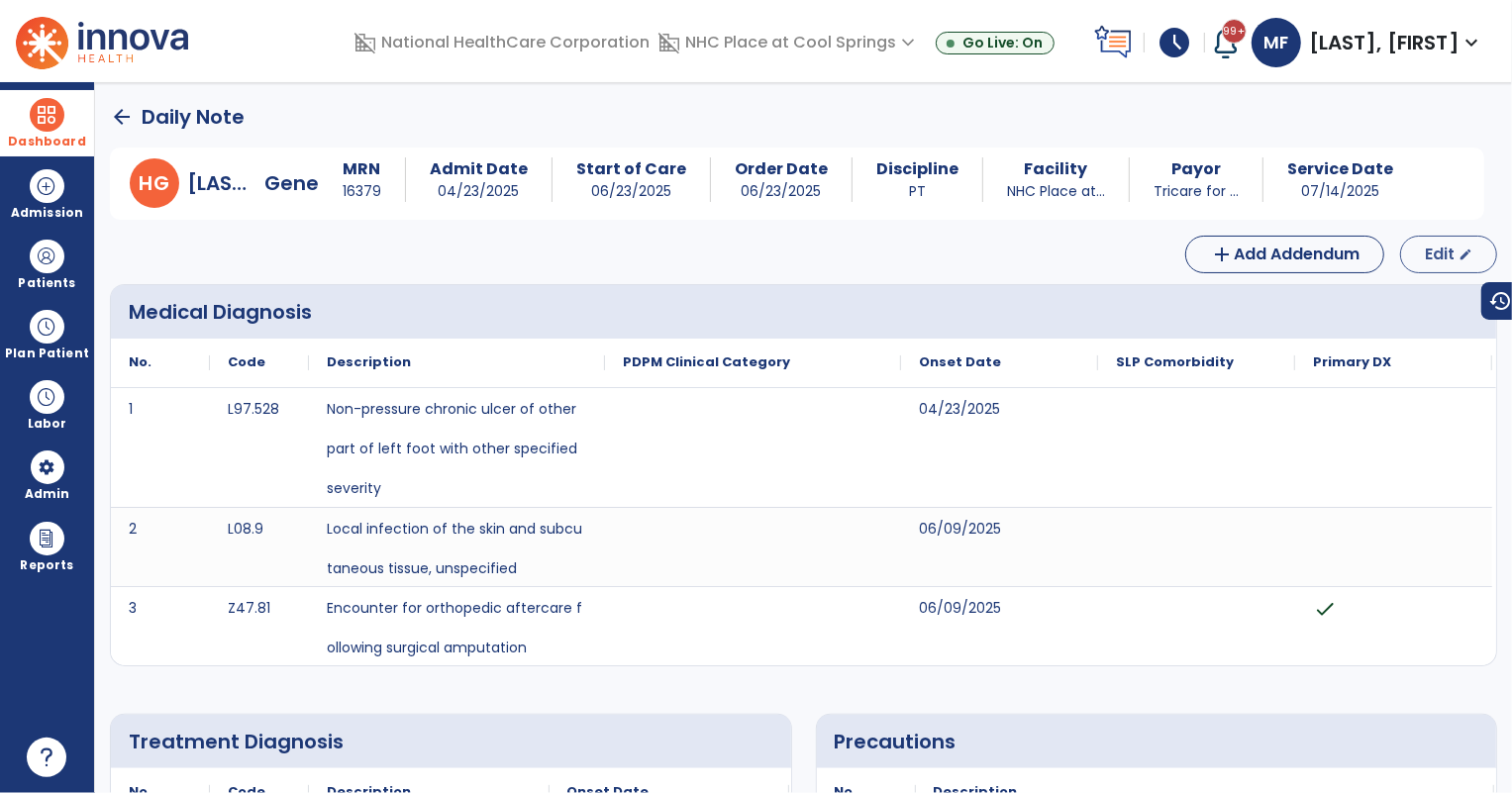 select on "*" 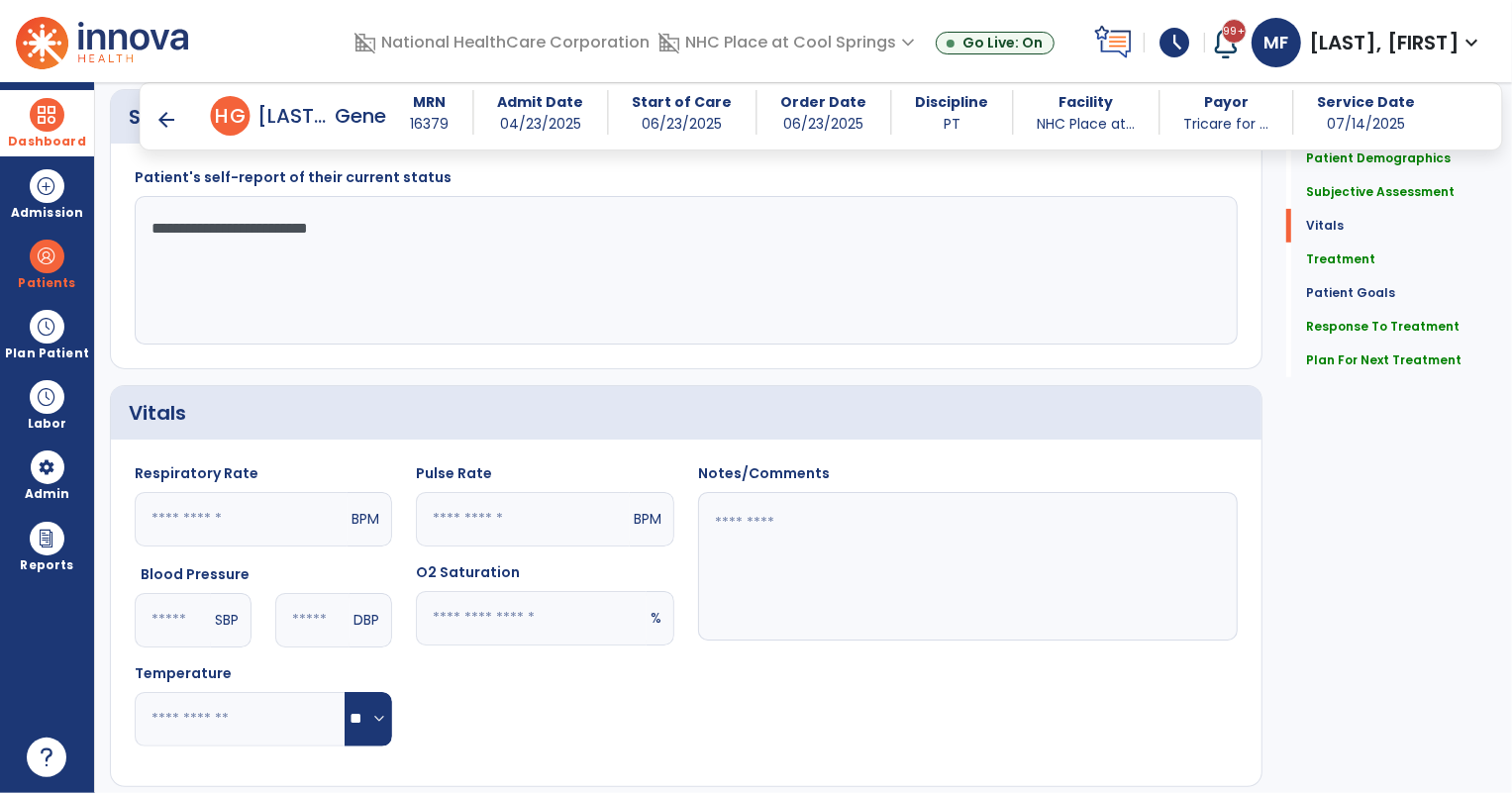 scroll, scrollTop: 540, scrollLeft: 0, axis: vertical 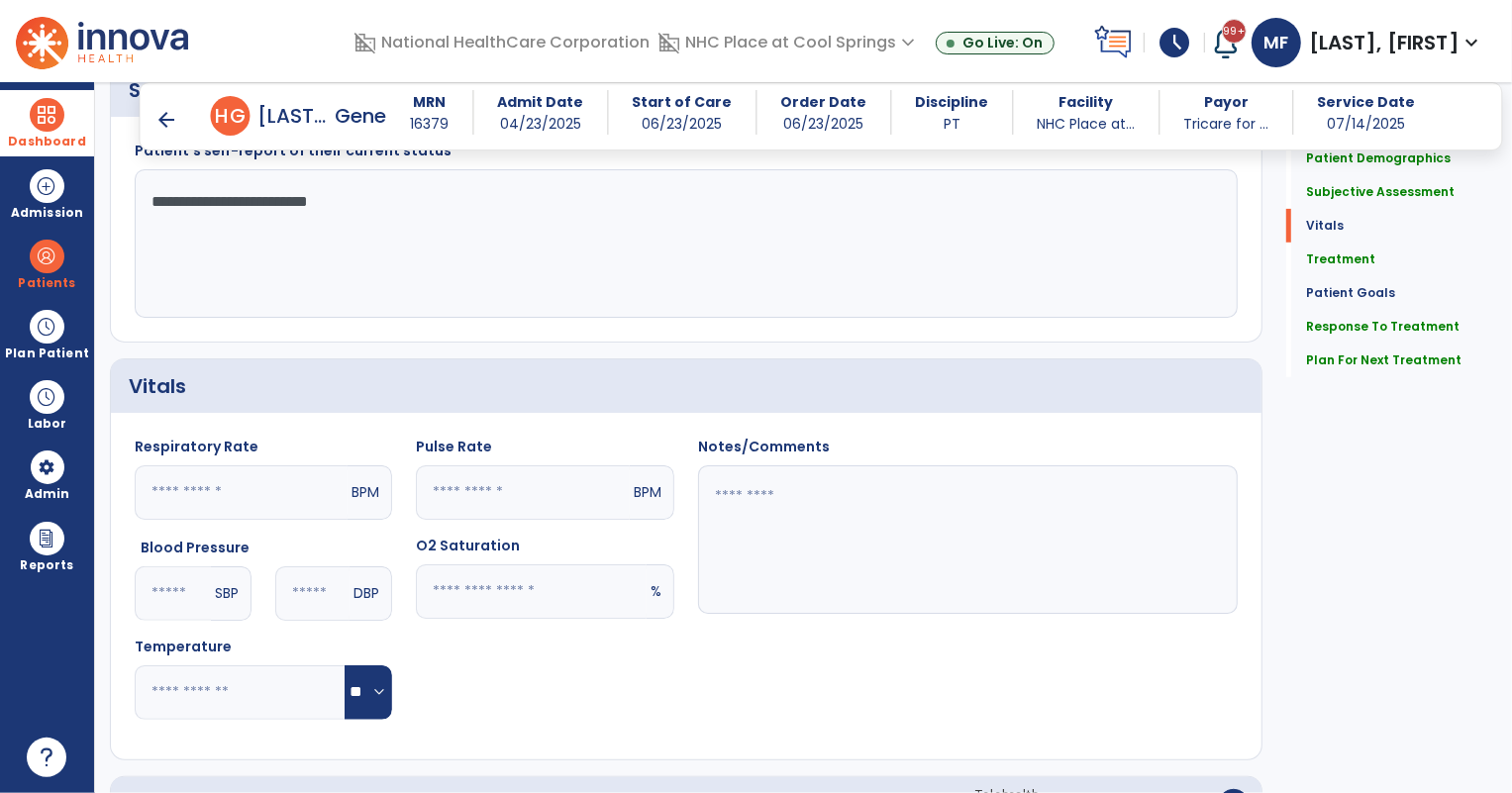 click 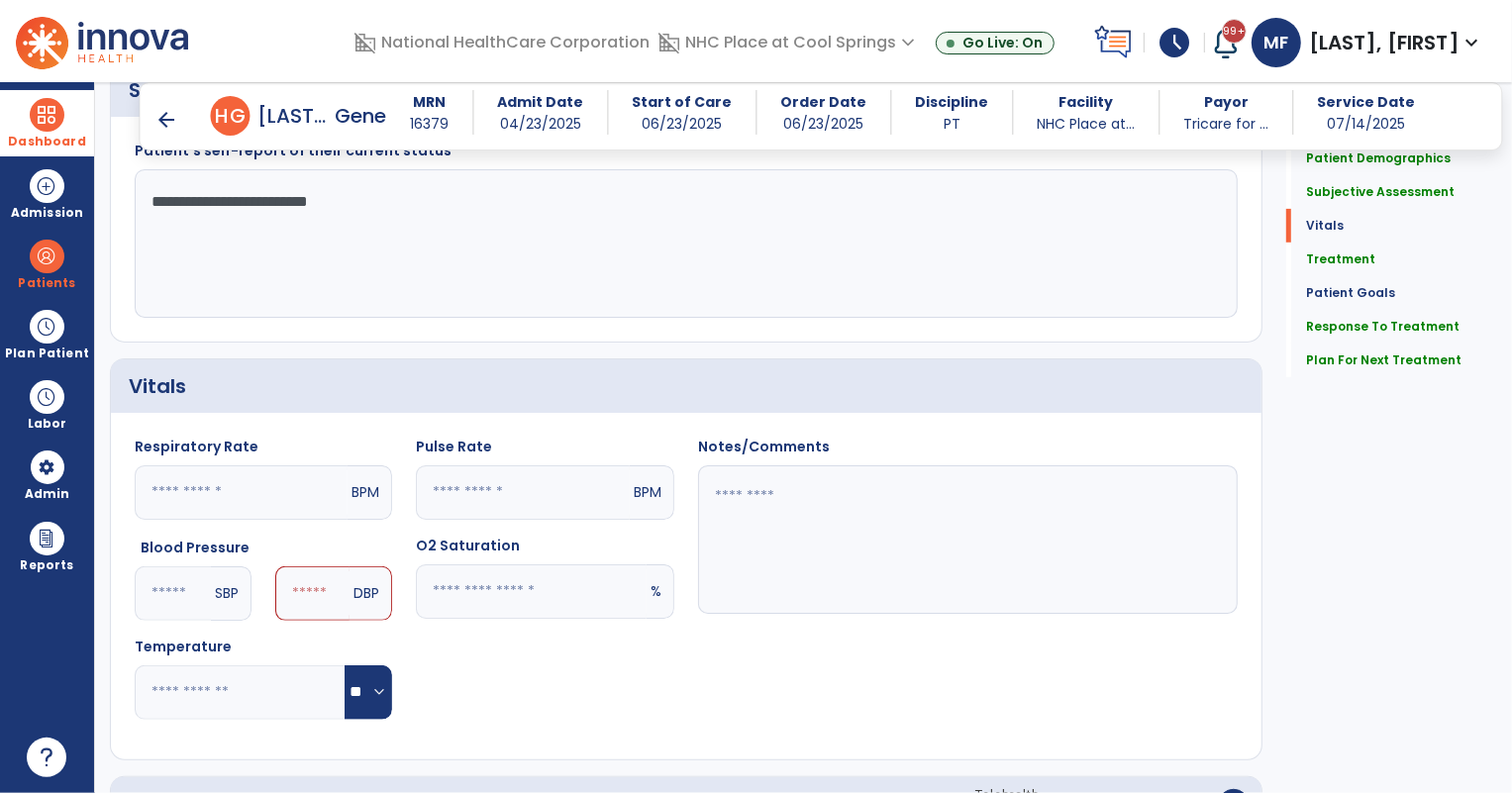 type on "***" 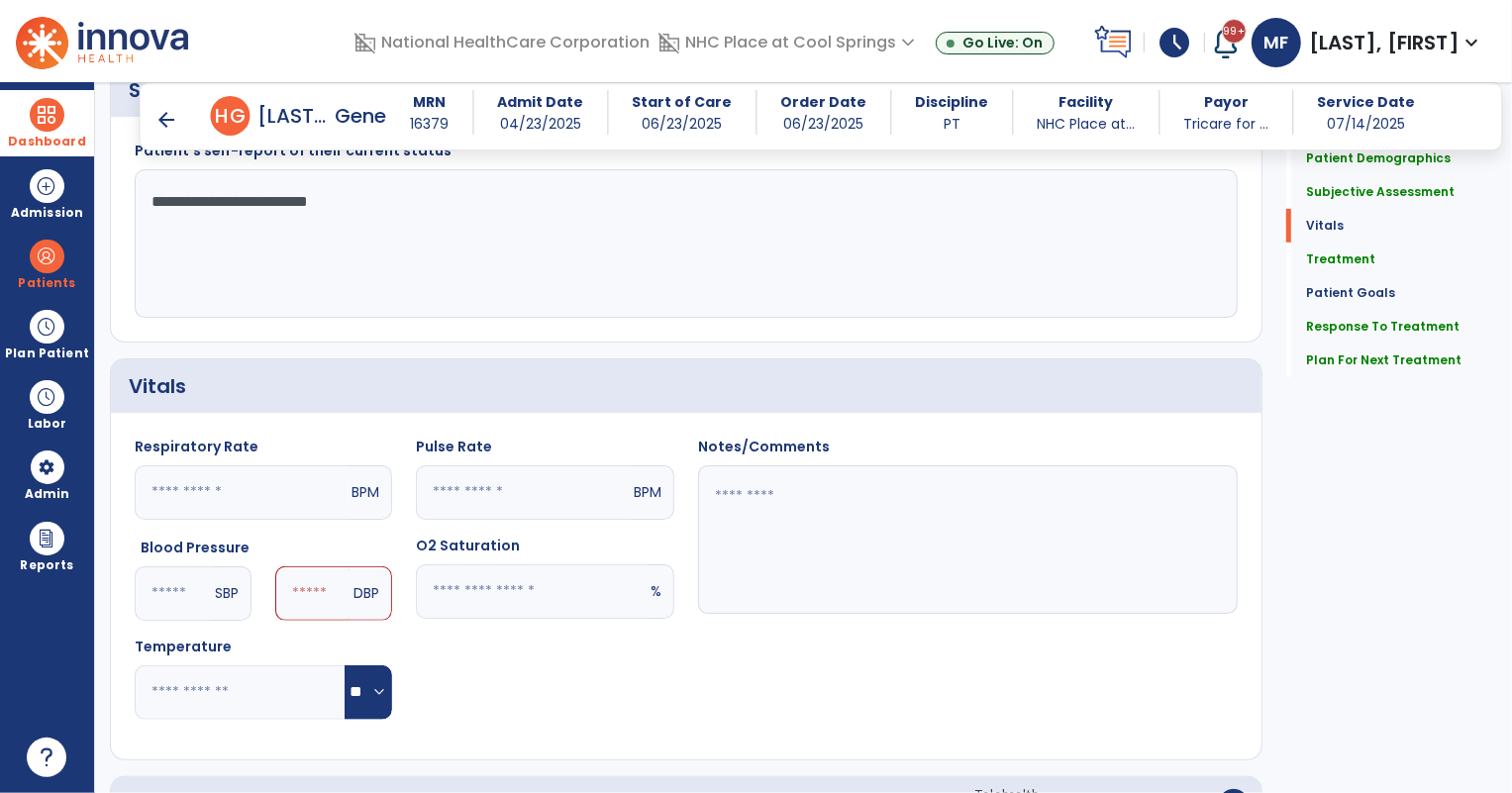 click 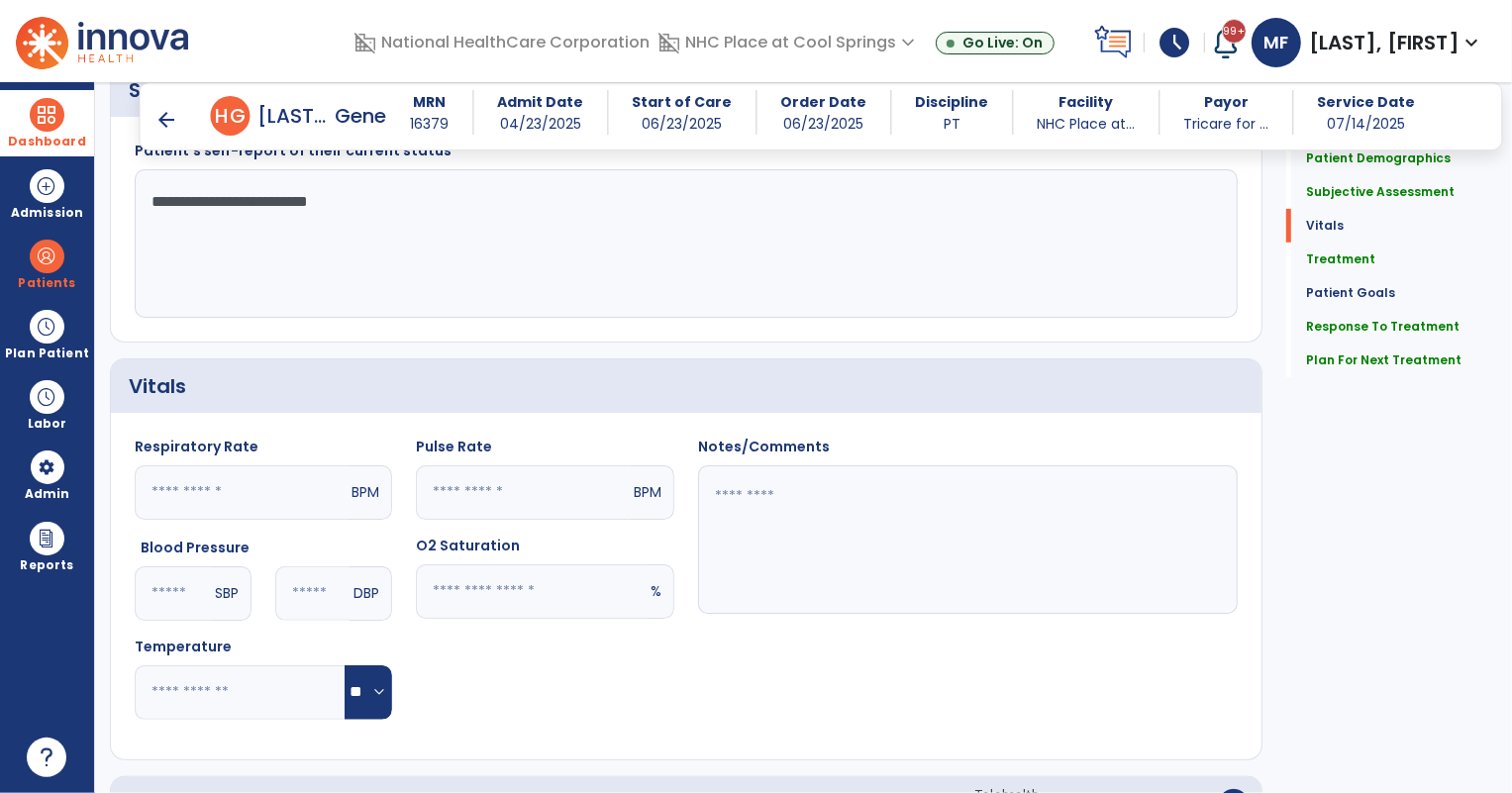 type on "**" 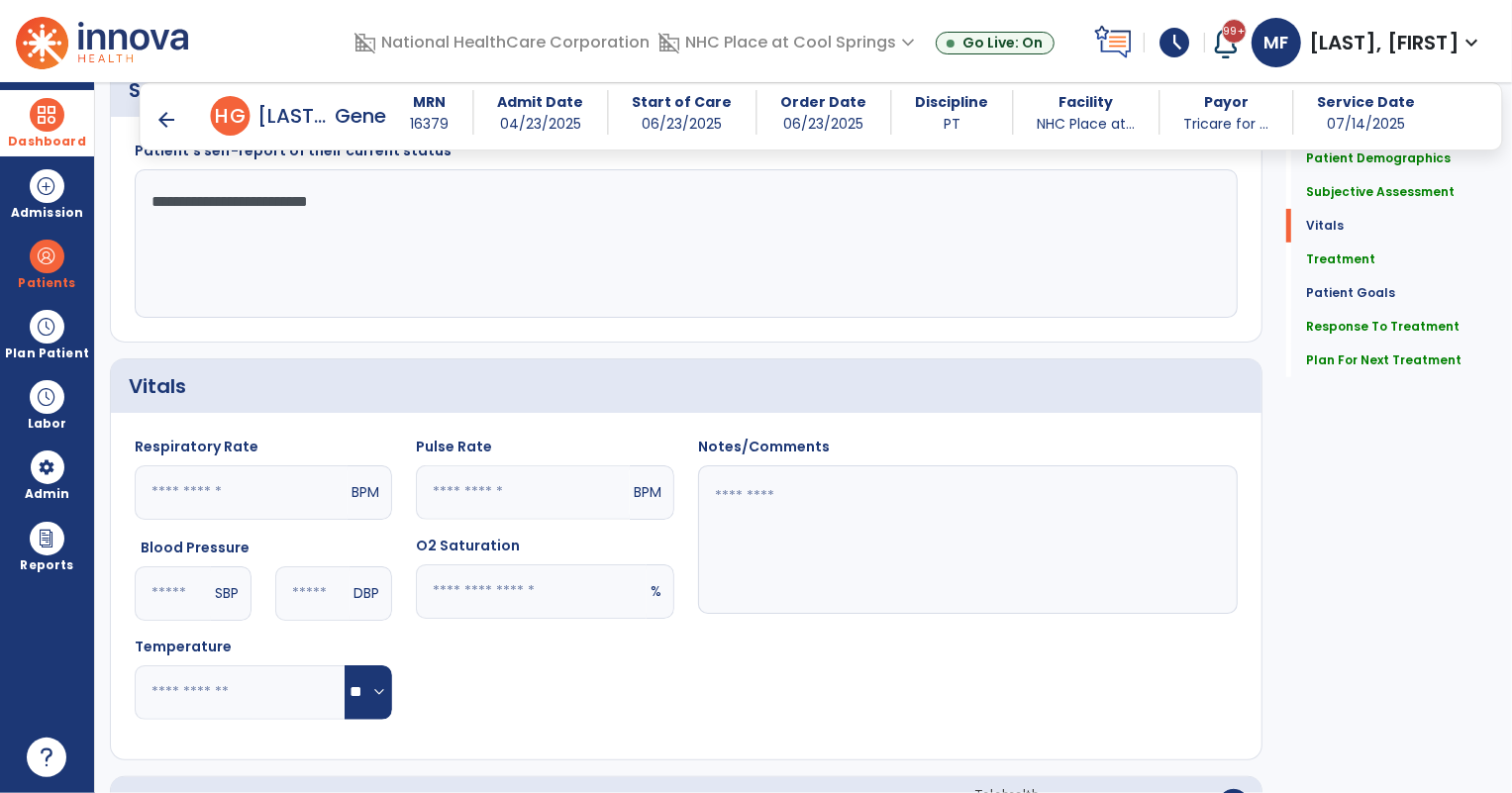 click 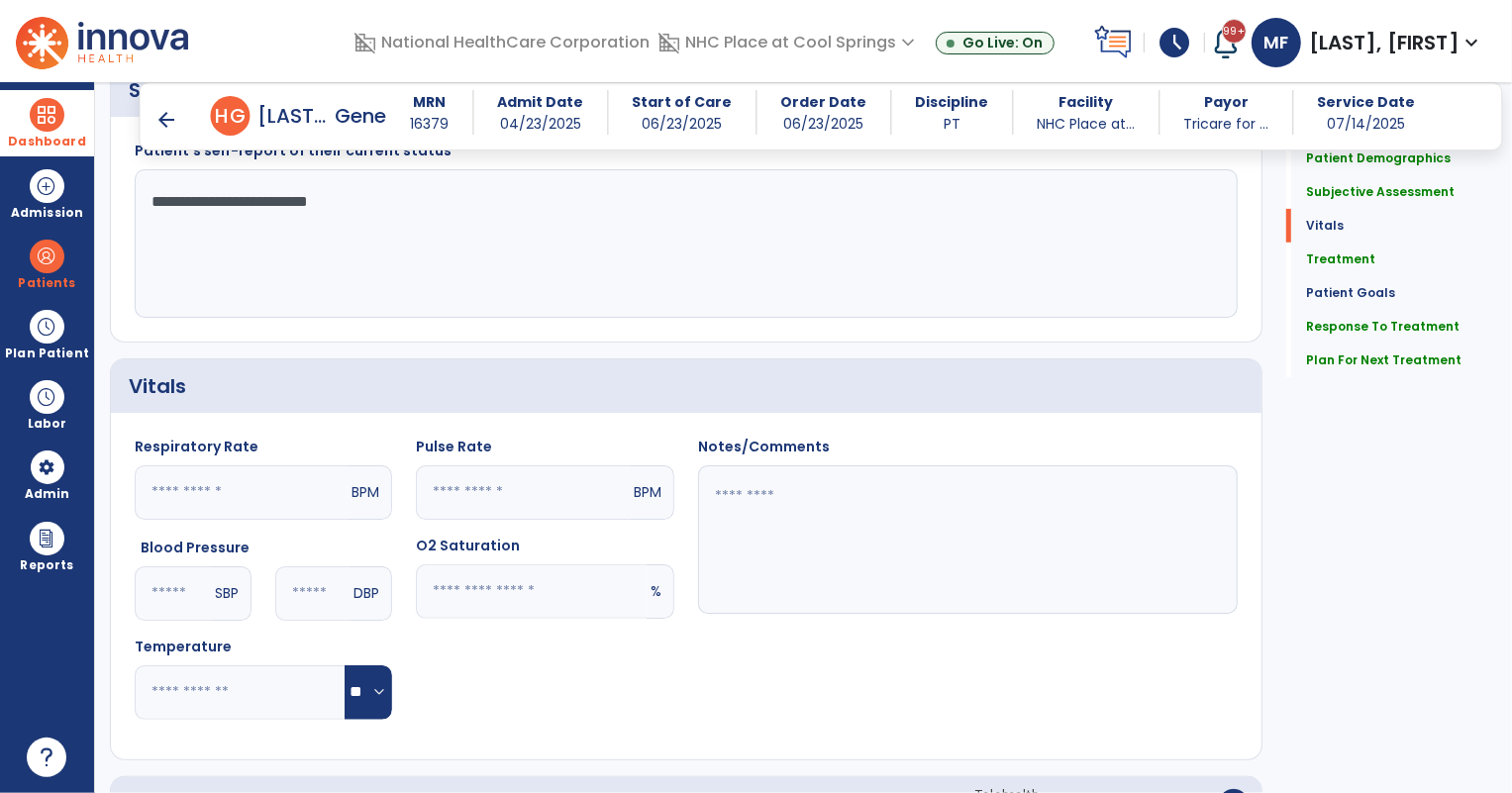 click 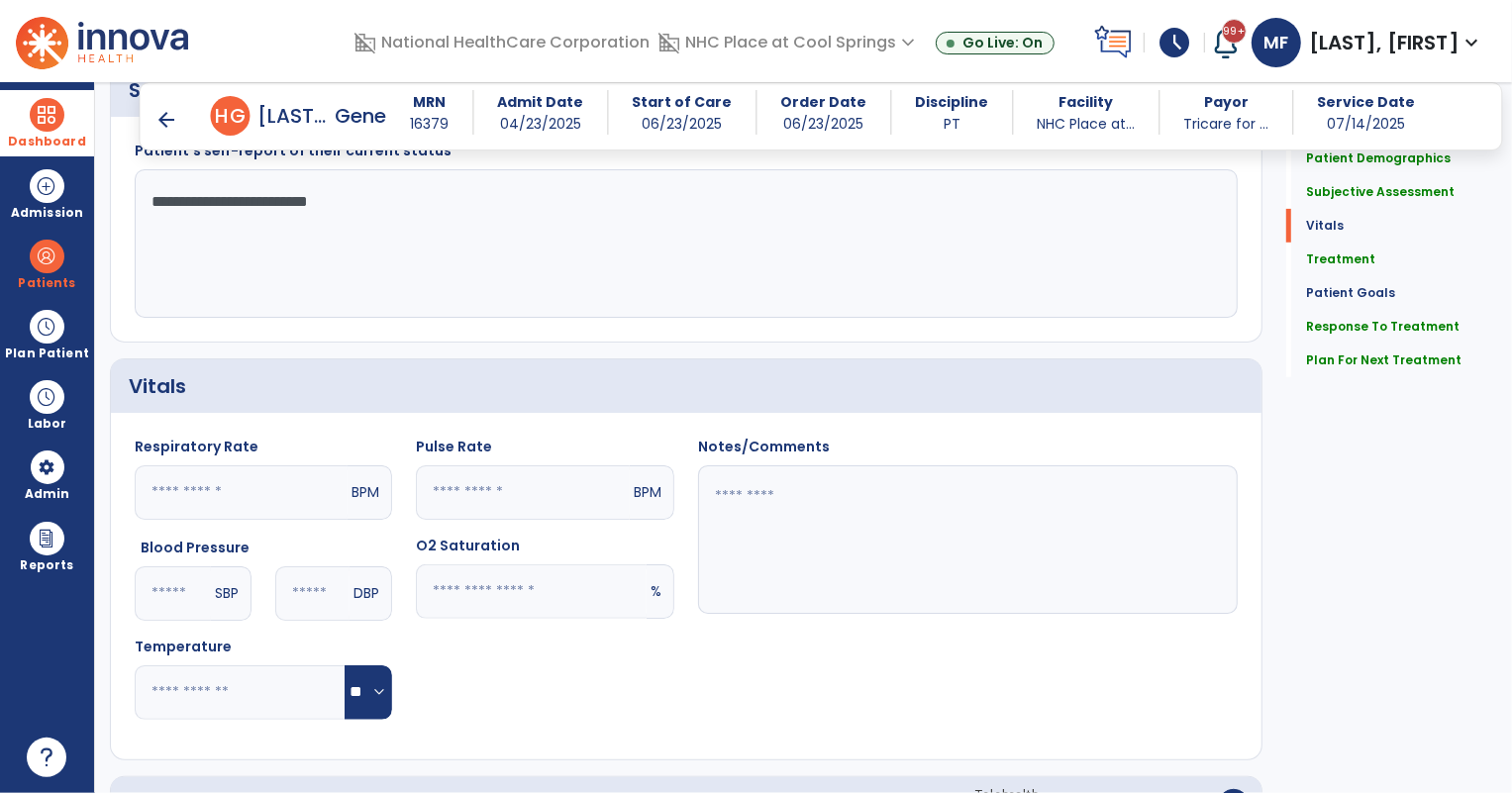 type on "**" 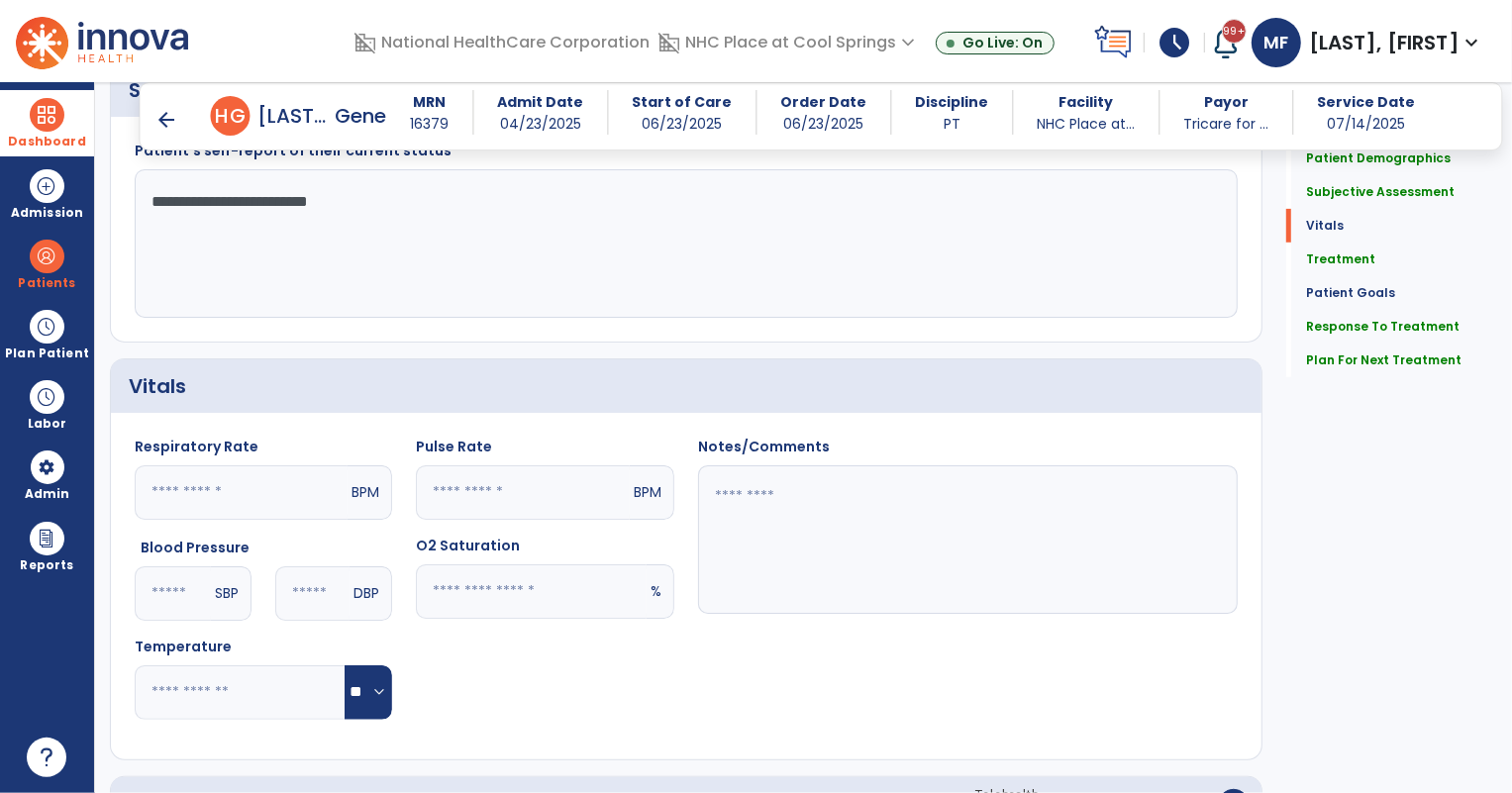click 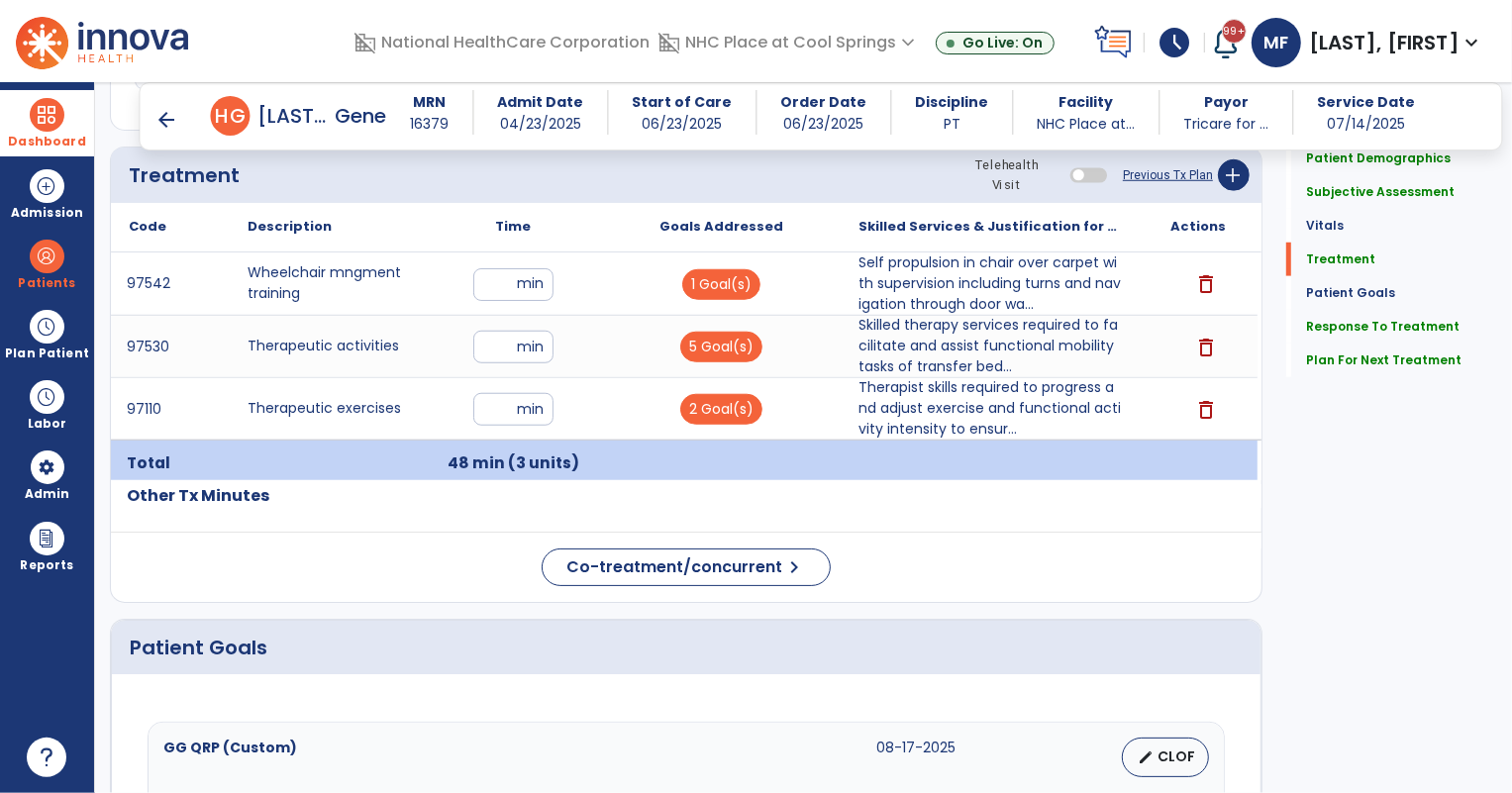 scroll, scrollTop: 720, scrollLeft: 0, axis: vertical 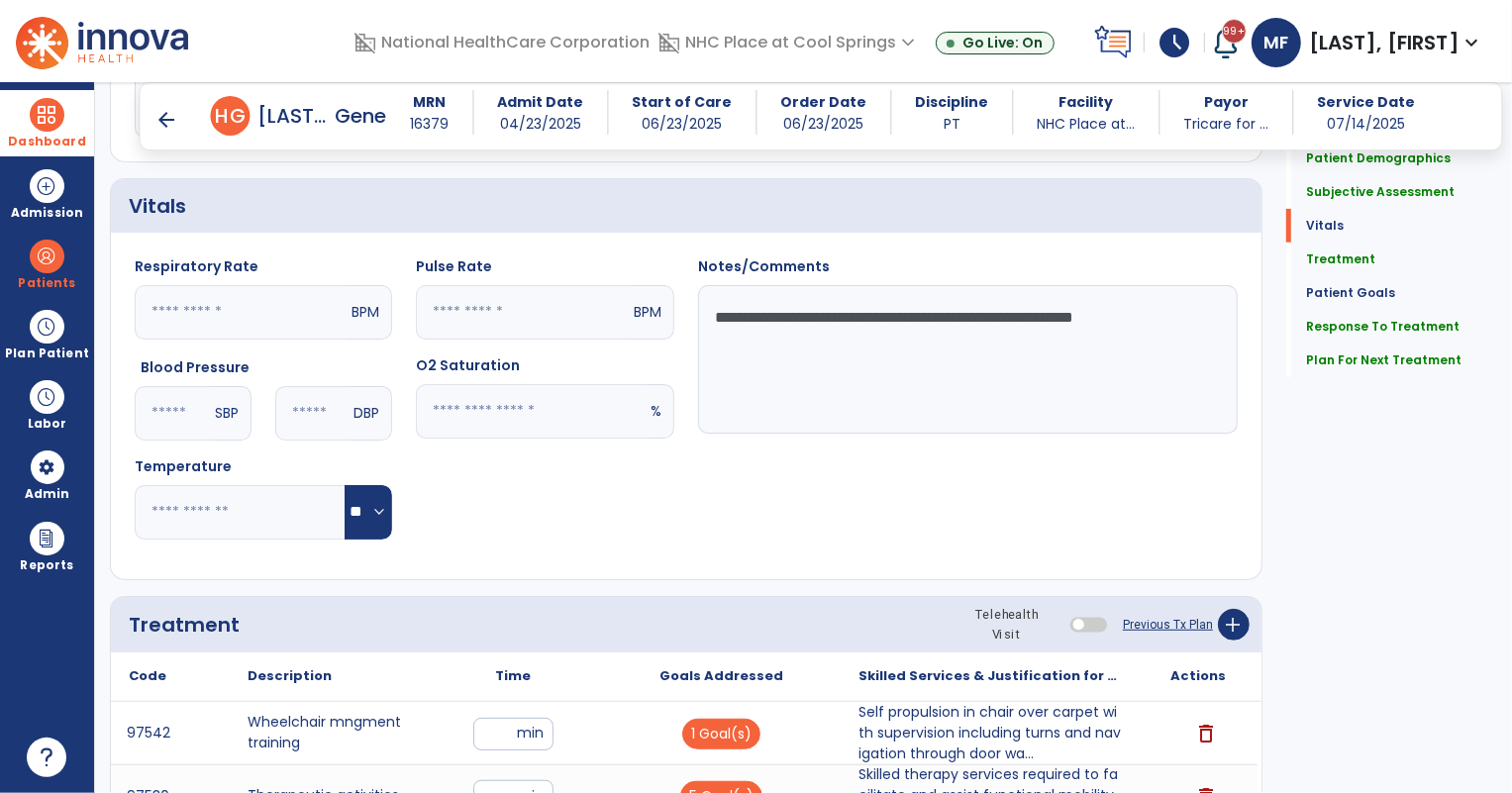 click on "**********" 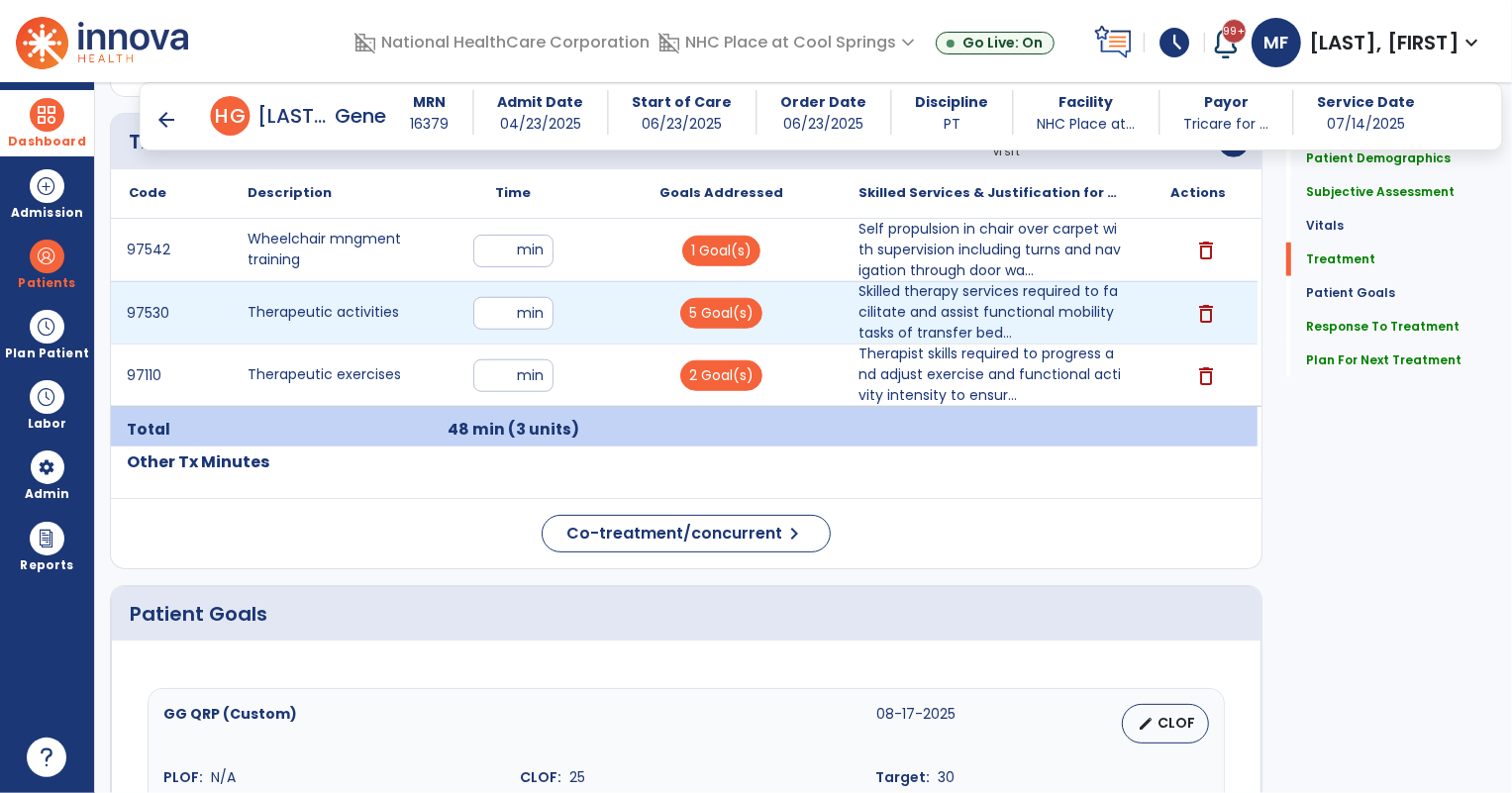 scroll, scrollTop: 1530, scrollLeft: 0, axis: vertical 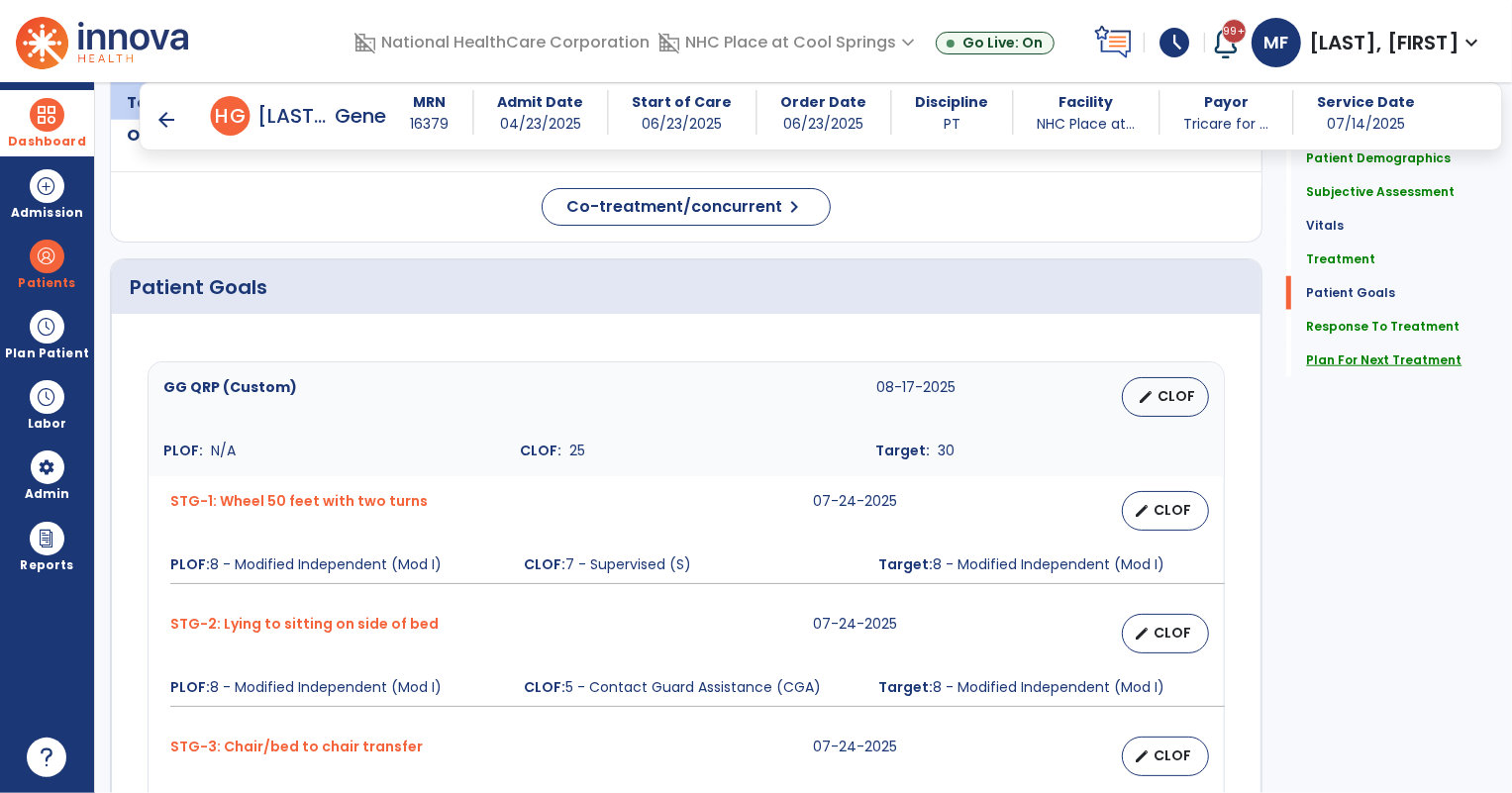 type on "**********" 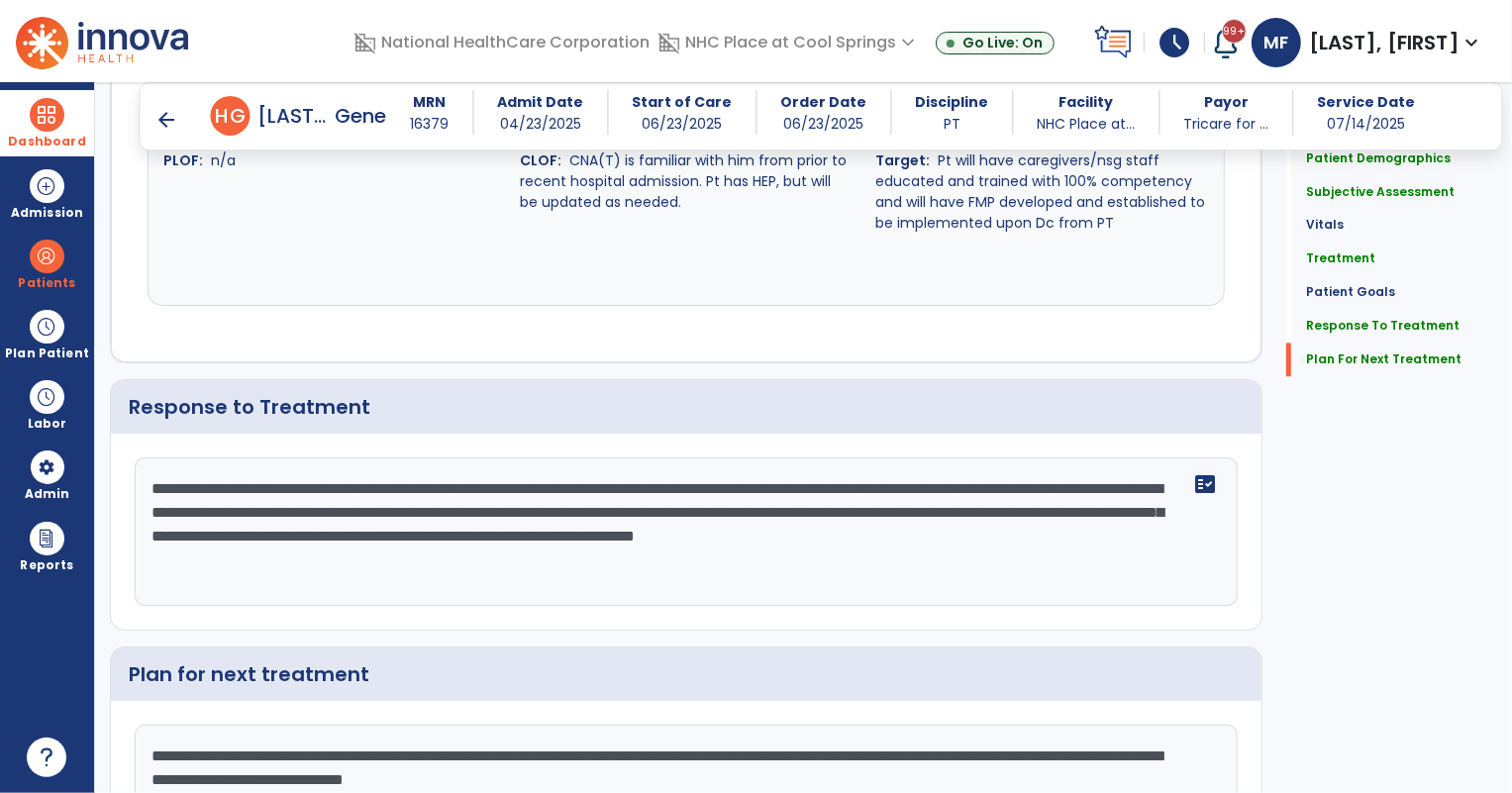 scroll, scrollTop: 2793, scrollLeft: 0, axis: vertical 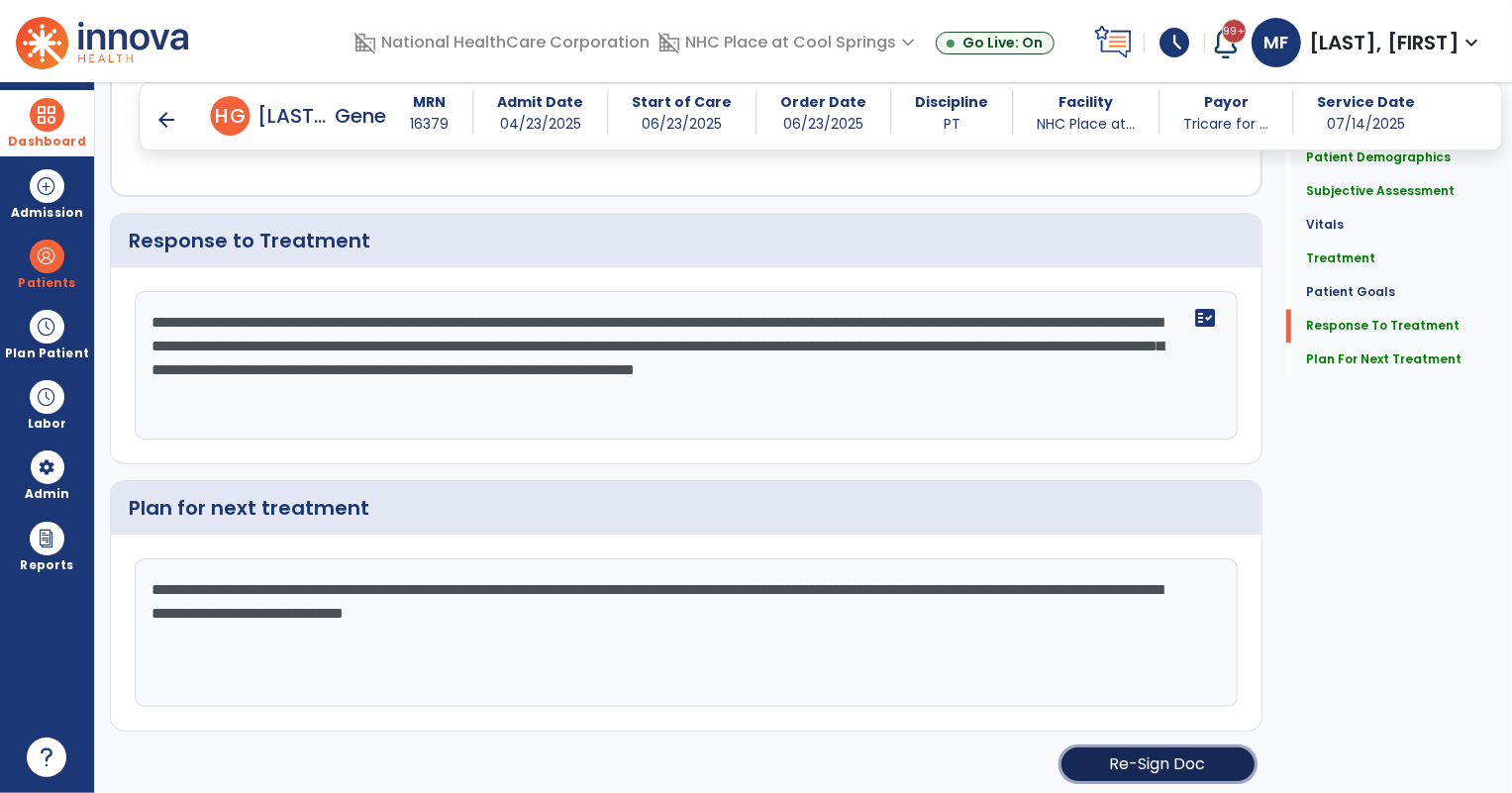 click on "Re-Sign Doc" 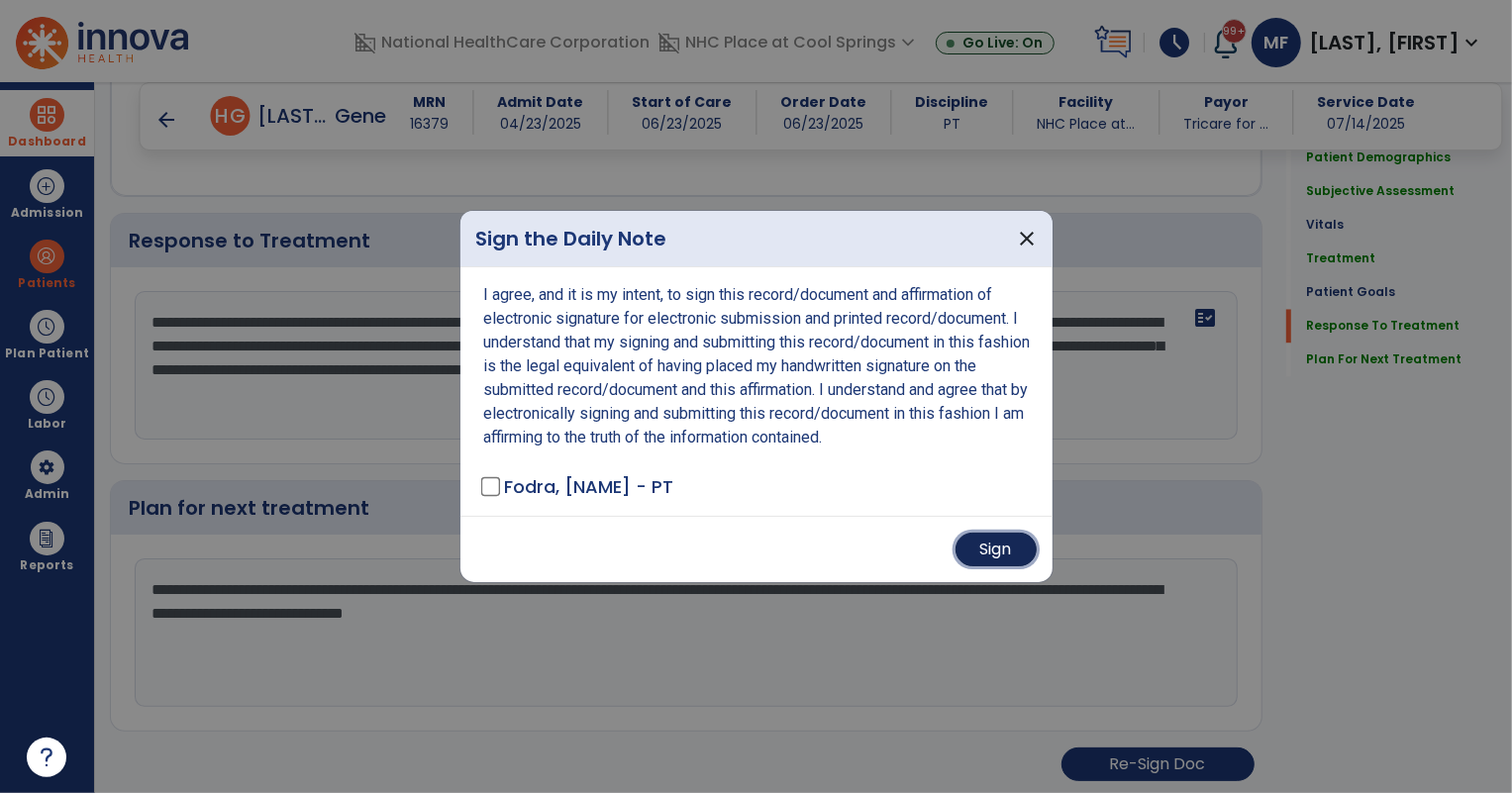 click on "Sign" at bounding box center (996, 549) 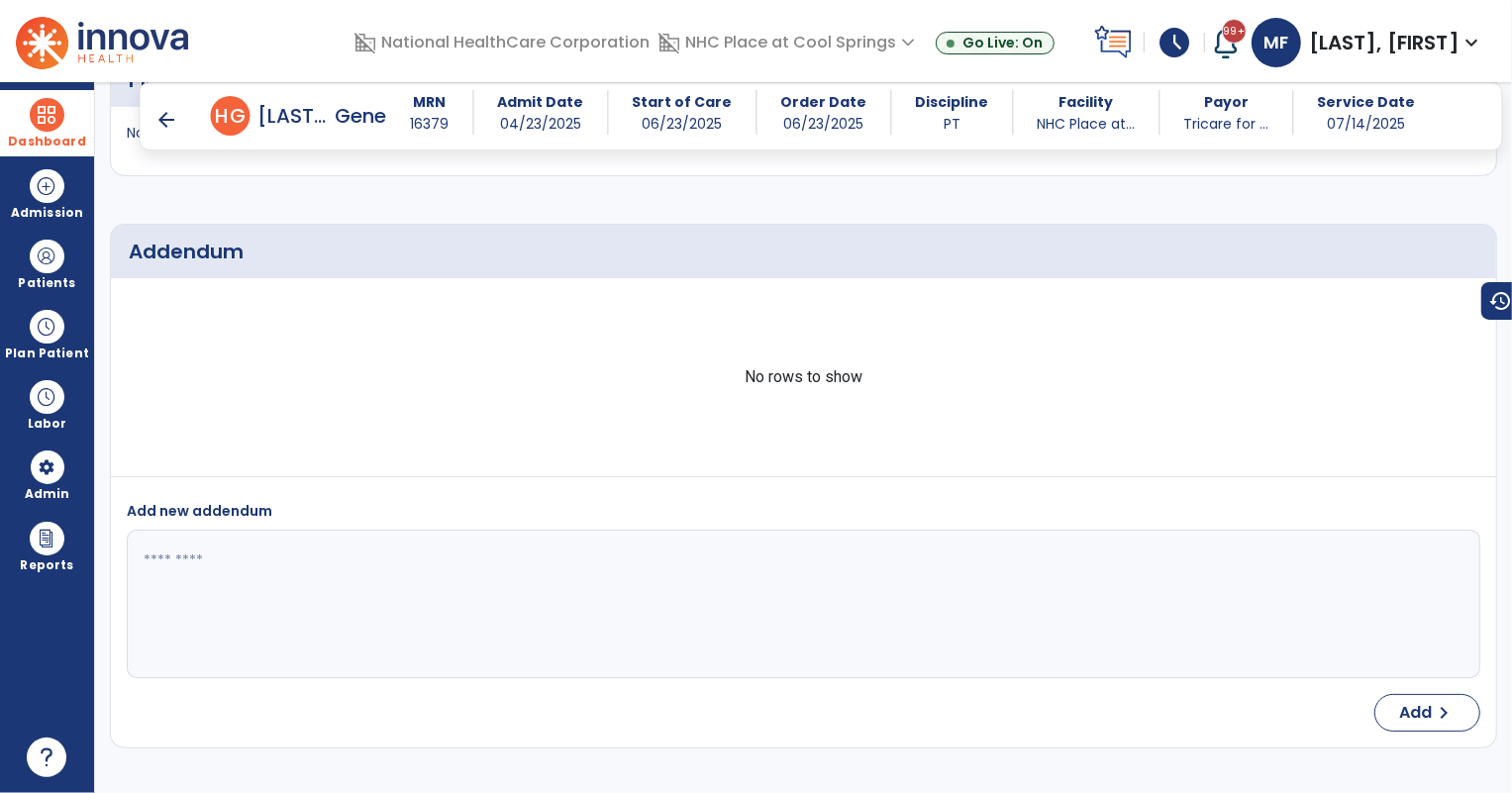 scroll, scrollTop: 3821, scrollLeft: 0, axis: vertical 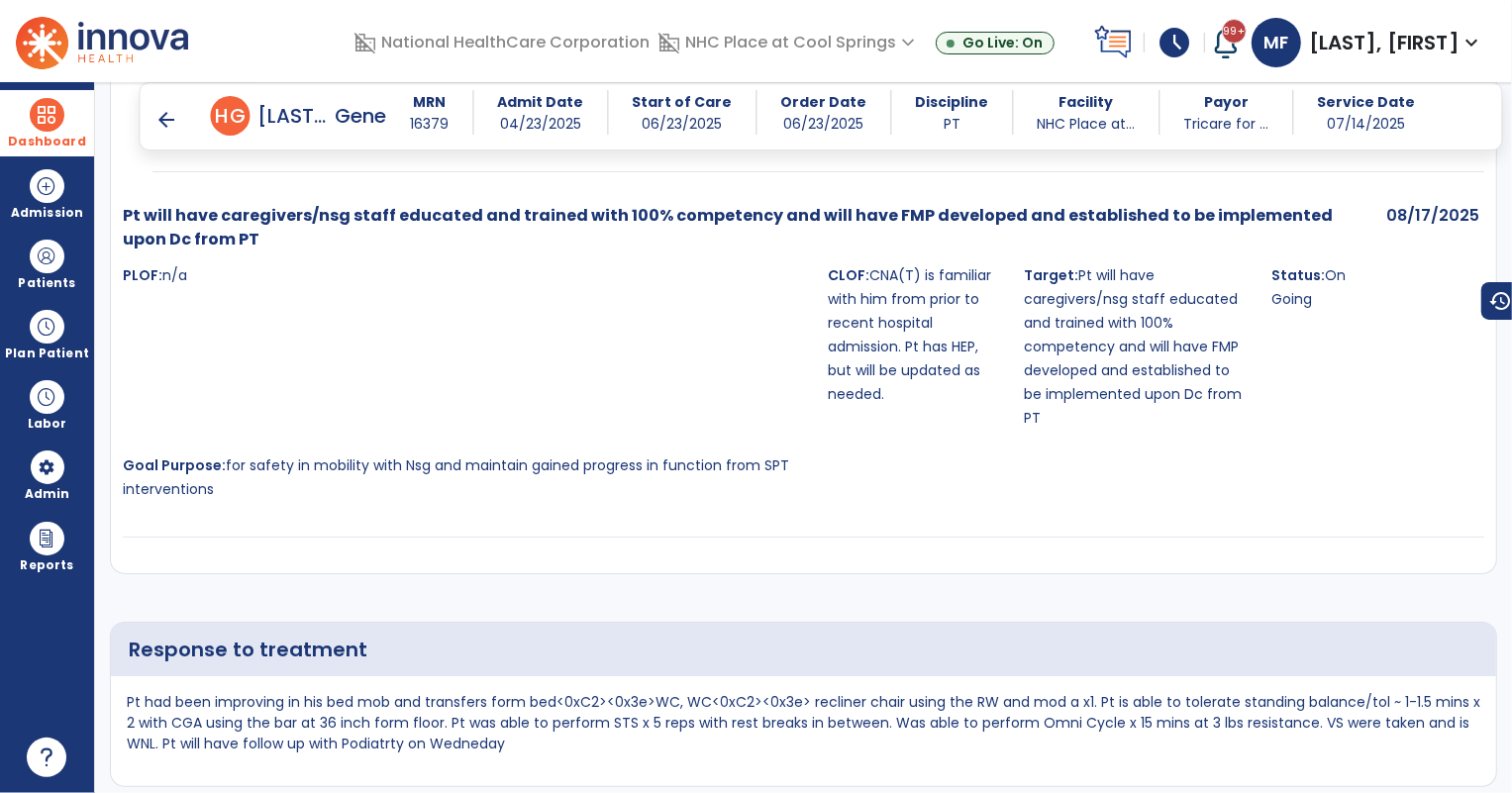 click on "arrow_back" at bounding box center (167, 120) 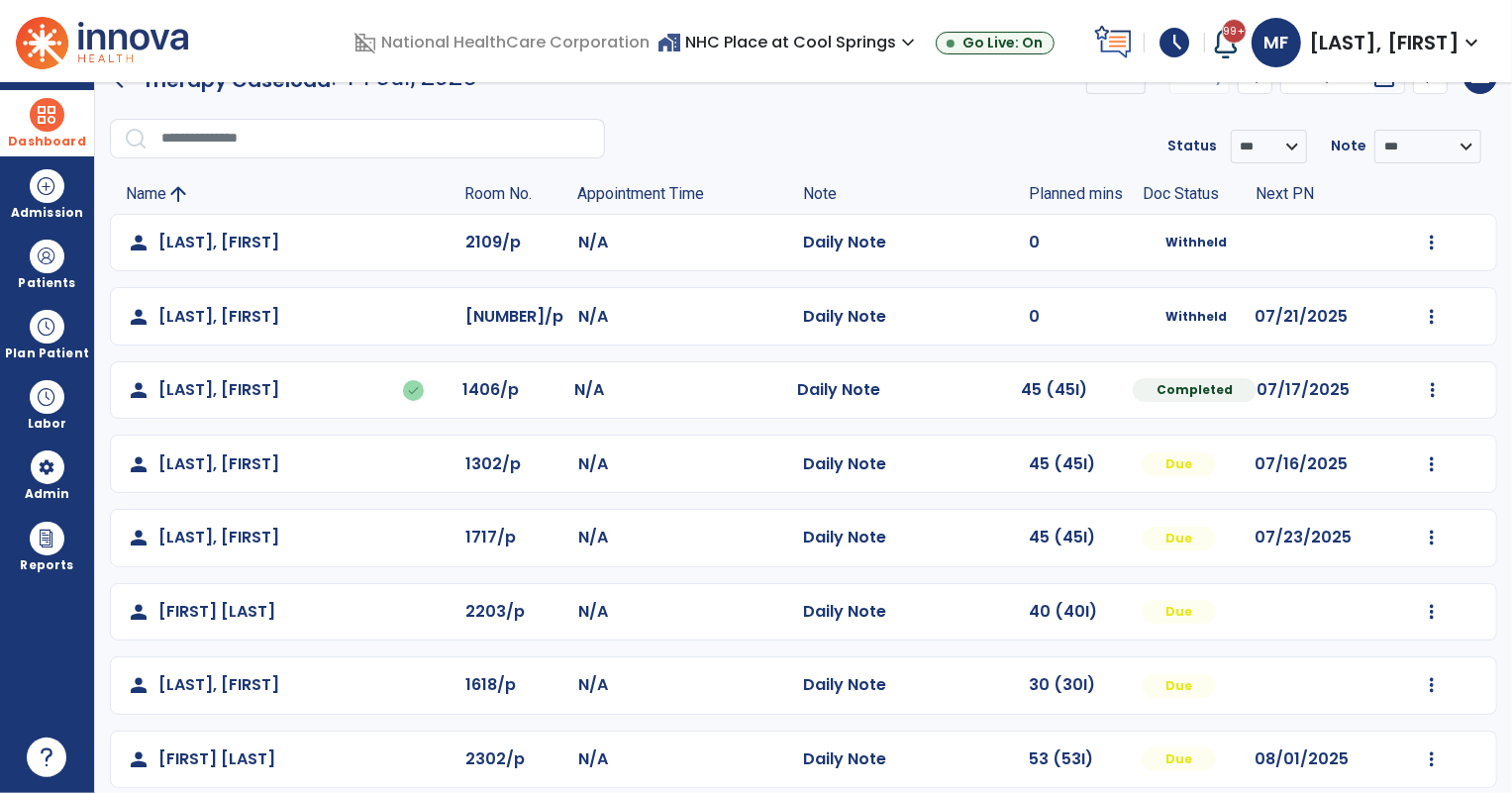scroll, scrollTop: 61, scrollLeft: 0, axis: vertical 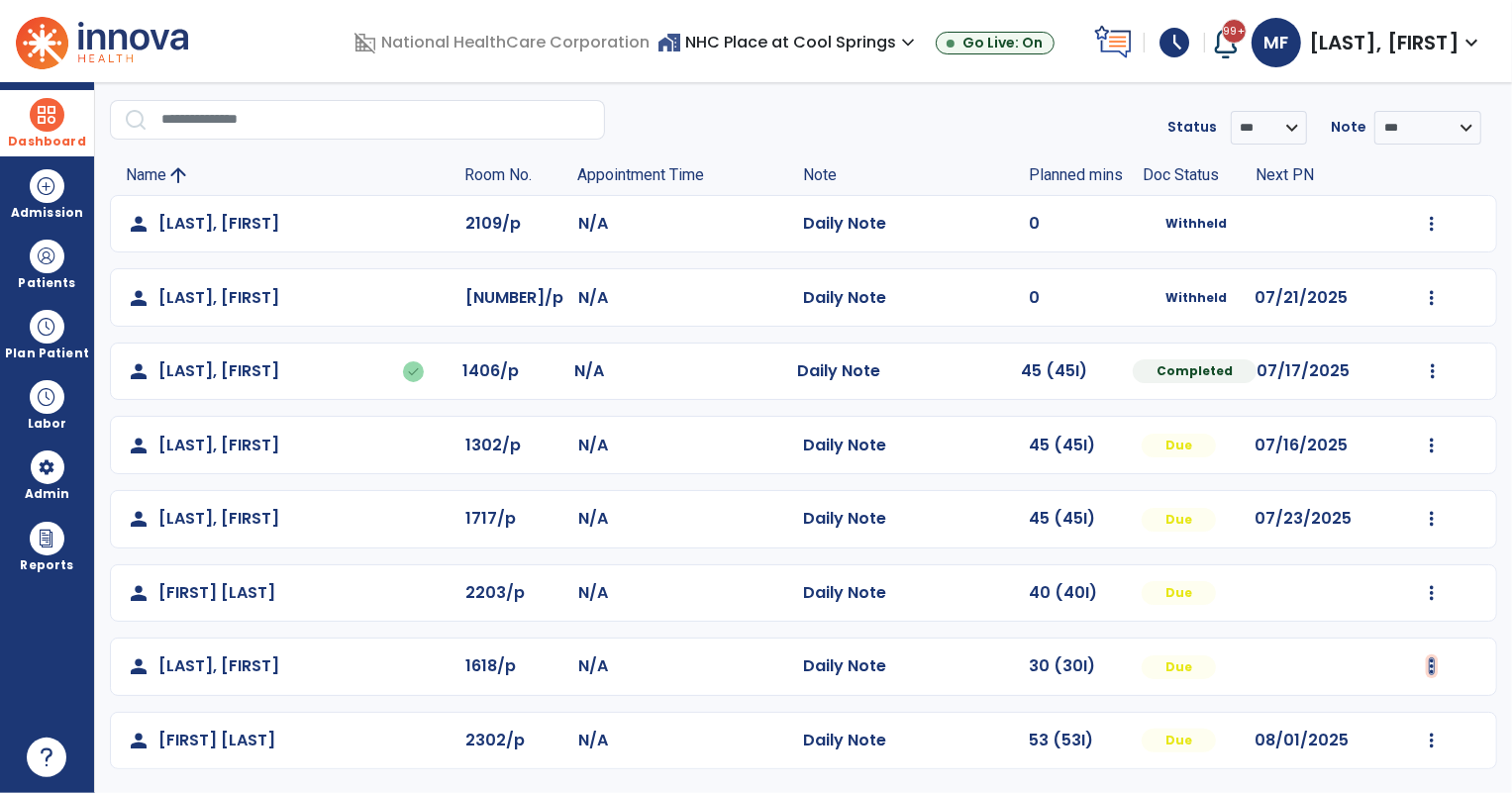 click at bounding box center (1432, 224) 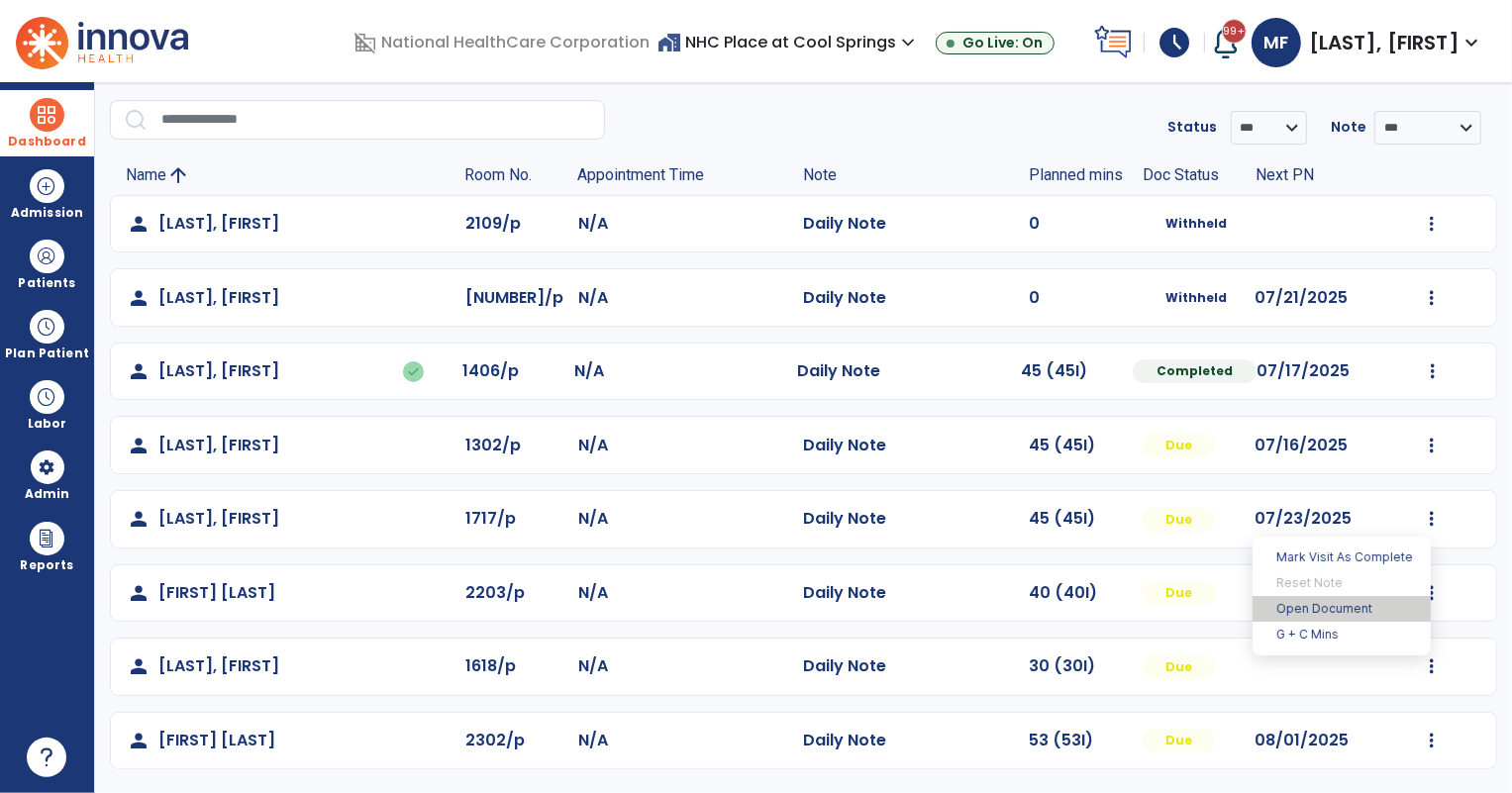 click on "Open Document" at bounding box center (1342, 609) 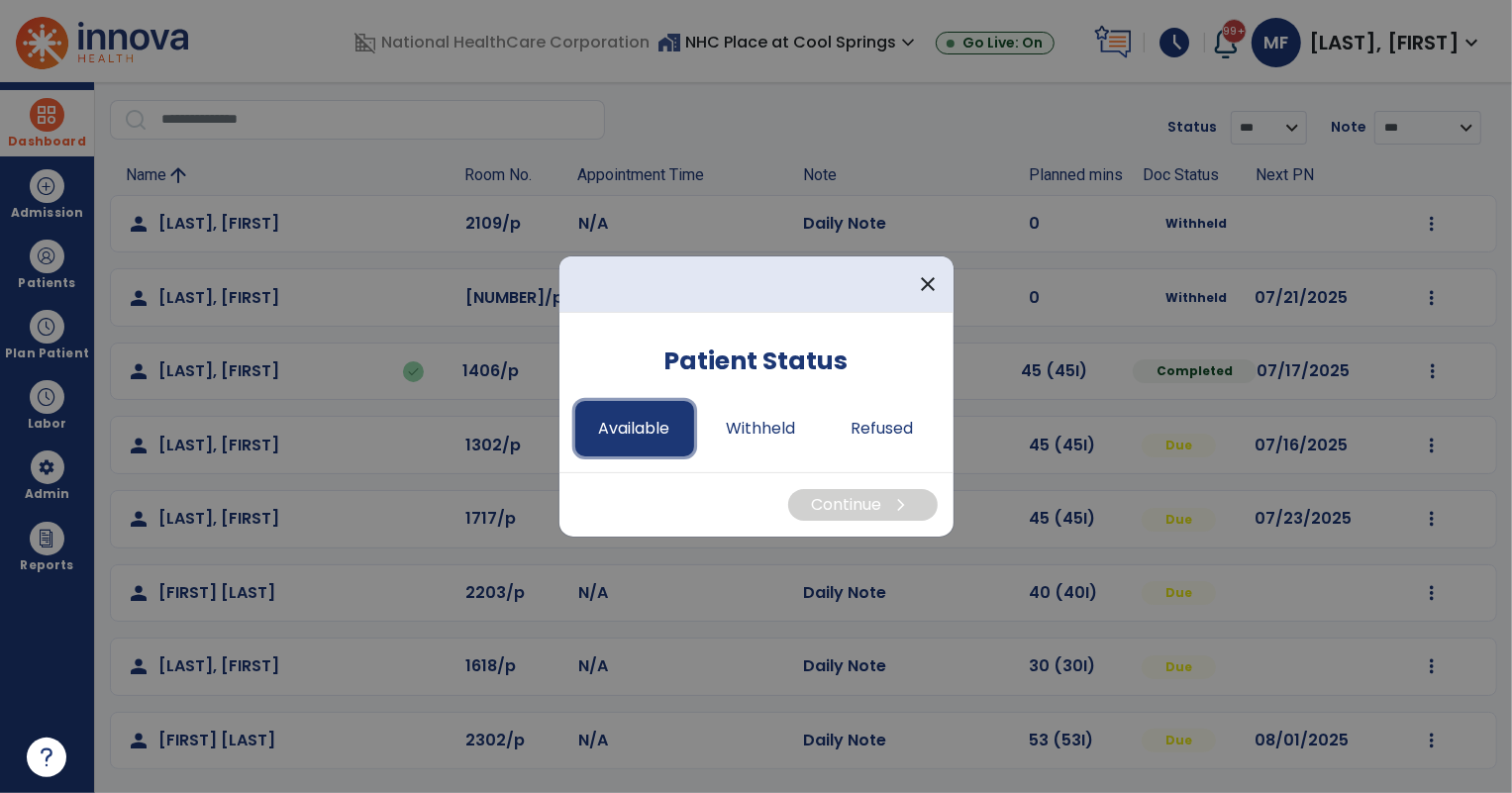 click on "Available" at bounding box center (635, 429) 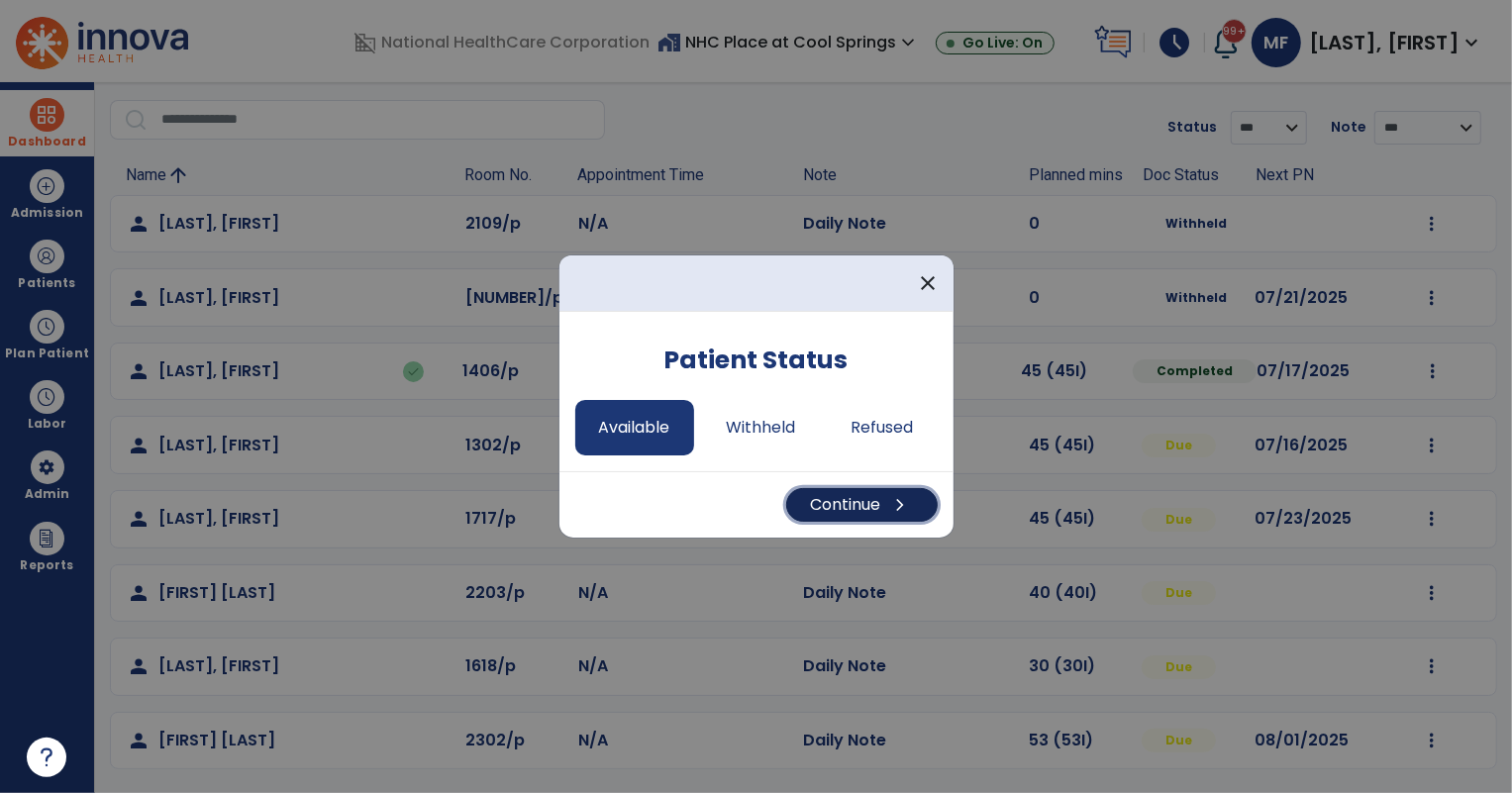 click on "Continue   chevron_right" at bounding box center [861, 505] 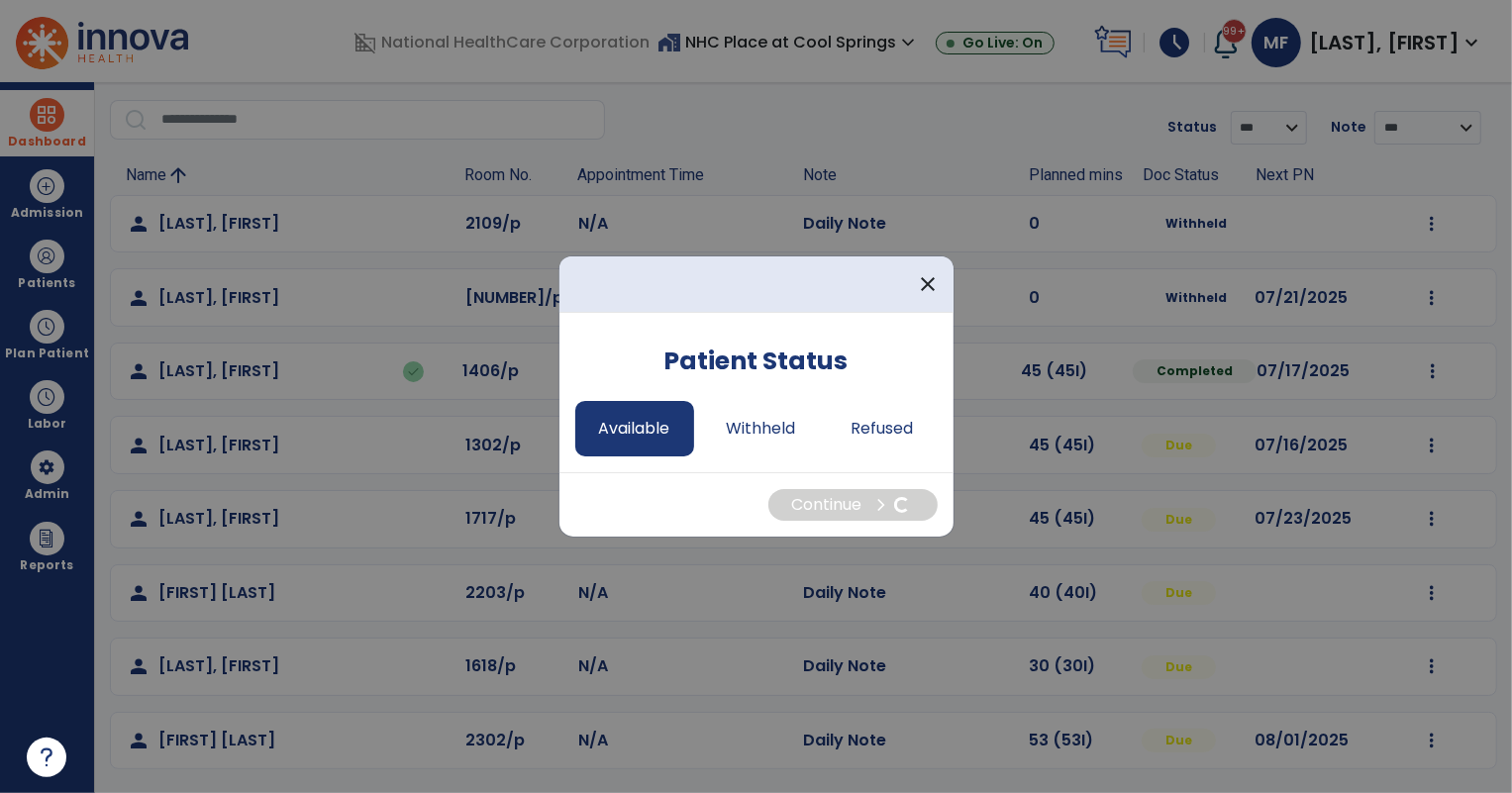 select on "*" 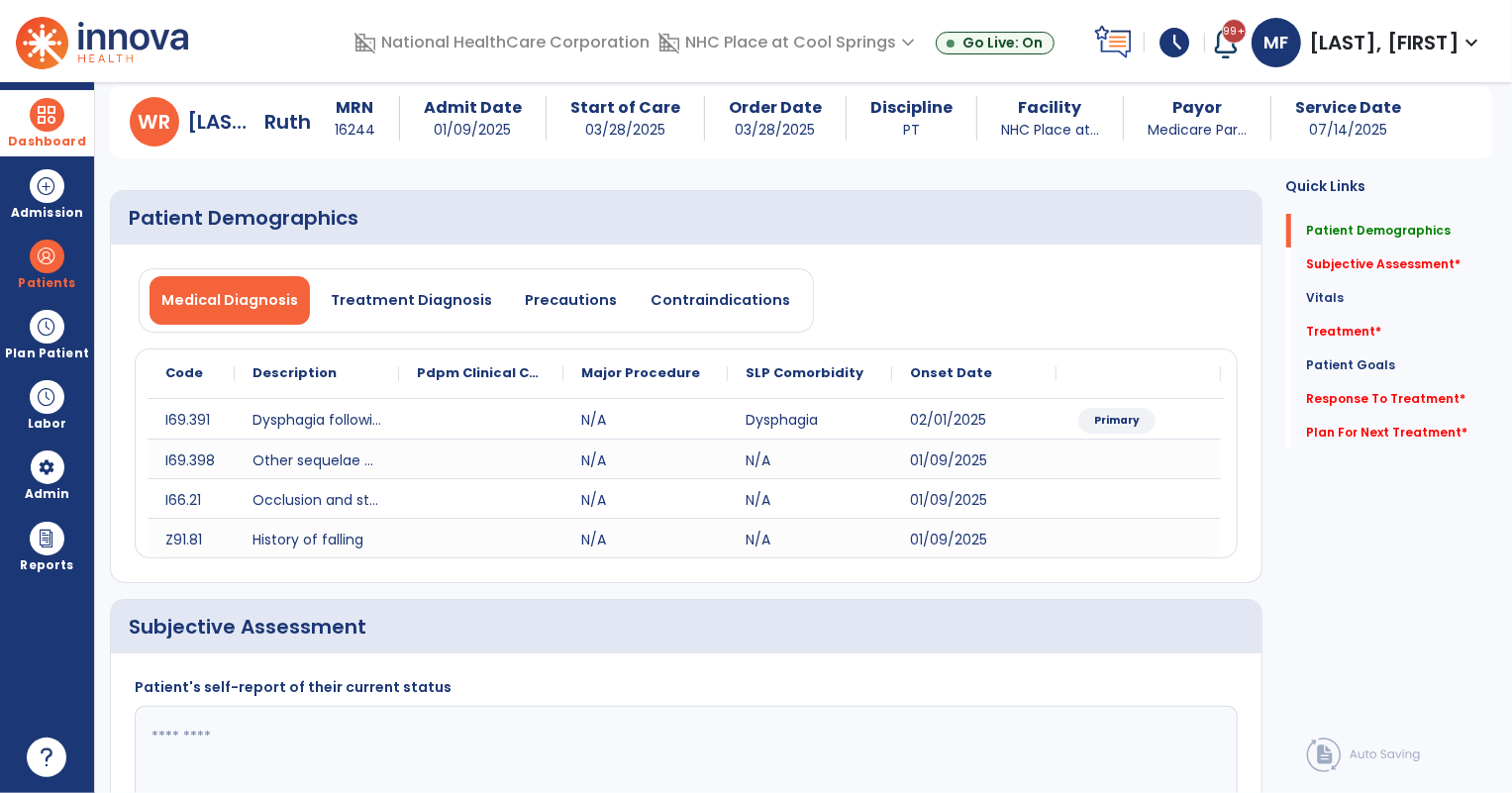 click 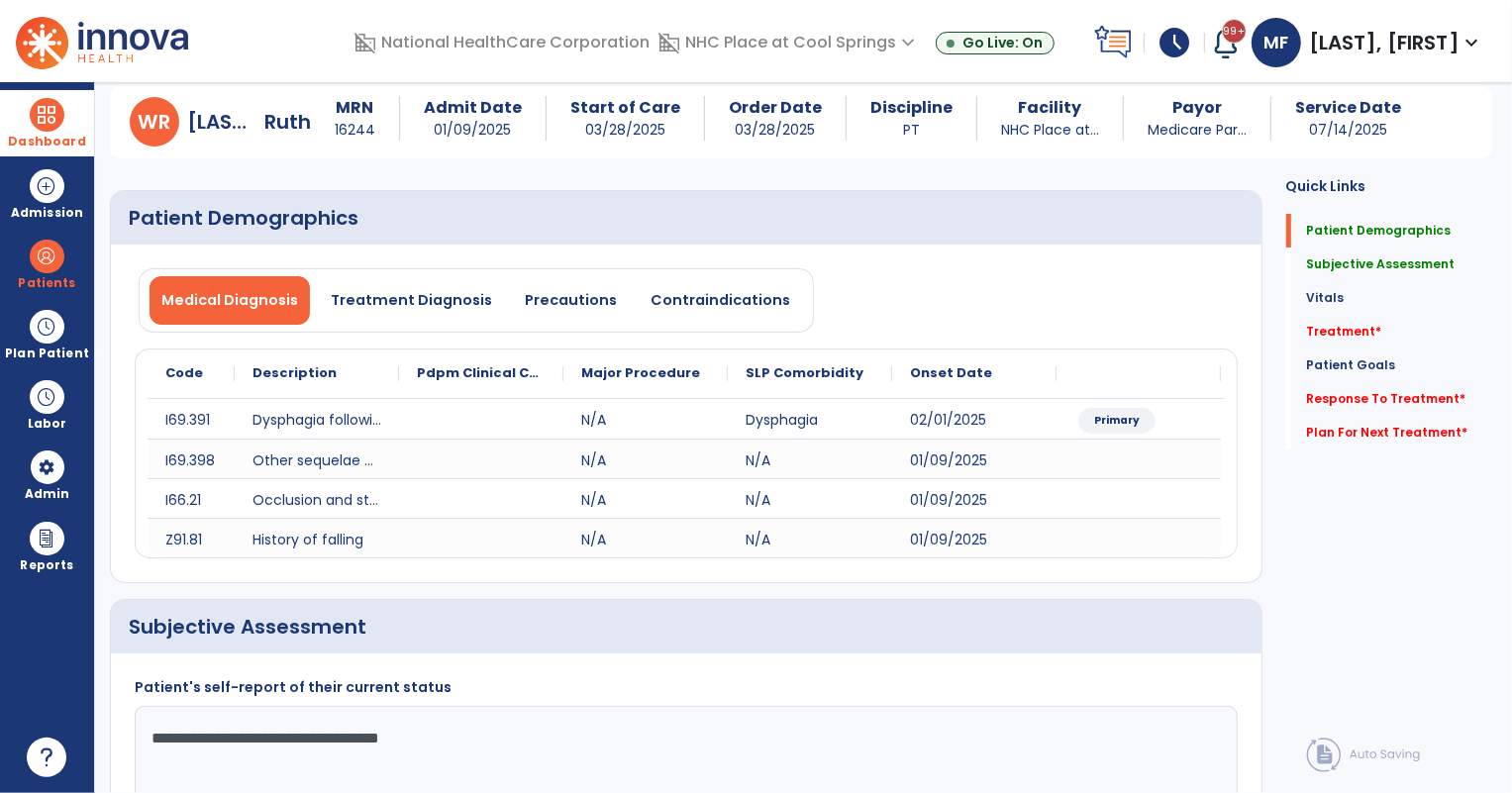 click on "**********" 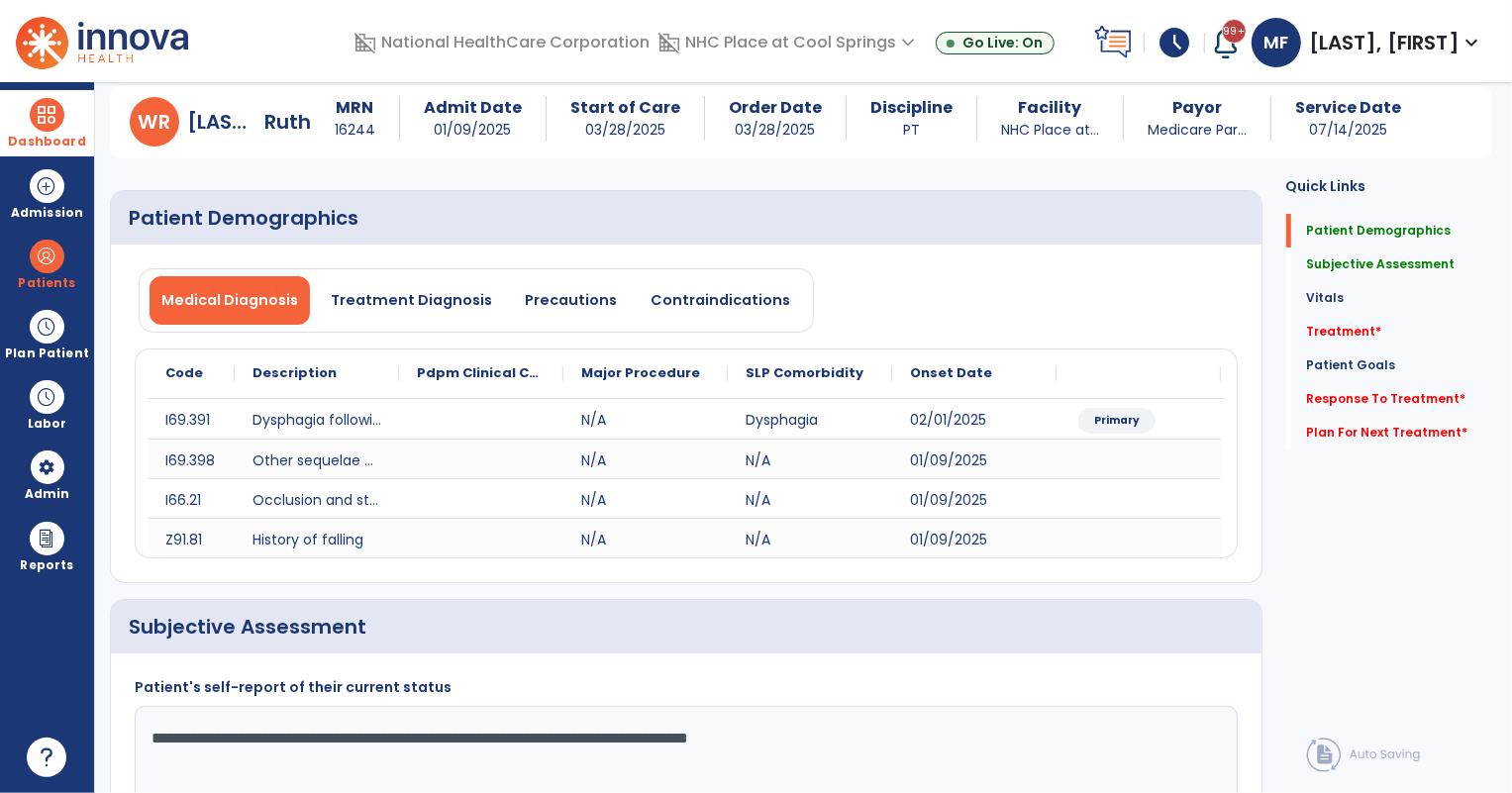 drag, startPoint x: 737, startPoint y: 743, endPoint x: 684, endPoint y: 740, distance: 53.08484 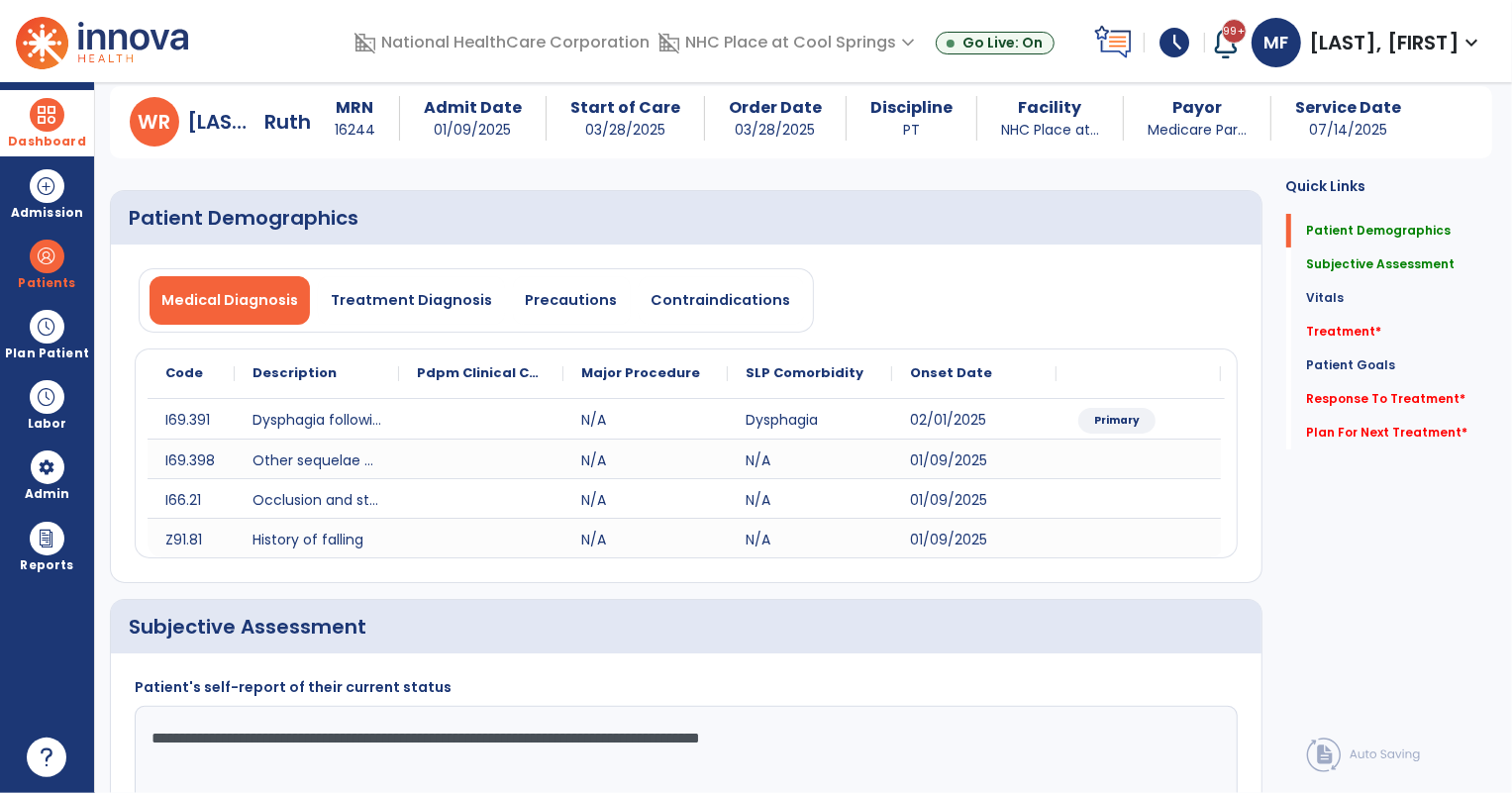 click on "**********" 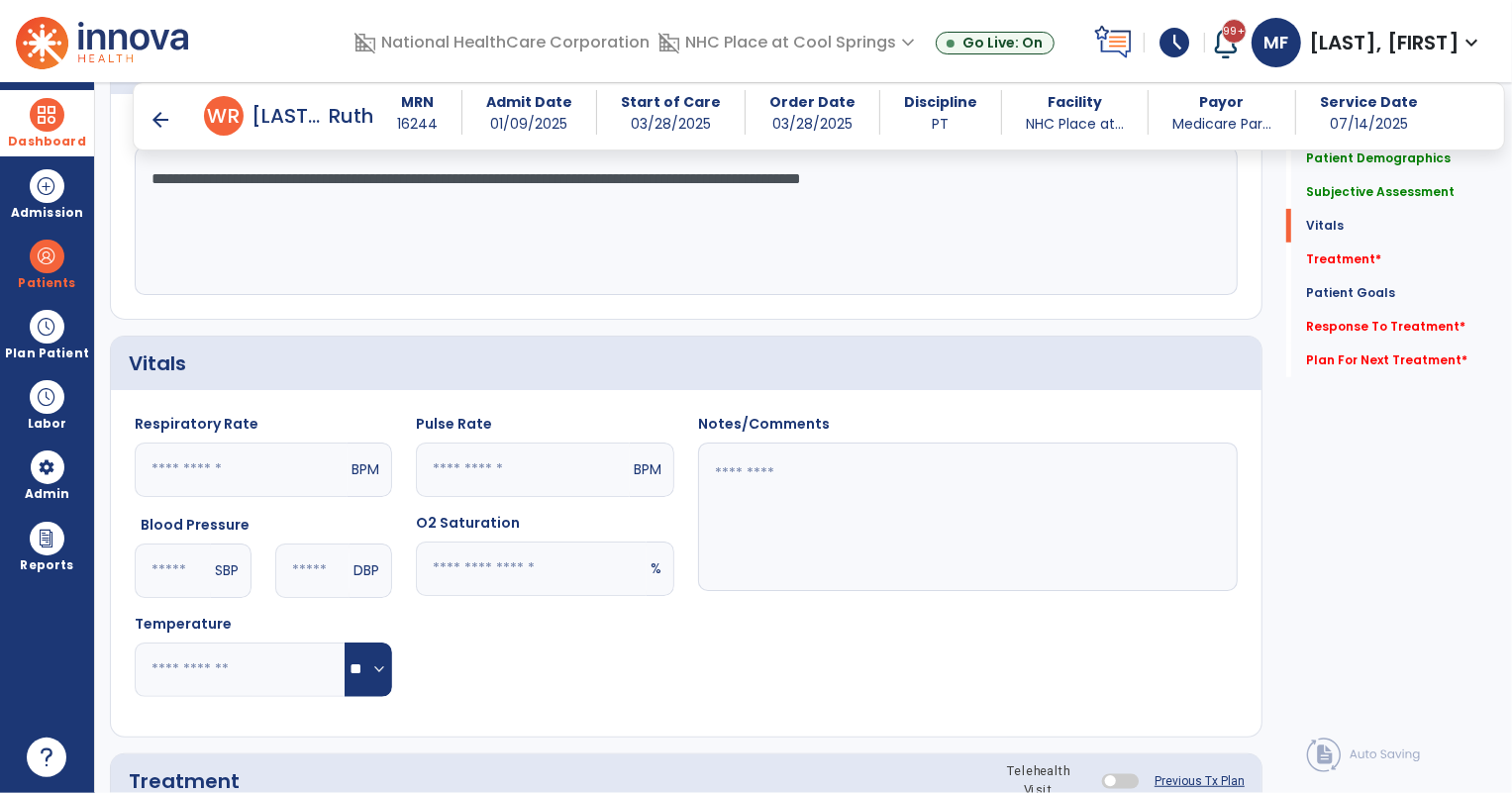 scroll, scrollTop: 1141, scrollLeft: 0, axis: vertical 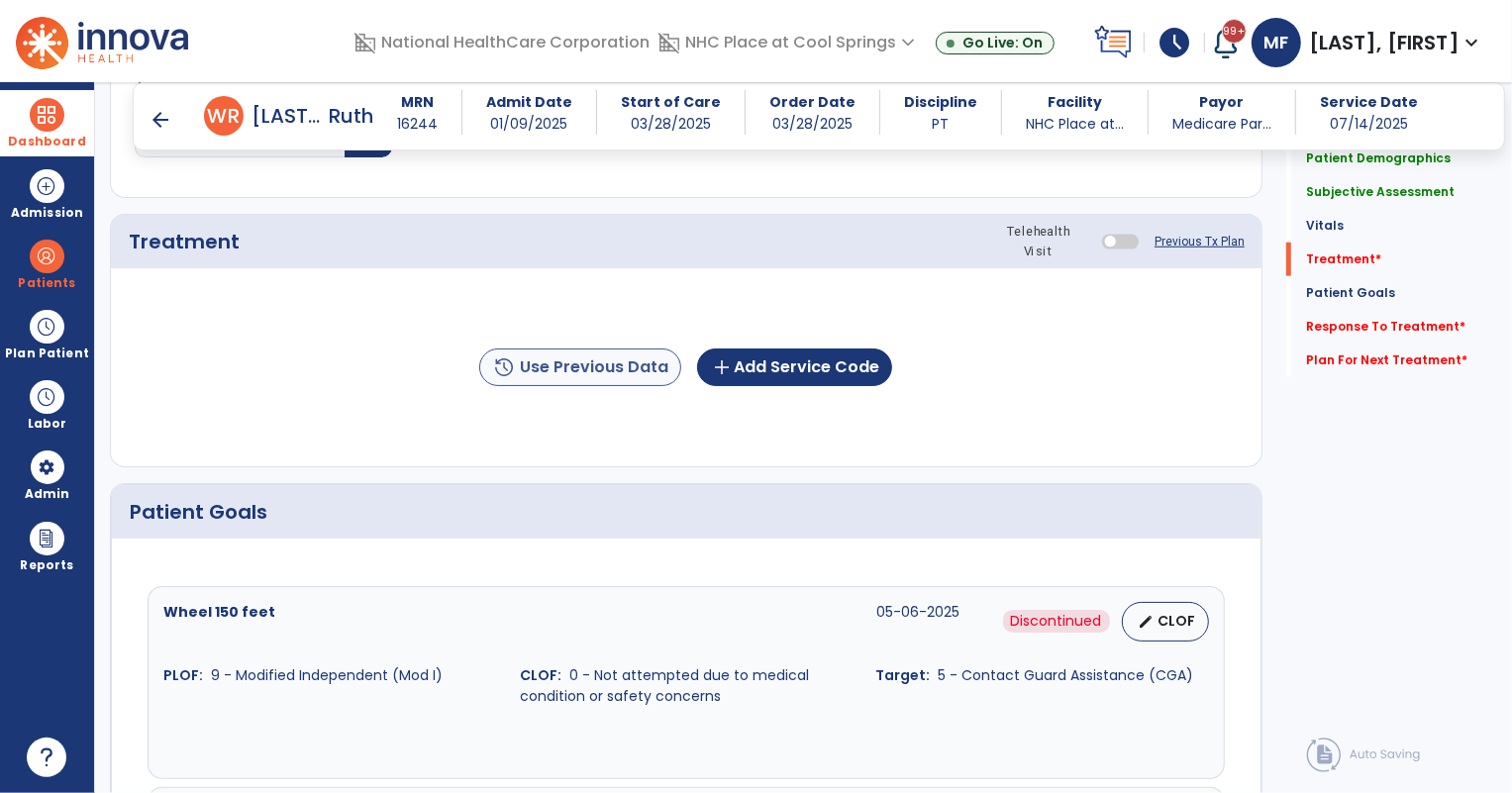 type on "**********" 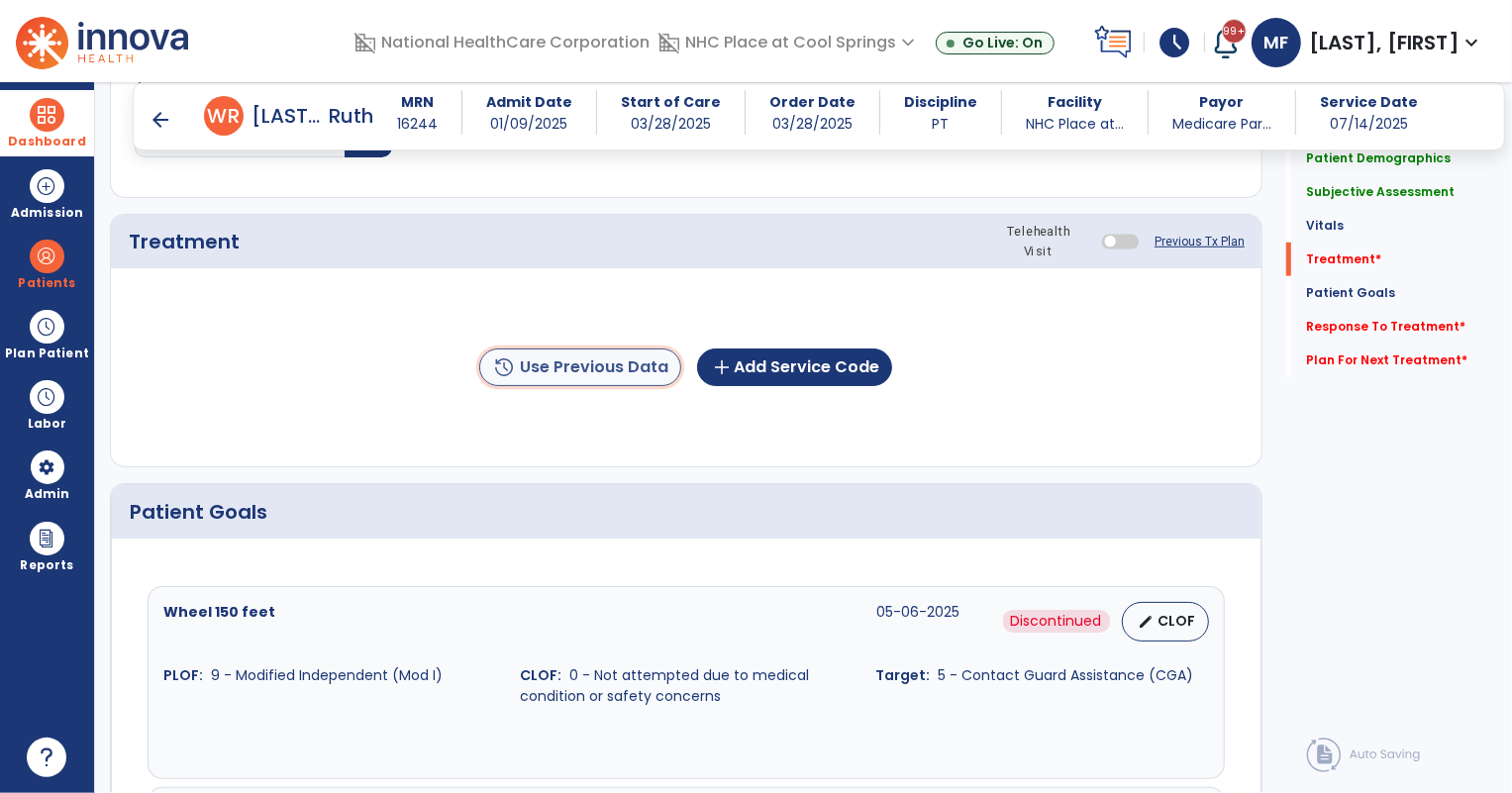 click on "history  Use Previous Data" 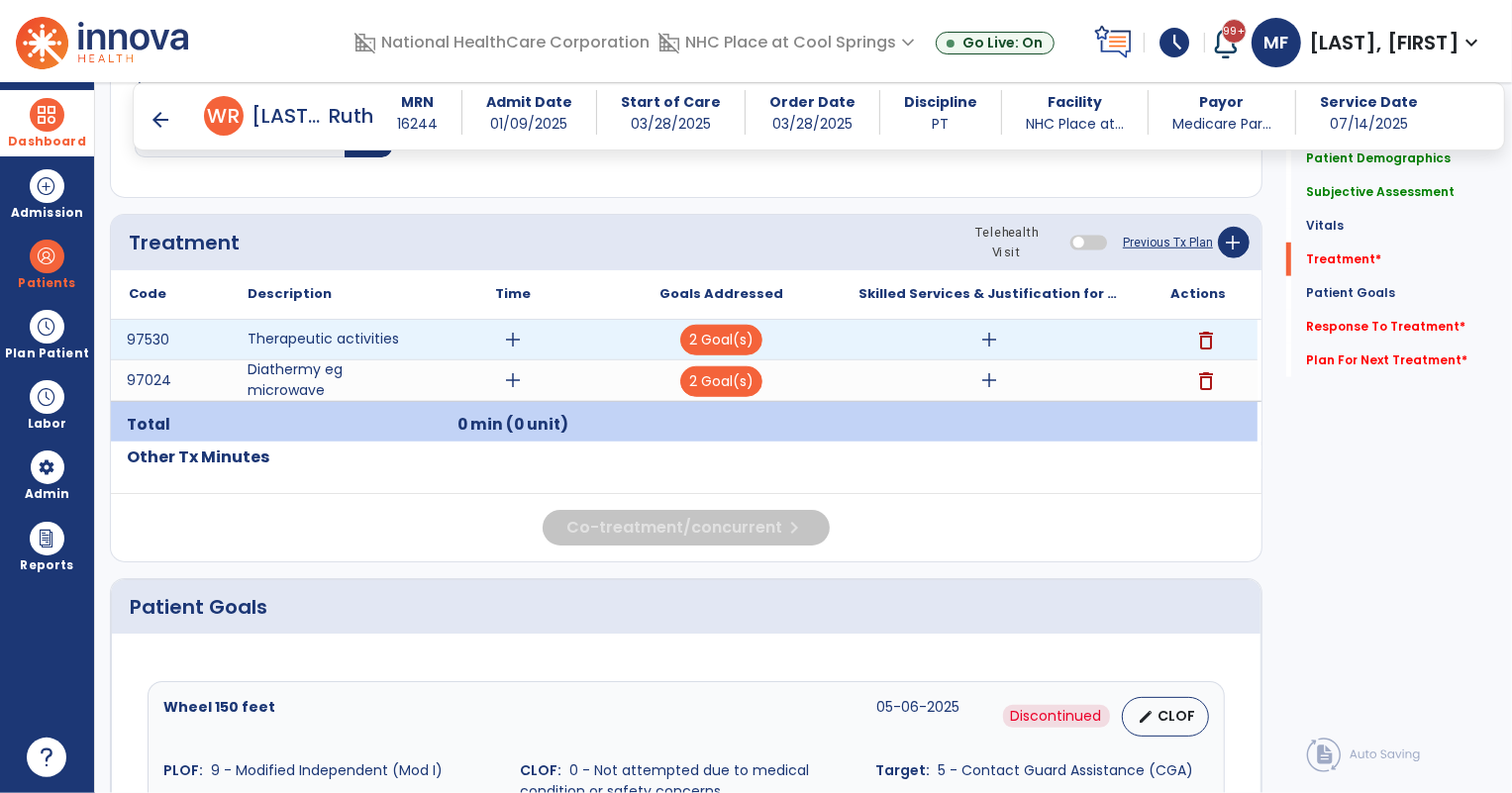click on "add" at bounding box center [513, 340] 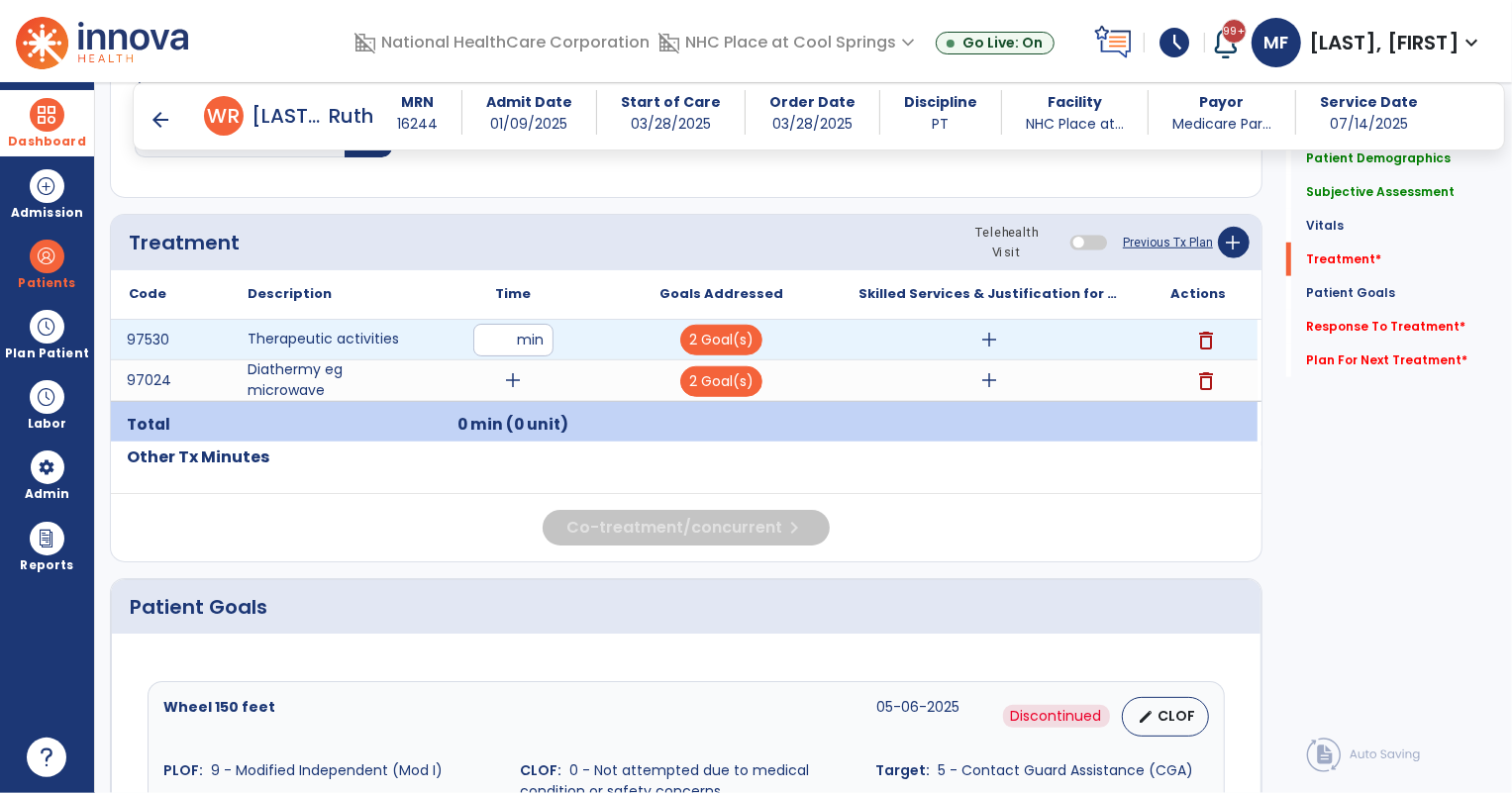 type on "**" 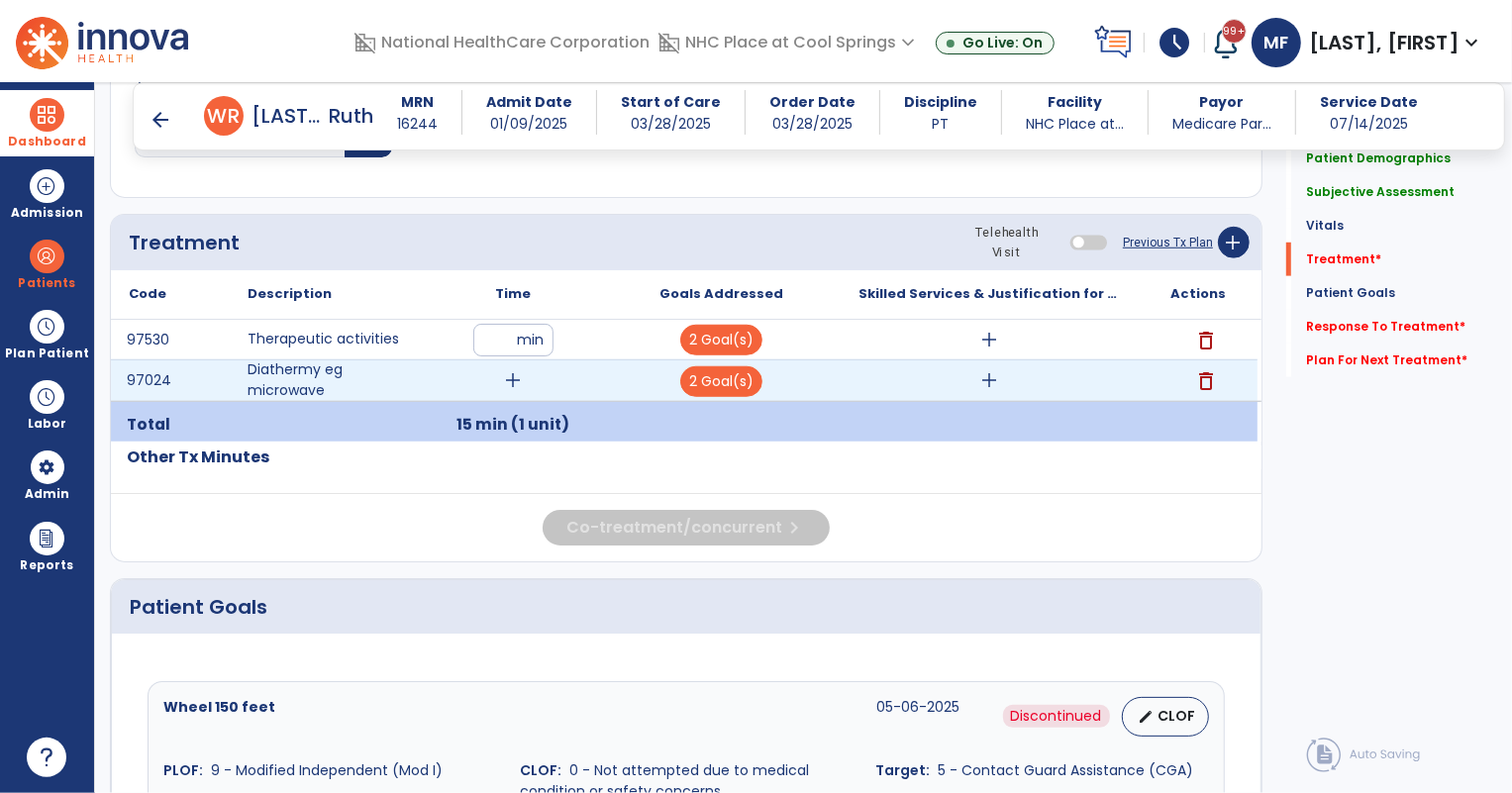 click on "add" at bounding box center [513, 380] 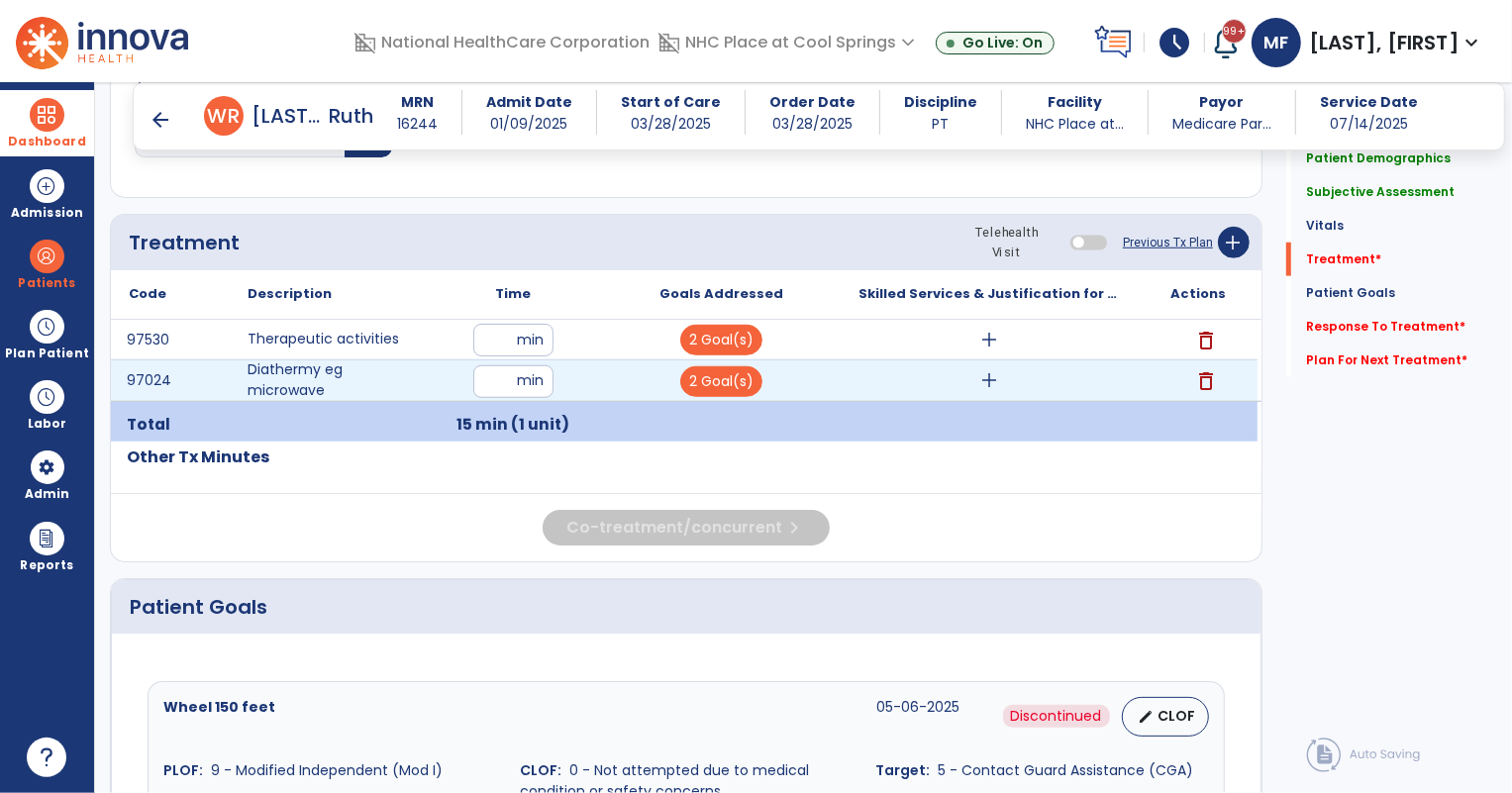 type on "*" 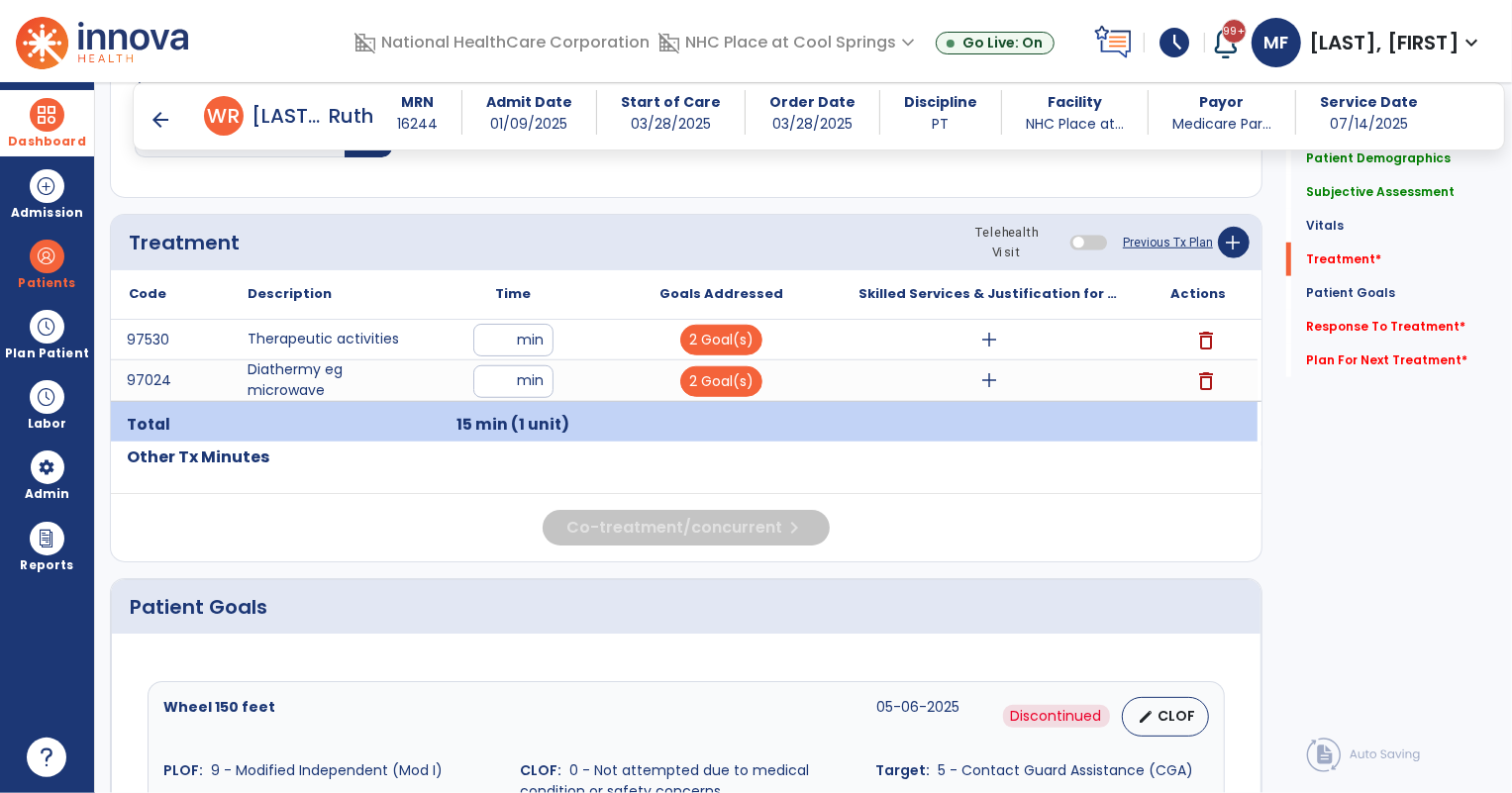 click on "Other Tx Minutes" 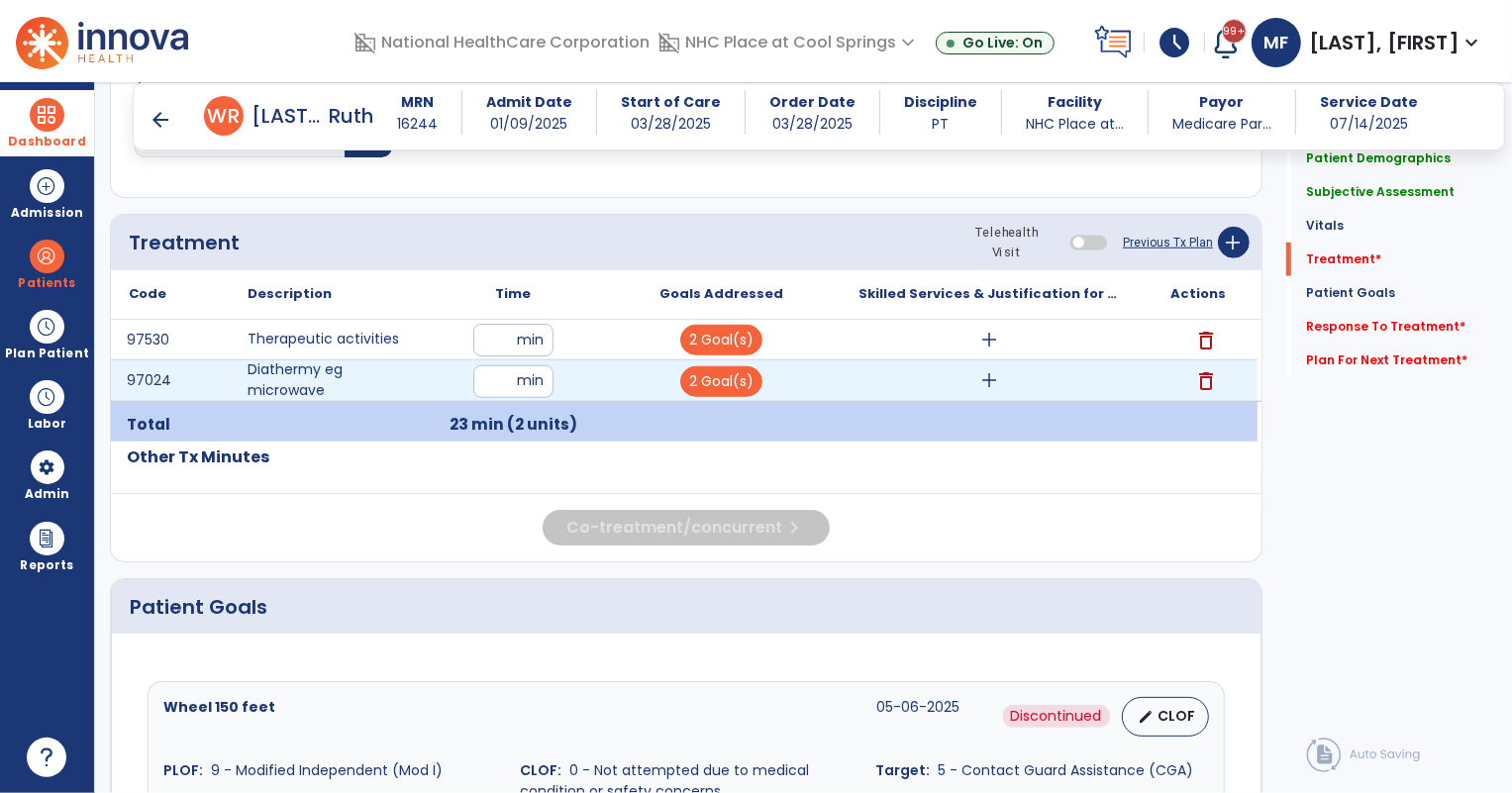 click on "*" at bounding box center [513, 381] 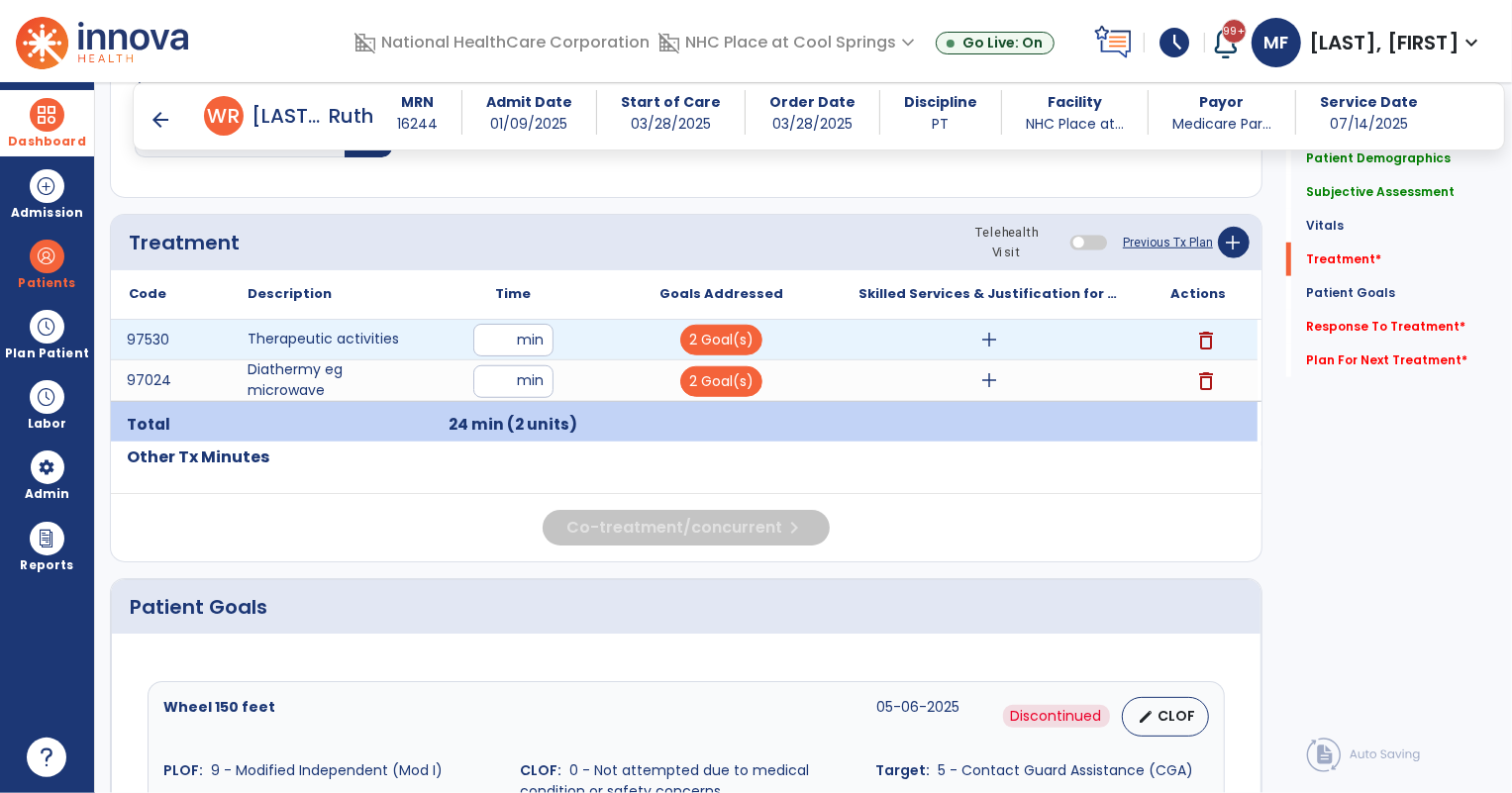 click on "add" at bounding box center [990, 340] 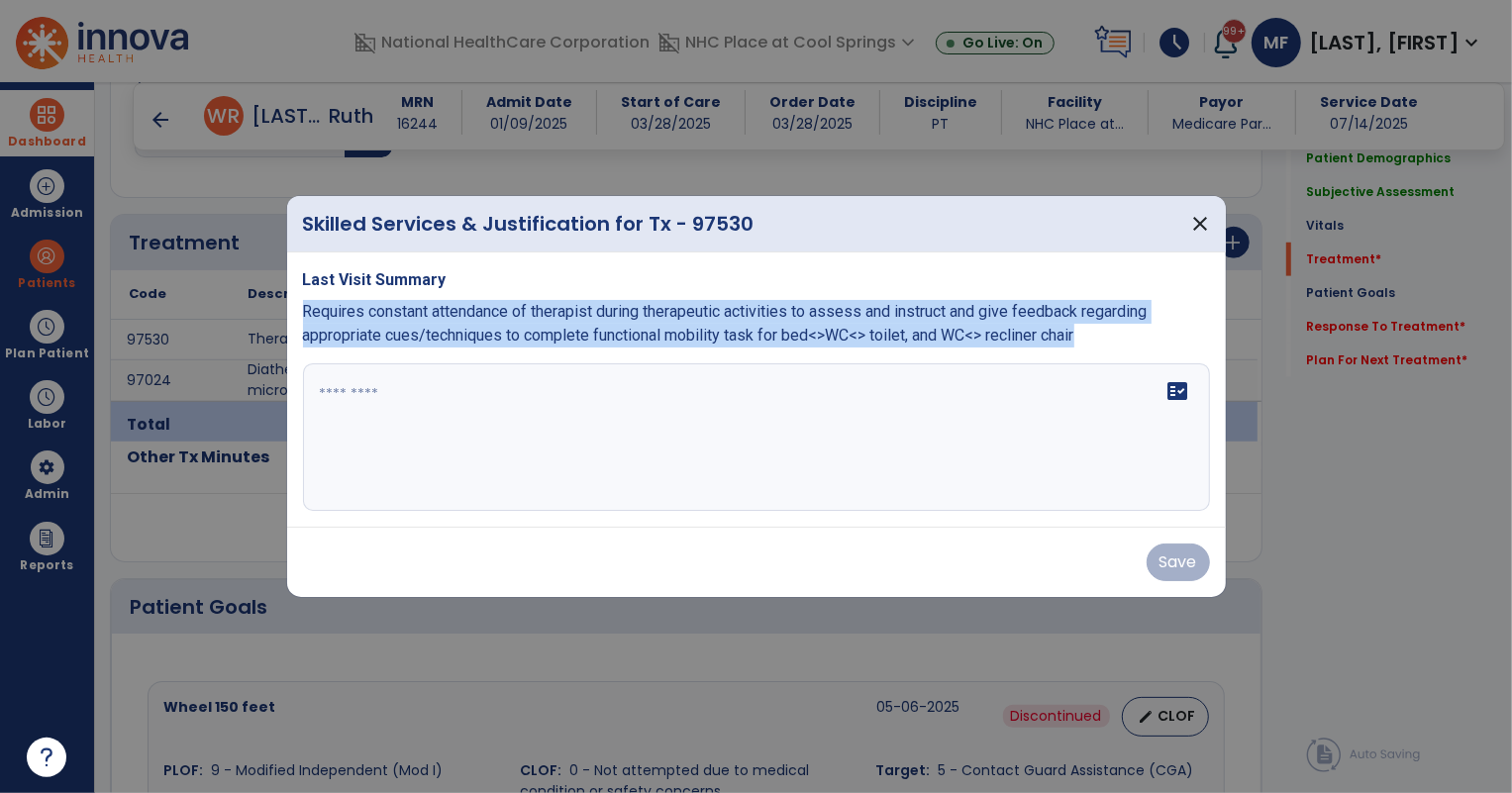 drag, startPoint x: 299, startPoint y: 303, endPoint x: 887, endPoint y: 369, distance: 591.69249 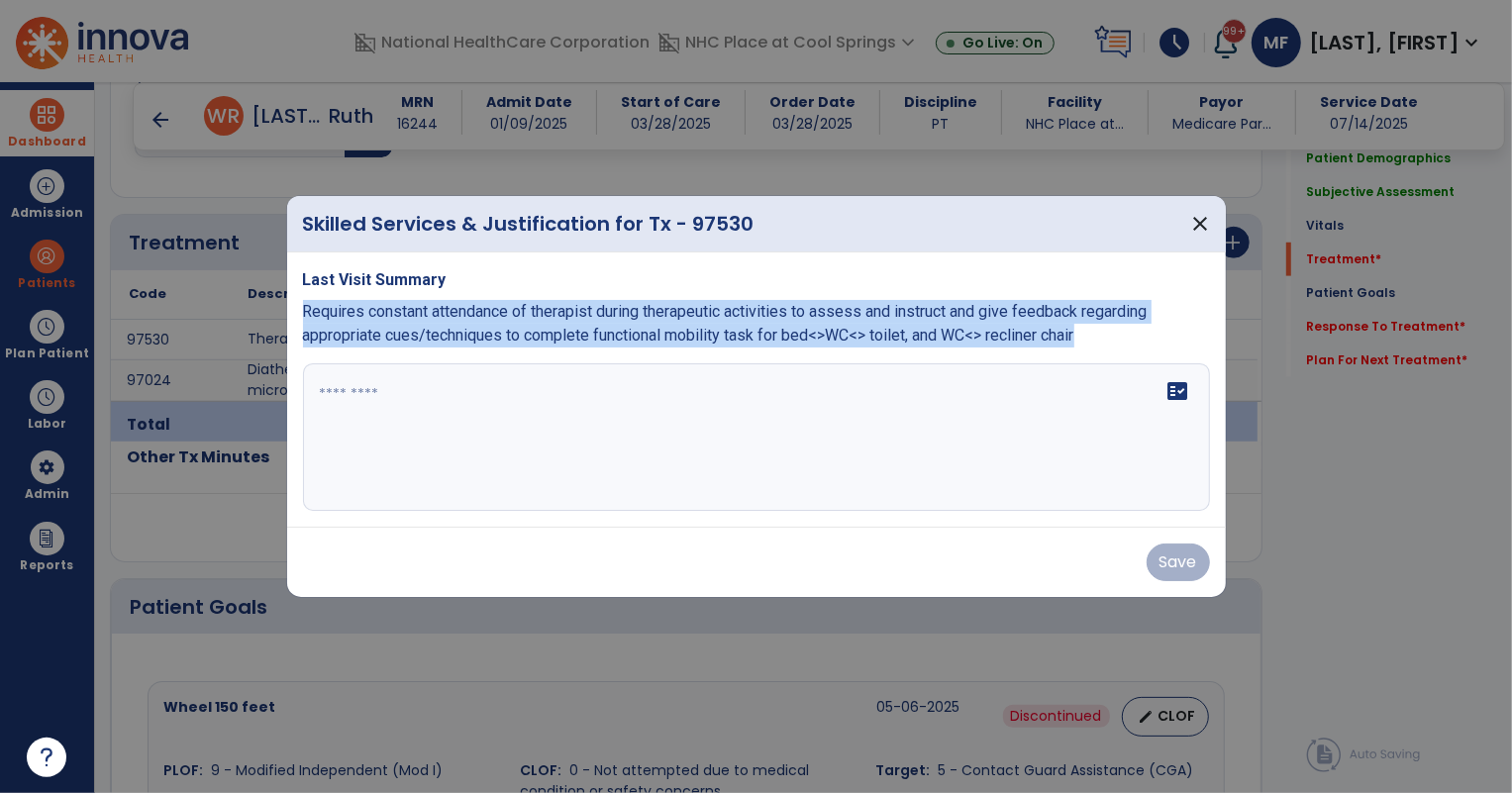 click on "Last Visit Summary Requires constant attendance of therapist during therapeutic activities  to assess and instruct and give feedback regarding appropriate cues/techniques to complete functional mobility task  for bed<0xC2><0x3e>WC<0xC2><0x3e> toilet, and WC<0xC2><0x3e> recliner chair   fact_check" at bounding box center (756, 390) 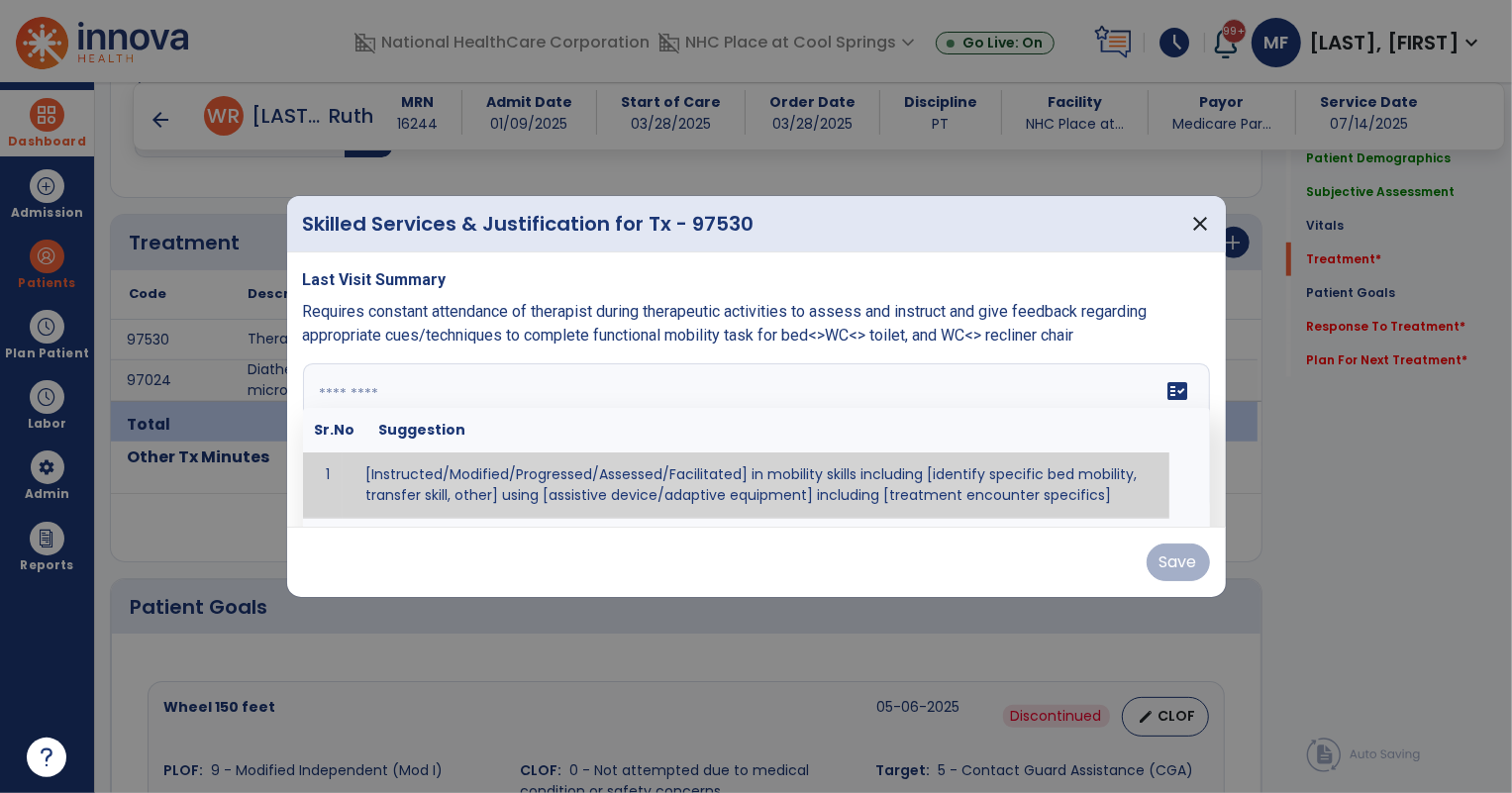 click at bounding box center [755, 438] 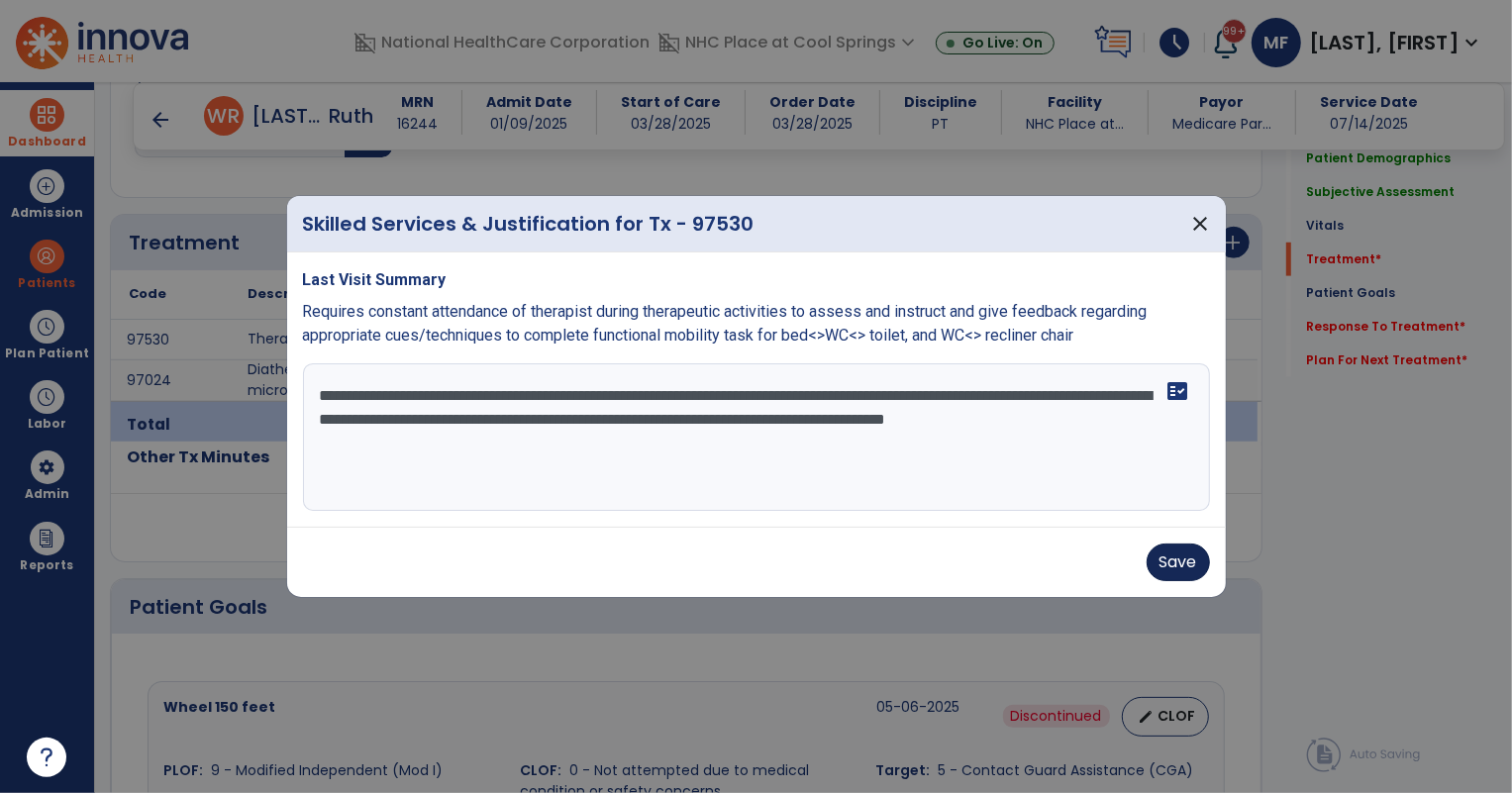 type on "**********" 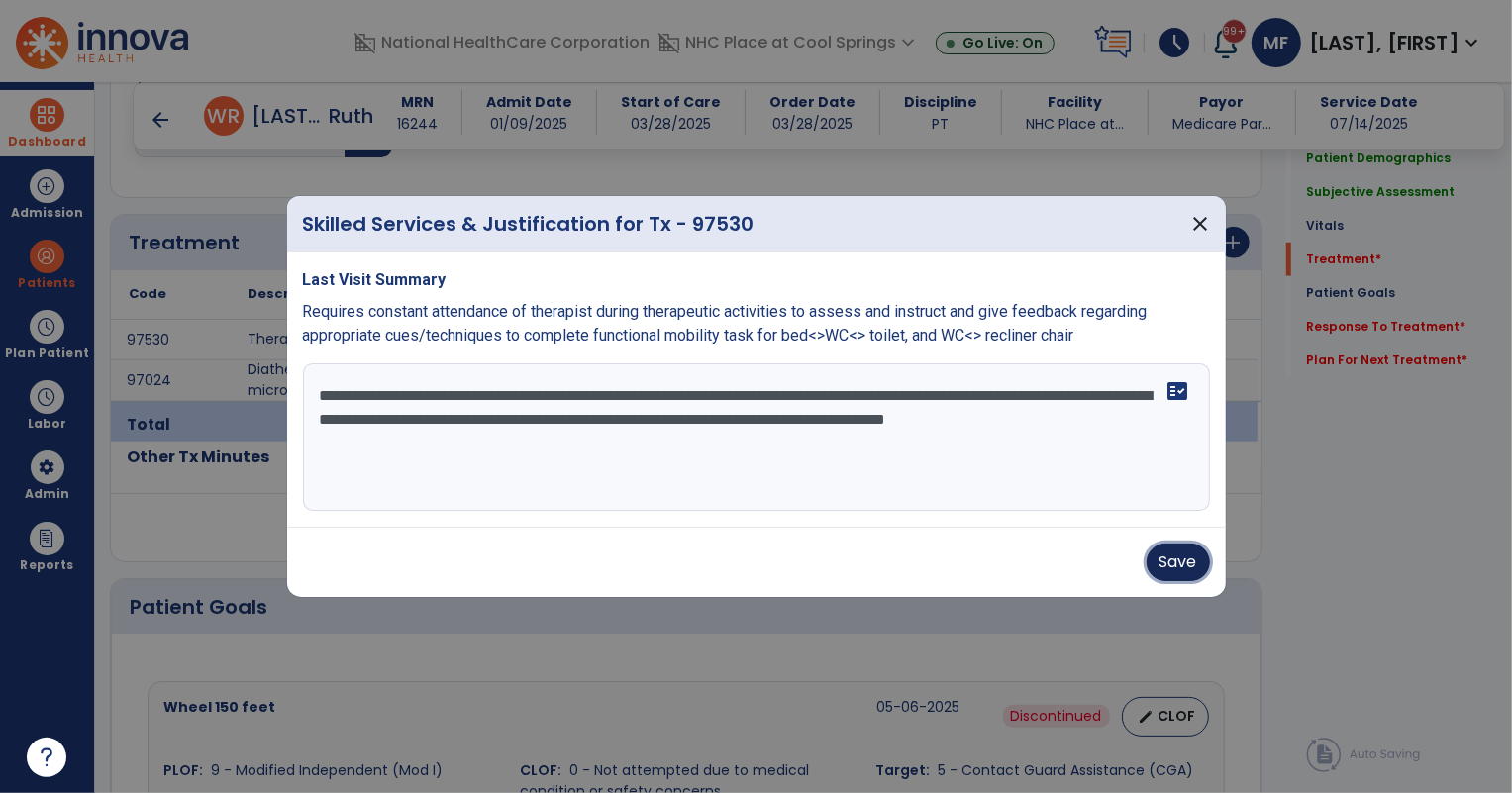 click on "Save" at bounding box center [1178, 562] 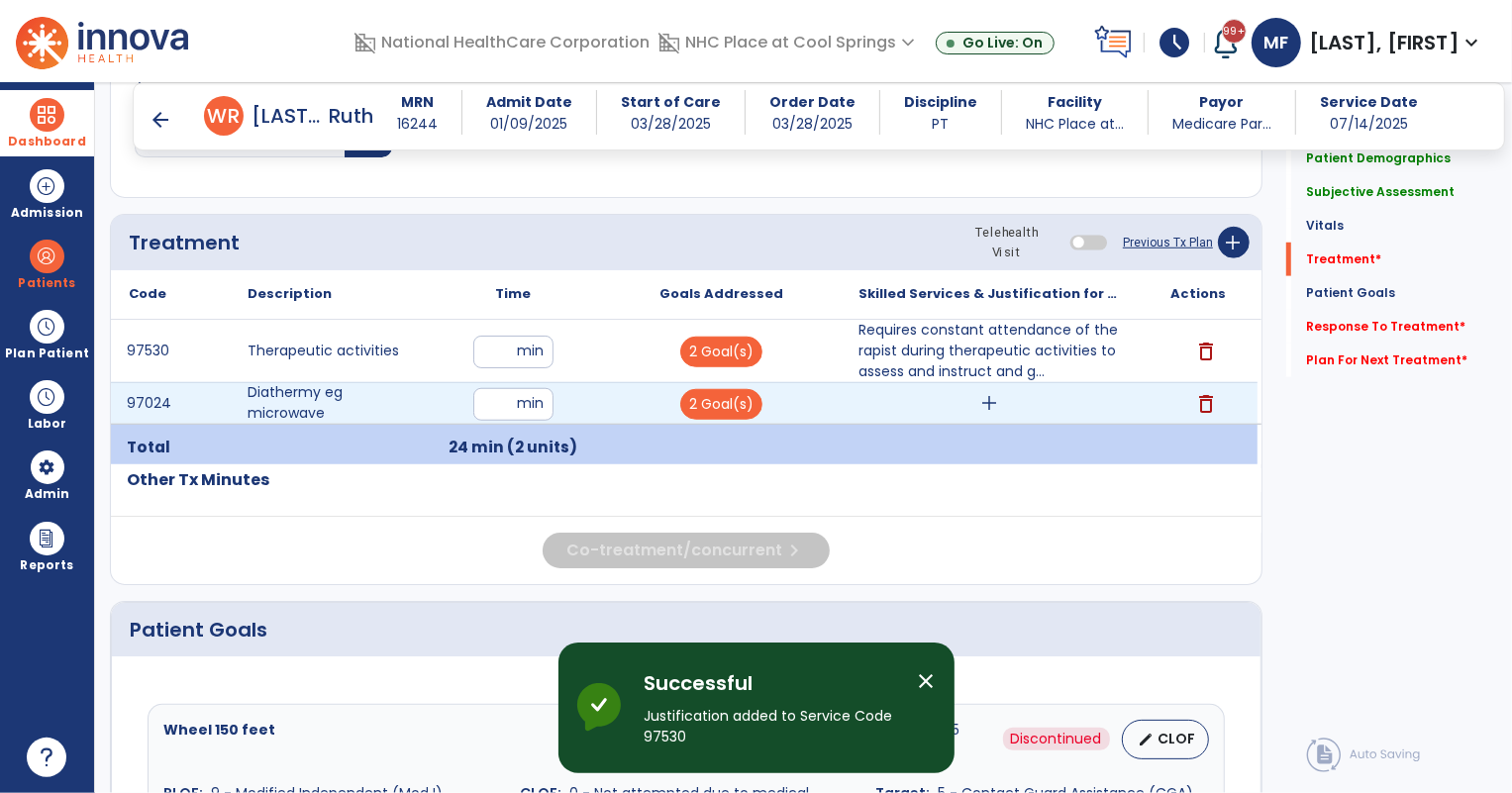 click on "add" at bounding box center [990, 403] 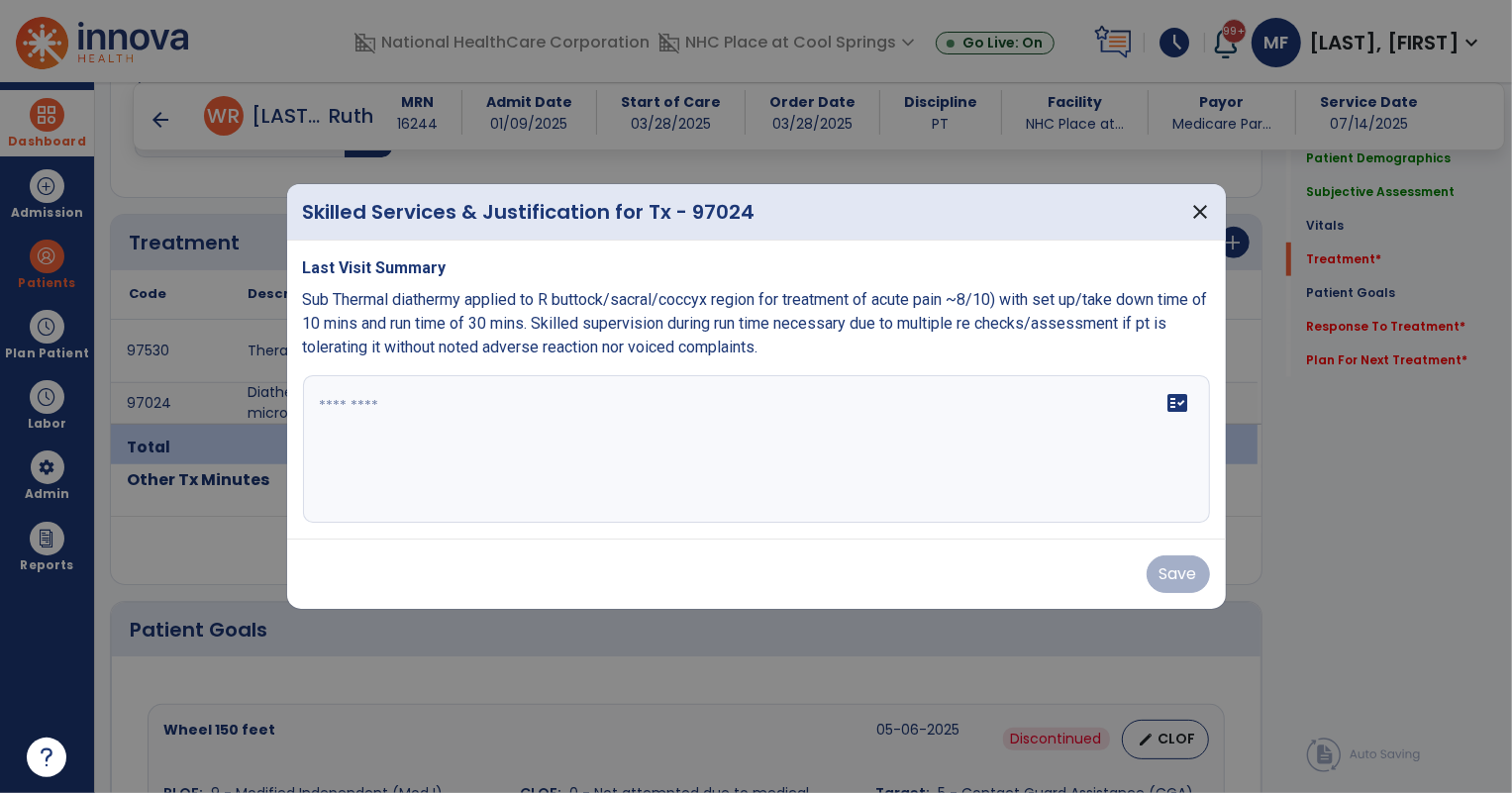 click on "fact_check" at bounding box center (756, 449) 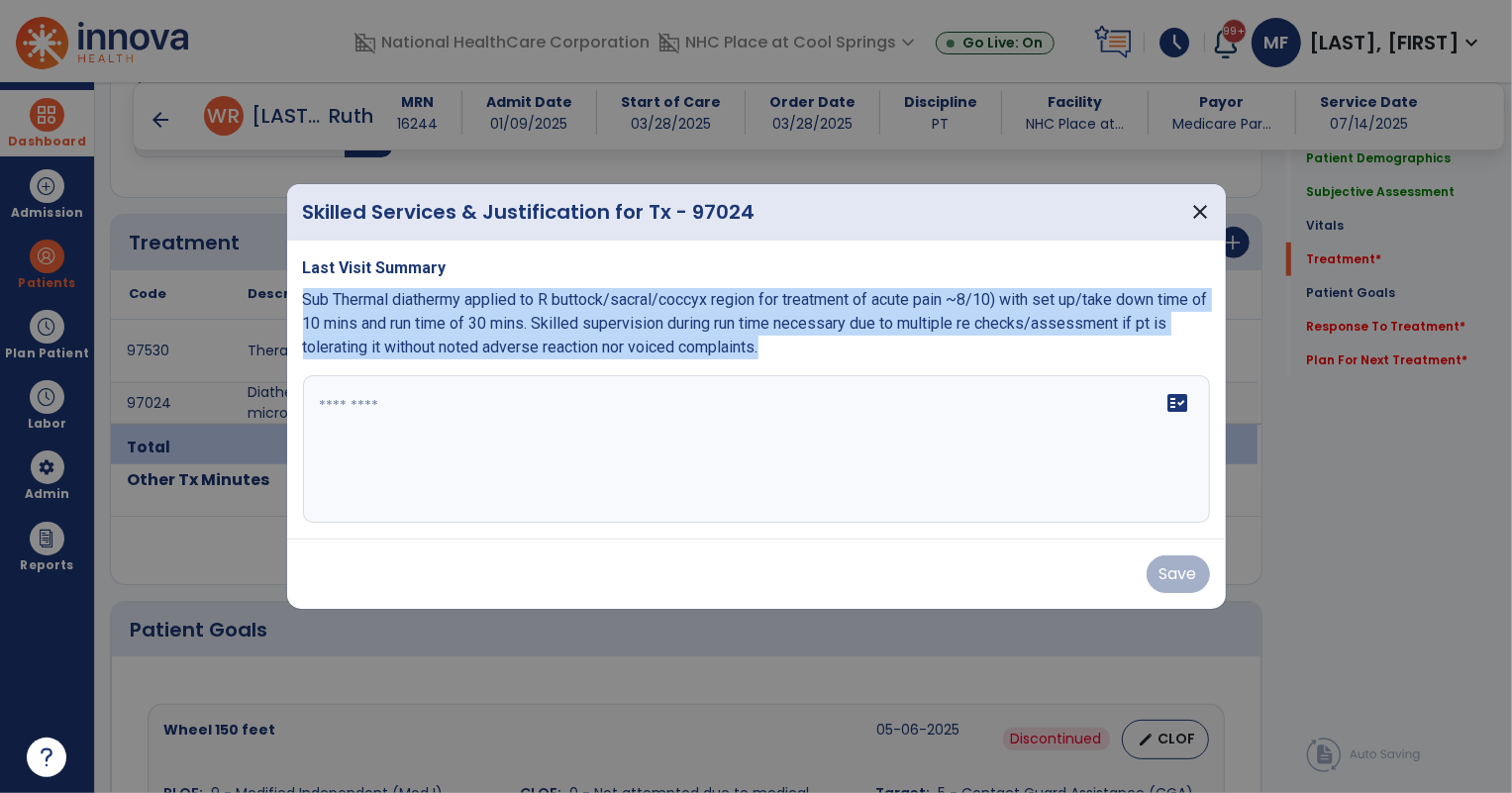 drag, startPoint x: 294, startPoint y: 328, endPoint x: 727, endPoint y: 370, distance: 435.03218 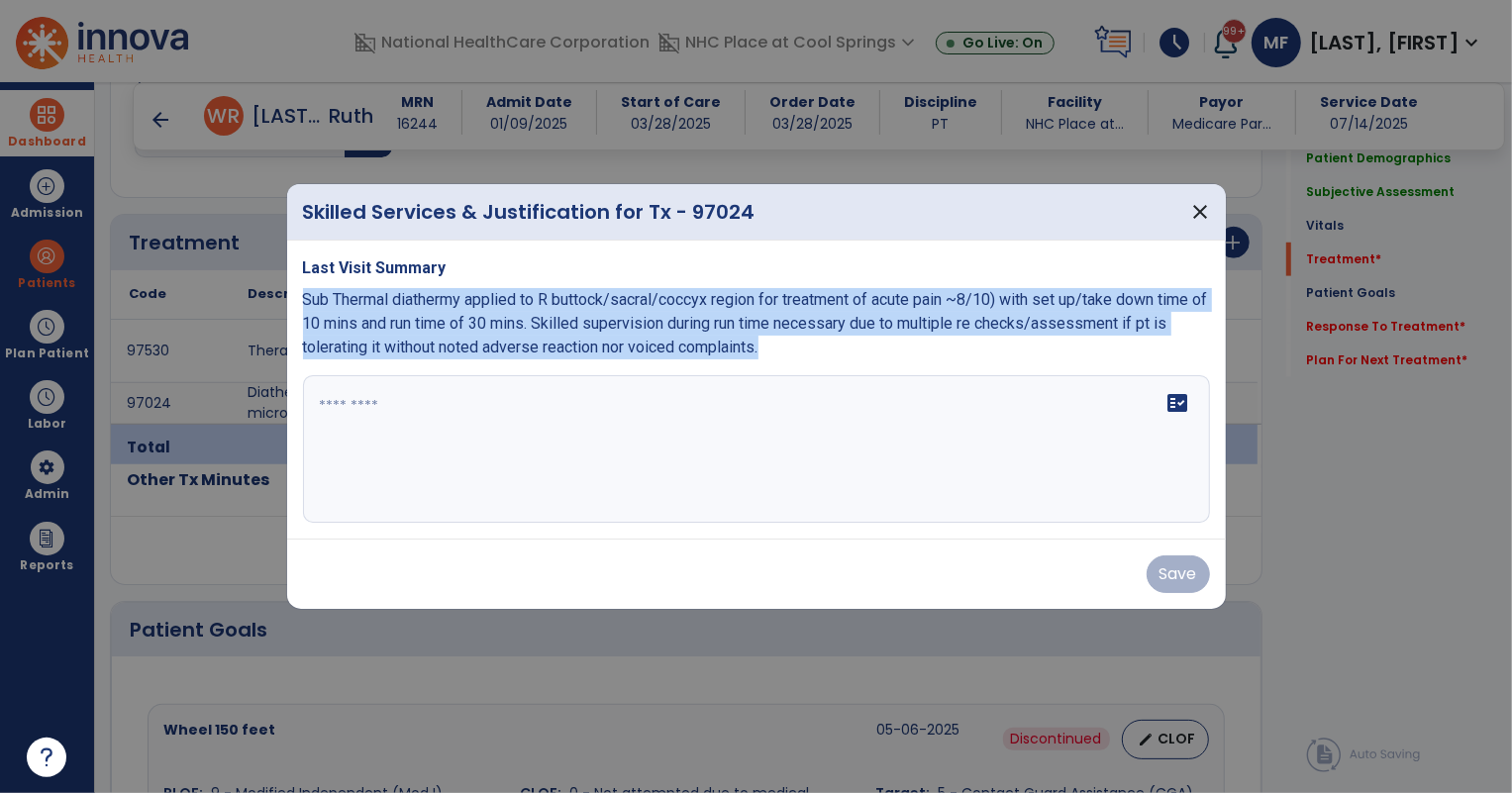 click on "Last Visit Summary Sub Thermal diathermy applied to R buttock/sacral/coccyx region for treatment of acute pain ~8/10) with set up/take down time of 10 mins and run time of 30 mins. Skilled supervision during run time necessary due to multiple re checks/assessment if pt is tolerating it without noted adverse reaction nor voiced complaints.
fact_check" at bounding box center (756, 390) 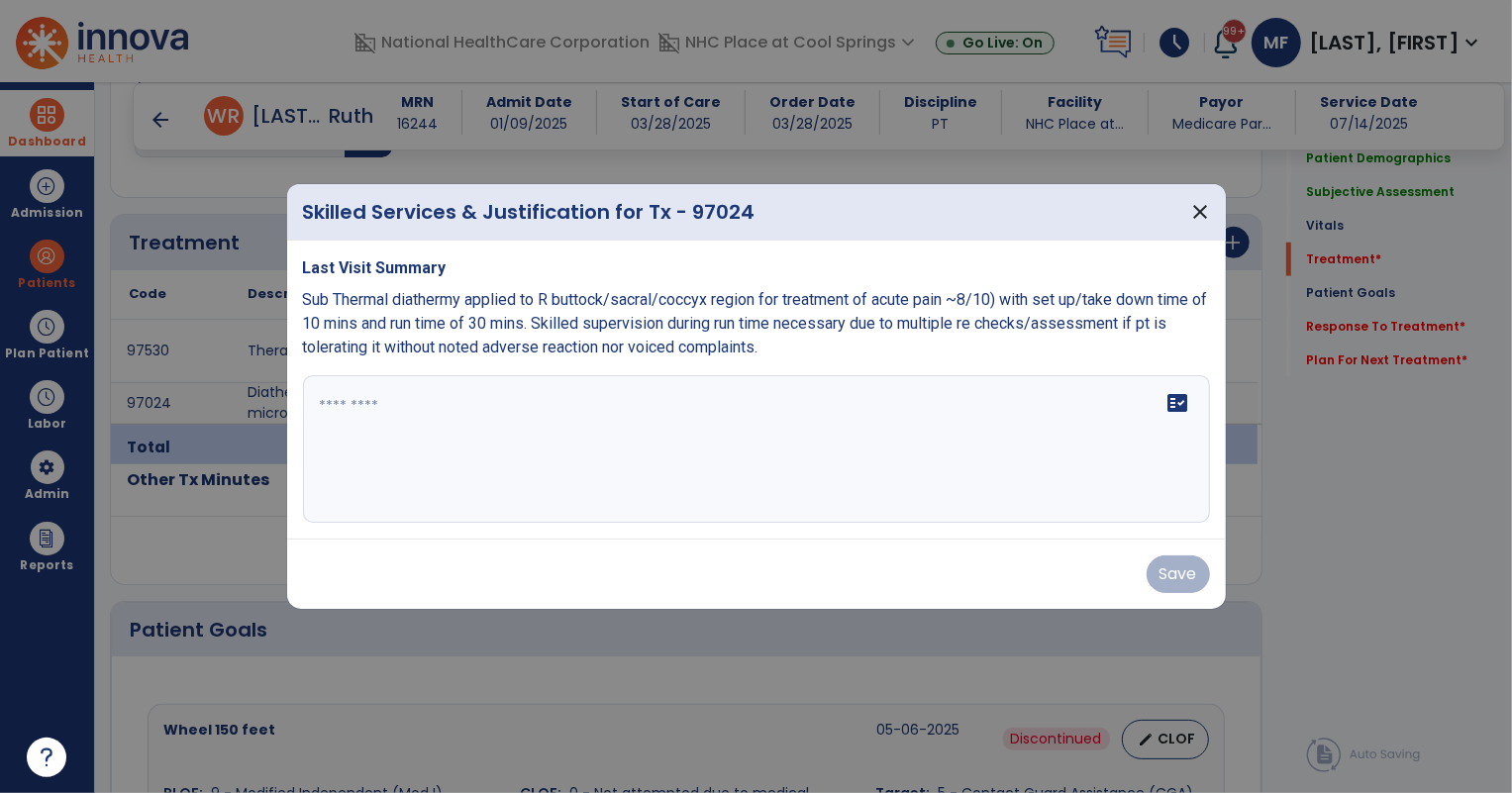 click at bounding box center [756, 449] 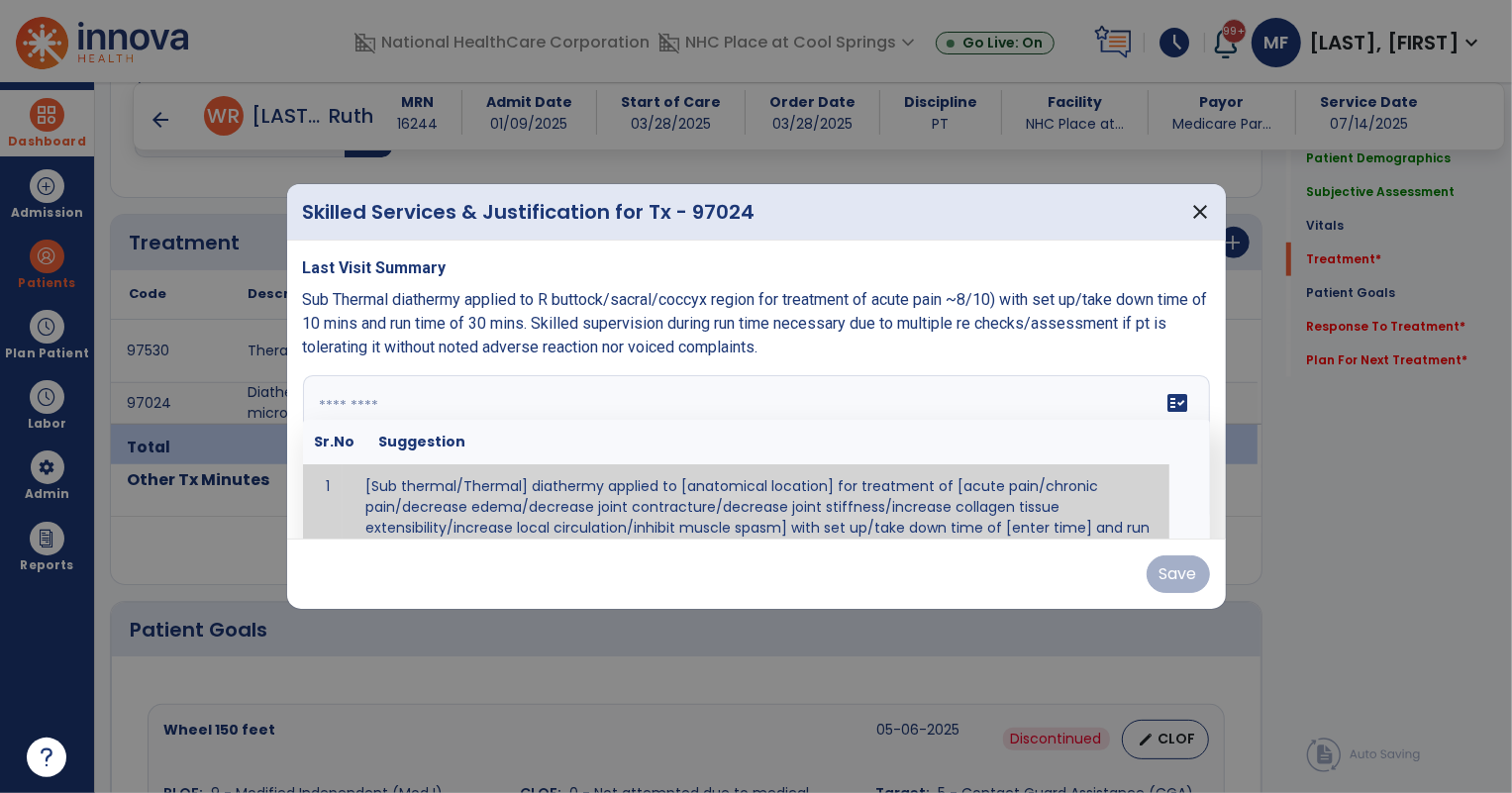 scroll, scrollTop: 32, scrollLeft: 0, axis: vertical 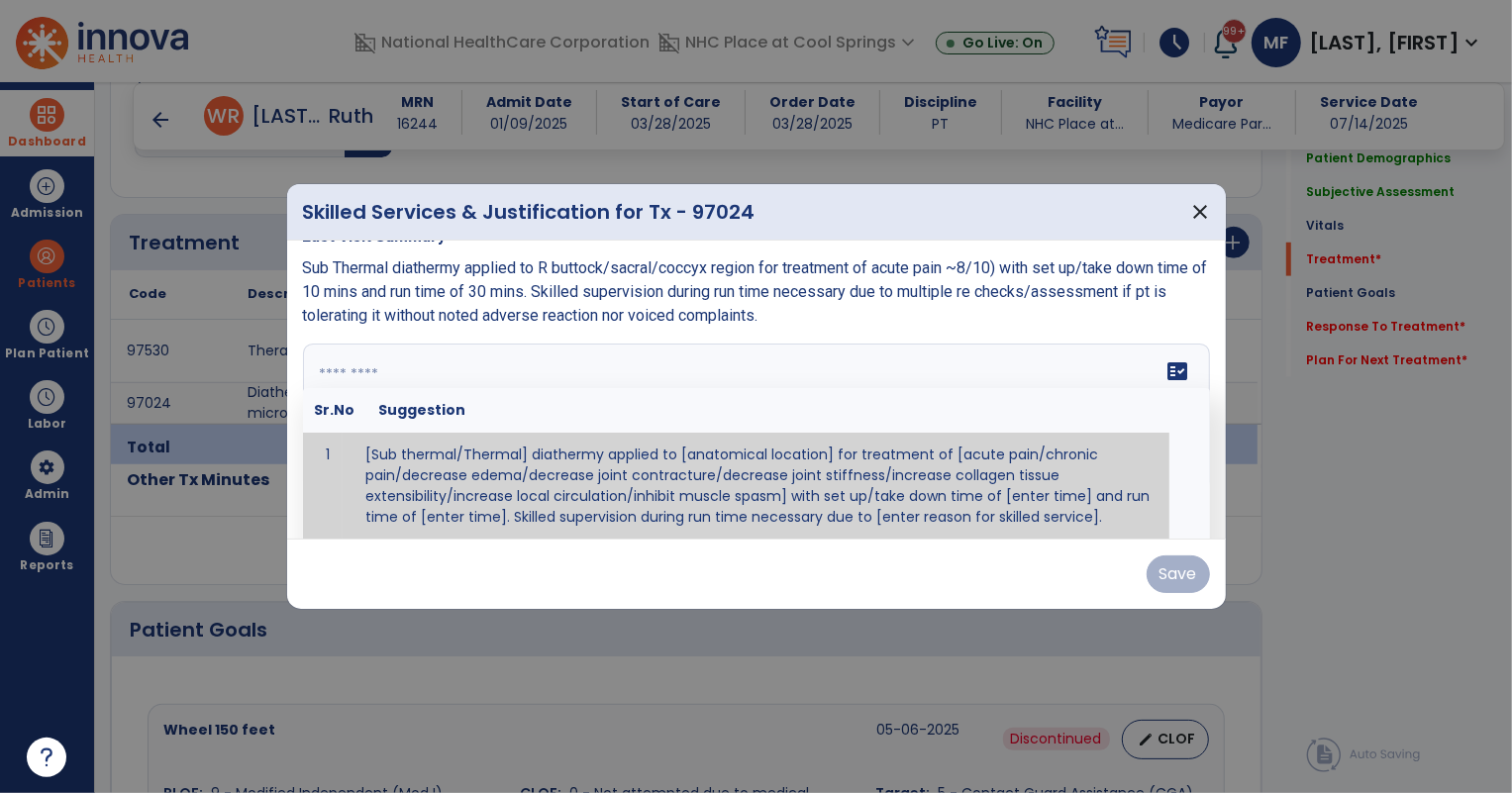 paste on "**********" 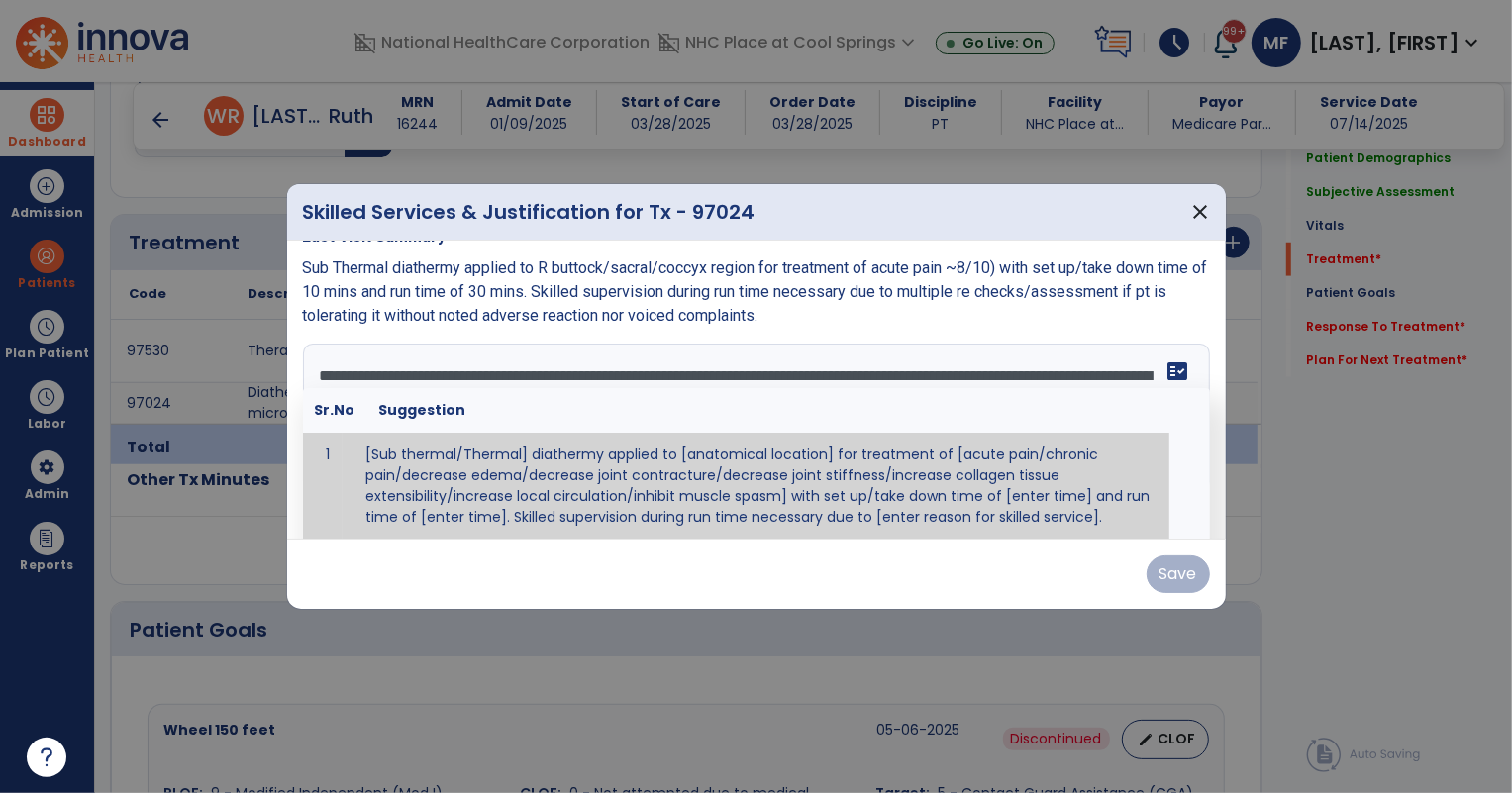scroll, scrollTop: 15, scrollLeft: 0, axis: vertical 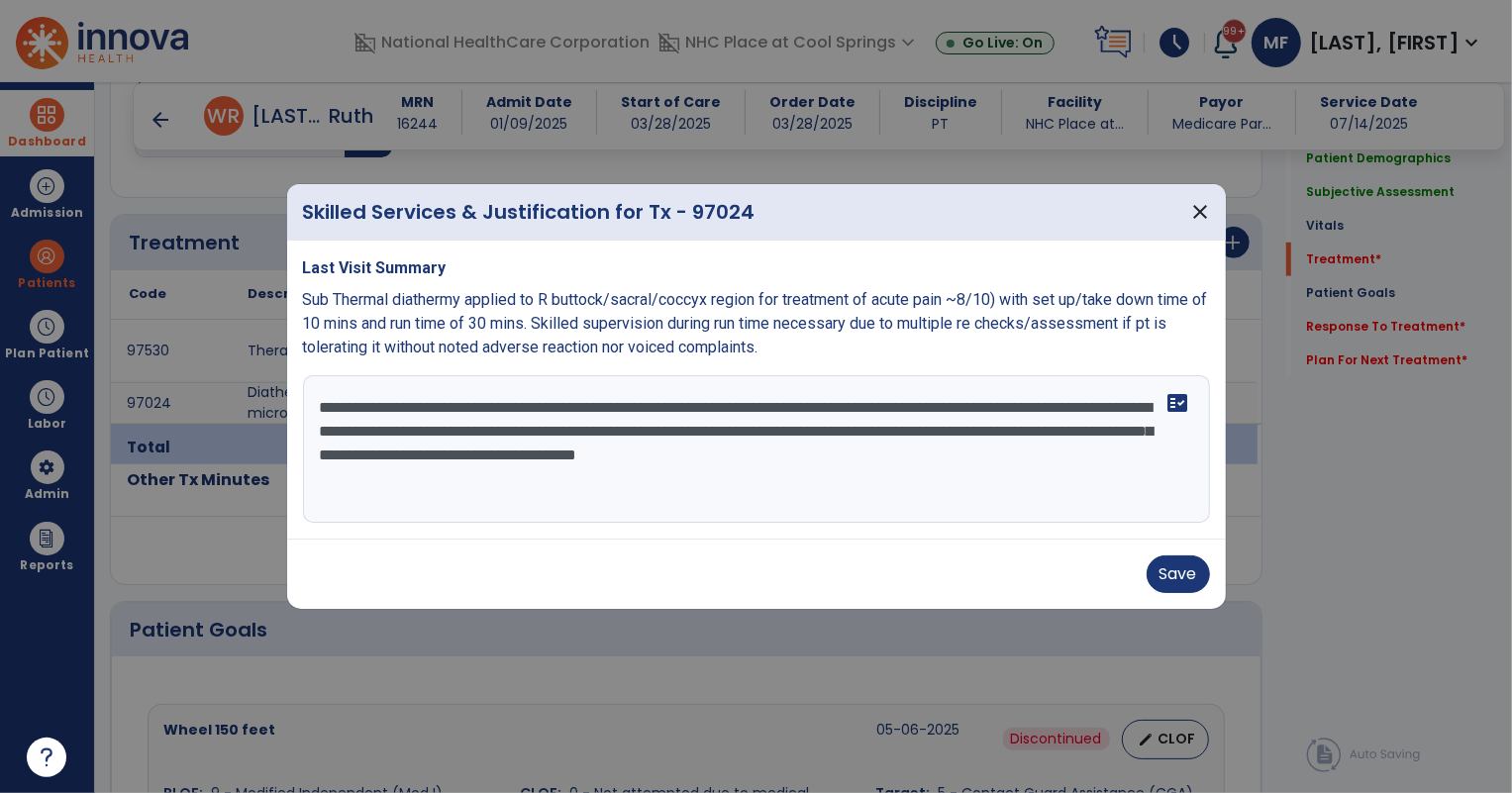 click on "**********" at bounding box center (756, 449) 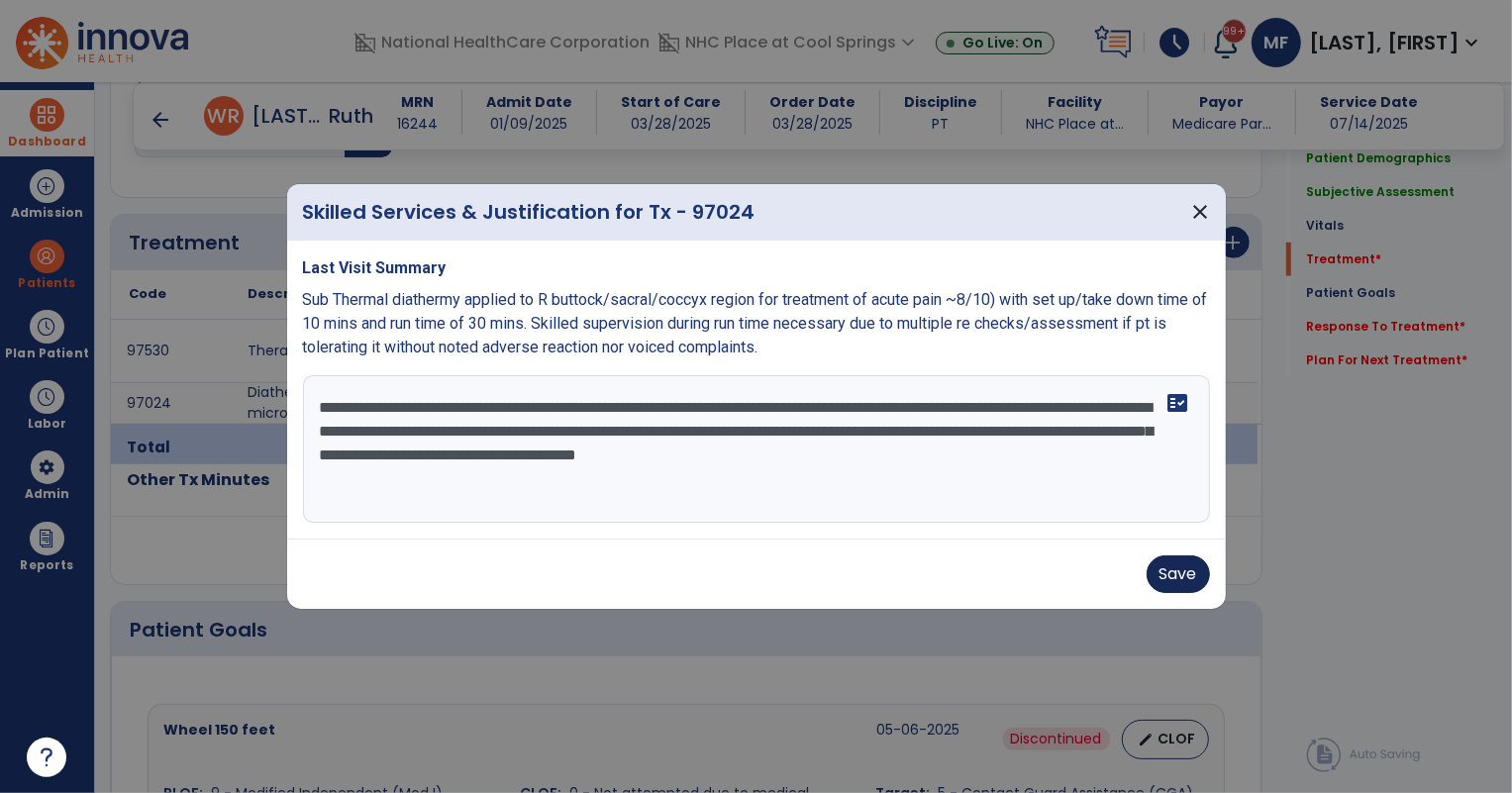type on "**********" 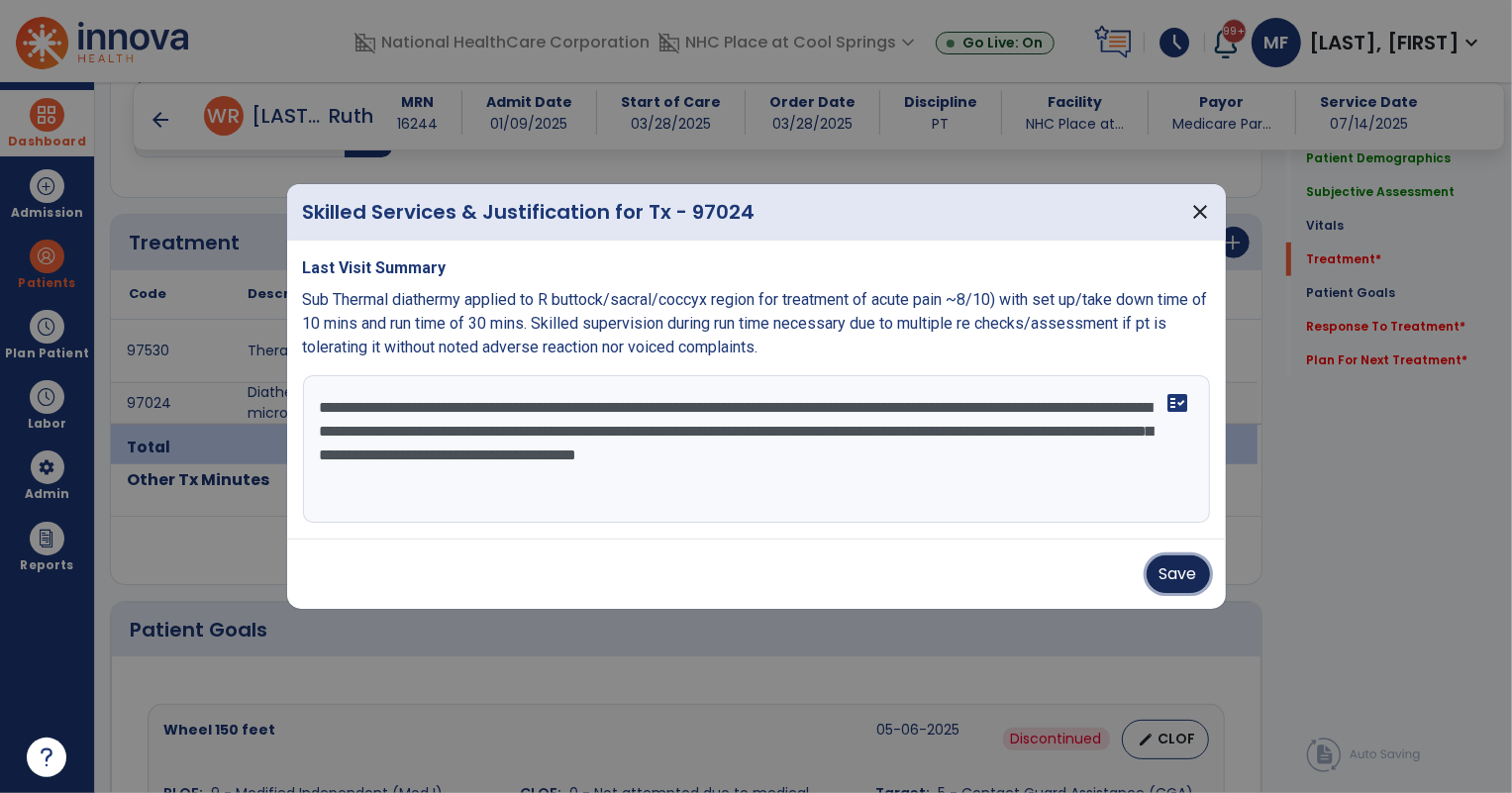 click on "Save" at bounding box center (1178, 574) 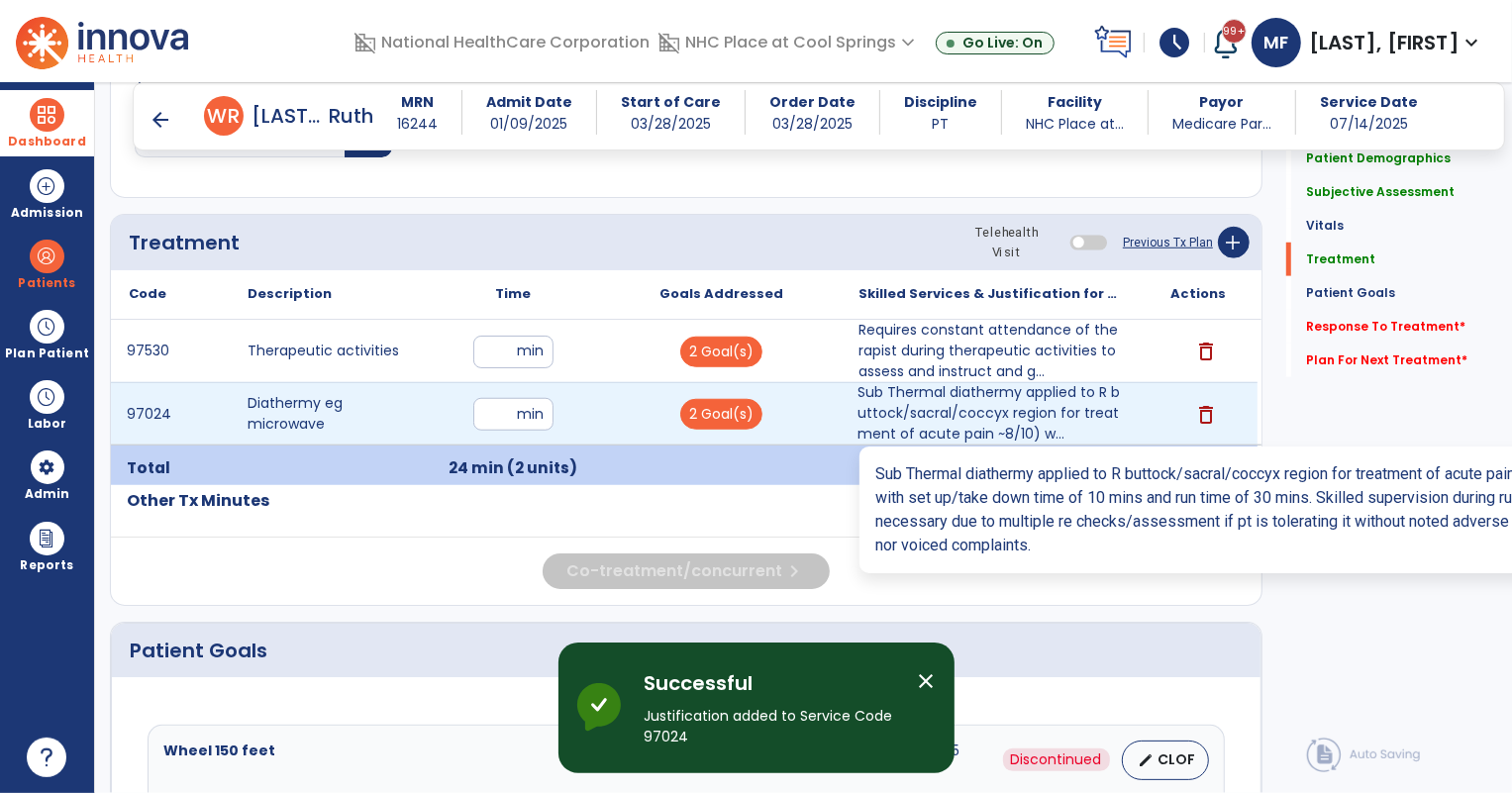 click on "Sub Thermal diathermy applied to R buttock/sacral/coccyx region for treatment of acute pain ~8/10) w..." at bounding box center [989, 413] 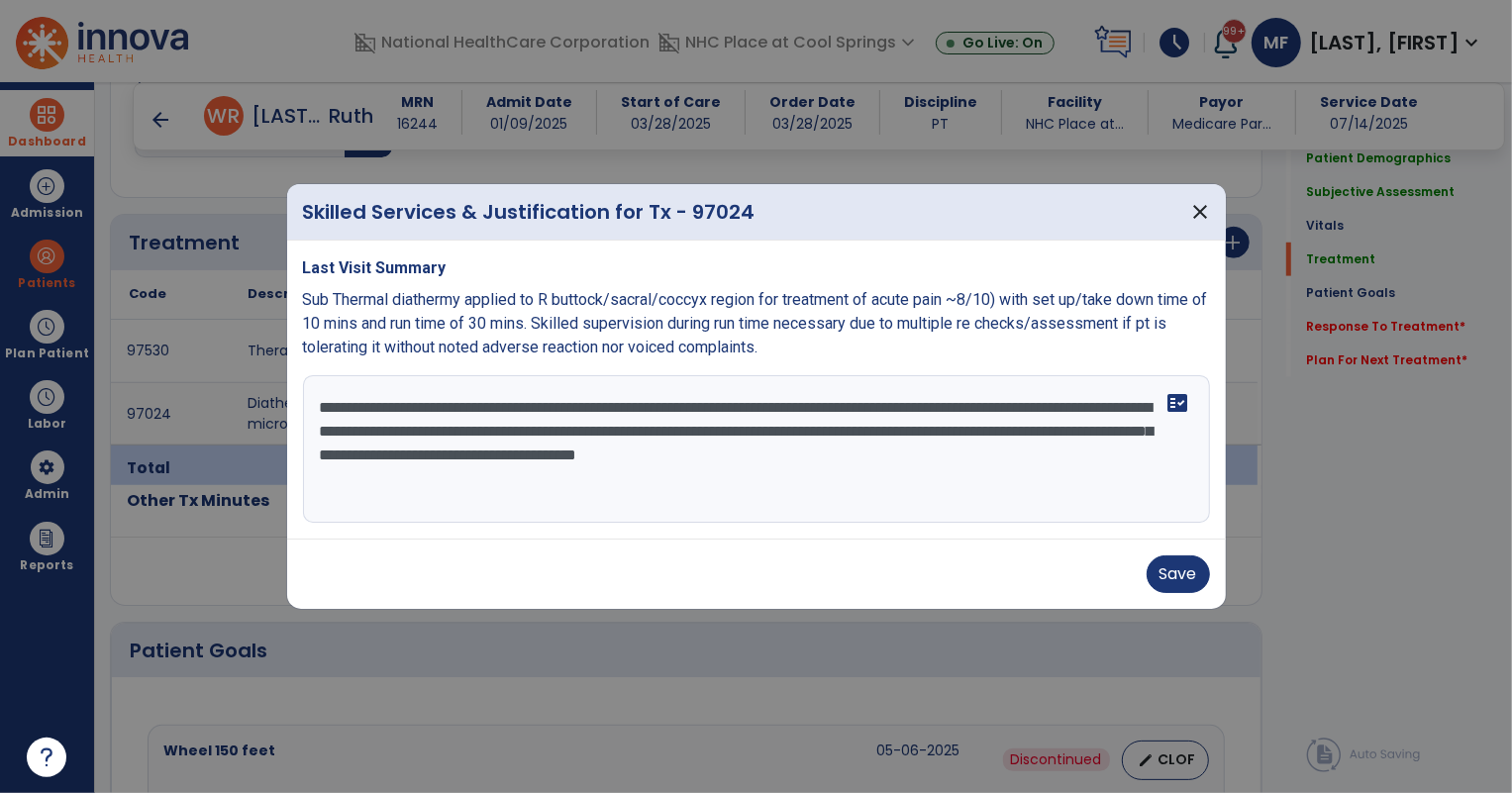 click on "**********" at bounding box center (756, 449) 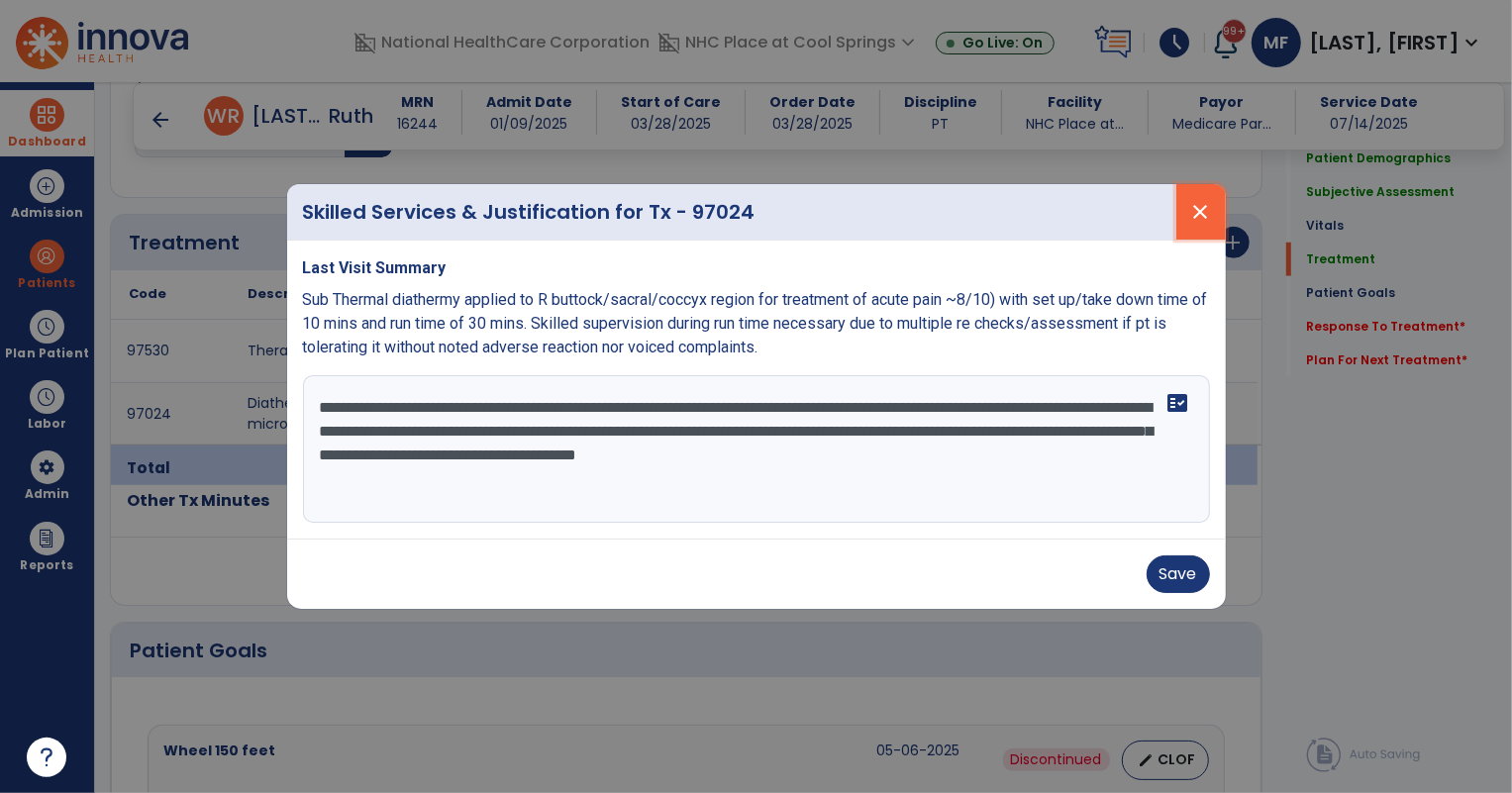 click on "close" at bounding box center (1201, 212) 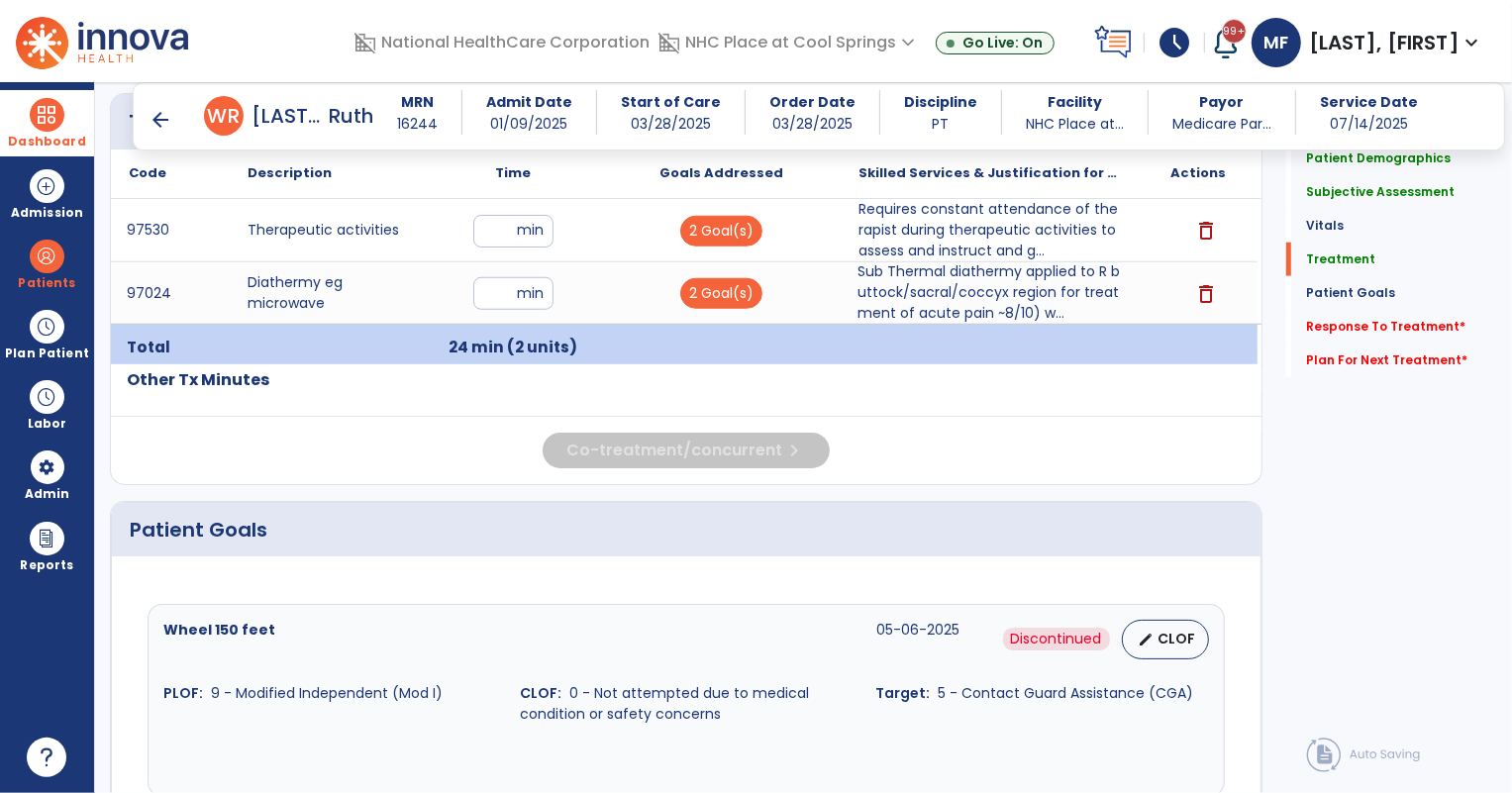 scroll, scrollTop: 1232, scrollLeft: 0, axis: vertical 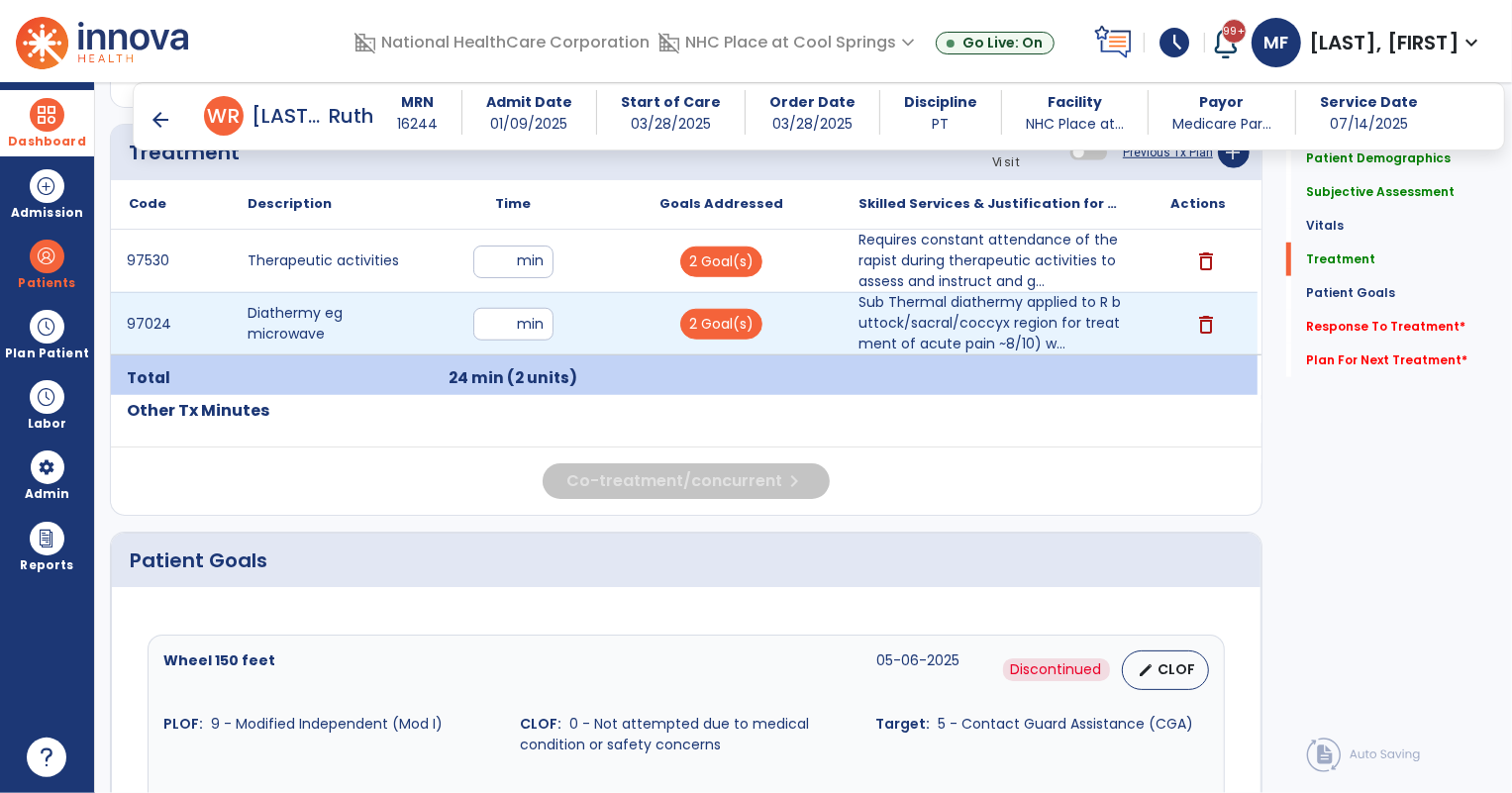 click on "*" at bounding box center (513, 324) 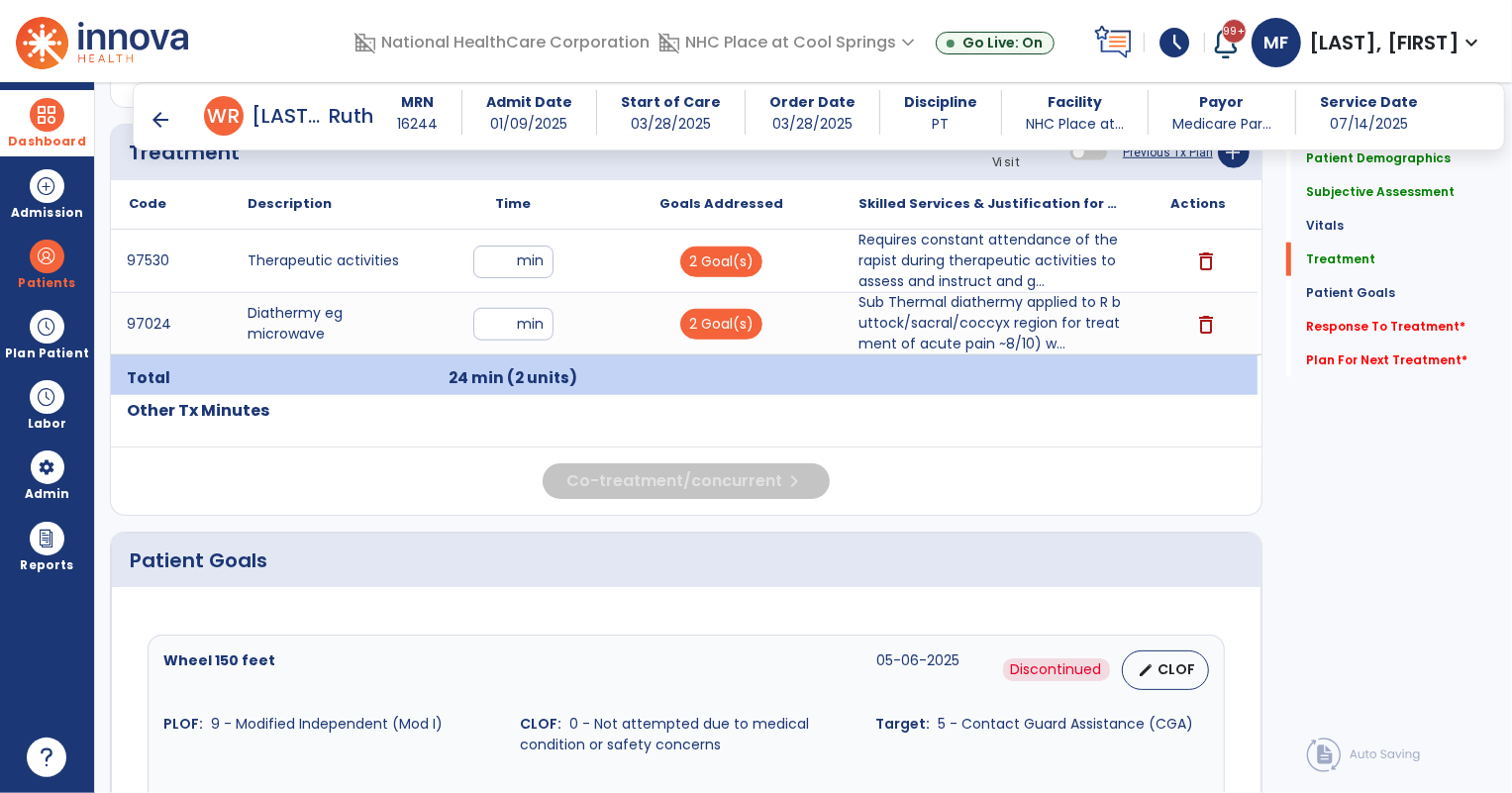 click on "Treatment Telehealth Visit  Previous Tx Plan   add
Code
Description
Time" 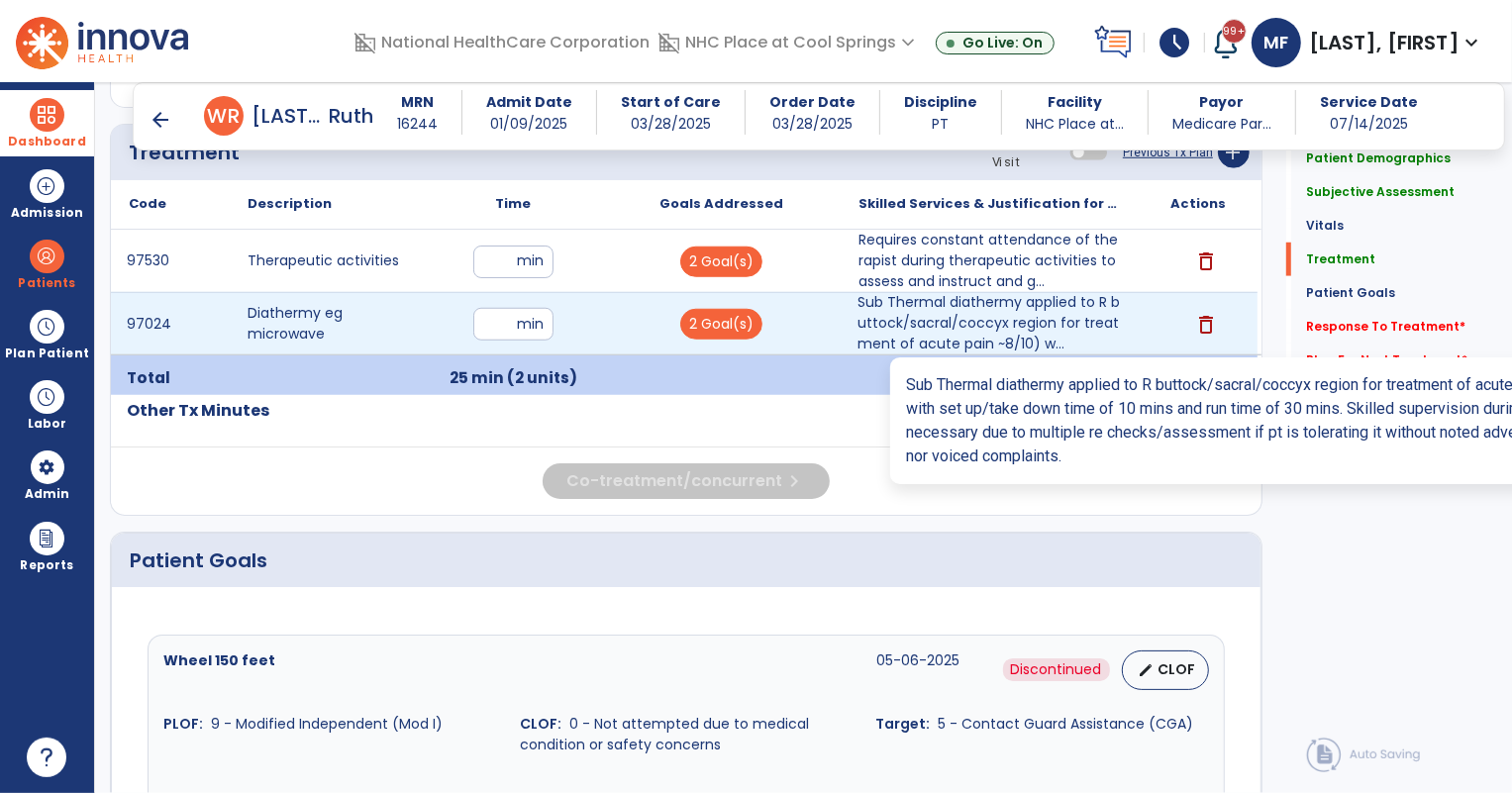 click on "Sub Thermal diathermy applied to R buttock/sacral/coccyx region for treatment of acute pain ~8/10) w..." at bounding box center (989, 323) 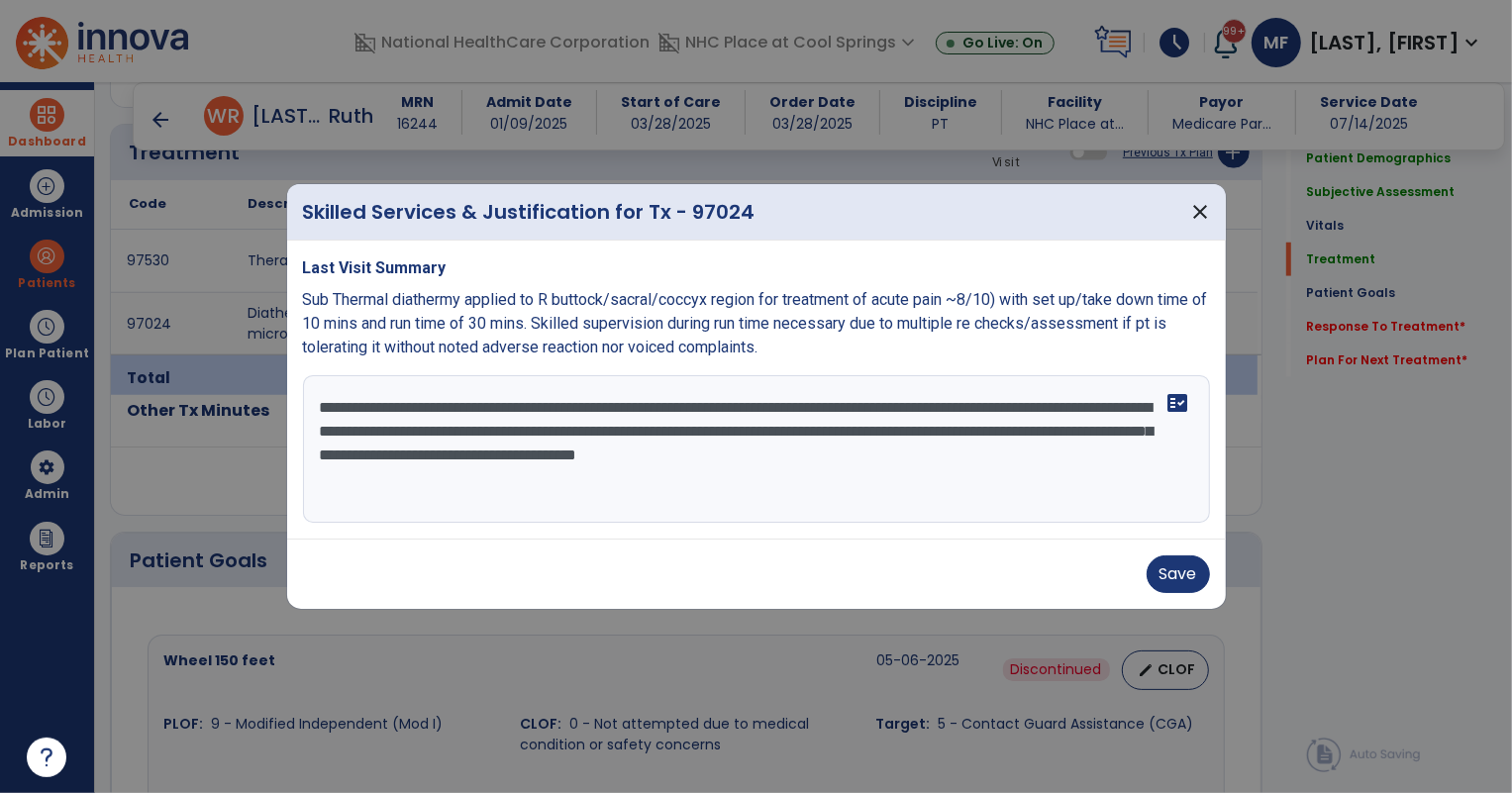 click on "**********" at bounding box center (756, 449) 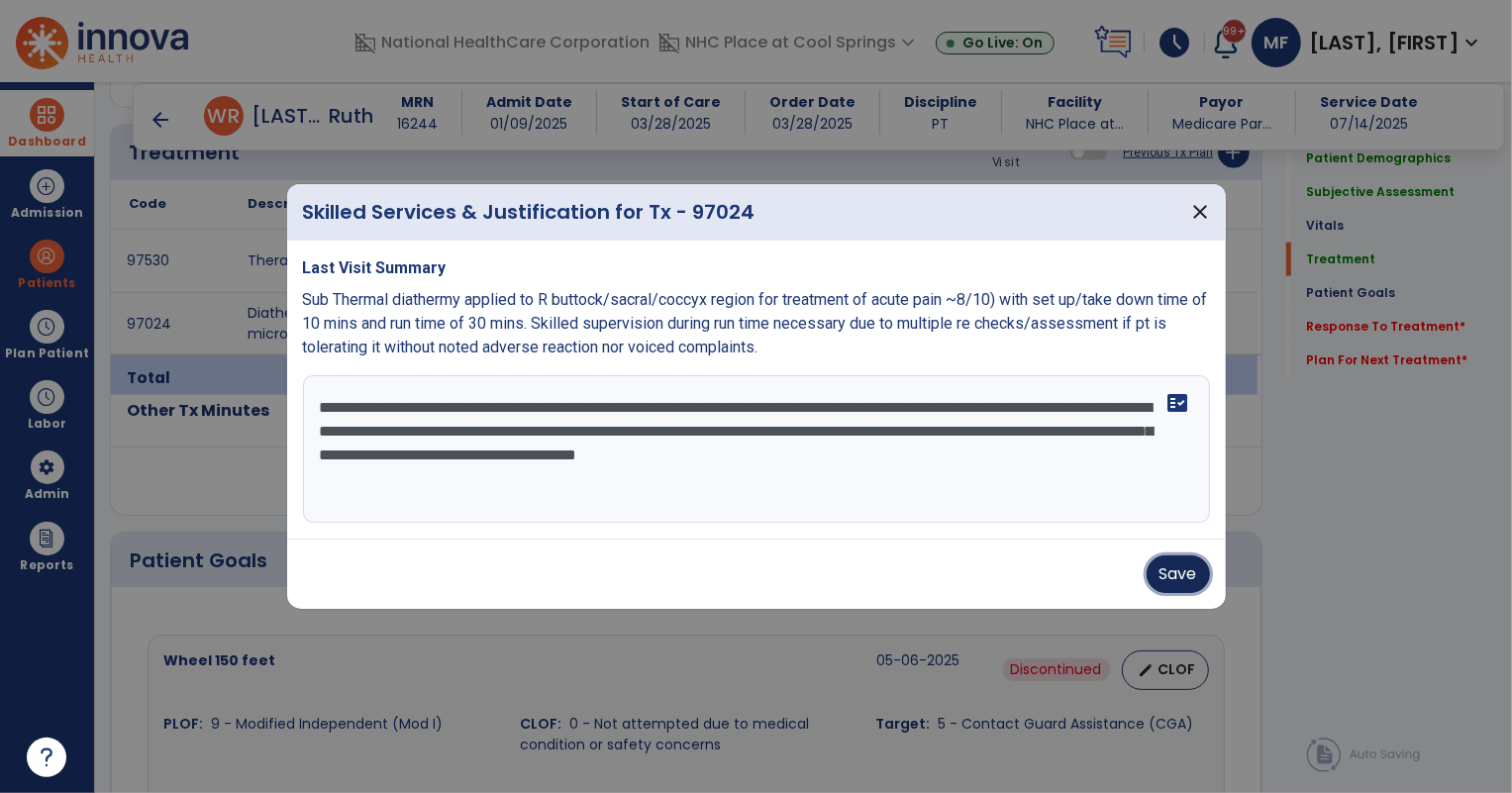 drag, startPoint x: 1184, startPoint y: 579, endPoint x: 947, endPoint y: 472, distance: 260.03461 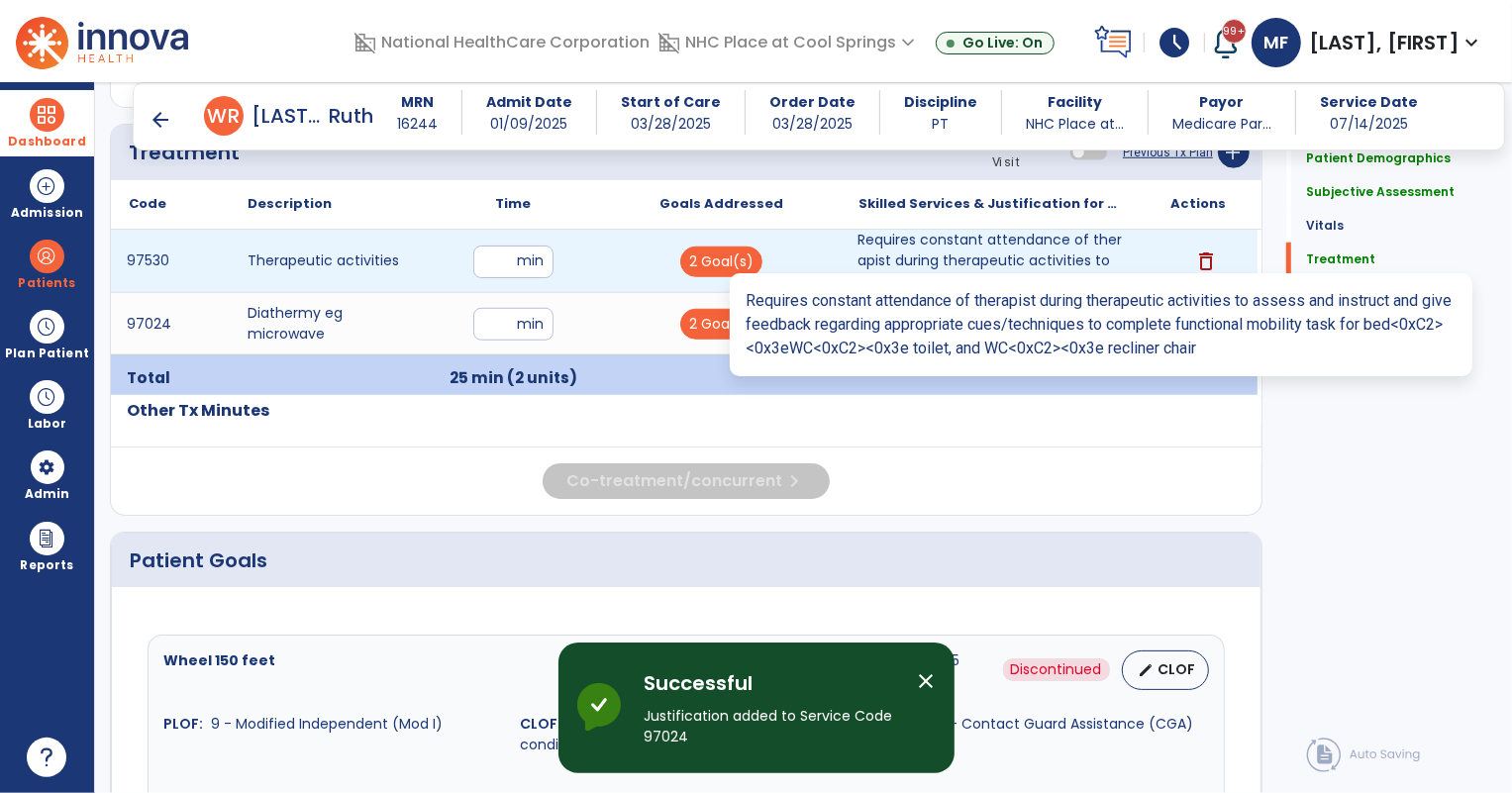 click on "Requires constant attendance of therapist during therapeutic activities to assess and instruct and g..." at bounding box center (989, 260) 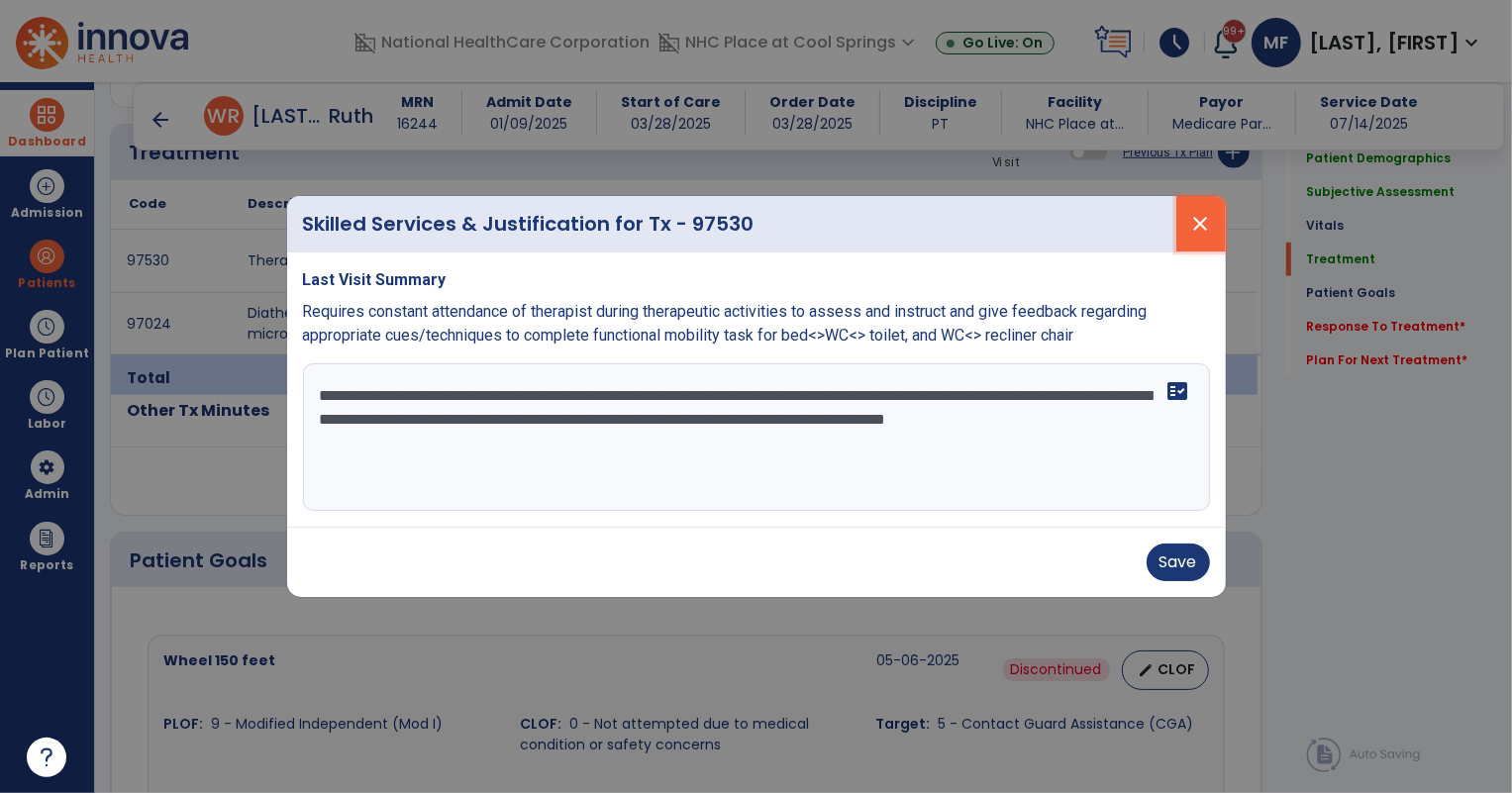 click on "close" at bounding box center (1201, 224) 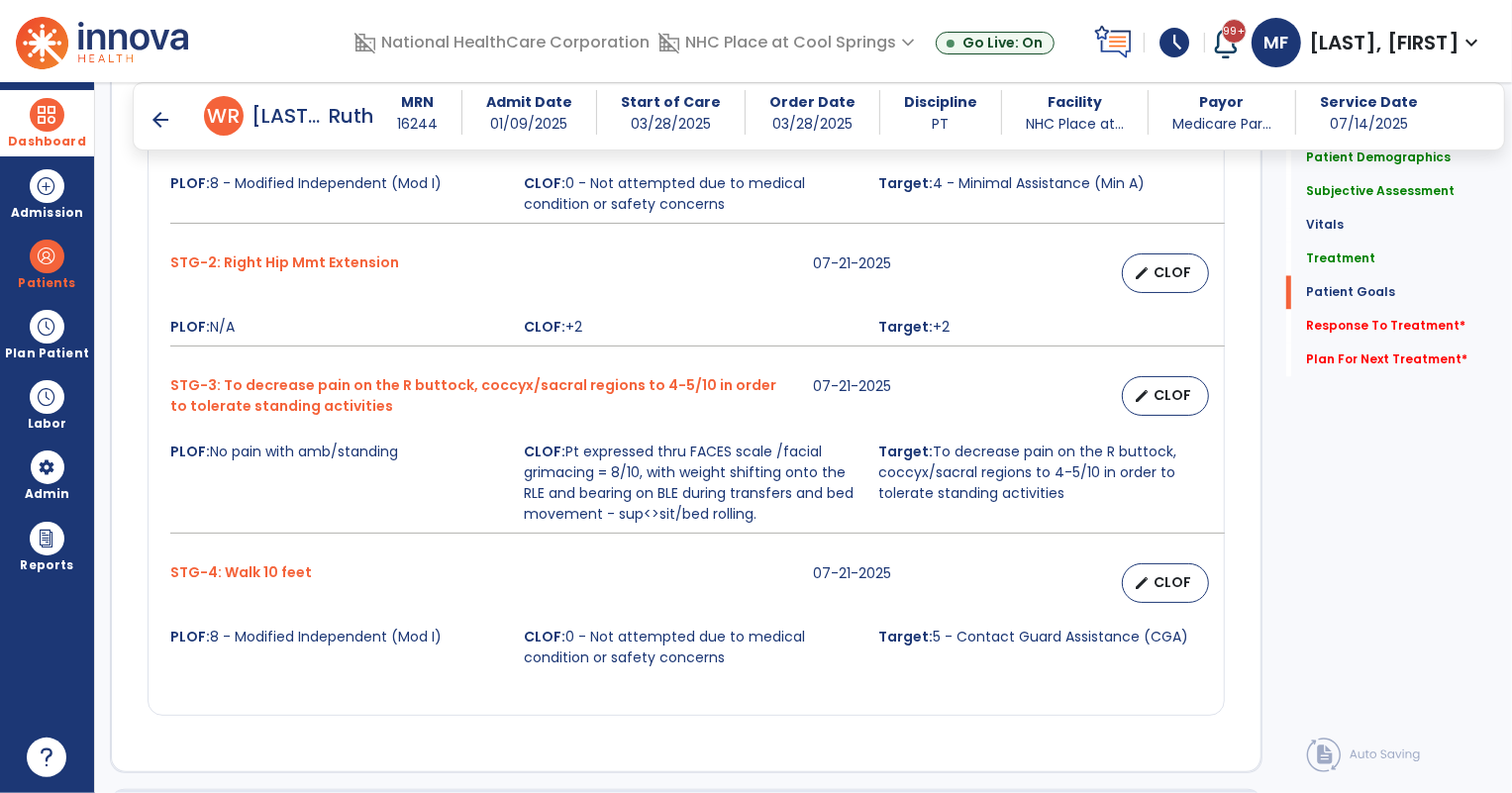 scroll, scrollTop: 3302, scrollLeft: 0, axis: vertical 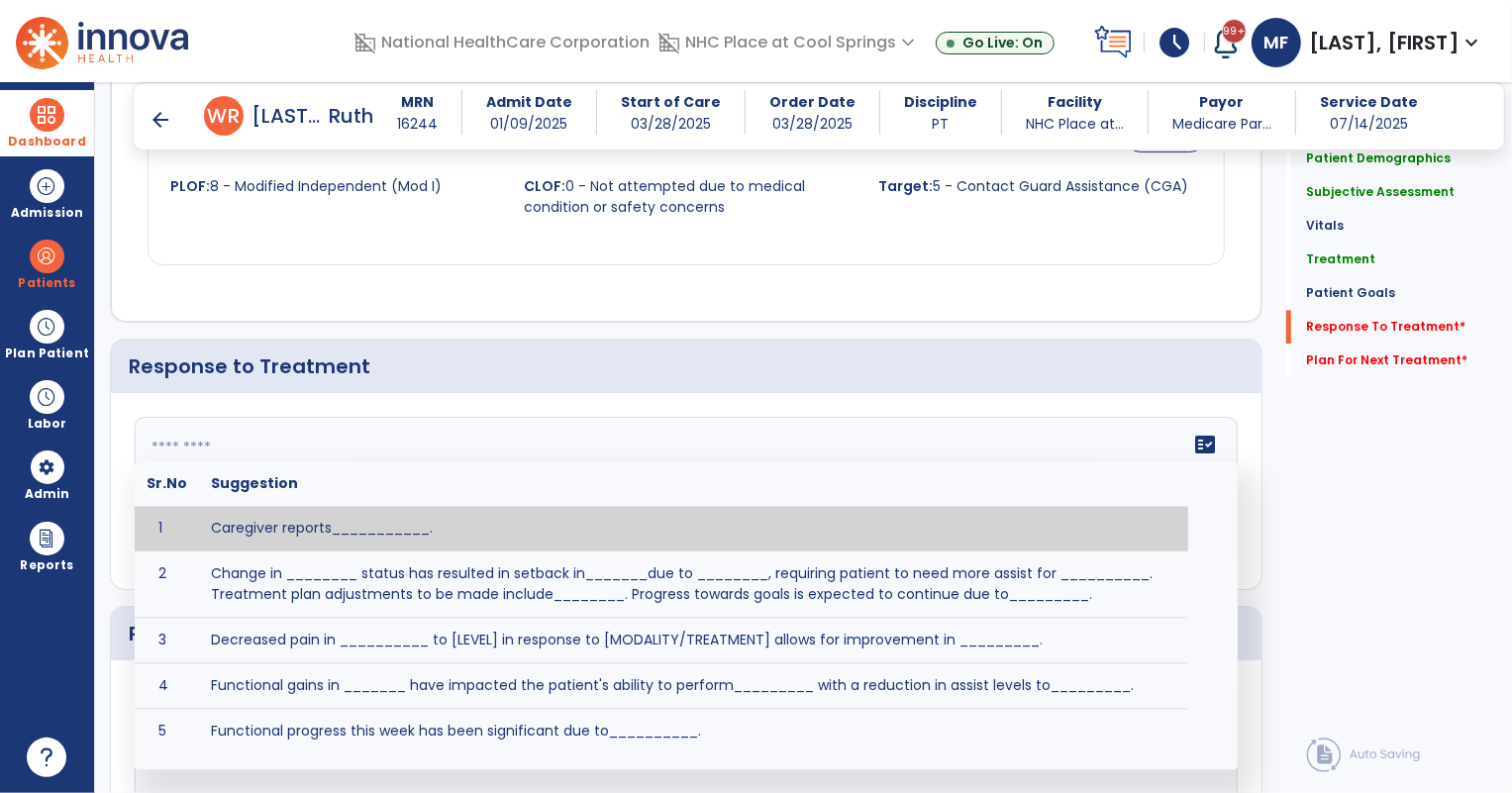 click on "fact_check  Sr.No Suggestion 1 Caregiver reports___________. 2 Change in ________ status has resulted in setback in_______due to ________, requiring patient to need more assist for __________.   Treatment plan adjustments to be made include________.  Progress towards goals is expected to continue due to_________. 3 Decreased pain in __________ to [LEVEL] in response to [MODALITY/TREATMENT] allows for improvement in _________. 4 Functional gains in _______ have impacted the patient's ability to perform_________ with a reduction in assist levels to_________. 5 Functional progress this week has been significant due to__________. 6 Gains in ________ have improved the patient's ability to perform ______with decreased levels of assist to___________. 7 Improvement in ________allows patient to tolerate higher levels of challenges in_________. 8 Pain in [AREA] has decreased to [LEVEL] in response to [TREATMENT/MODALITY], allowing fore ease in completing__________. 9 10 11 12 13 14 15 16 17 18 19 20 21" 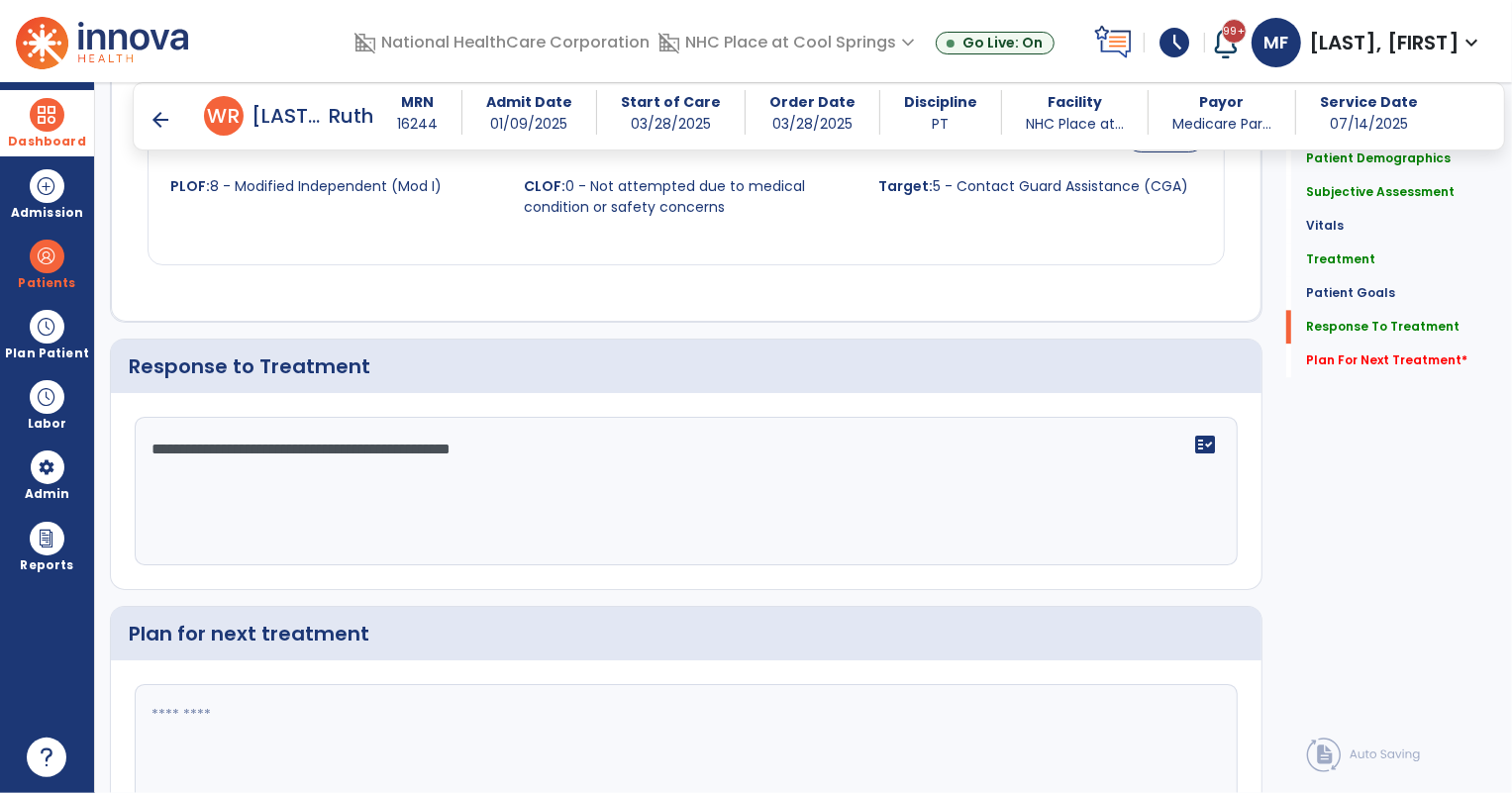 scroll, scrollTop: 3302, scrollLeft: 0, axis: vertical 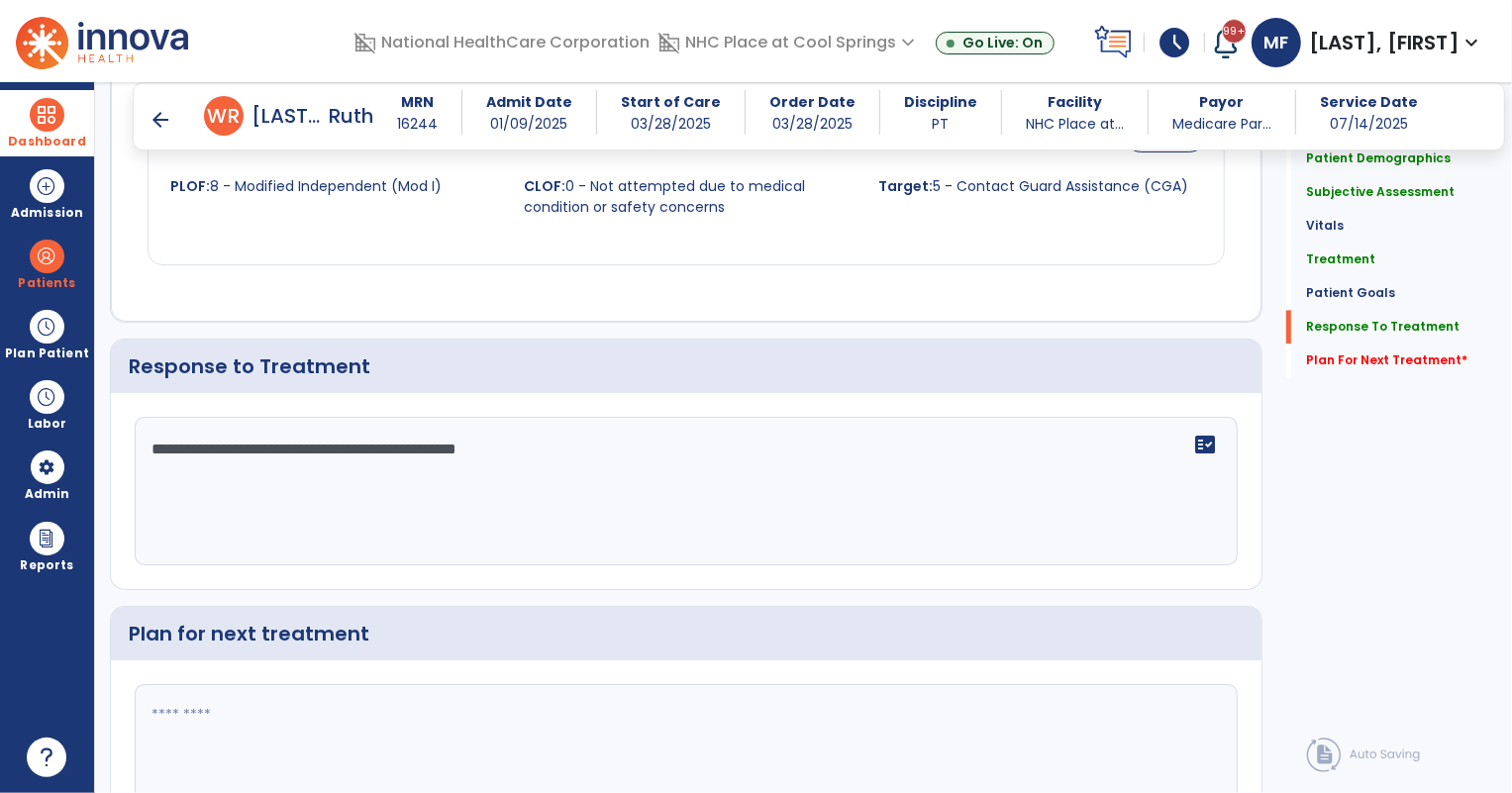 click on "**********" 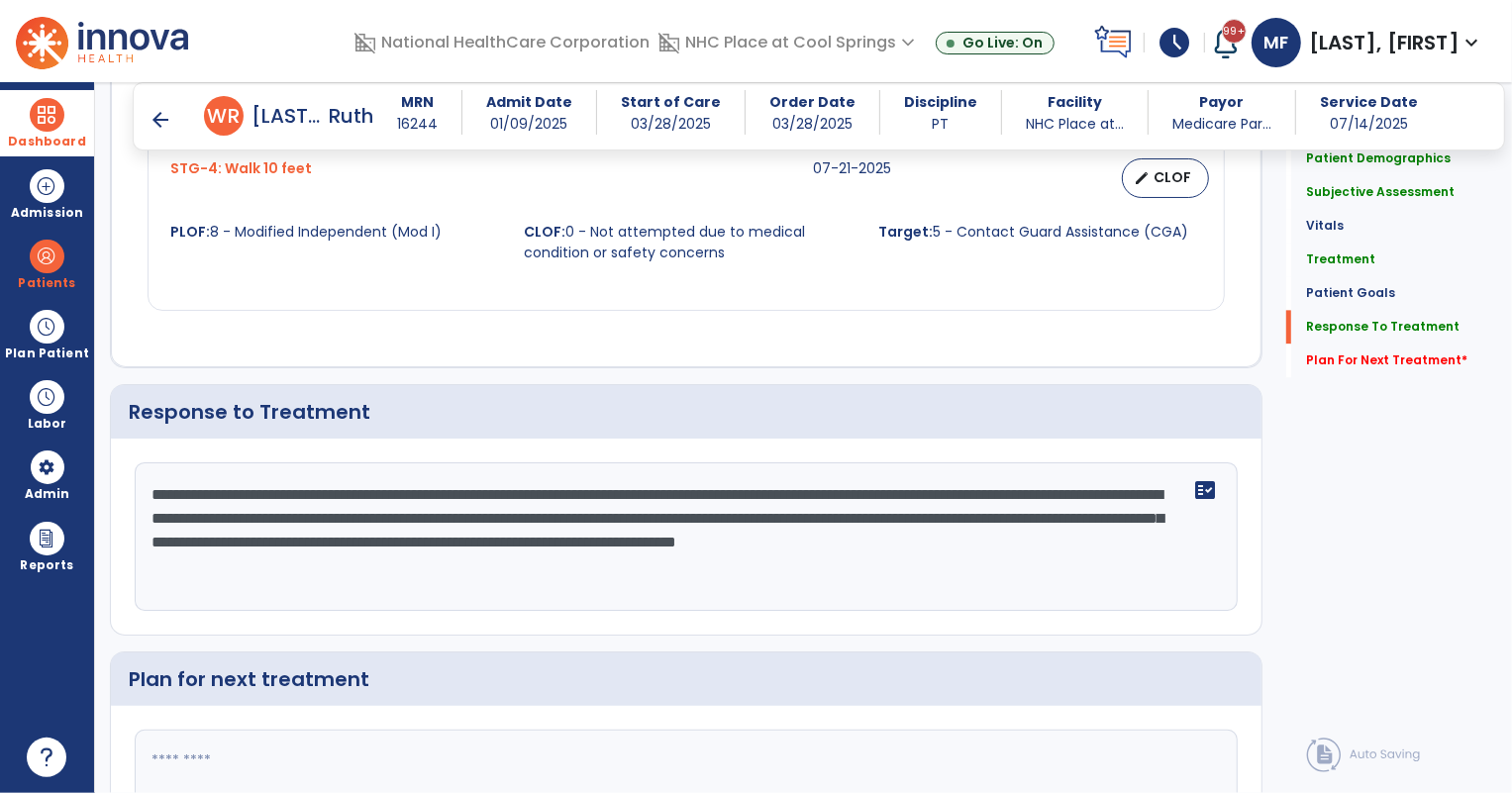 scroll, scrollTop: 3302, scrollLeft: 0, axis: vertical 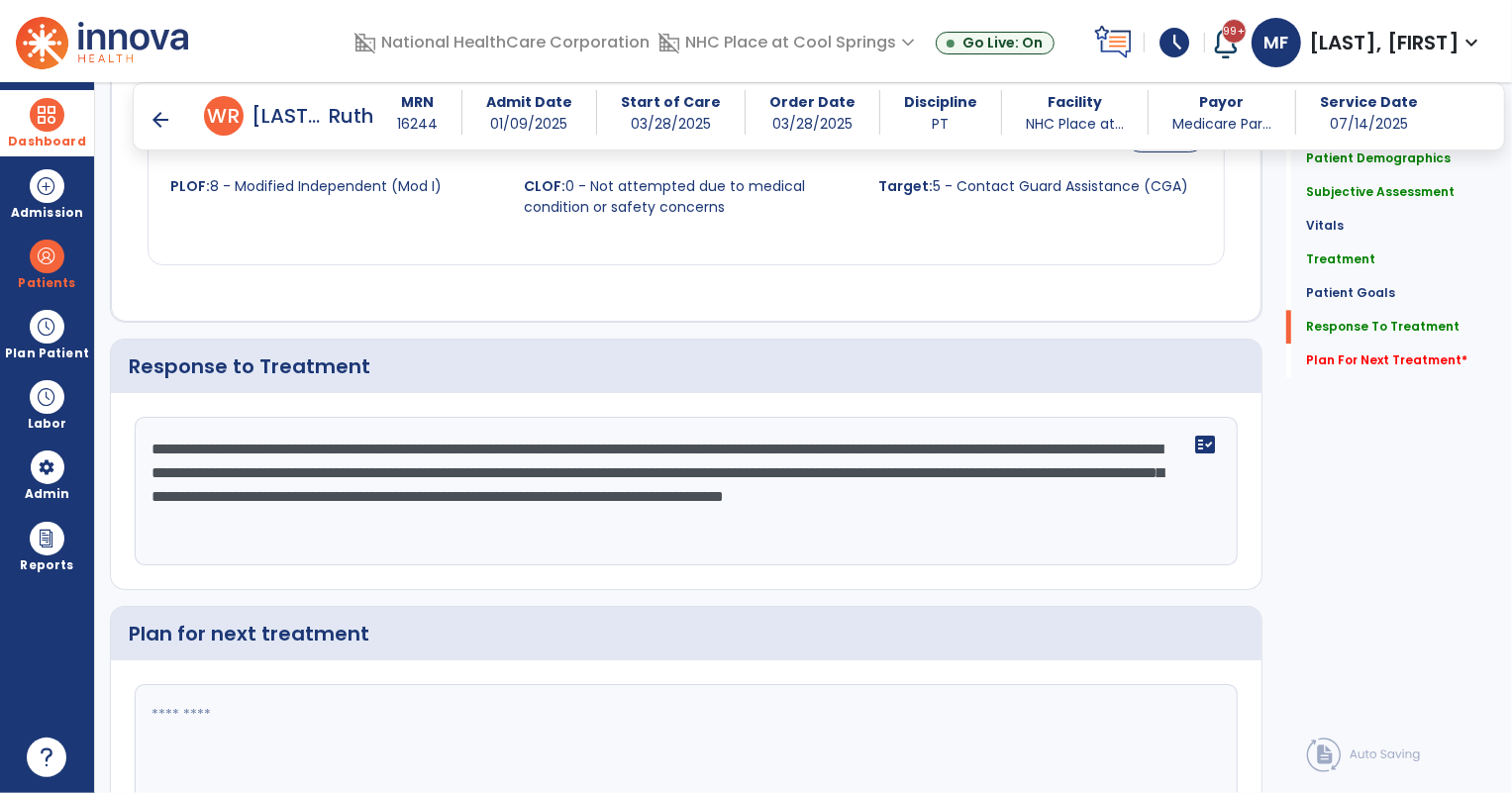 click on "**********" 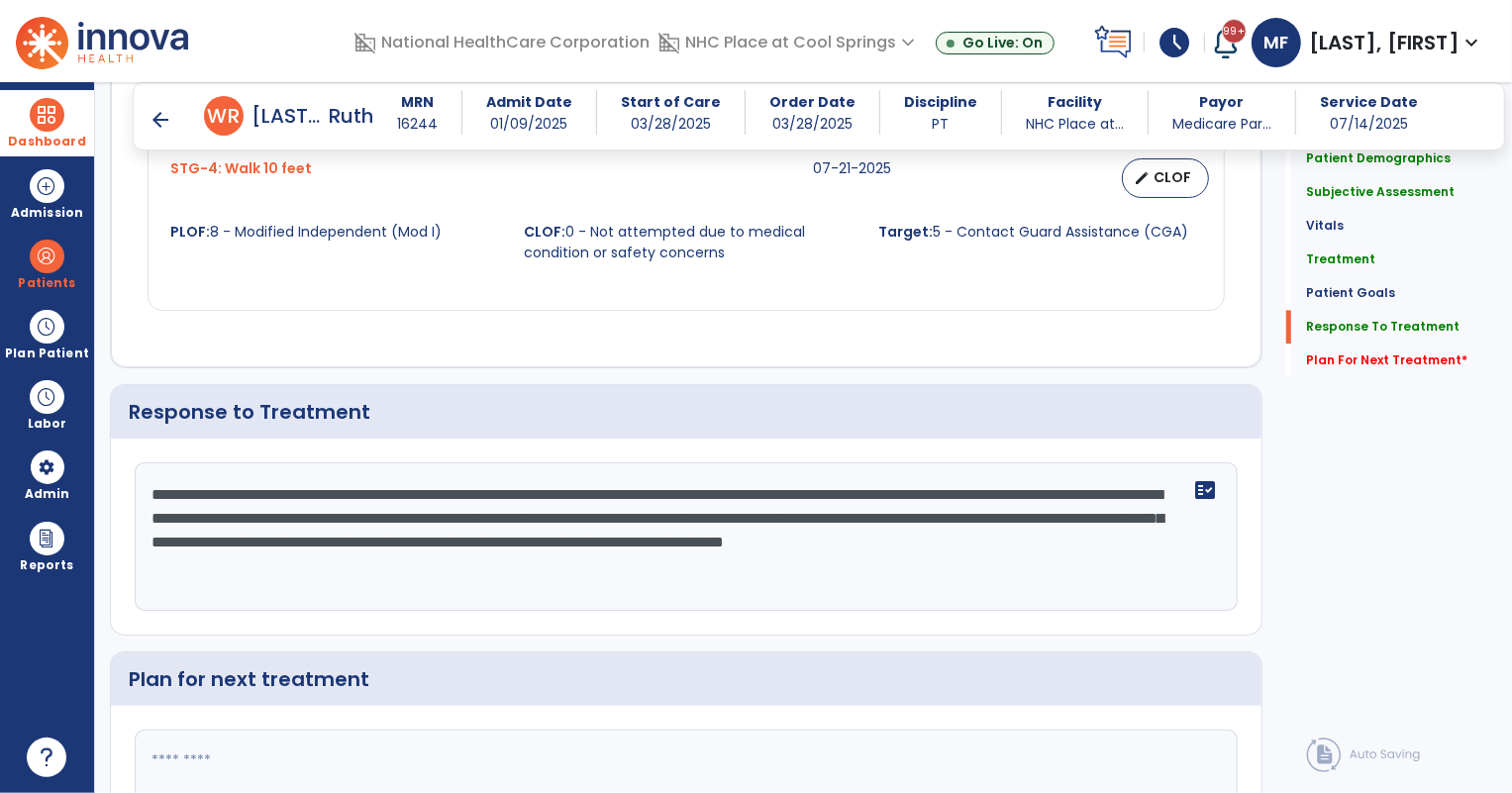 scroll, scrollTop: 3302, scrollLeft: 0, axis: vertical 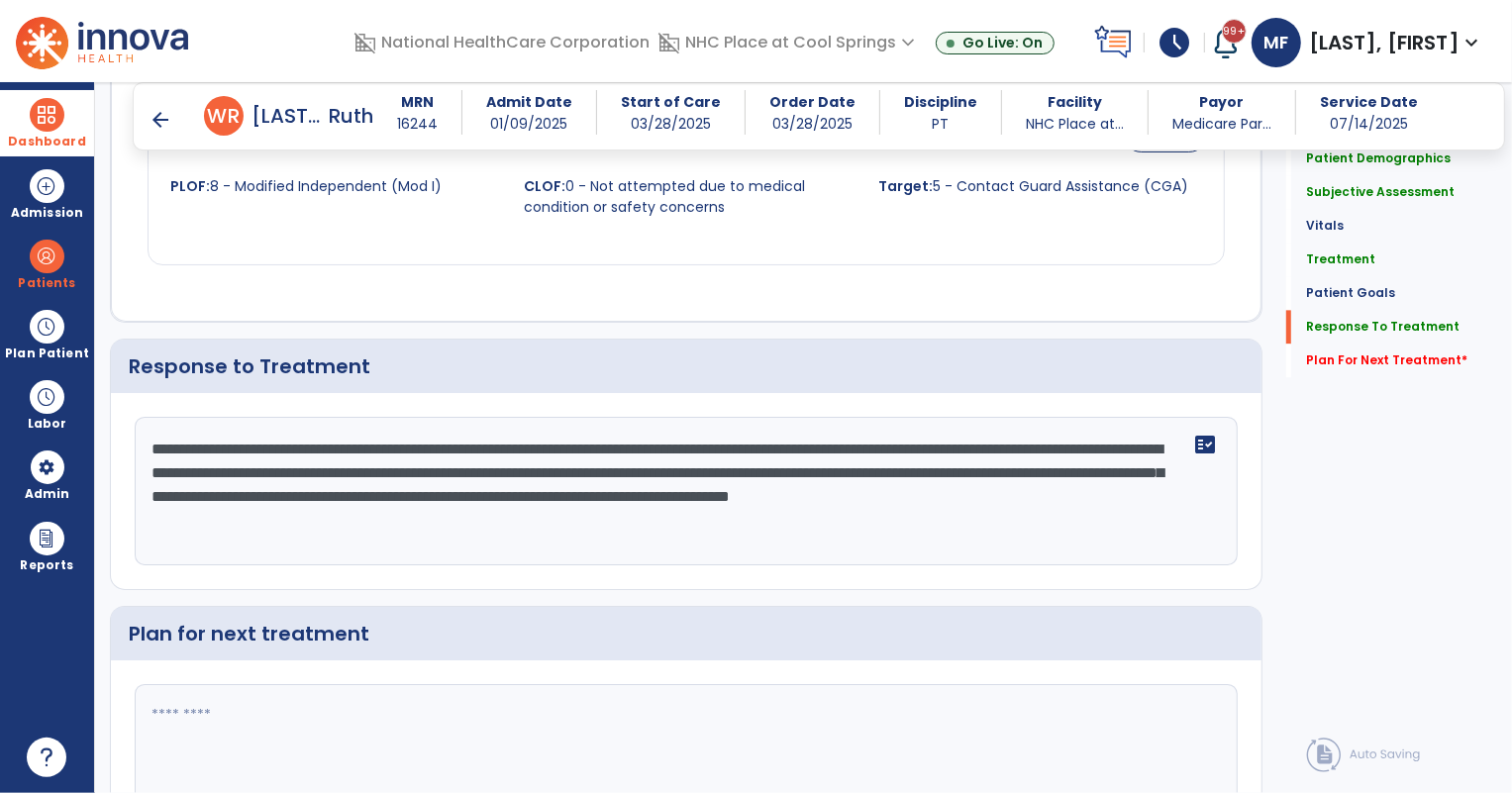 click on "**********" 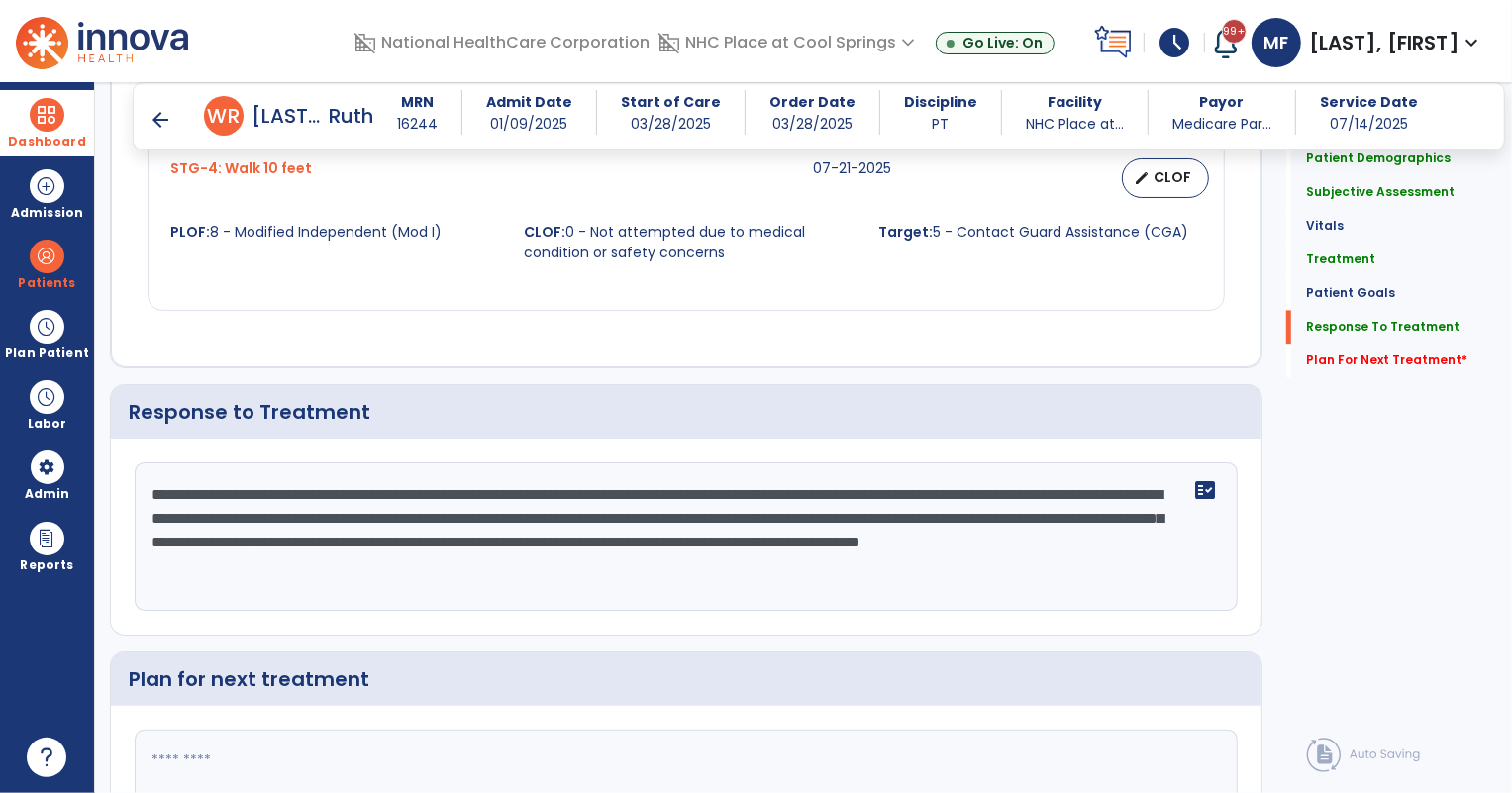 scroll, scrollTop: 3302, scrollLeft: 0, axis: vertical 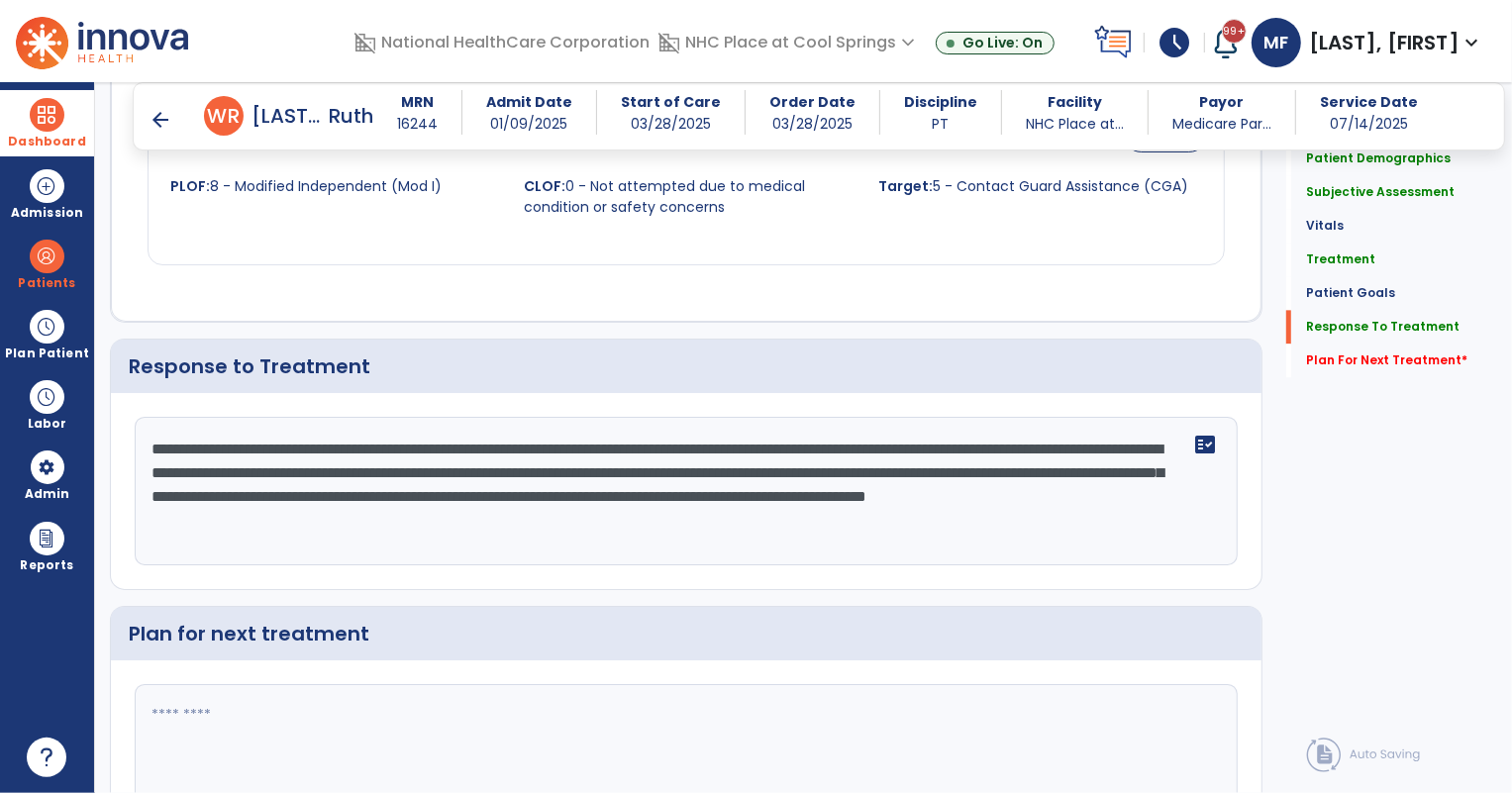 click on "**********" 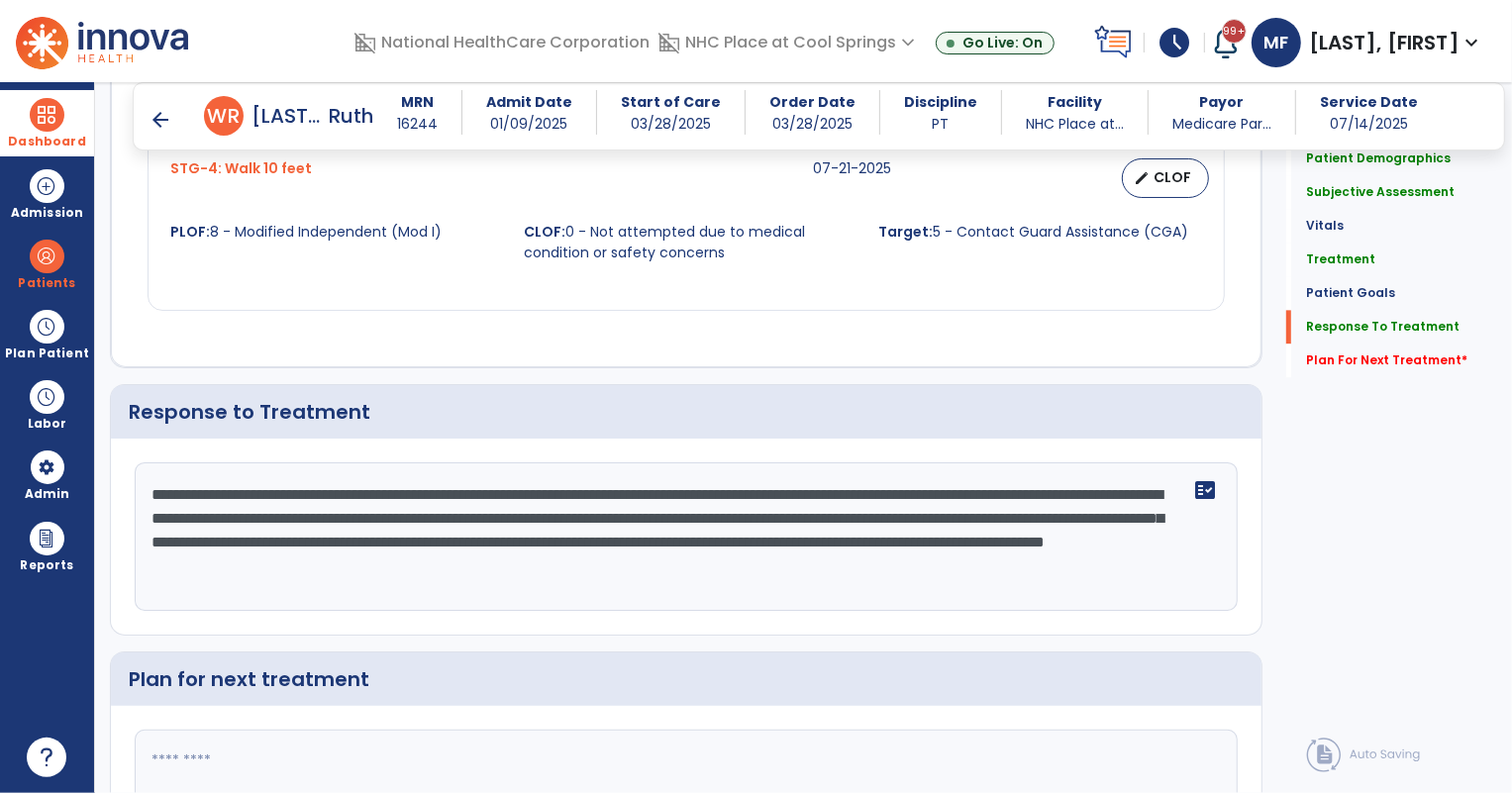 scroll, scrollTop: 3302, scrollLeft: 0, axis: vertical 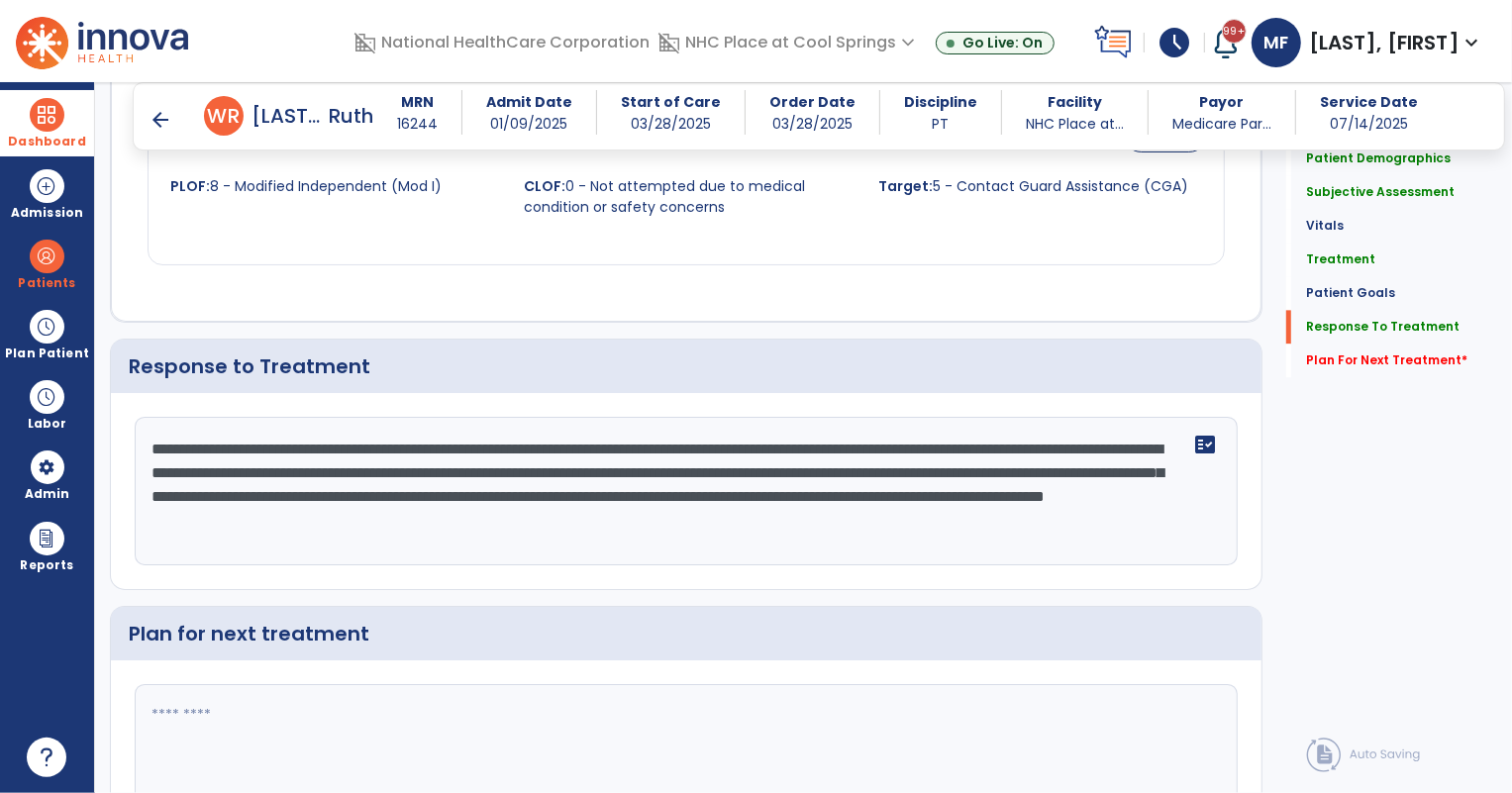 click on "**********" 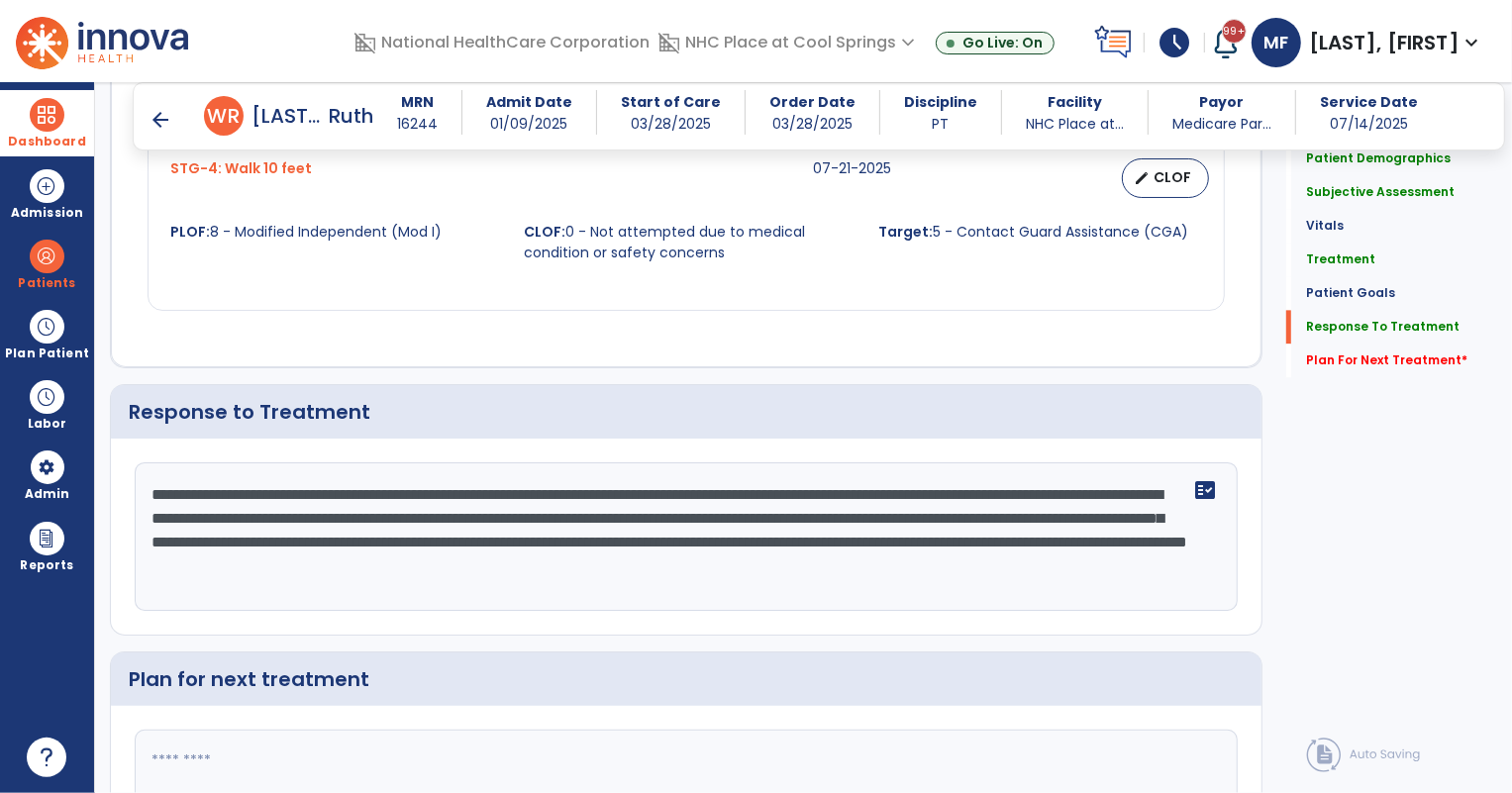 scroll, scrollTop: 3302, scrollLeft: 0, axis: vertical 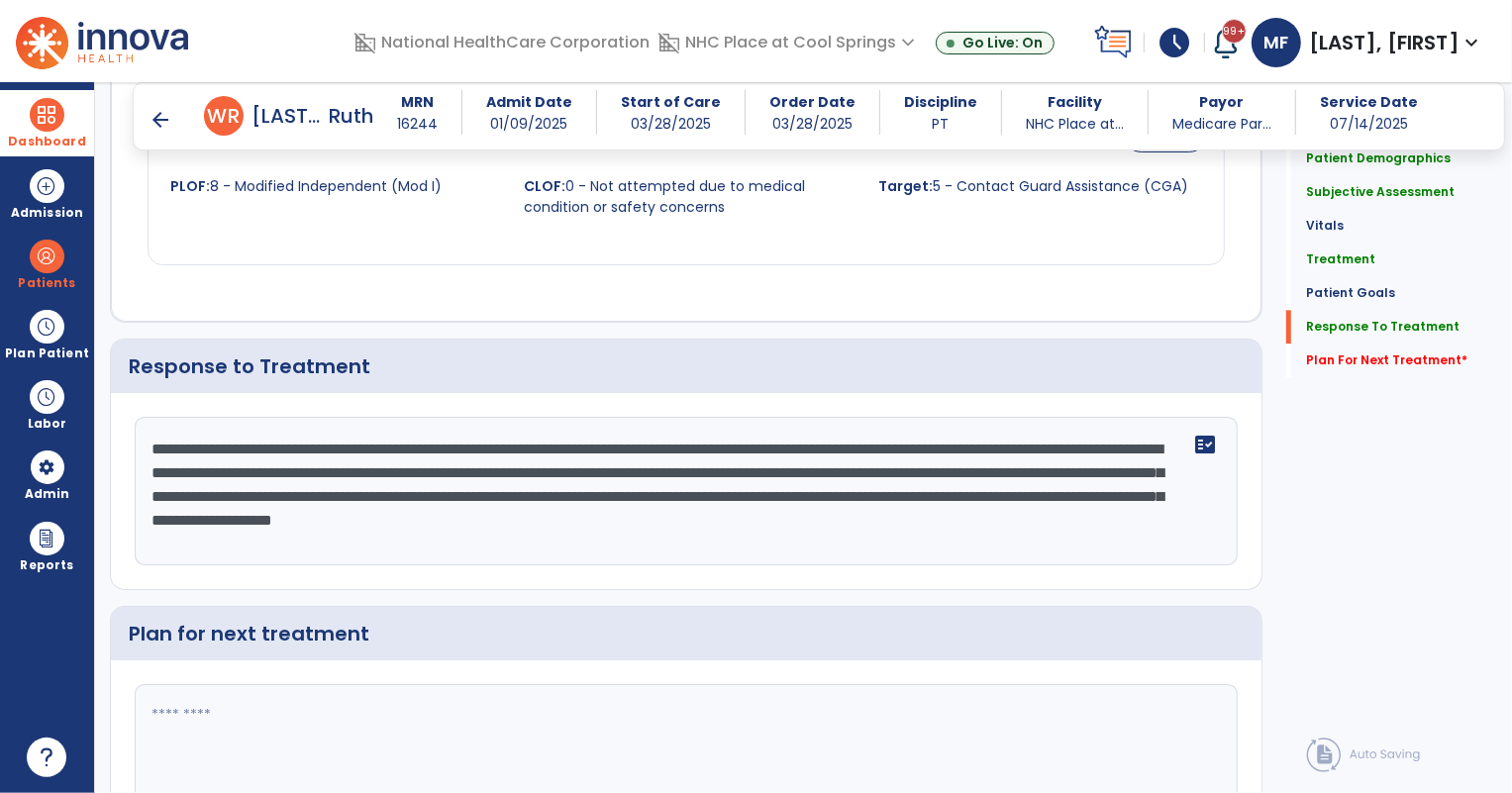 type on "**********" 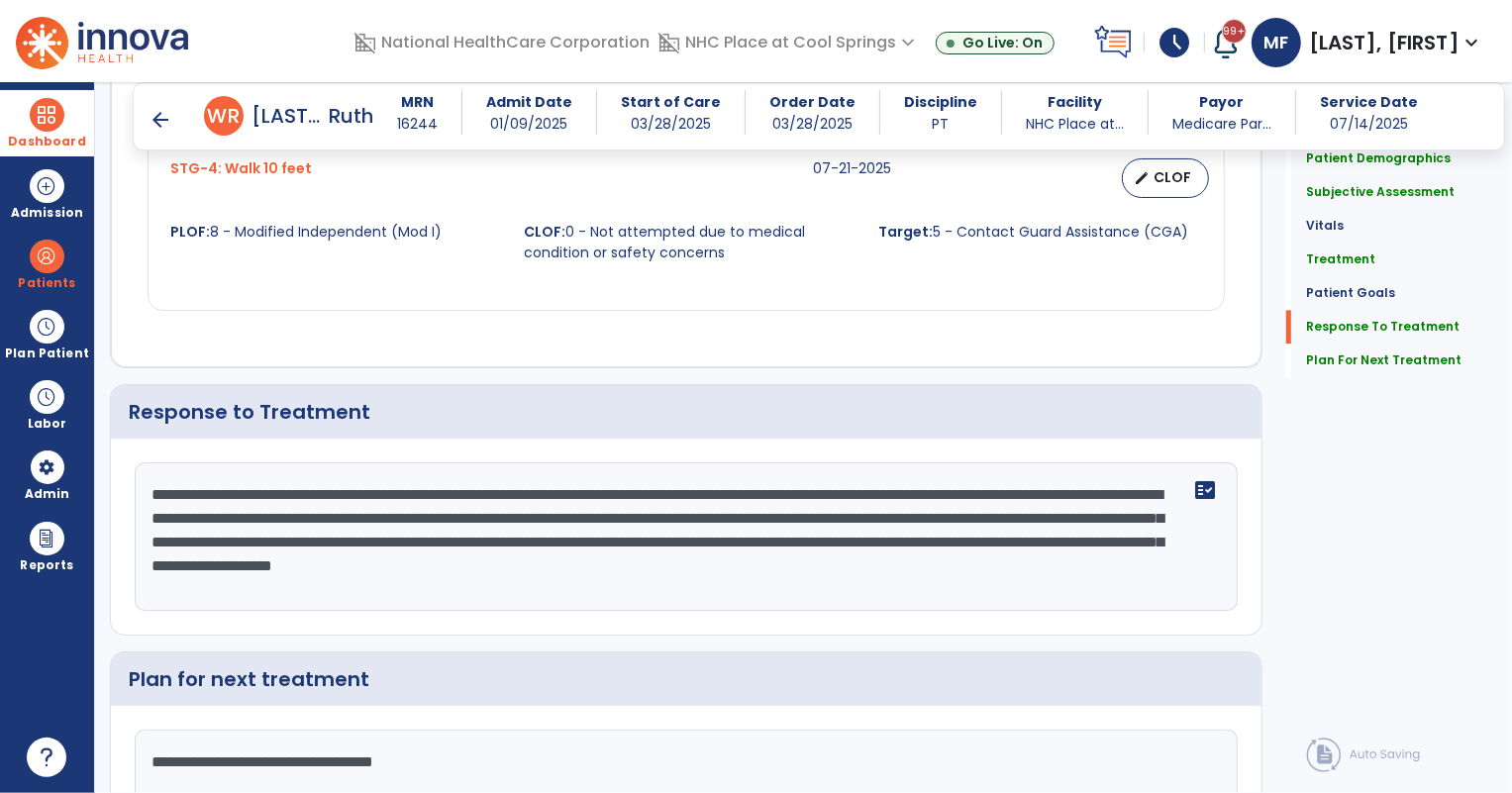 scroll, scrollTop: 3302, scrollLeft: 0, axis: vertical 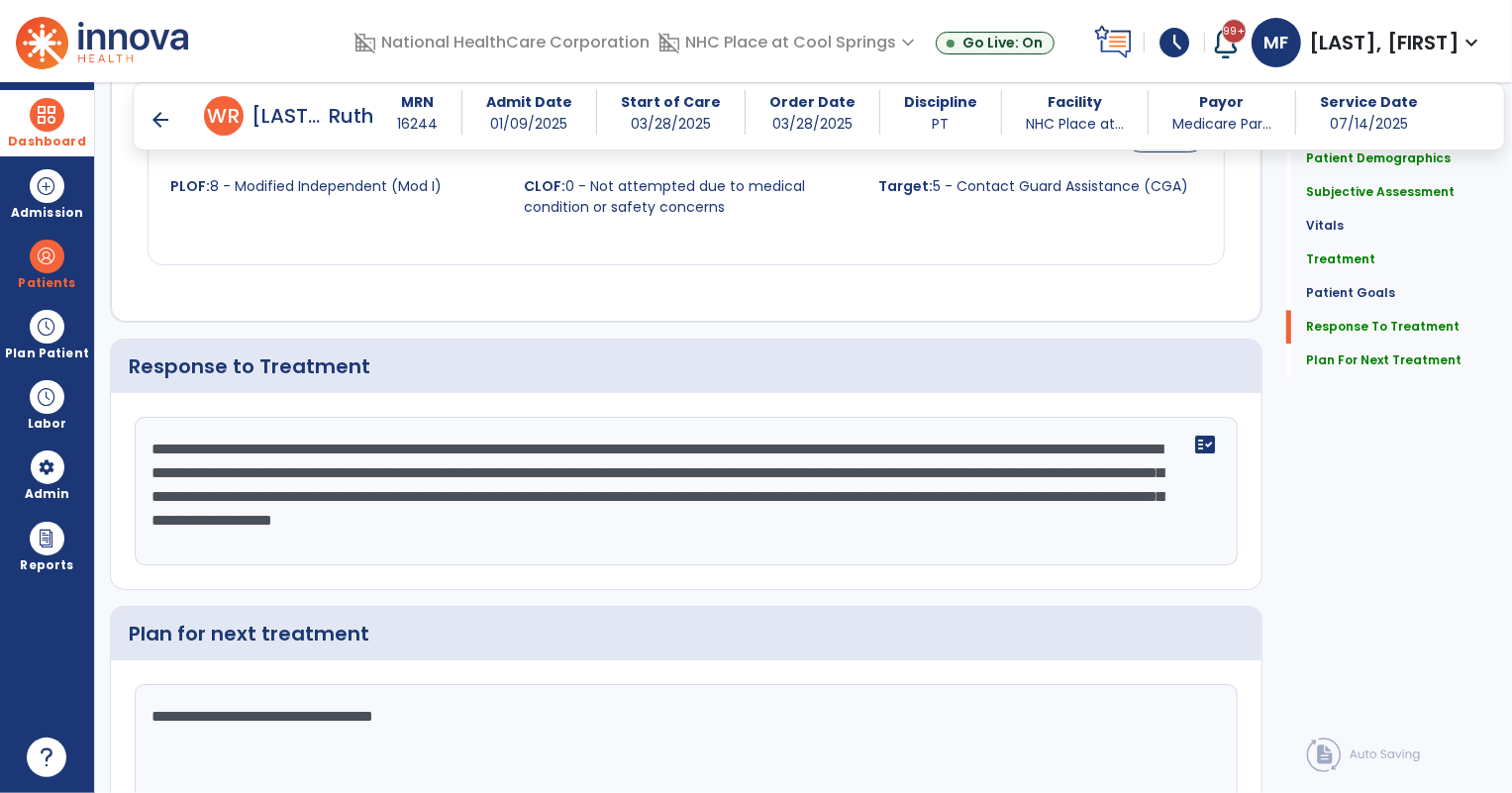 click on "**********" 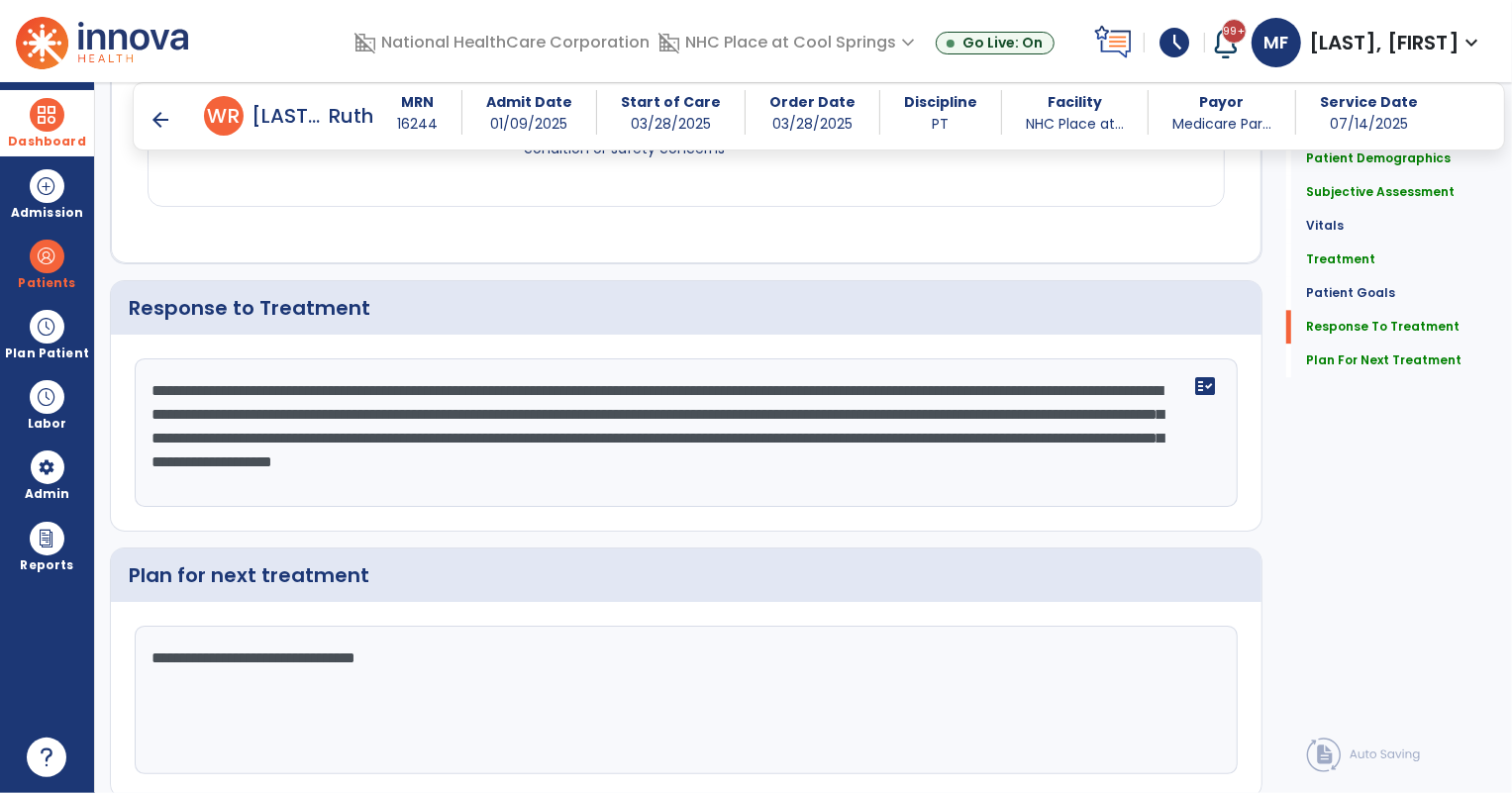 scroll, scrollTop: 3426, scrollLeft: 0, axis: vertical 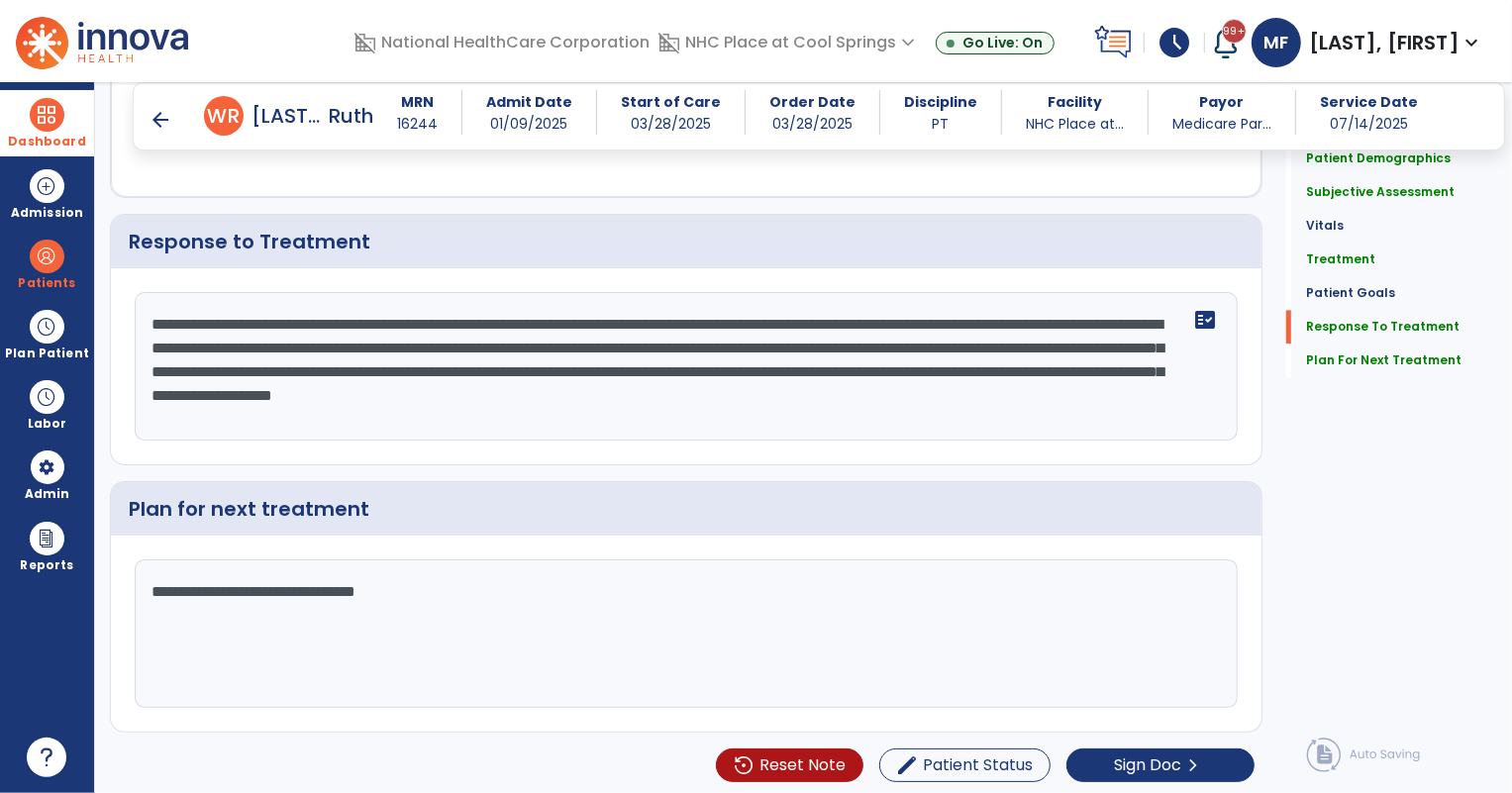 click on "**********" 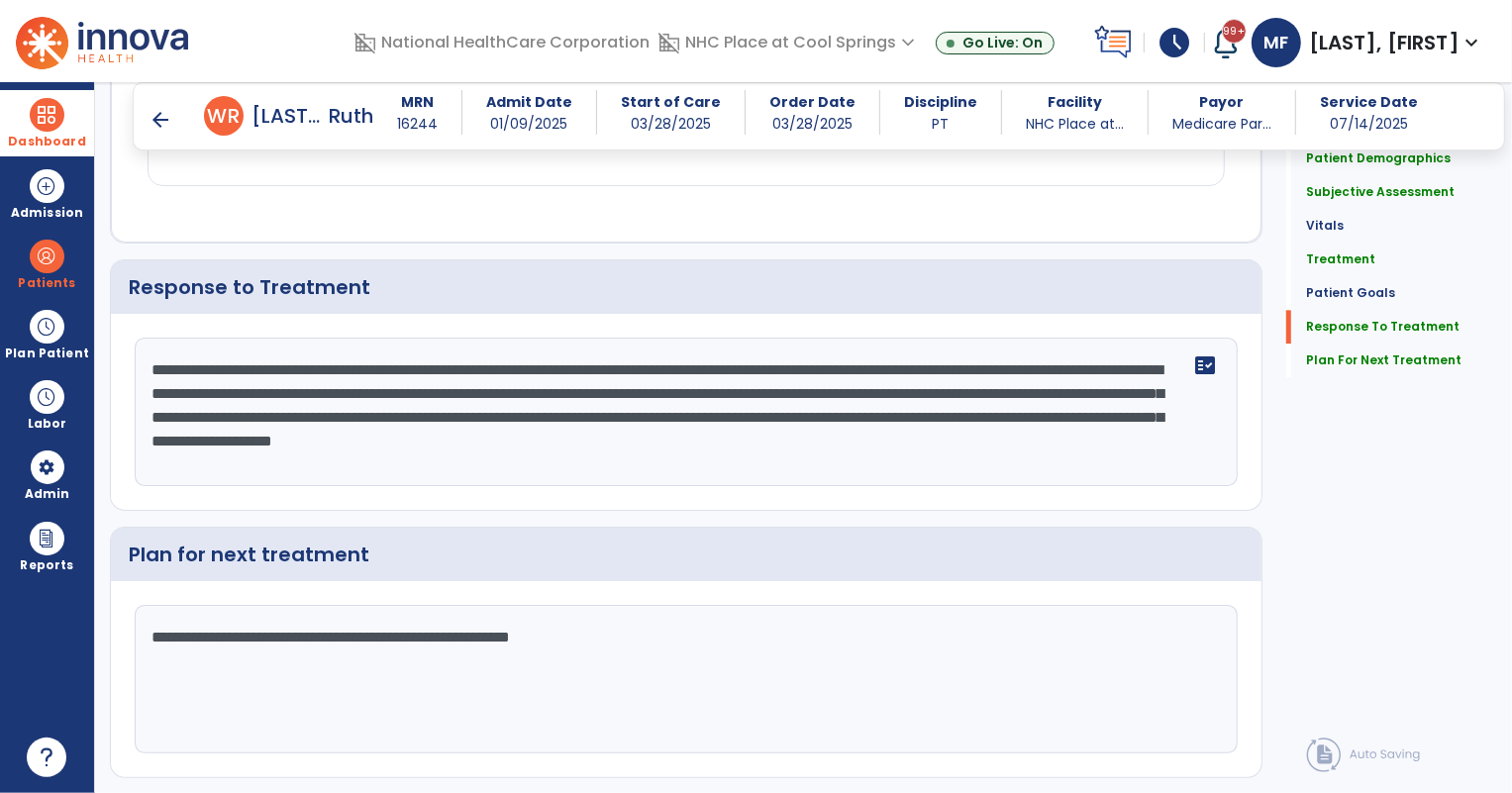 scroll, scrollTop: 3426, scrollLeft: 0, axis: vertical 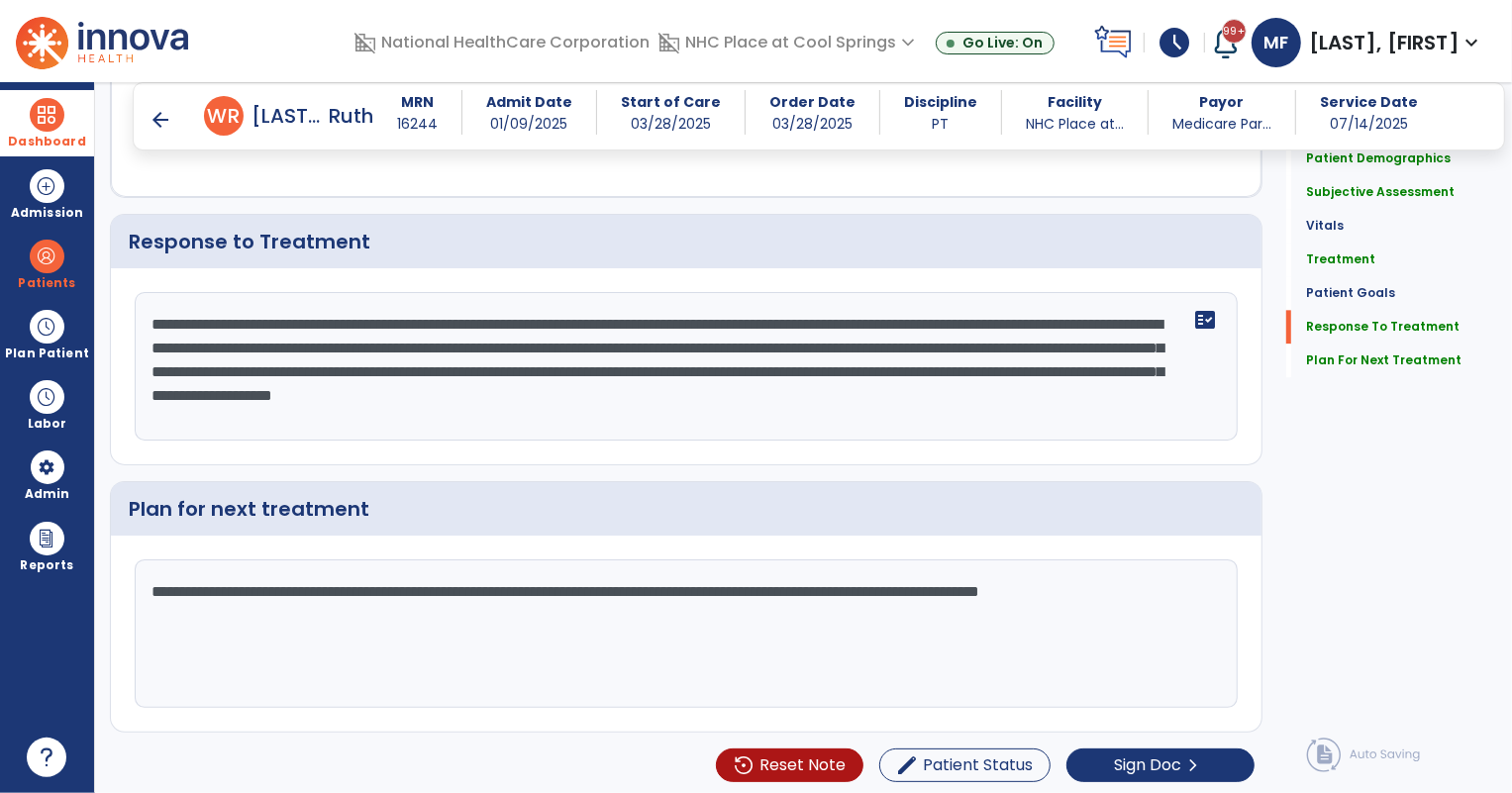 click on "**********" 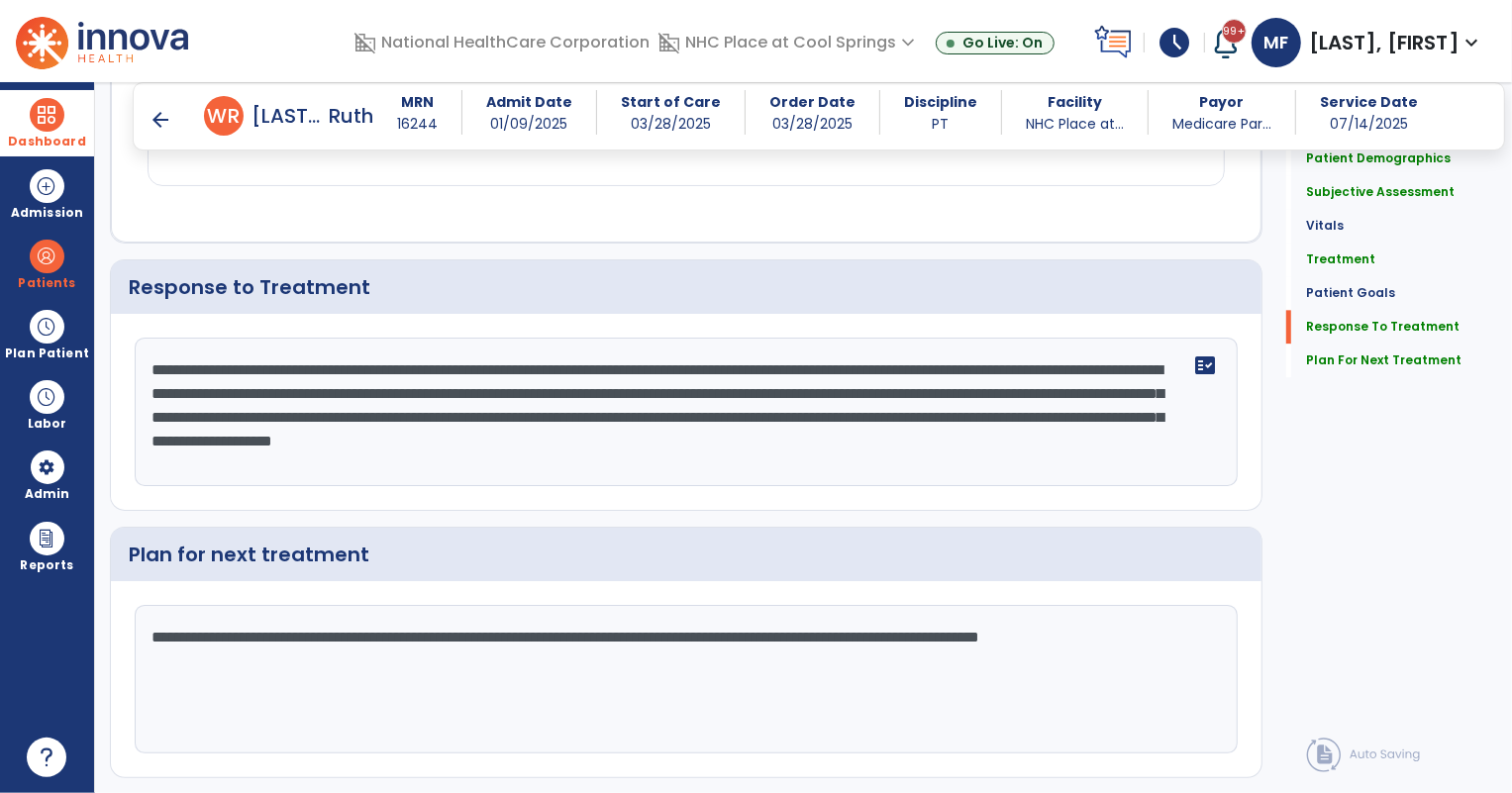scroll, scrollTop: 3426, scrollLeft: 0, axis: vertical 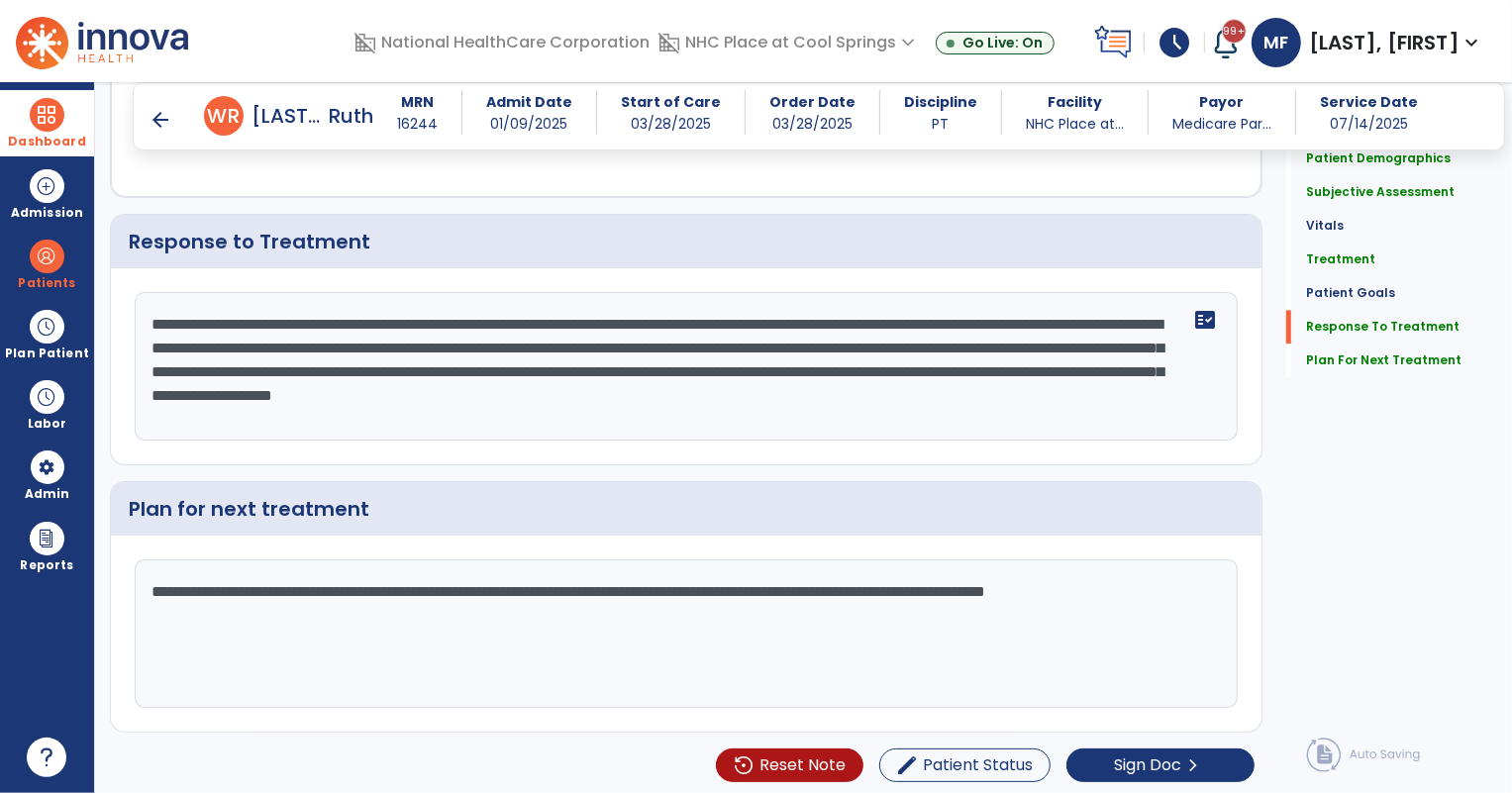 click on "**********" 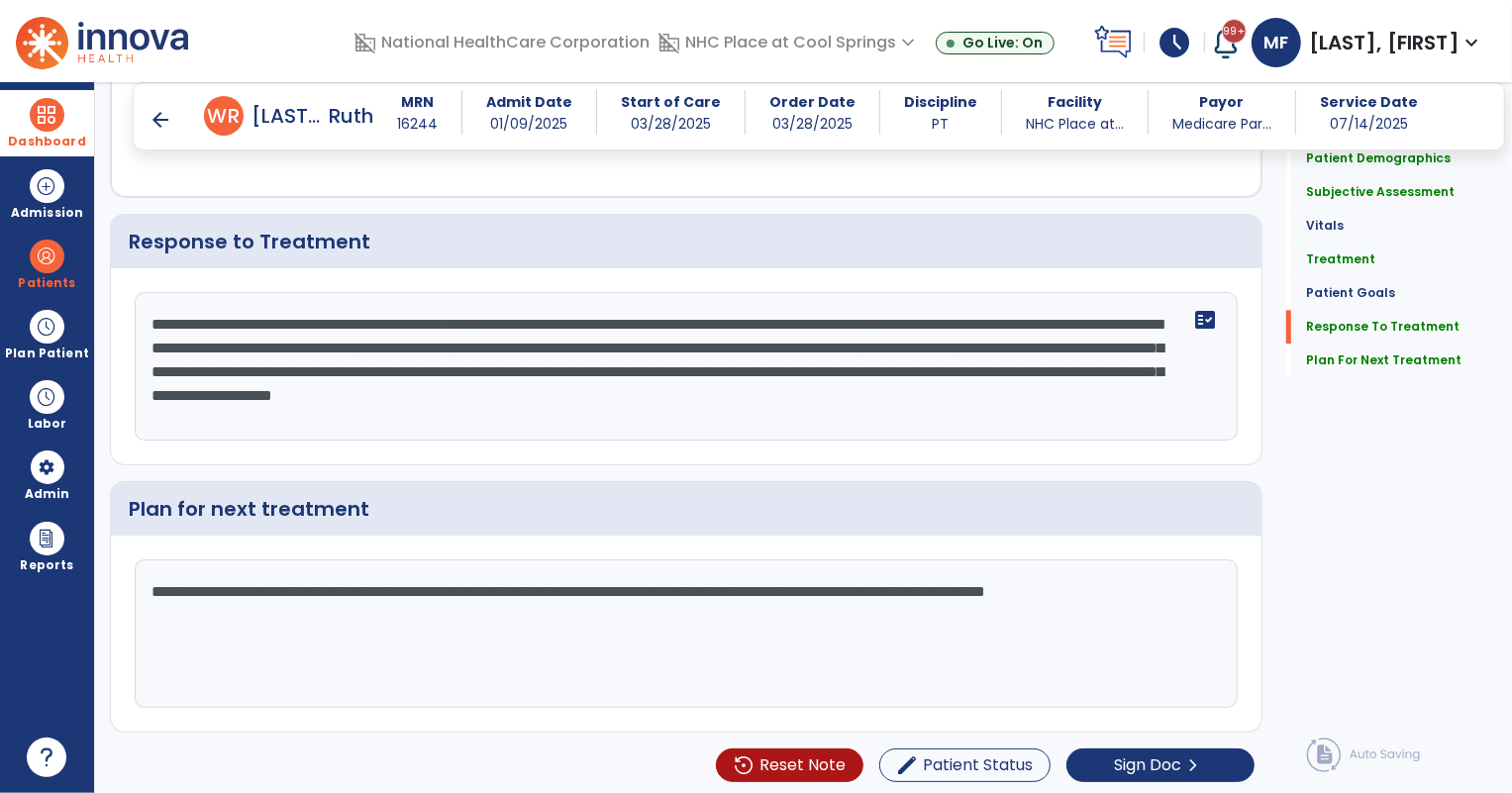 click on "**********" 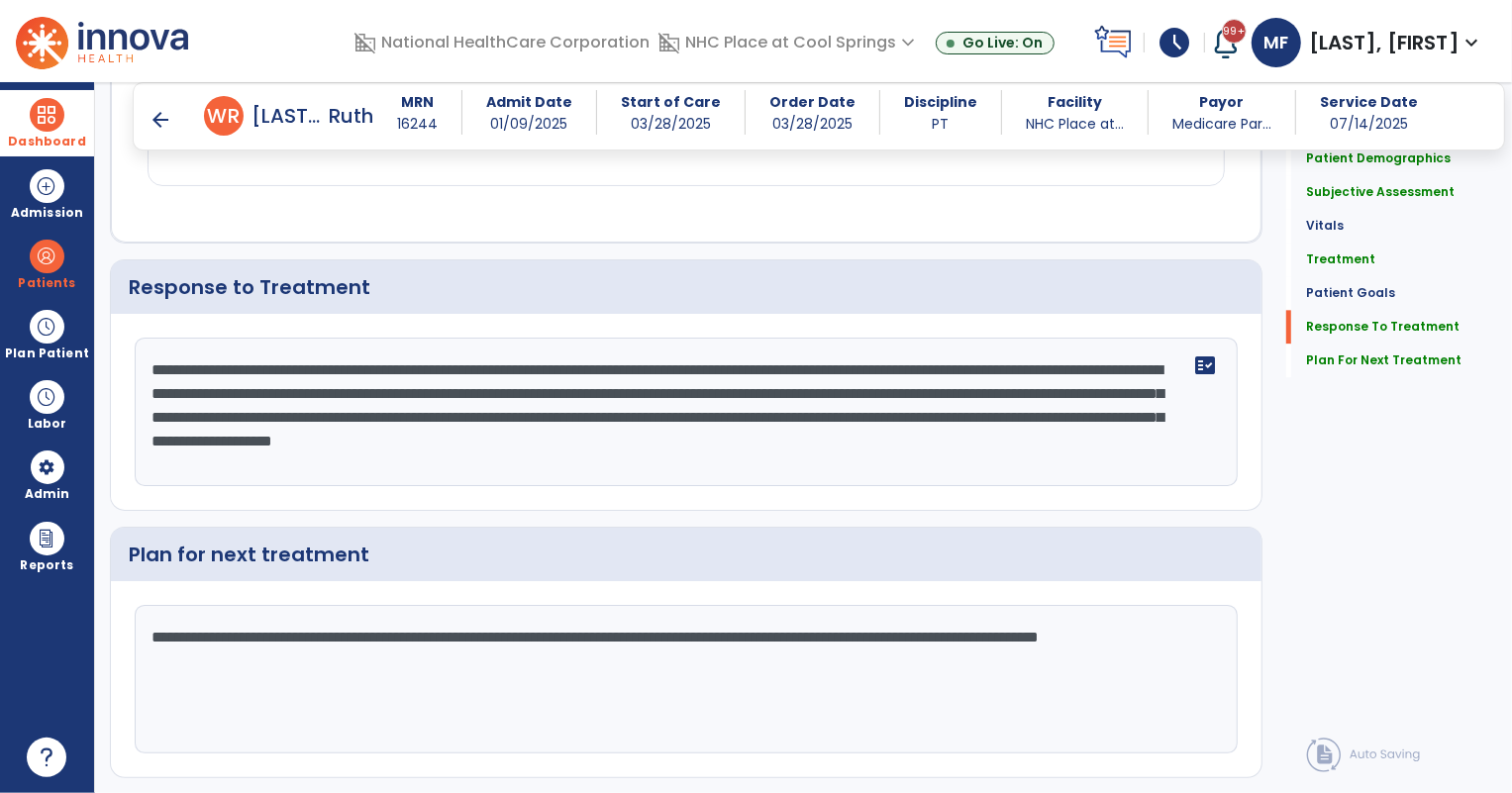 scroll, scrollTop: 3426, scrollLeft: 0, axis: vertical 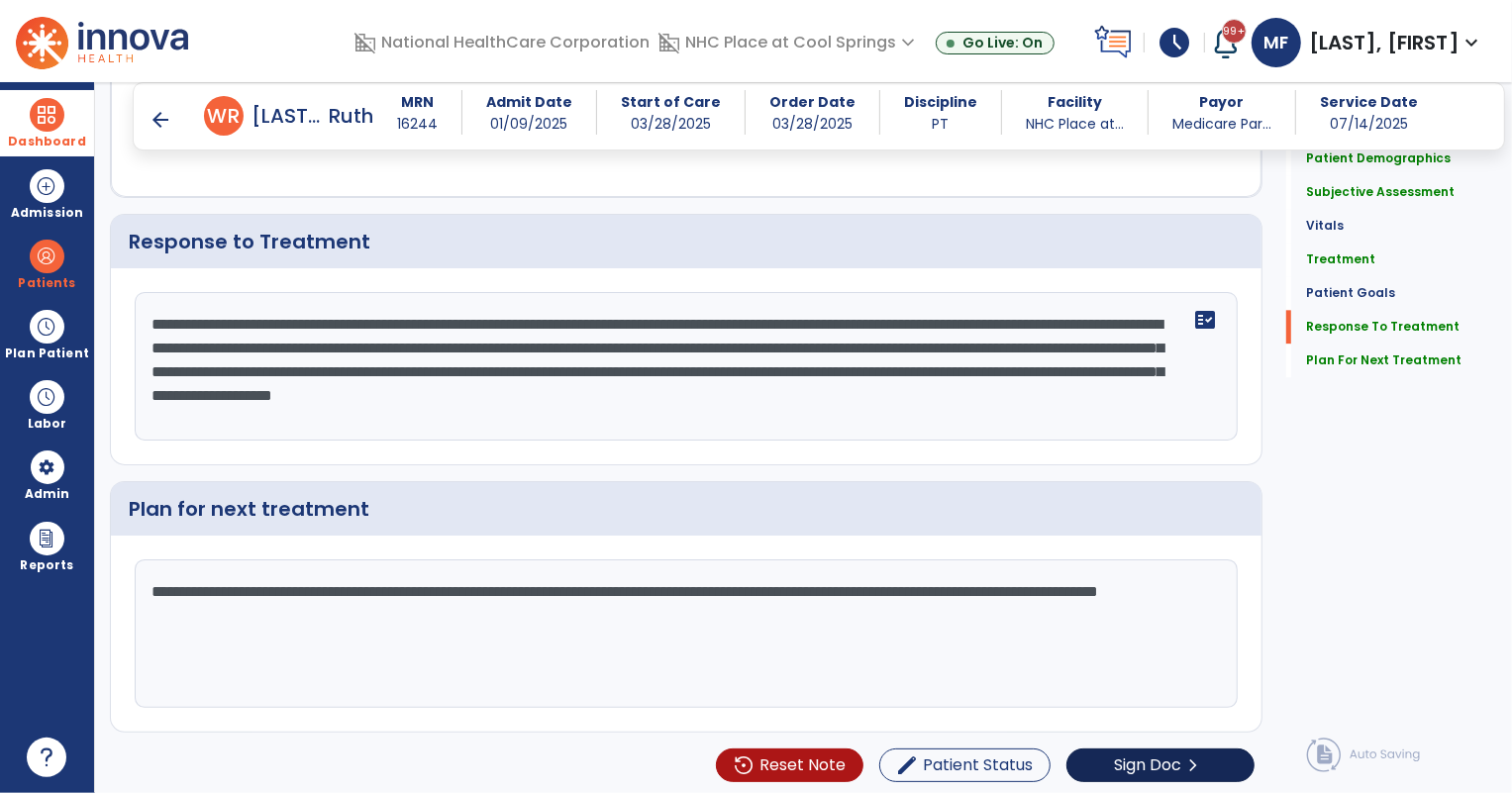 type on "**********" 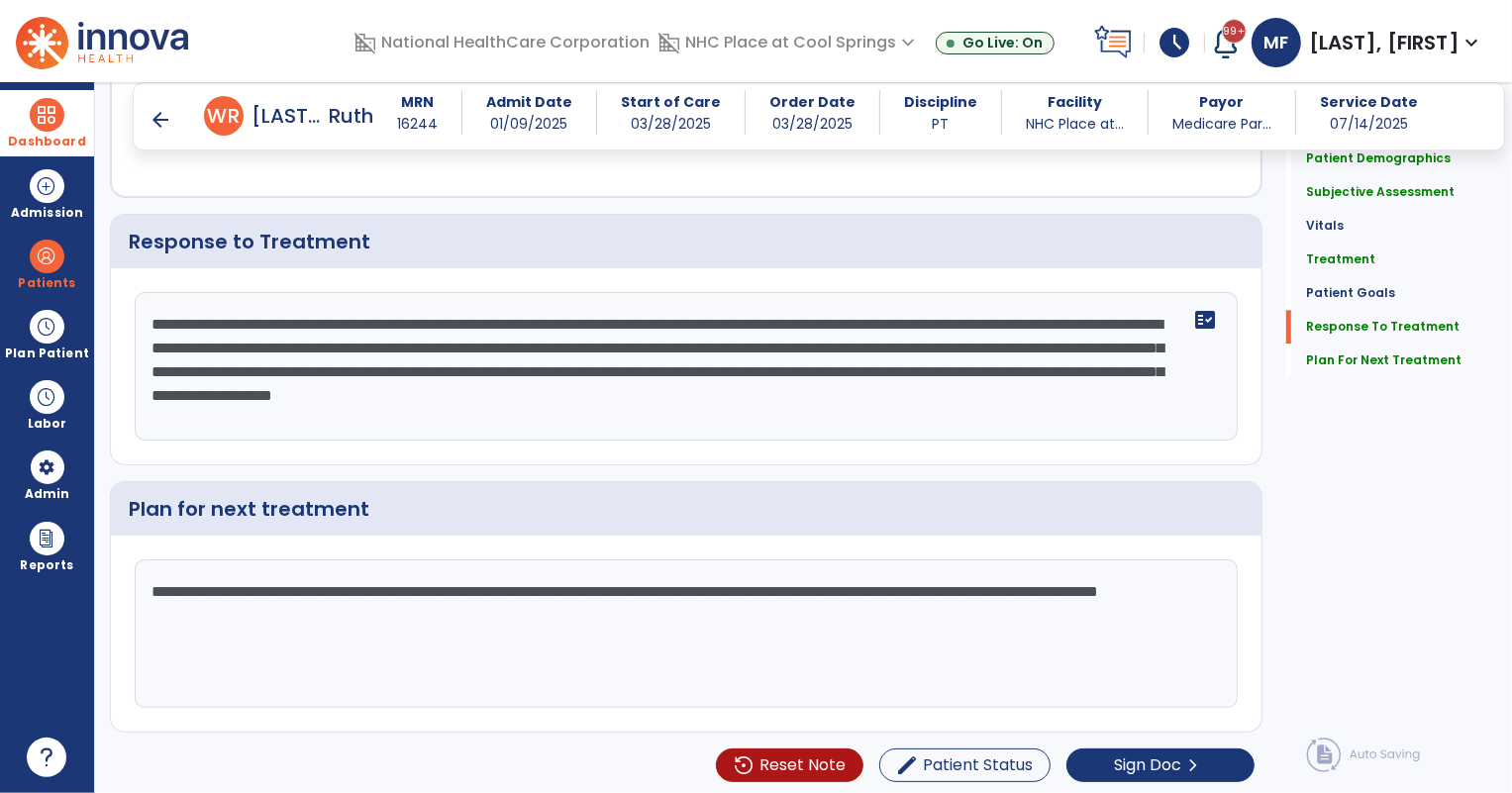 scroll, scrollTop: 3426, scrollLeft: 0, axis: vertical 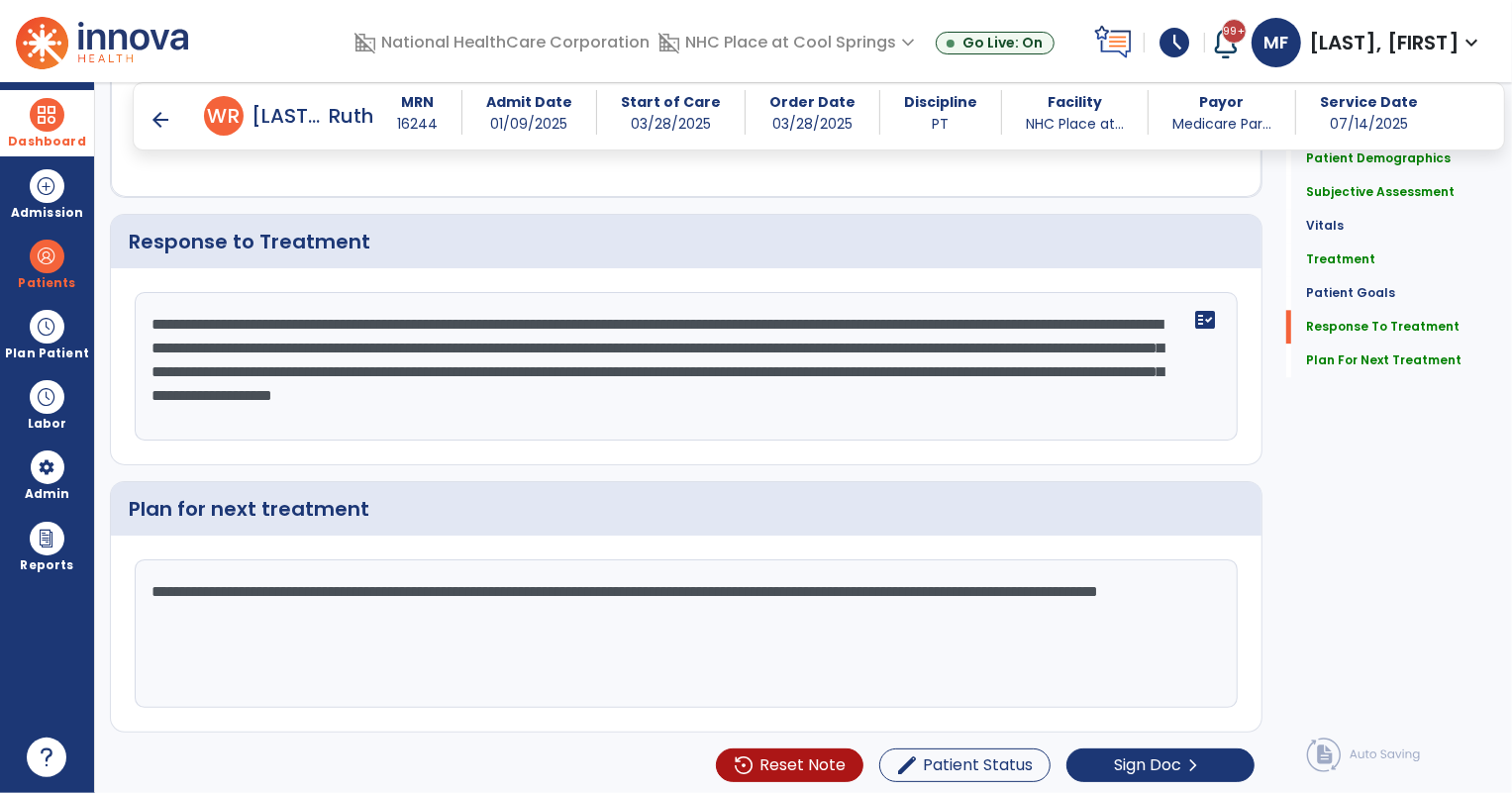 click on "**********" 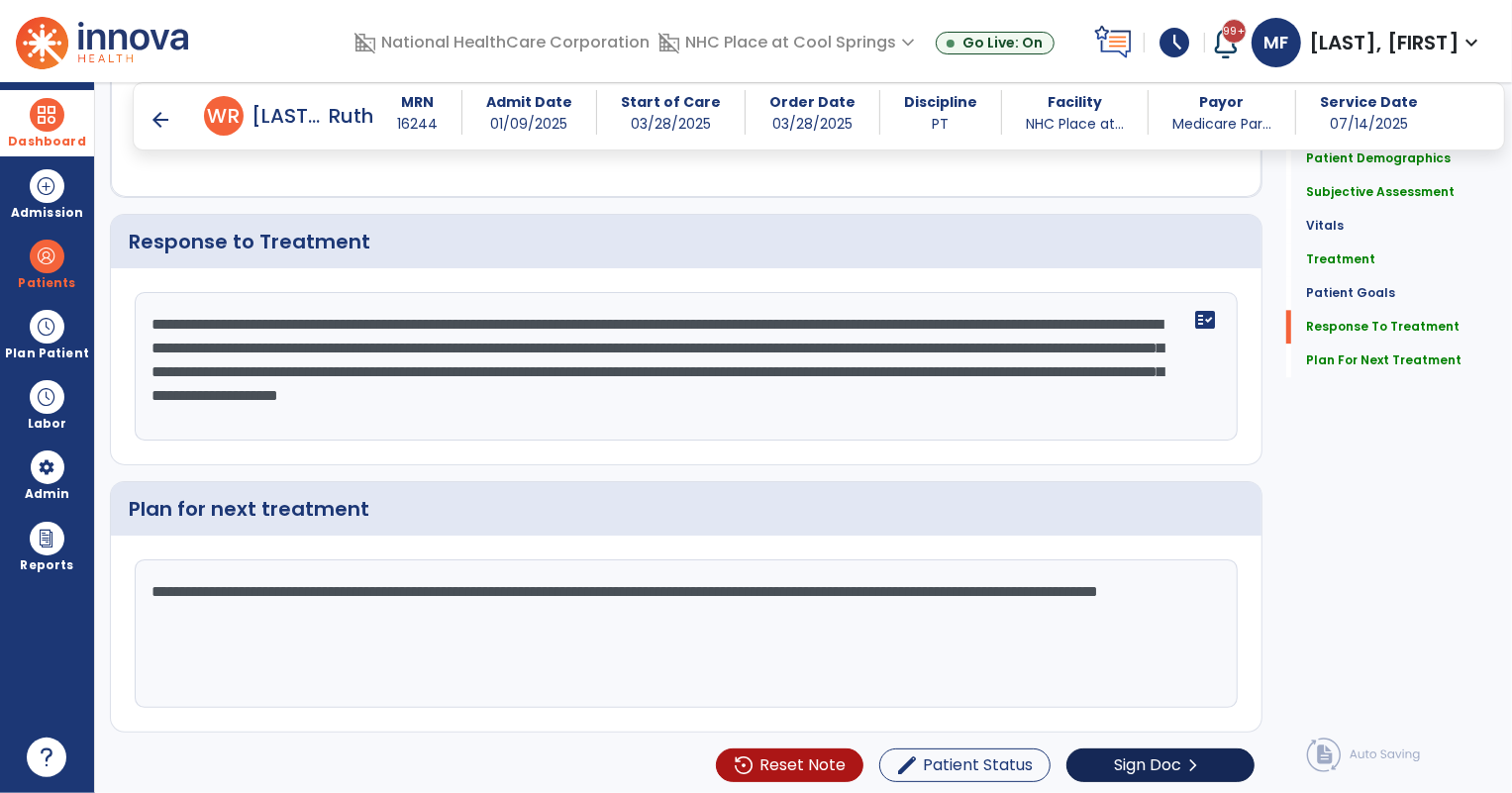 type on "**********" 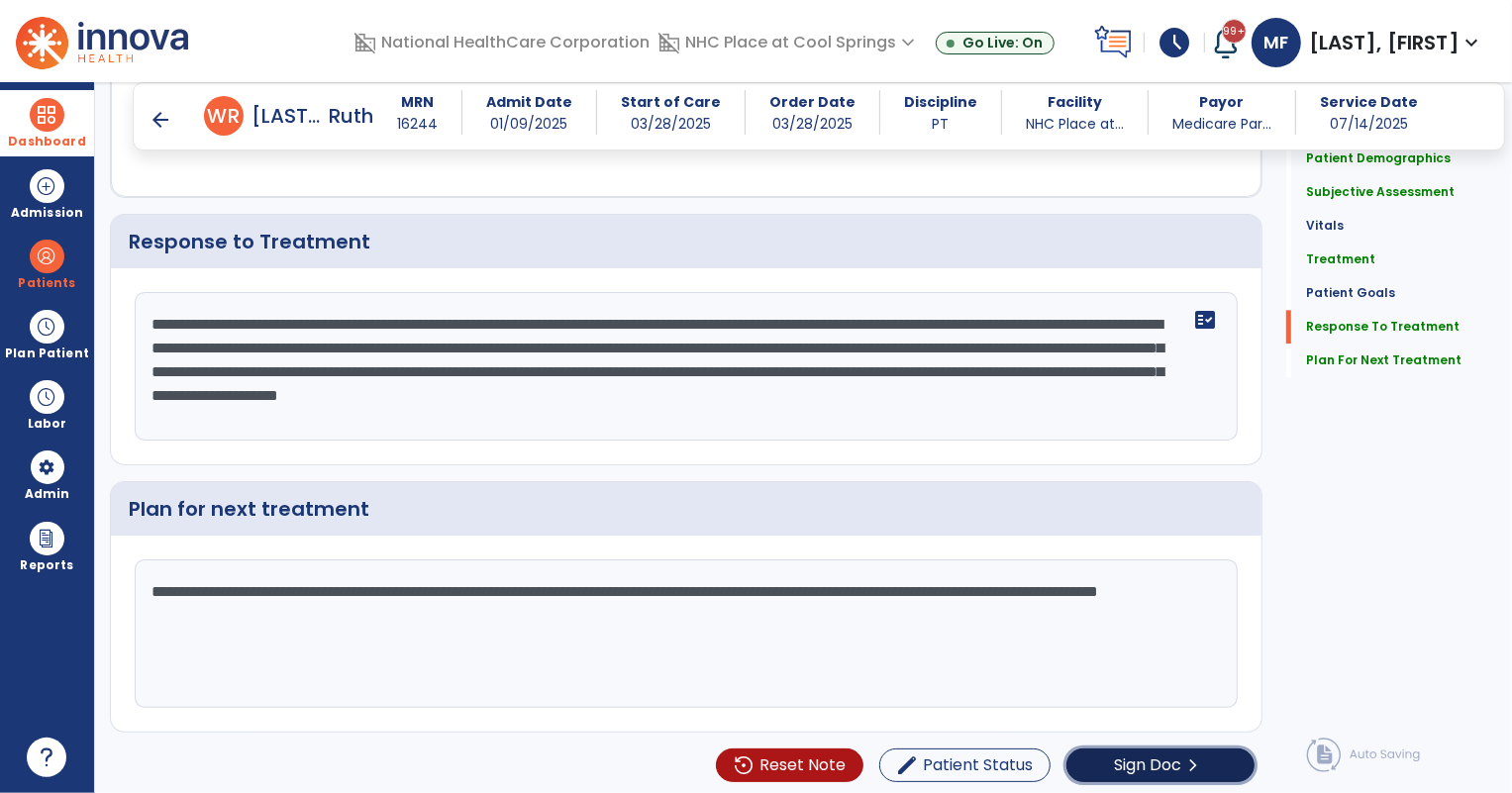 click on "Sign Doc" 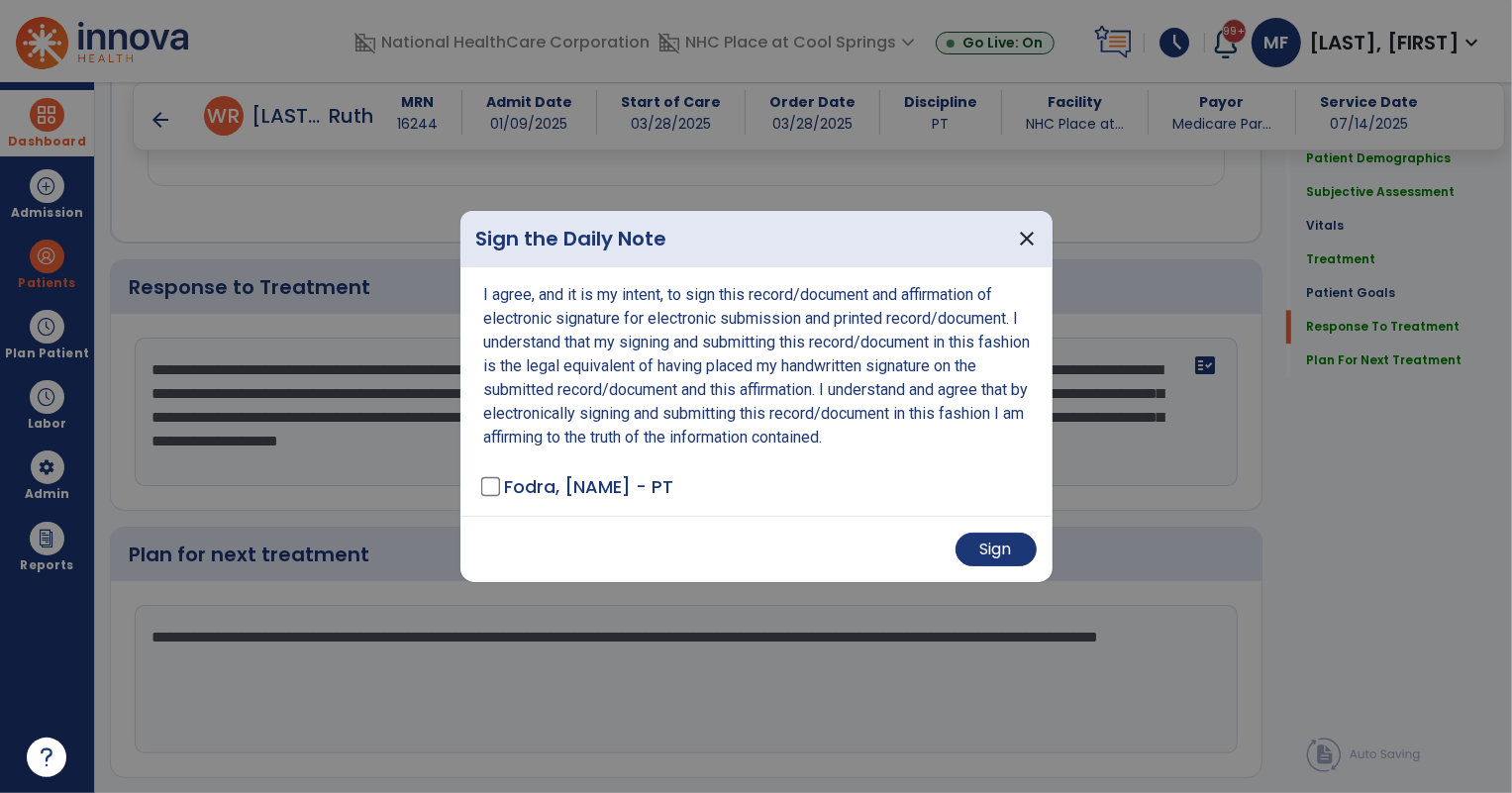 scroll, scrollTop: 3426, scrollLeft: 0, axis: vertical 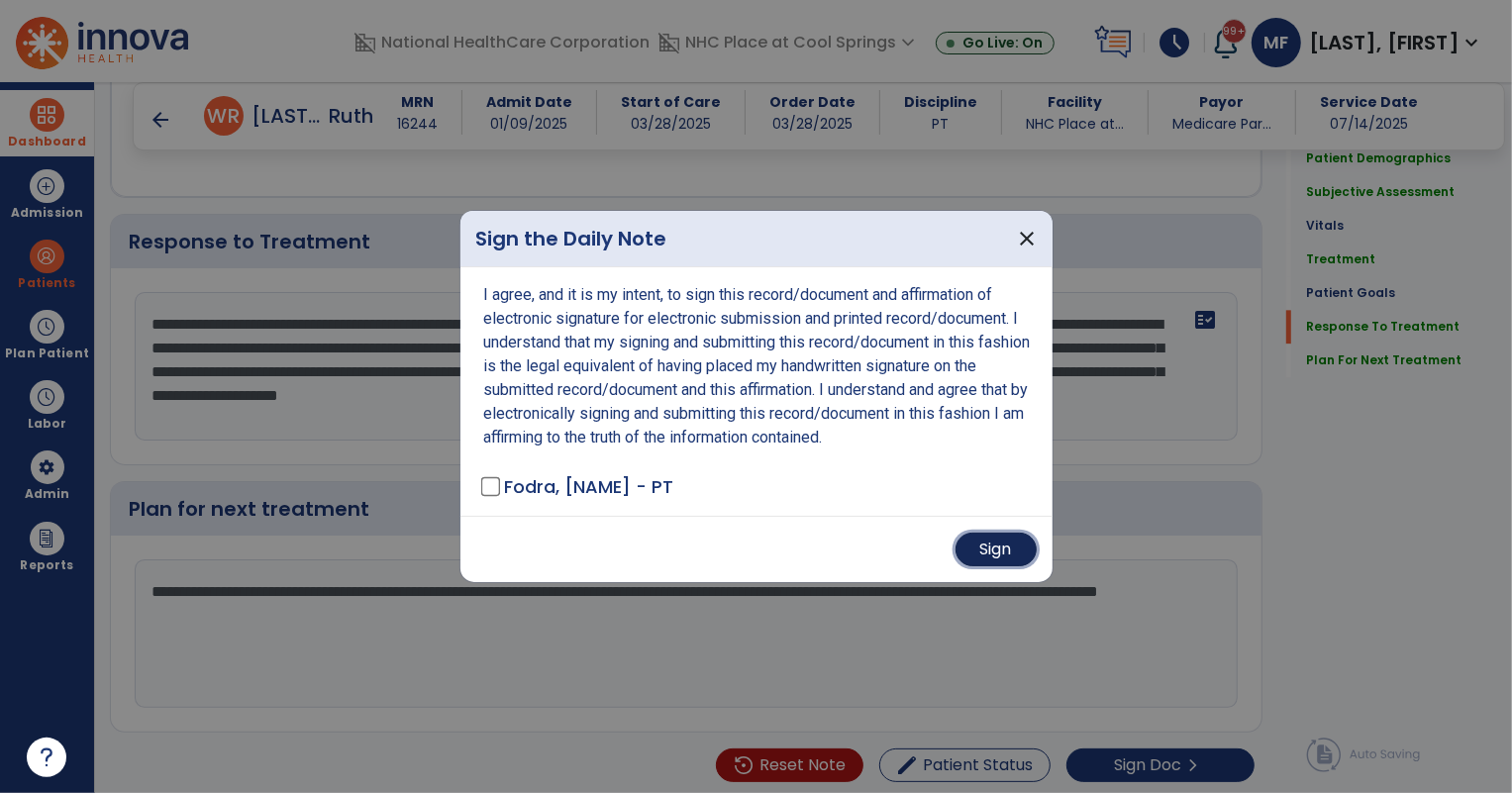 click on "Sign" at bounding box center [996, 549] 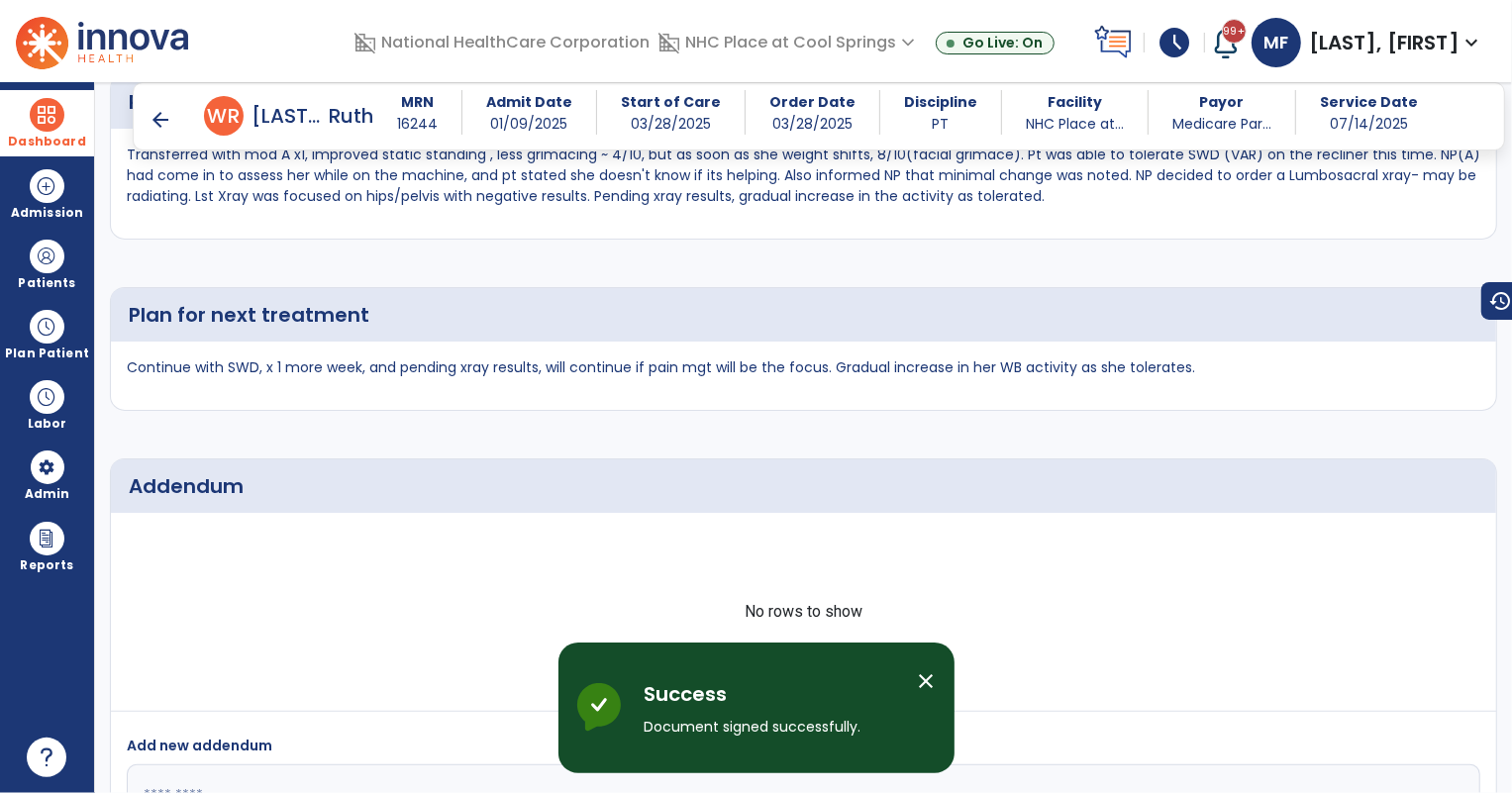 scroll, scrollTop: 4677, scrollLeft: 0, axis: vertical 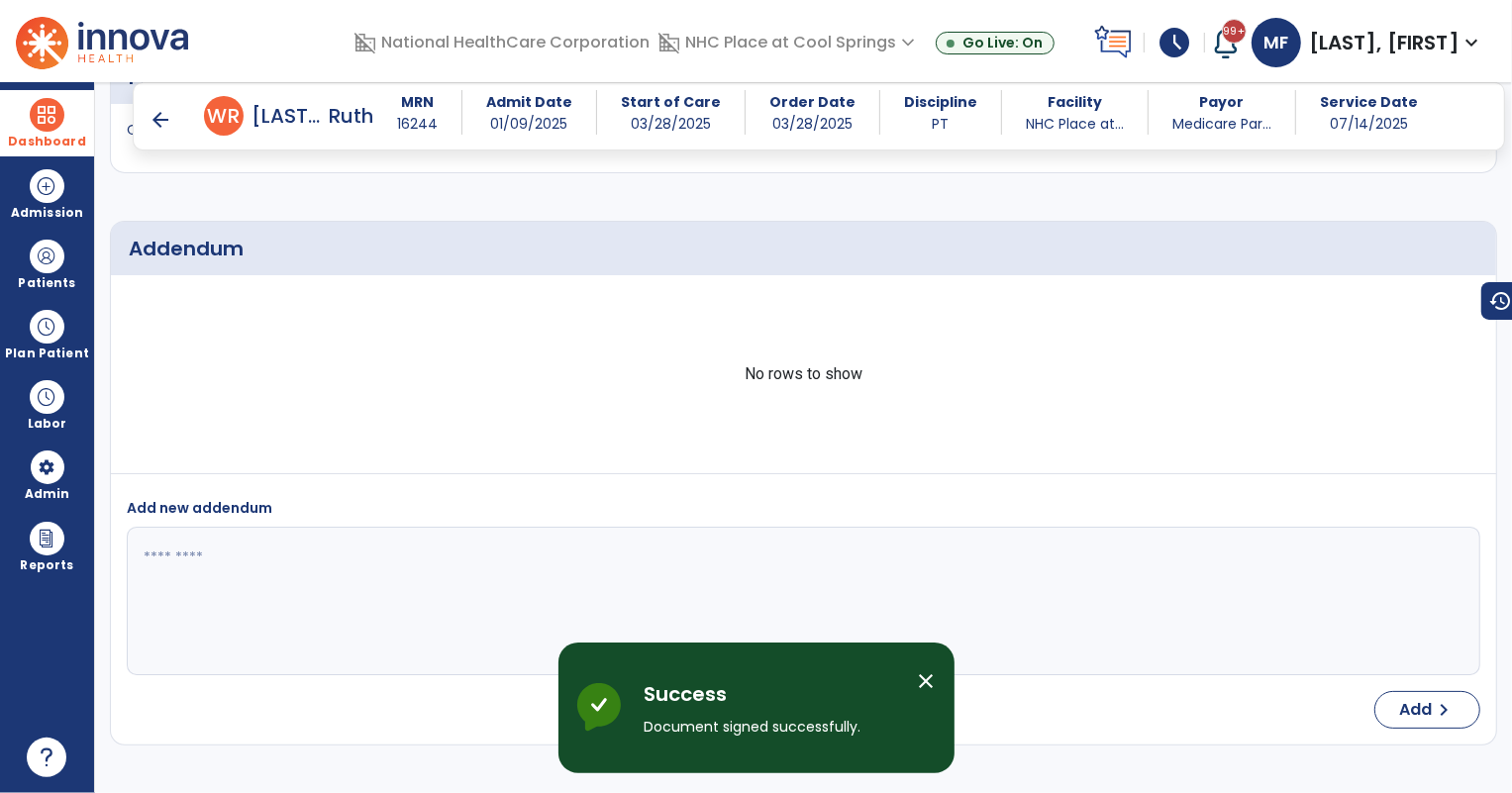 click on "arrow_back" at bounding box center (160, 120) 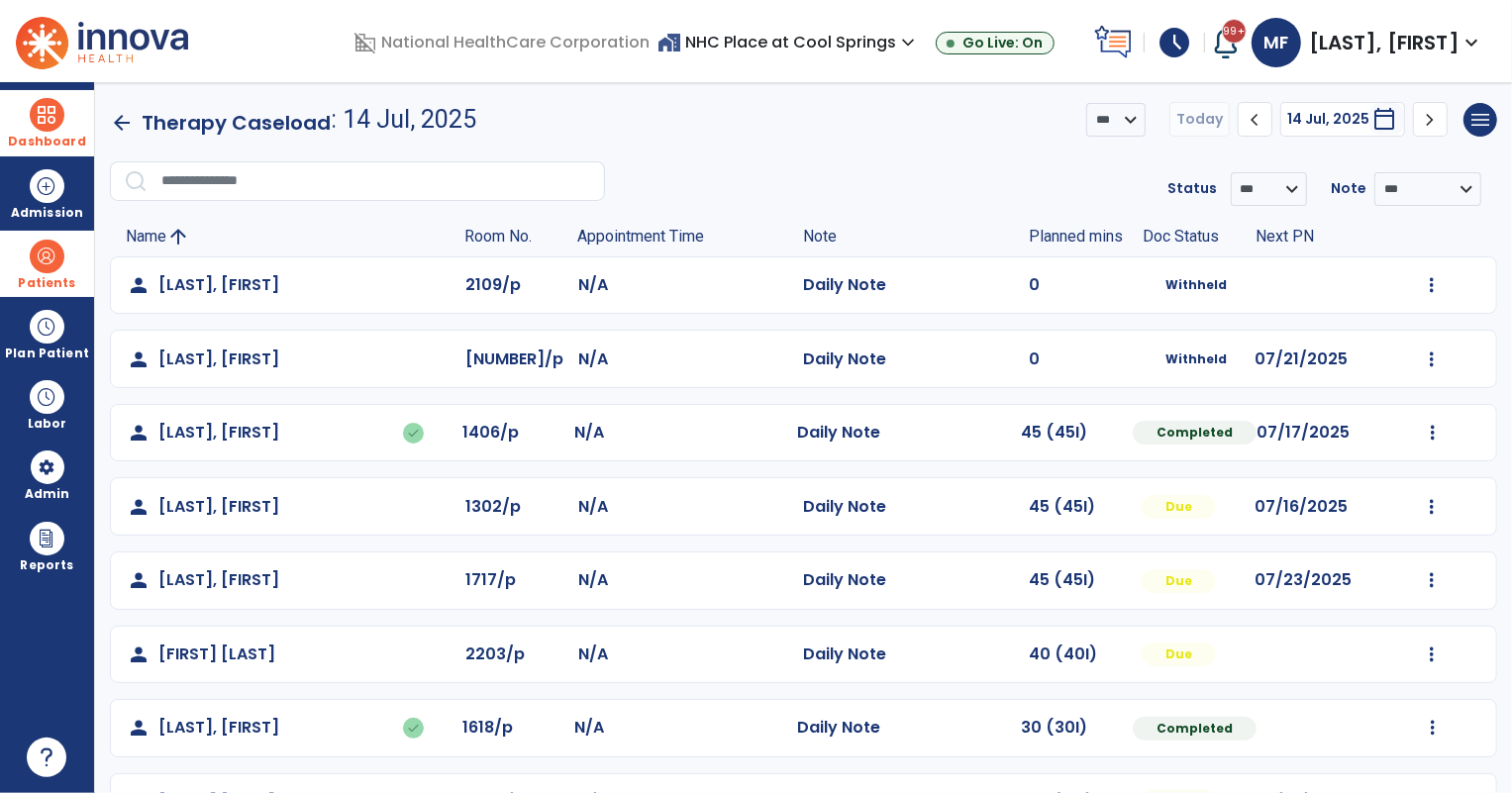 click at bounding box center [47, 256] 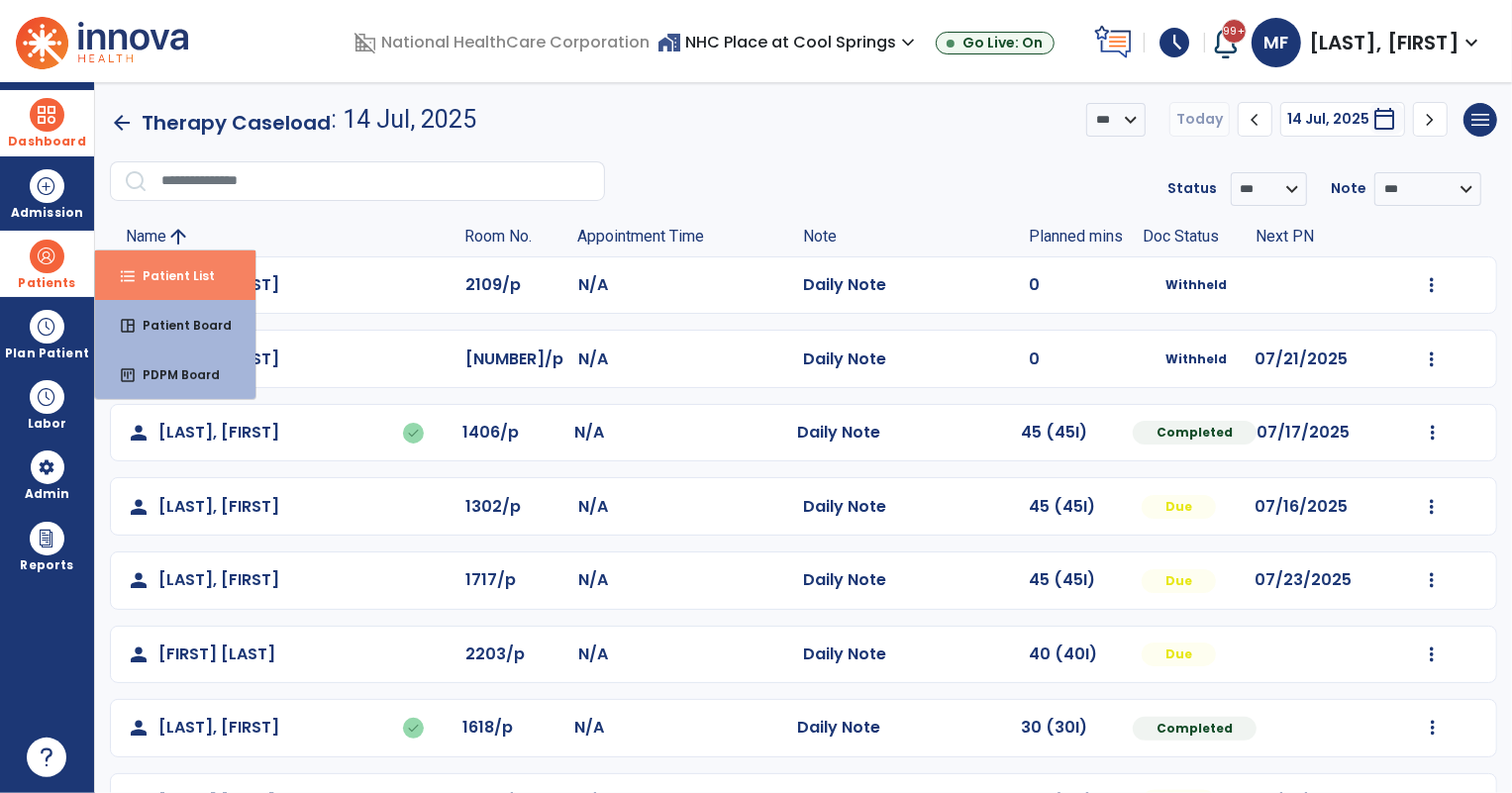 click on "Patient List" at bounding box center (170, 275) 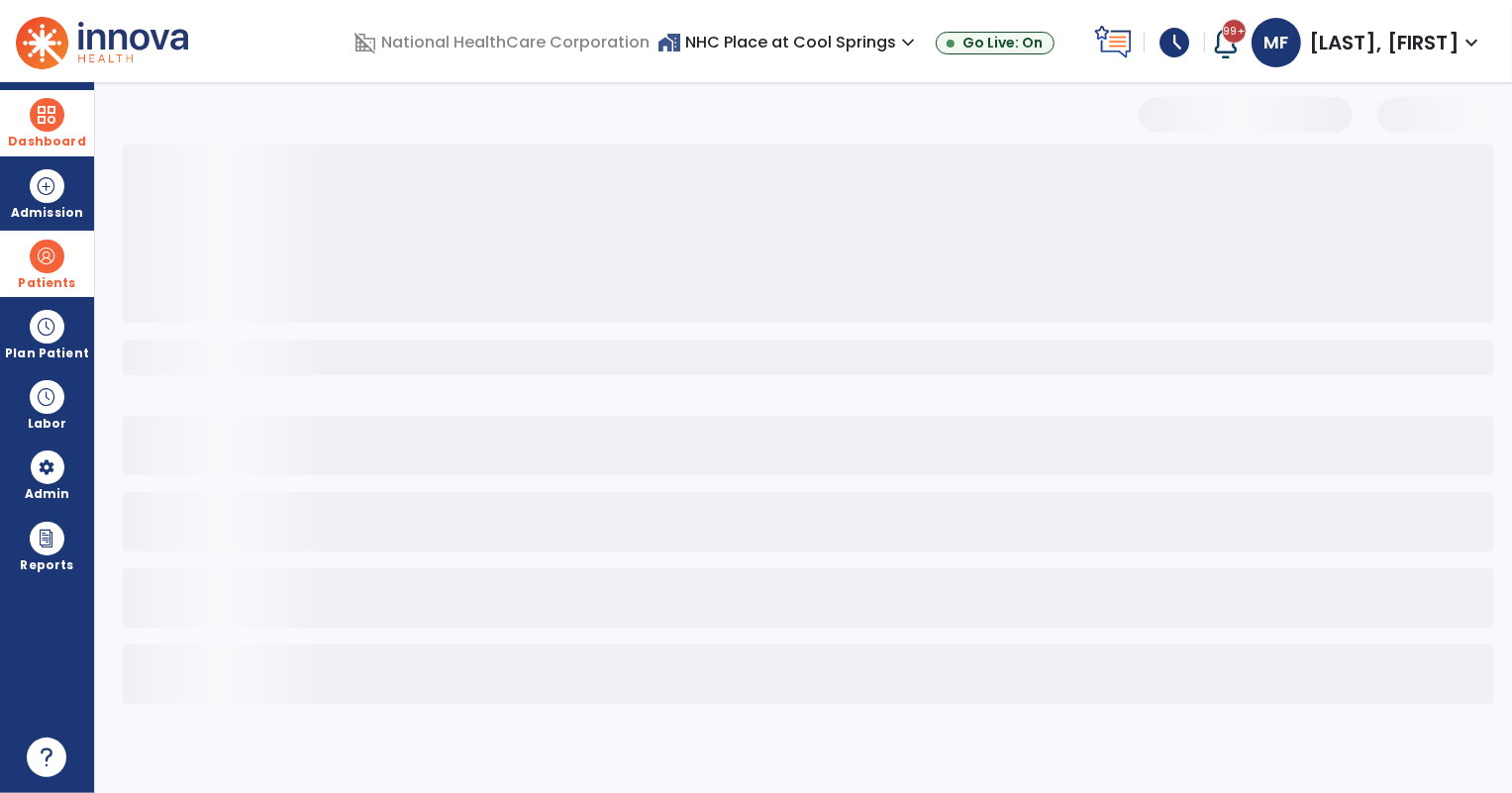 select on "***" 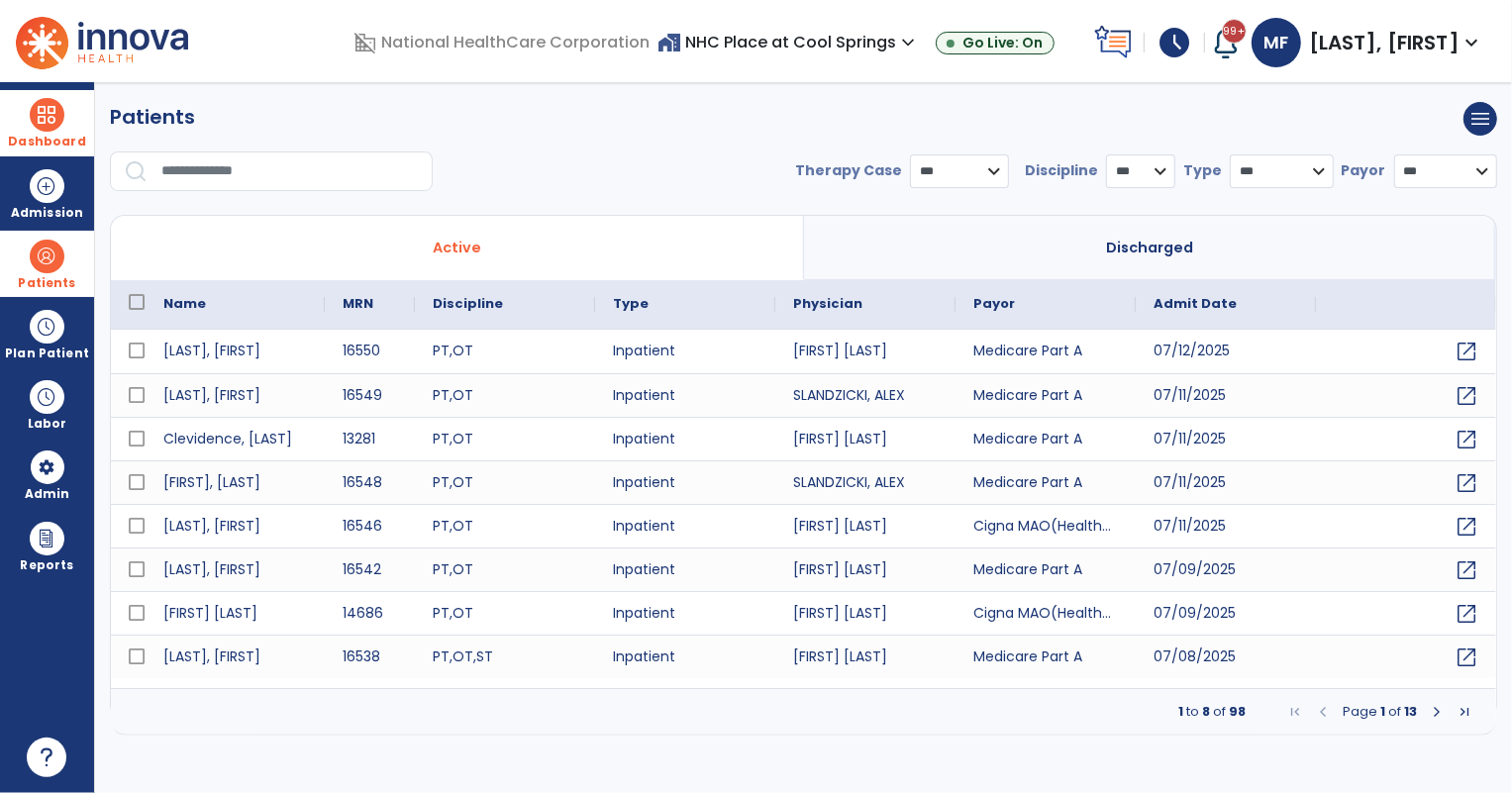 click at bounding box center (290, 171) 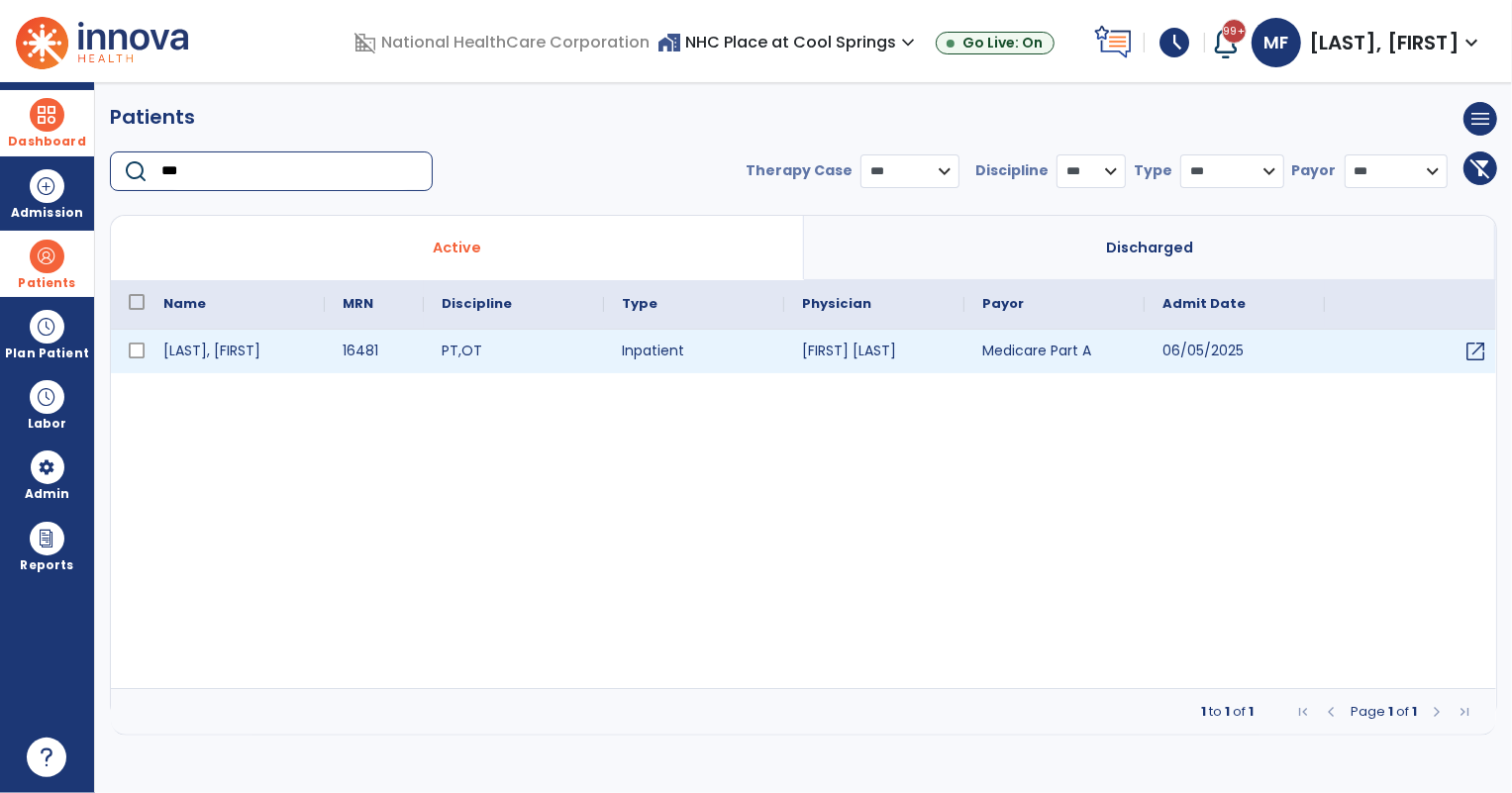 type on "***" 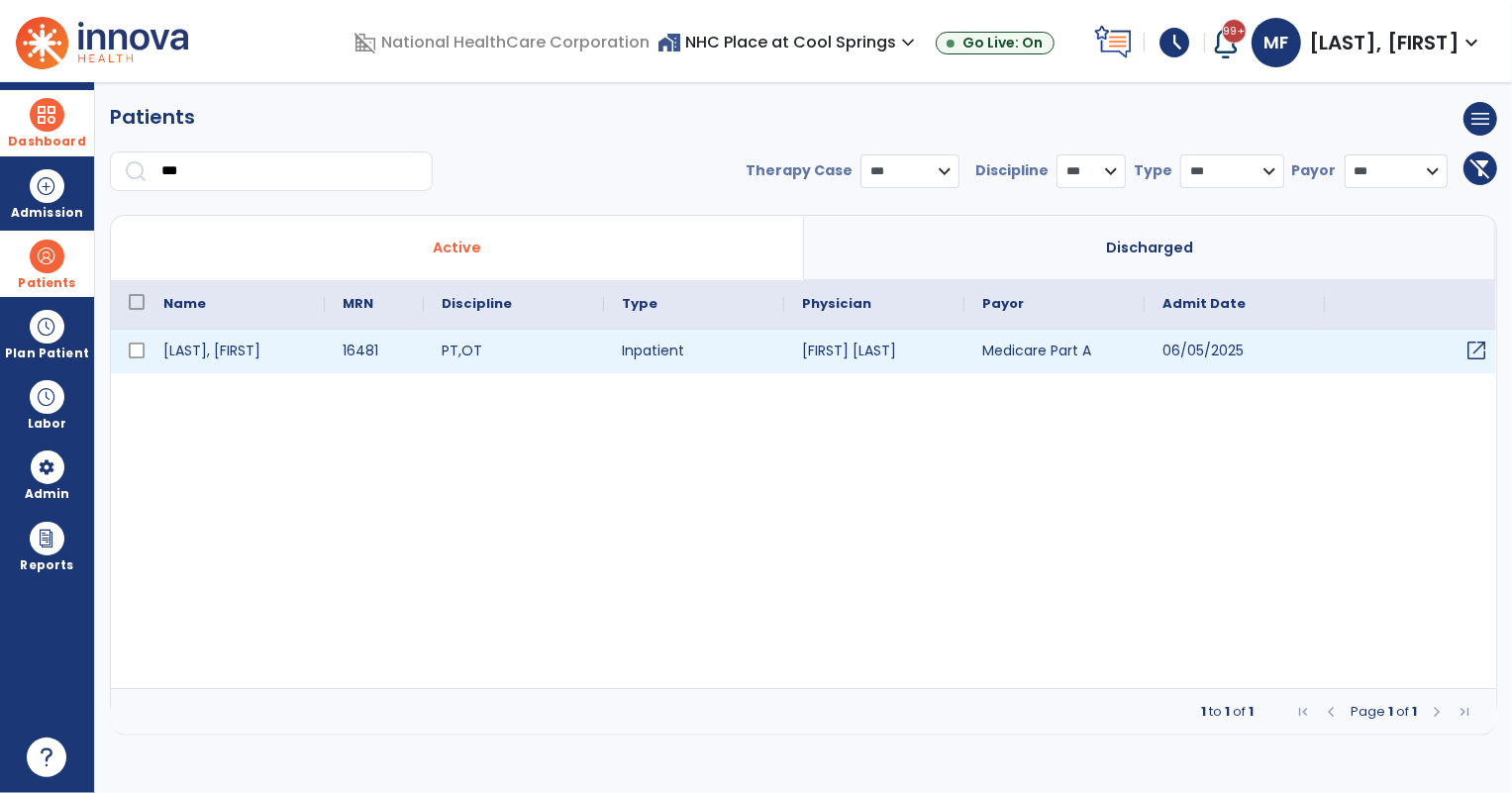 click on "open_in_new" at bounding box center [1476, 350] 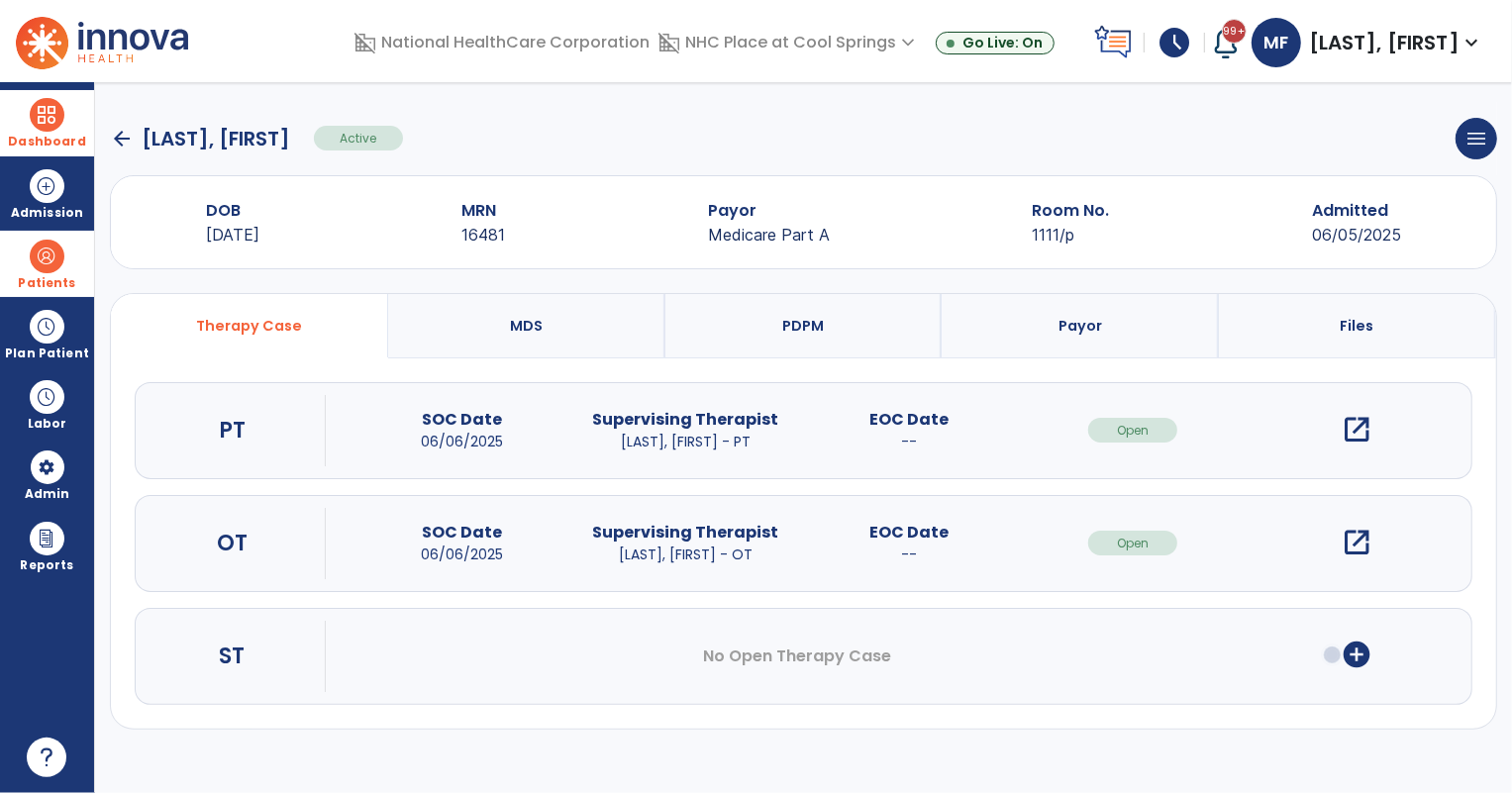 click on "open_in_new" at bounding box center [1357, 430] 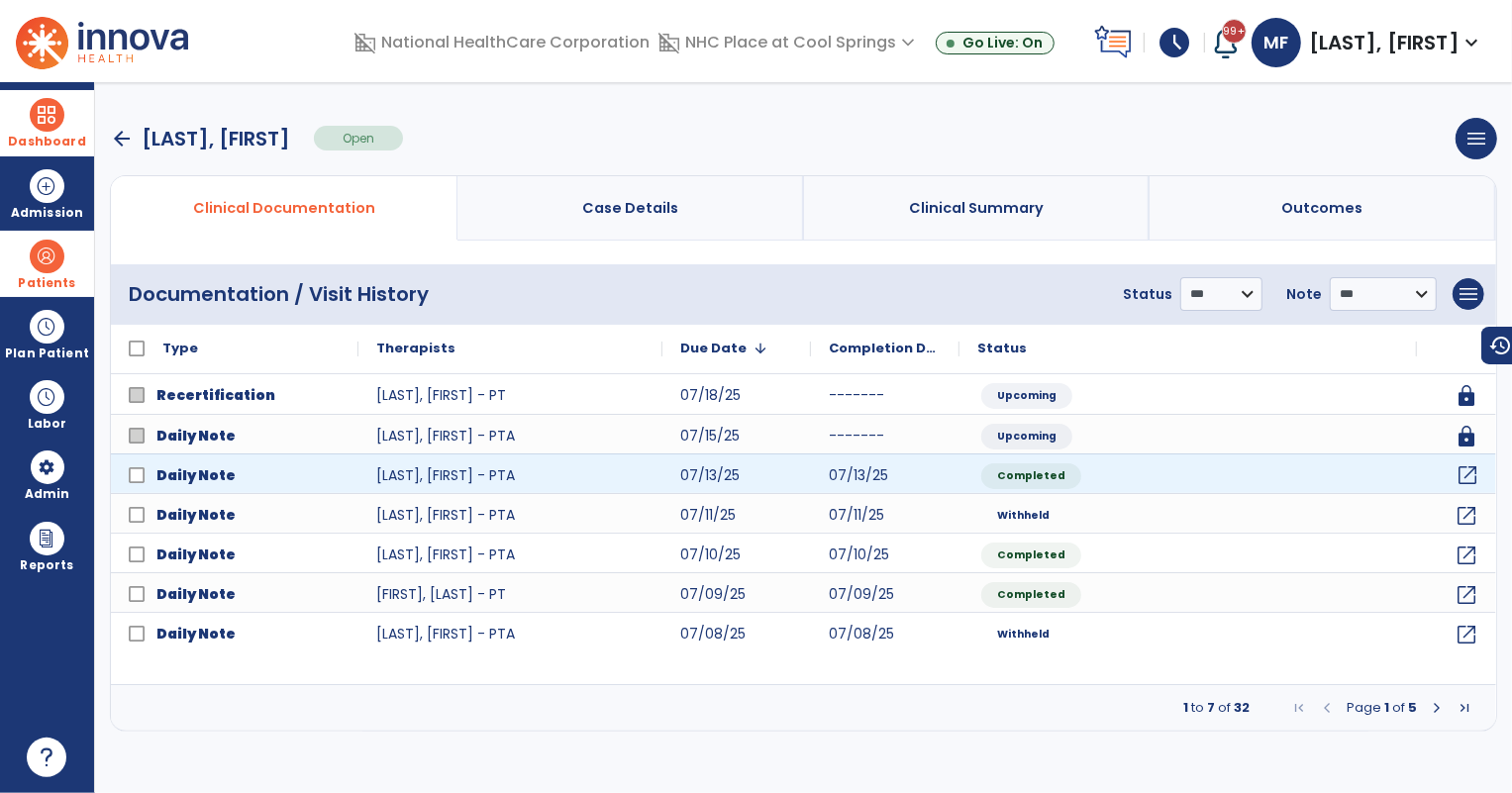 click on "open_in_new" 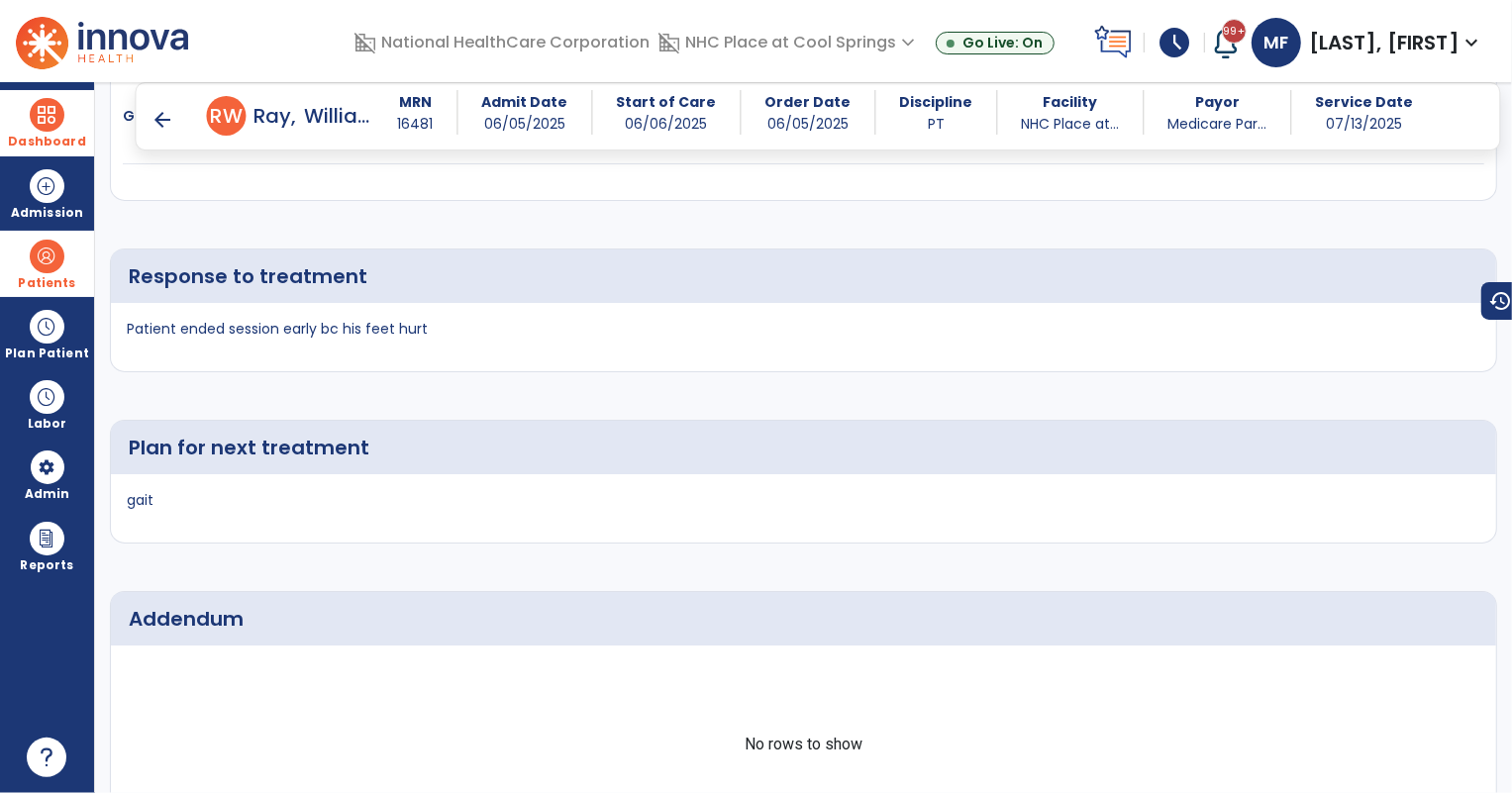 scroll, scrollTop: 2790, scrollLeft: 0, axis: vertical 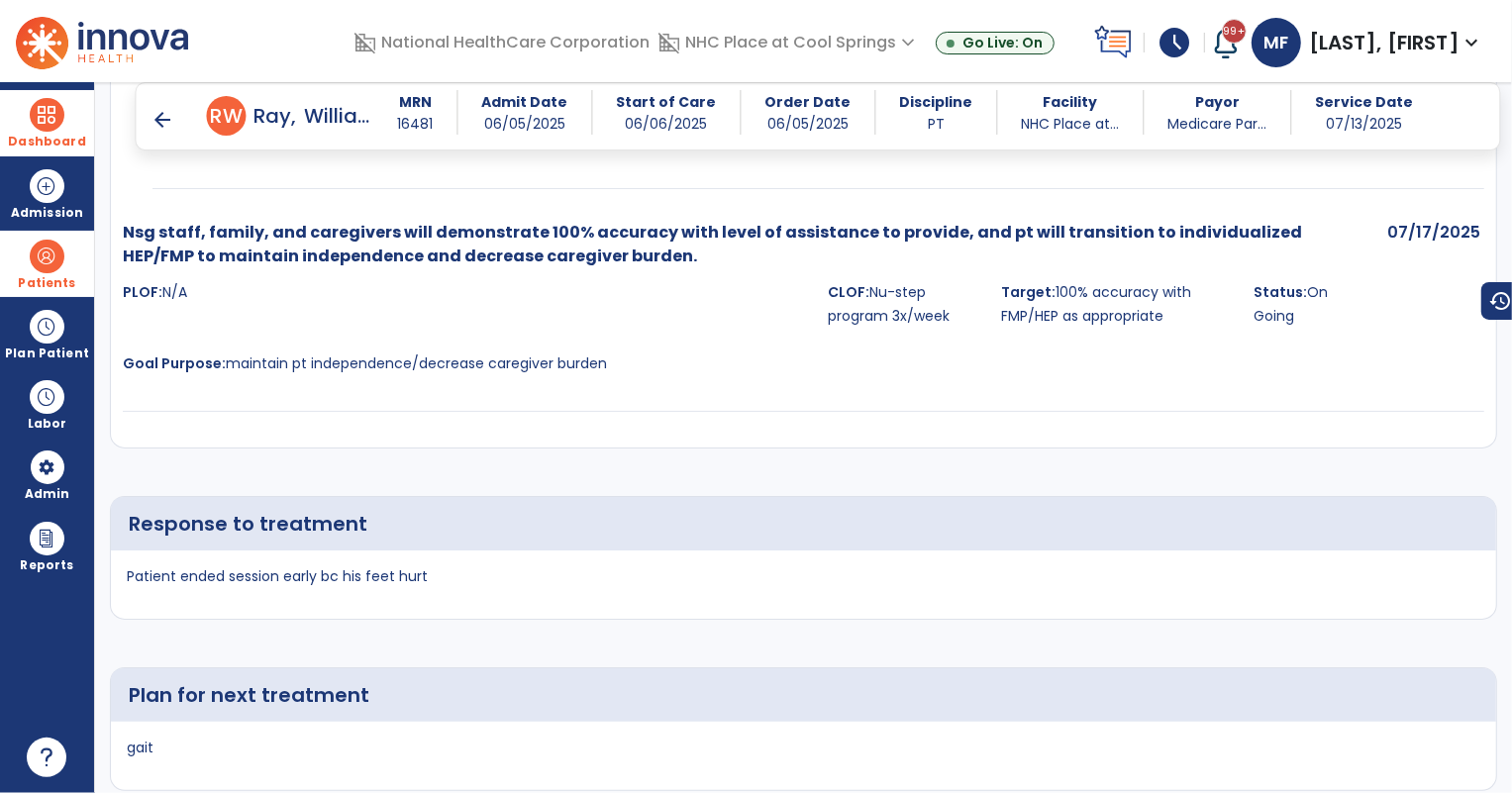 click on "arrow_back" at bounding box center (163, 120) 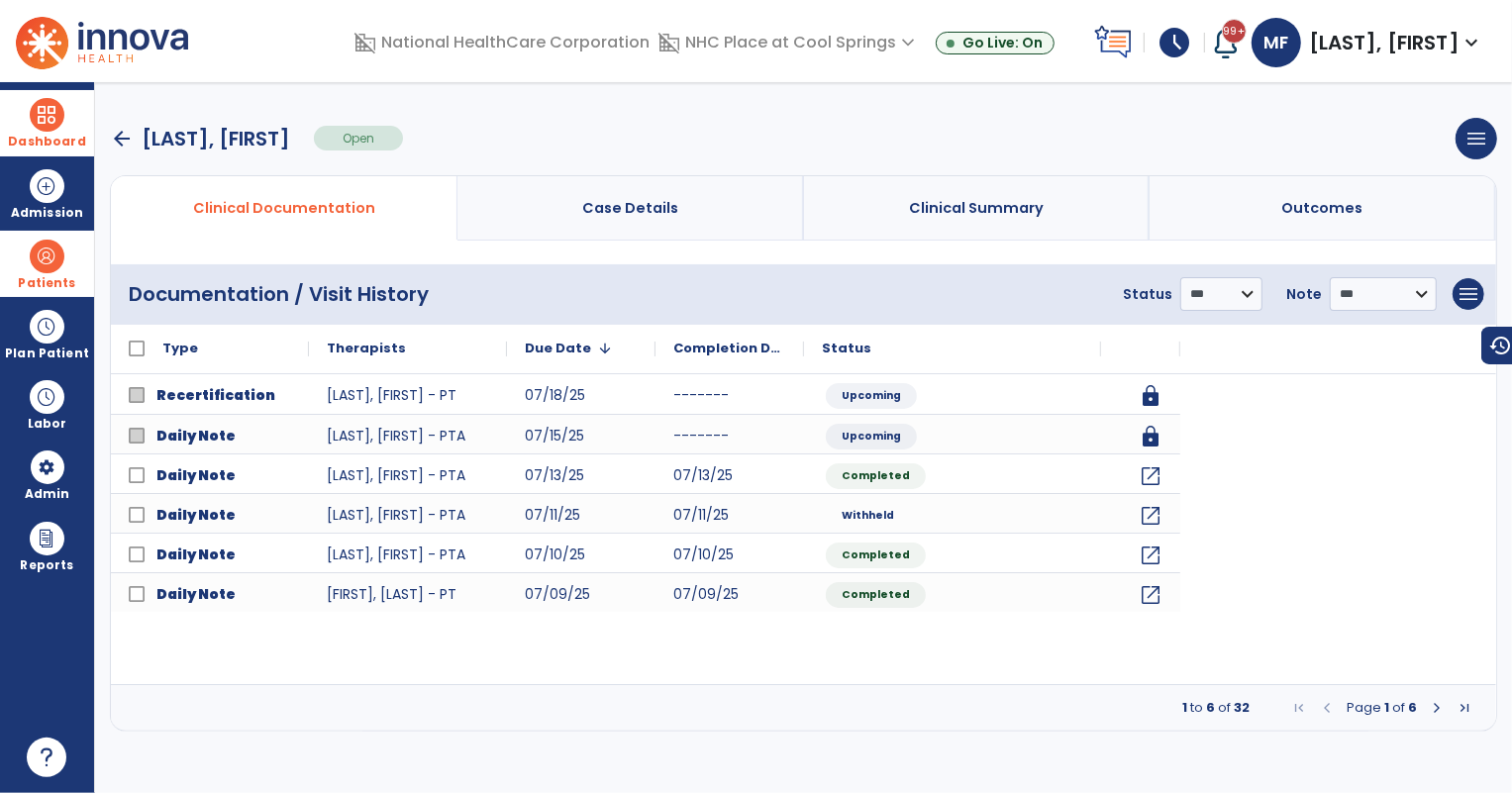 scroll, scrollTop: 0, scrollLeft: 0, axis: both 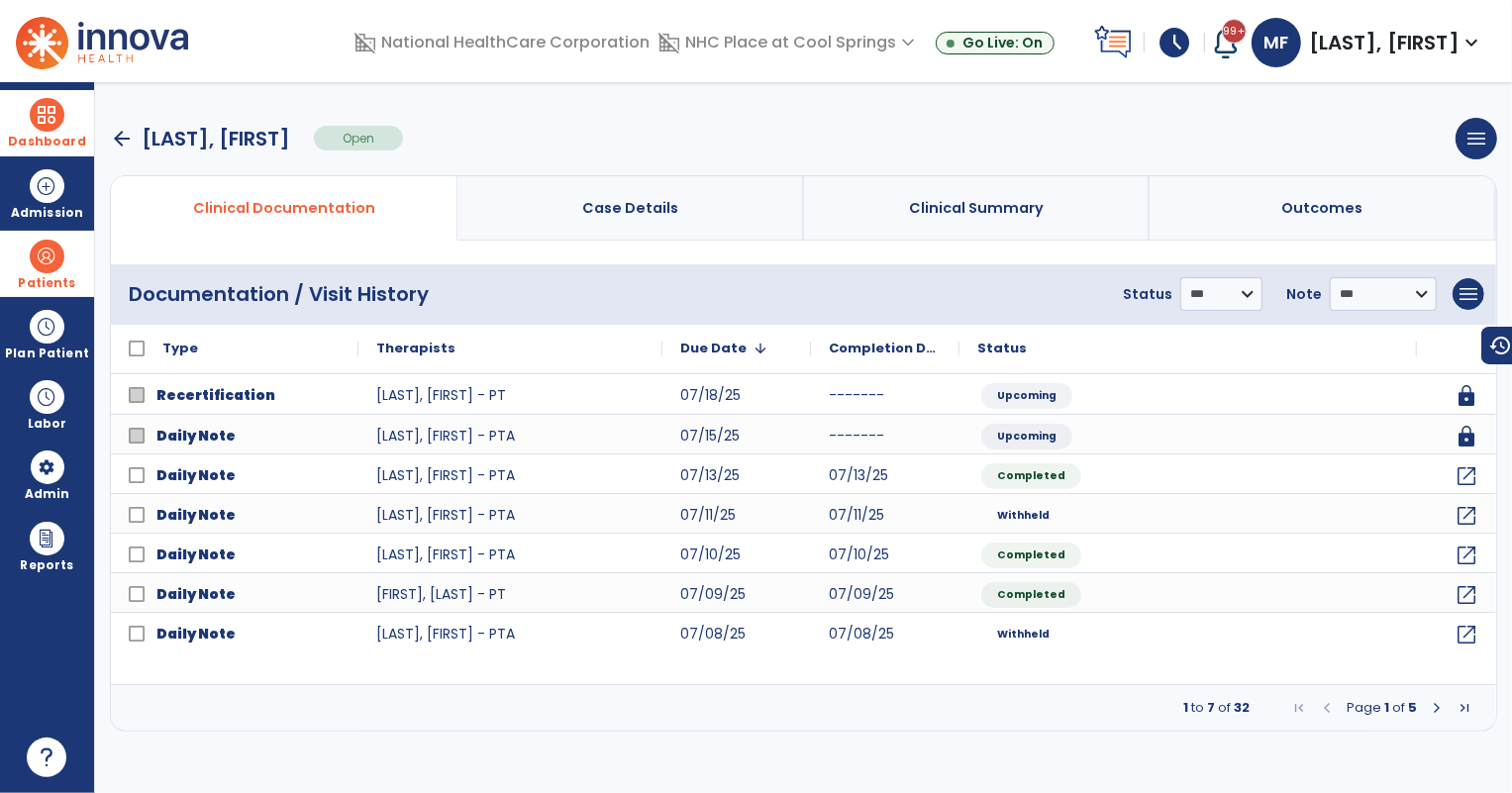 click on "arrow_back" at bounding box center [122, 139] 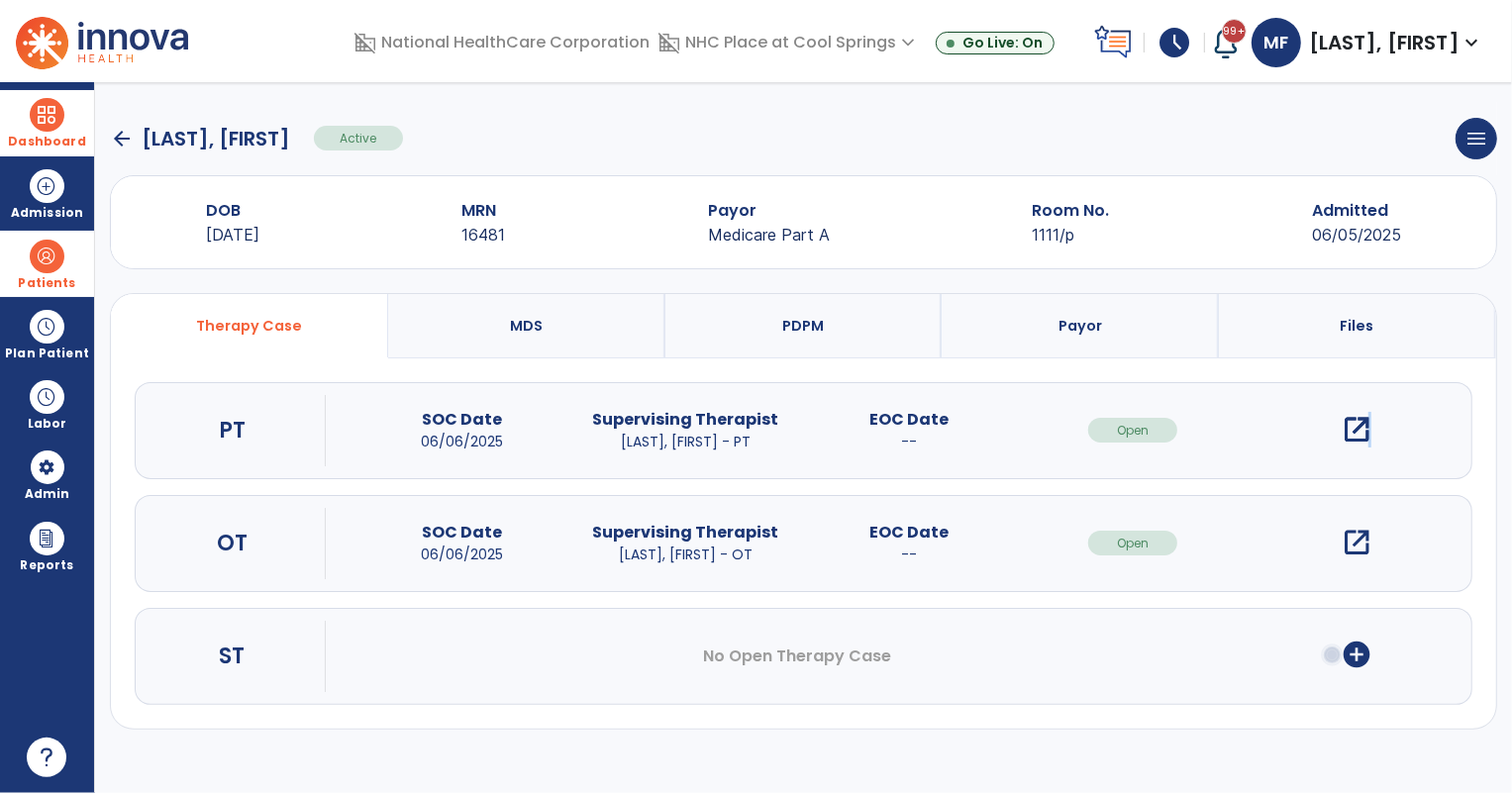click on "open_in_new" at bounding box center [1357, 430] 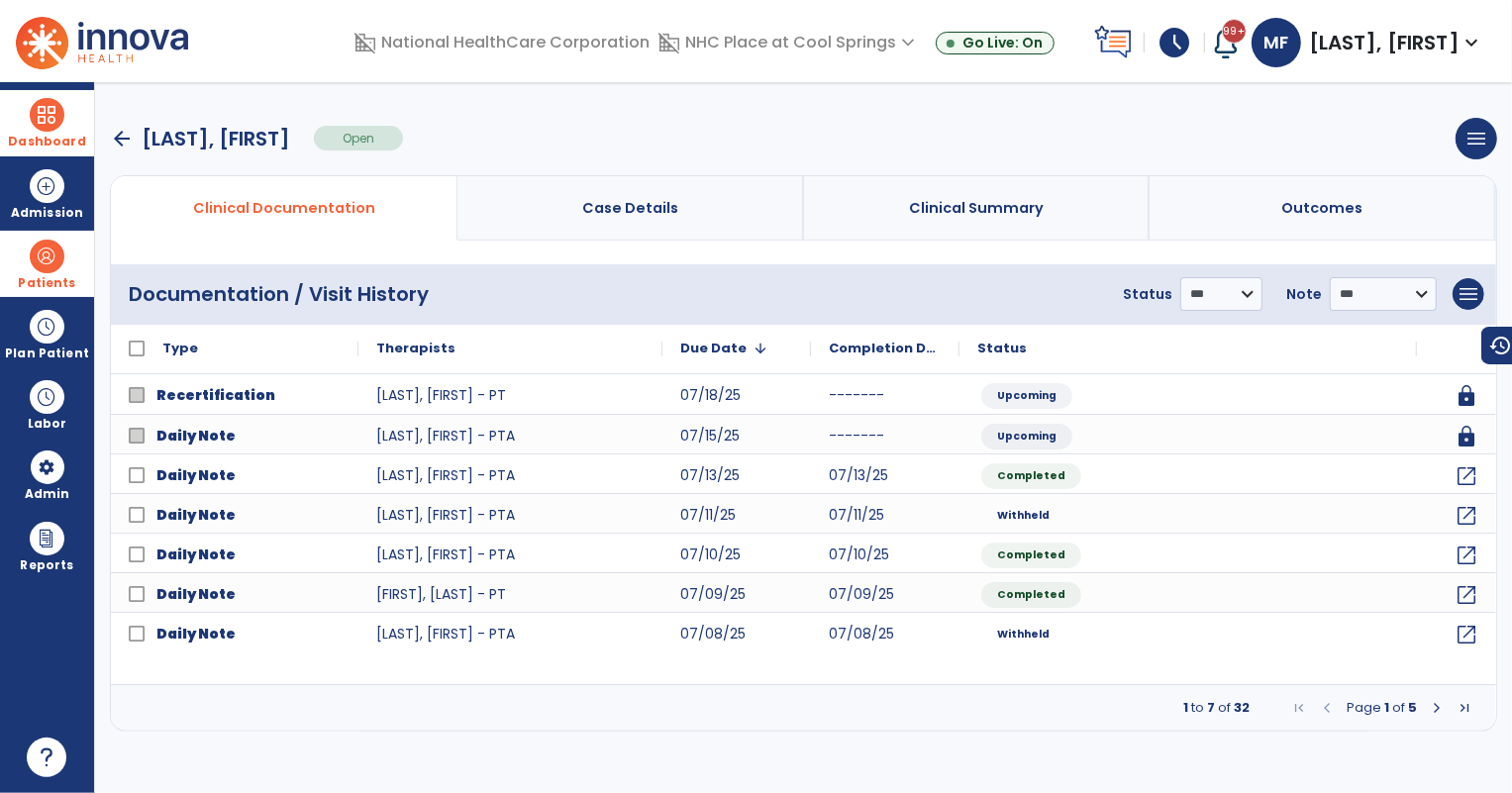 click on "arrow_back" at bounding box center (122, 139) 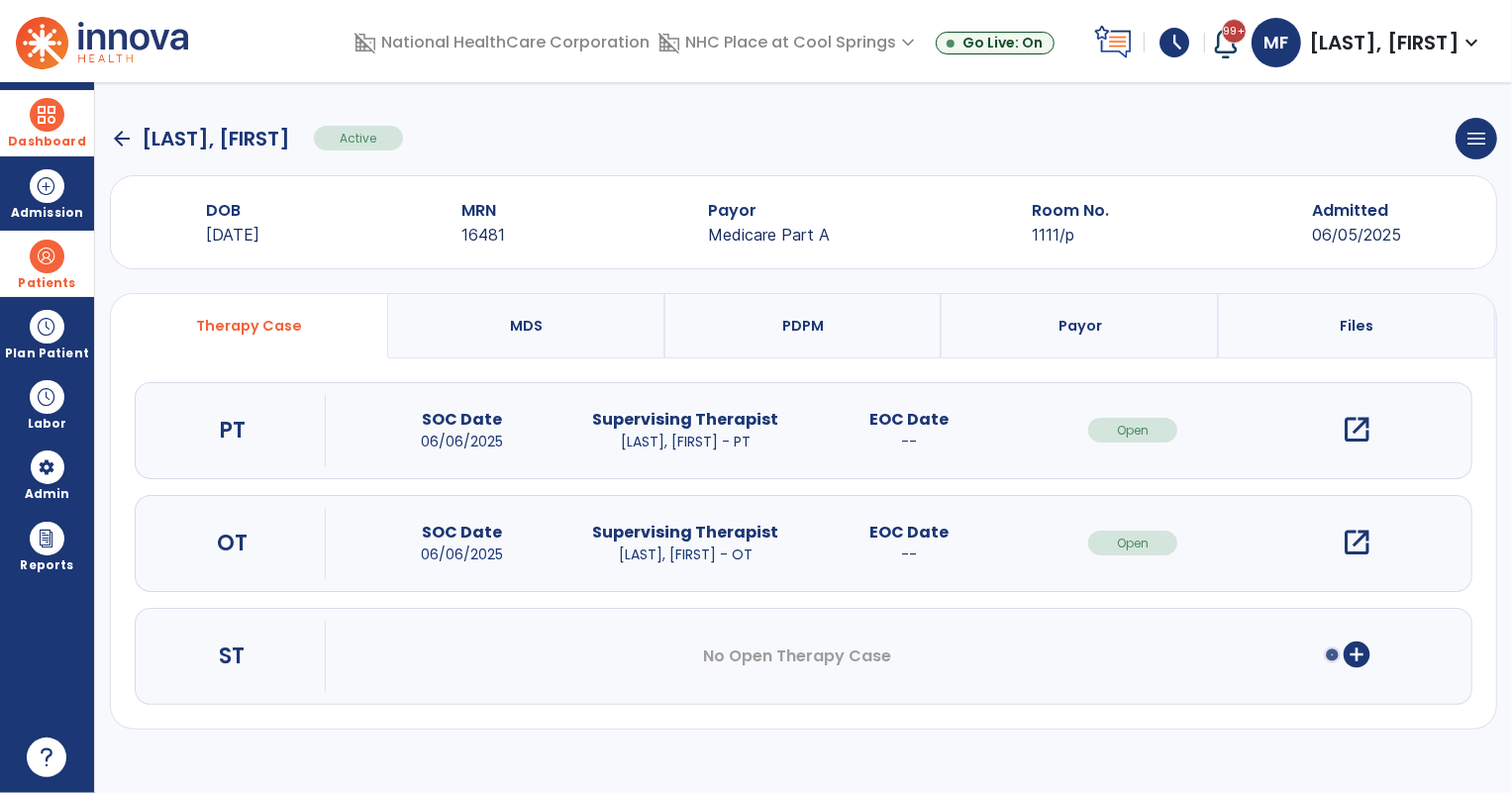 click on "arrow_back" 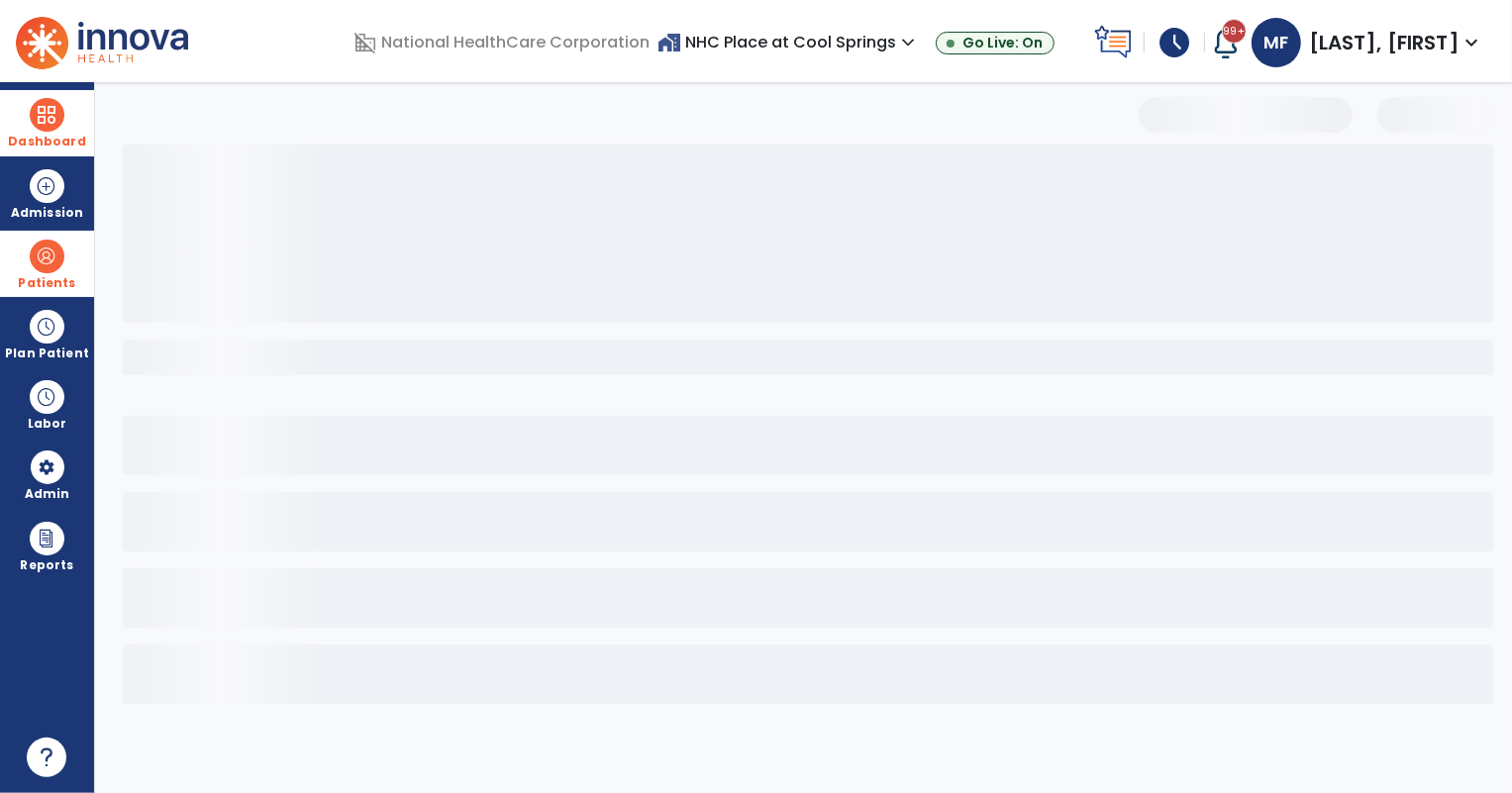 select on "***" 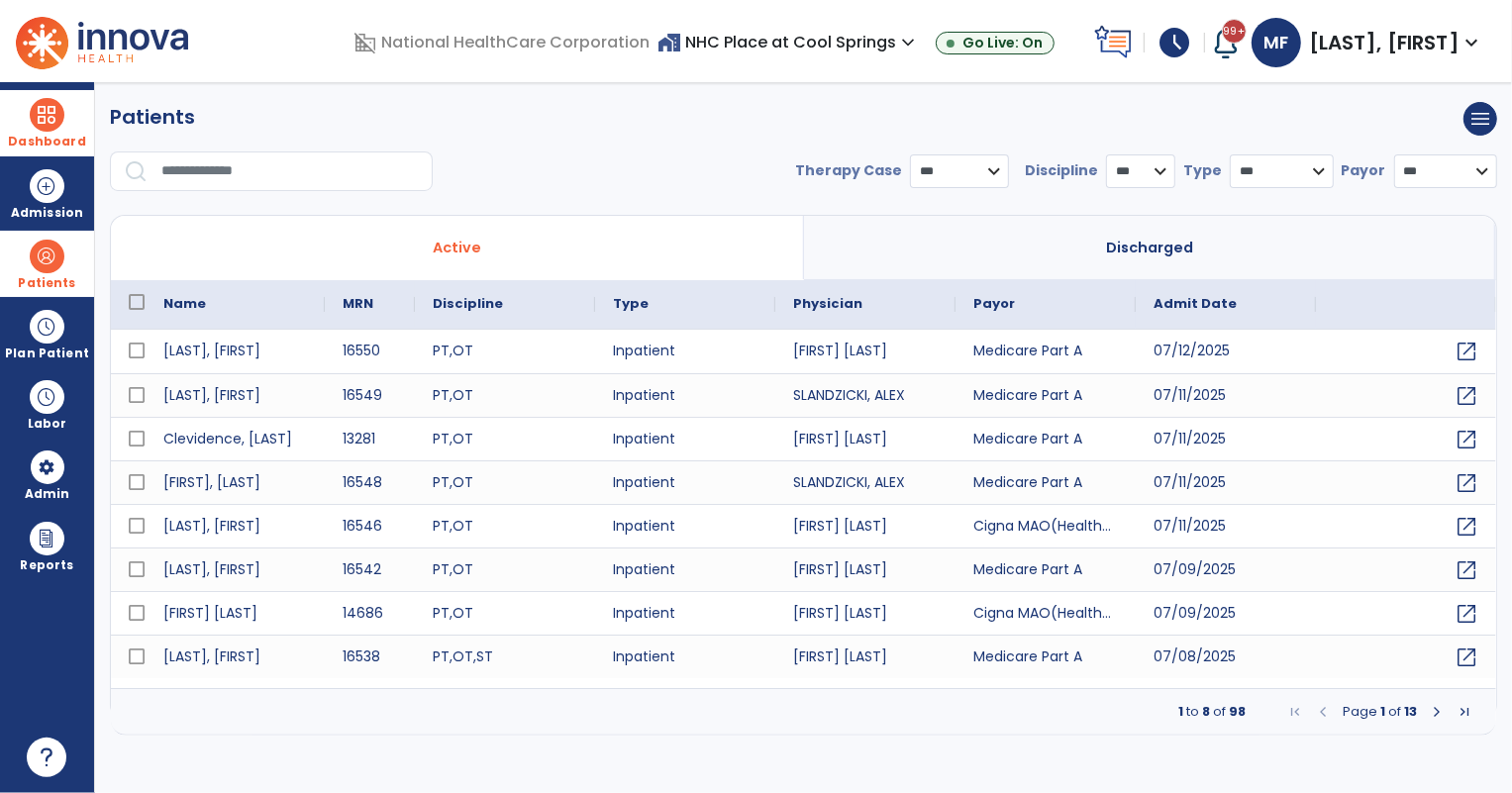click on "Dashboard" at bounding box center [47, 123] 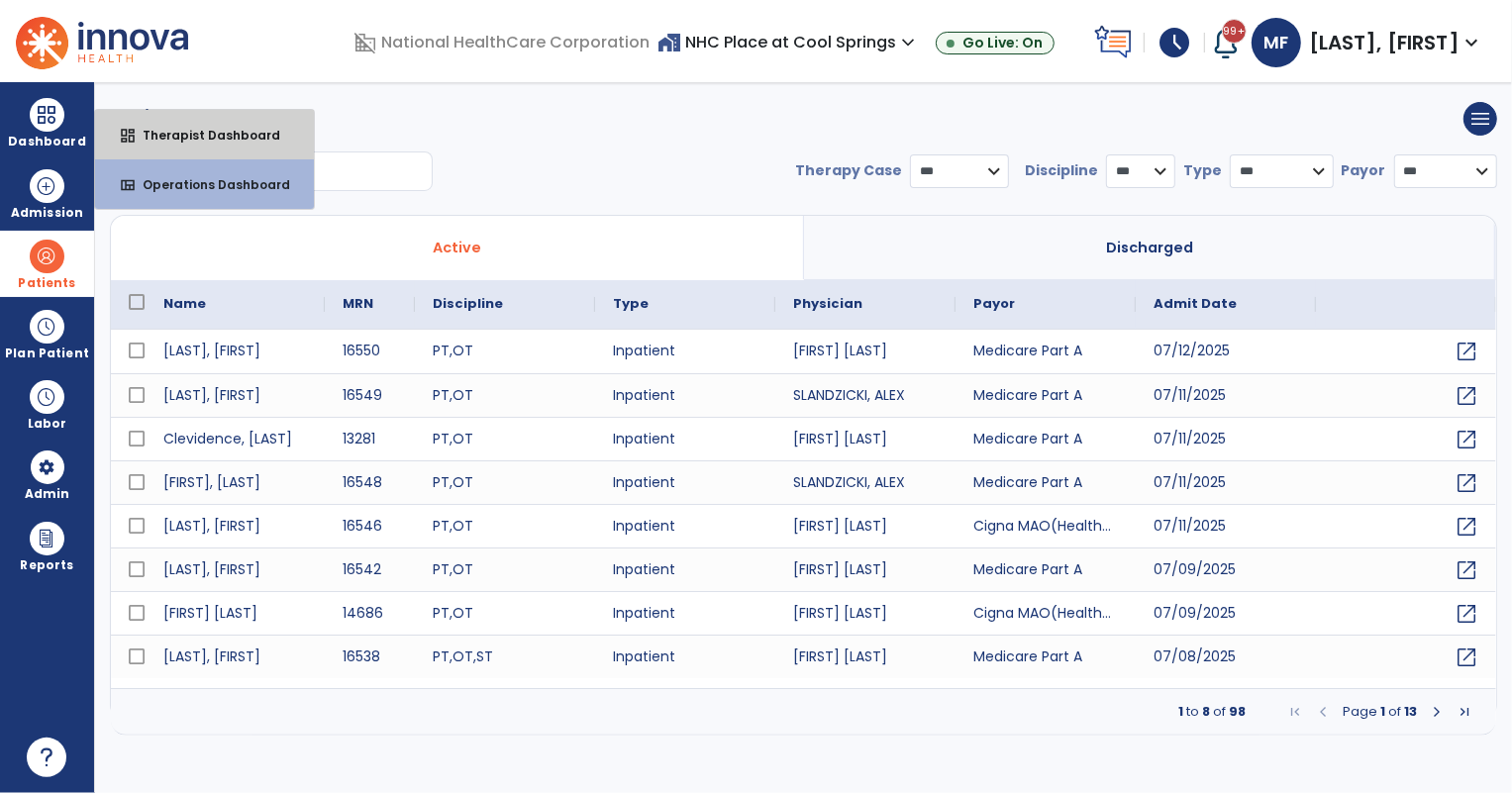click on "Therapist Dashboard" at bounding box center [203, 135] 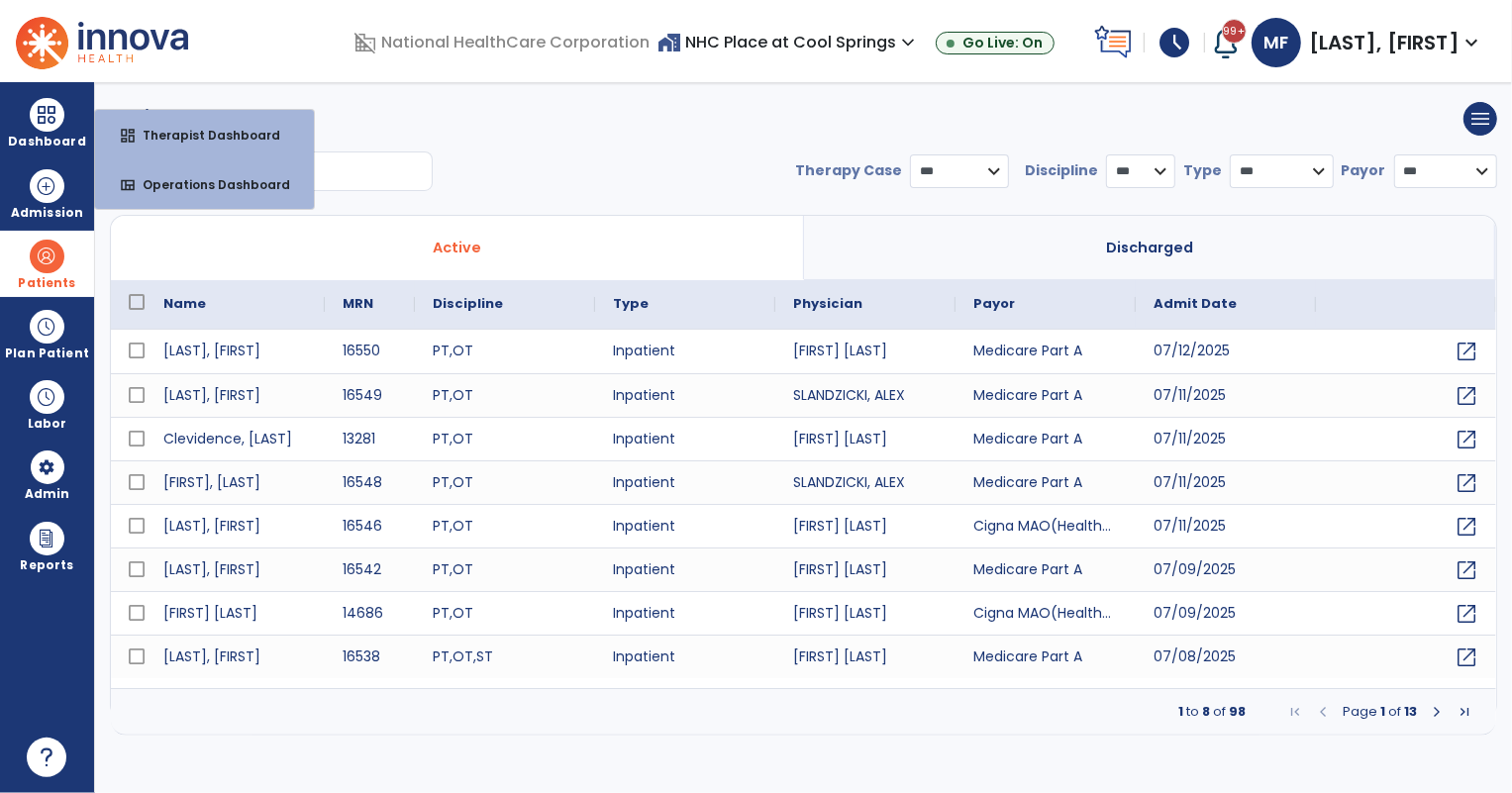 select on "****" 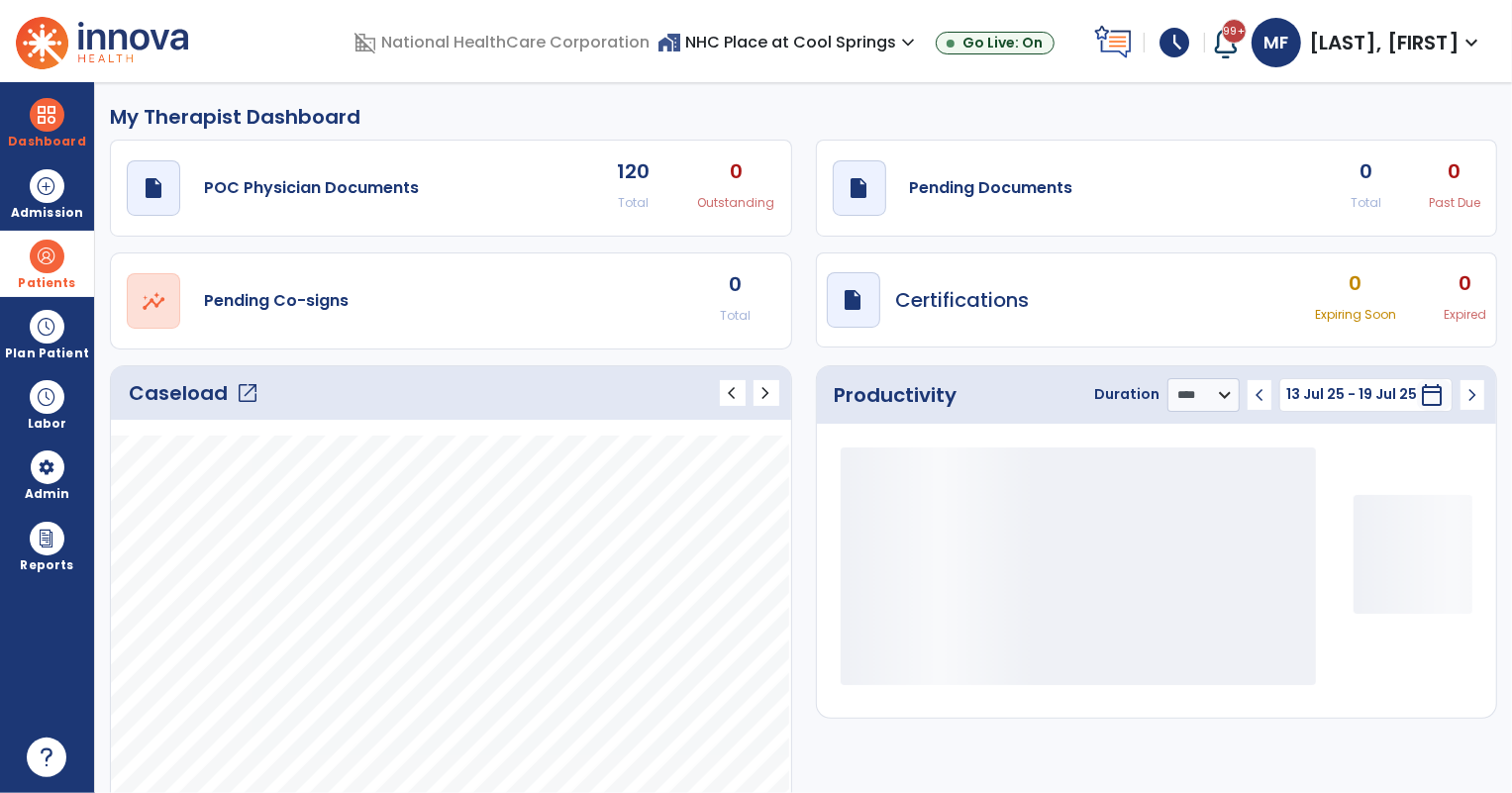 click on "open_in_new" 